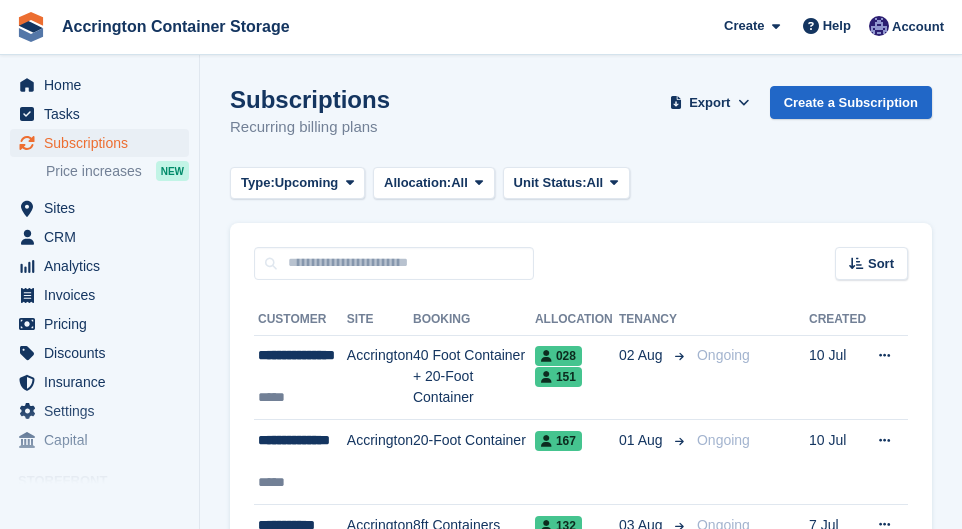 scroll, scrollTop: 0, scrollLeft: 0, axis: both 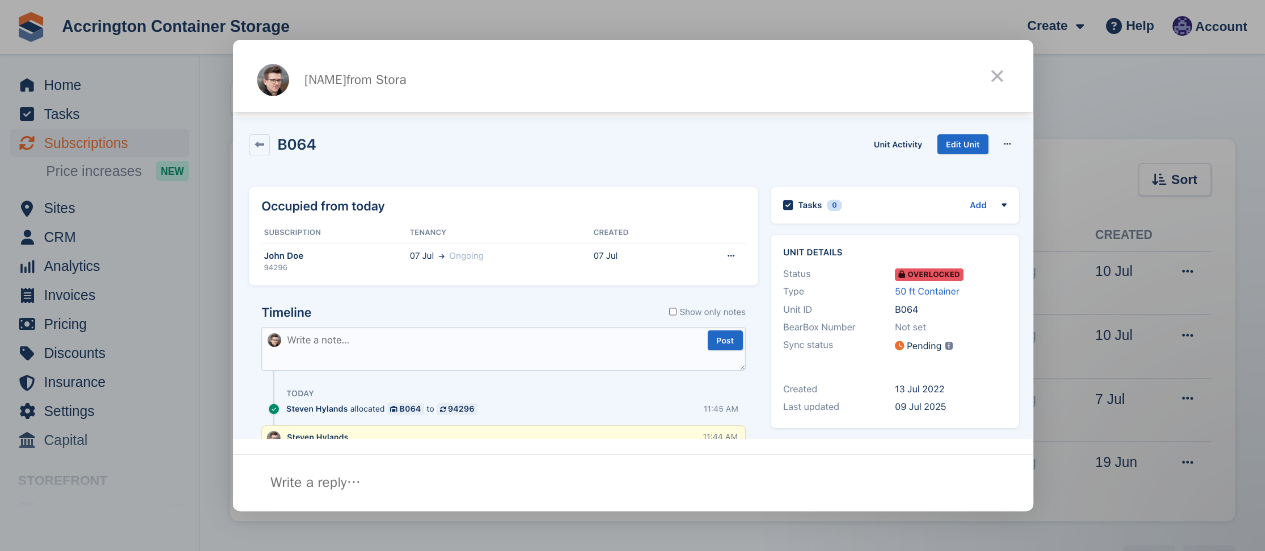 click at bounding box center (997, 76) 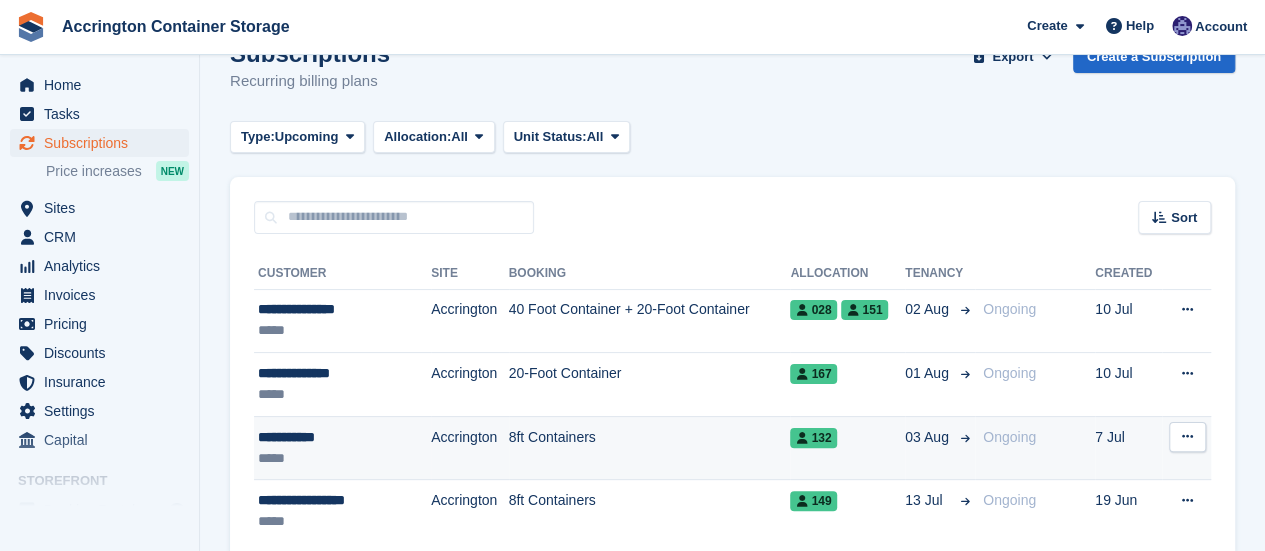 scroll, scrollTop: 0, scrollLeft: 0, axis: both 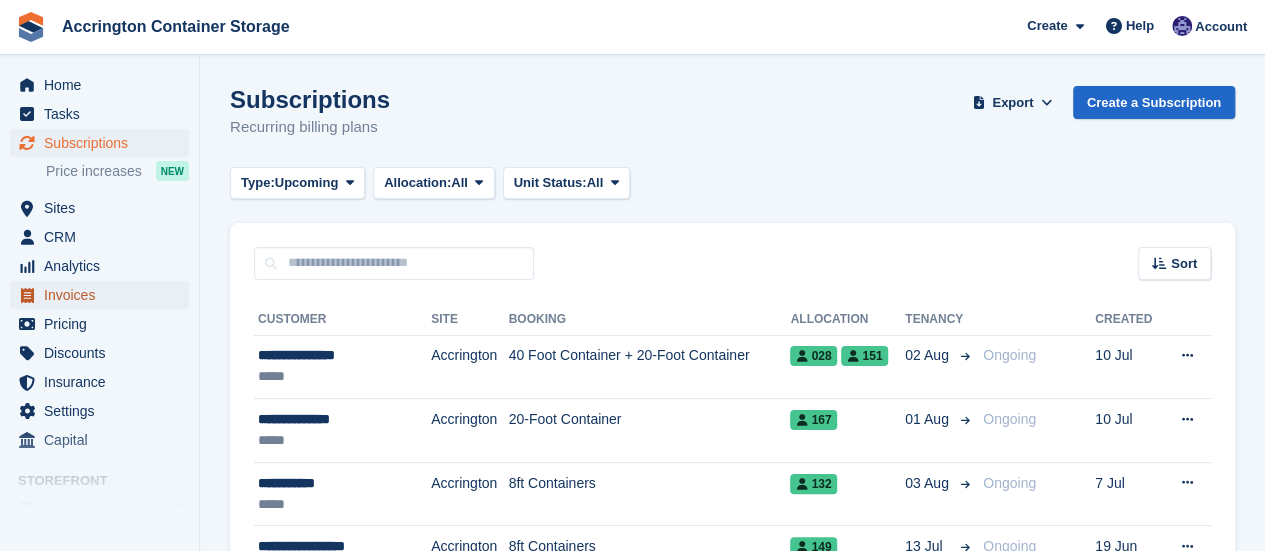 click on "Invoices" at bounding box center (104, 295) 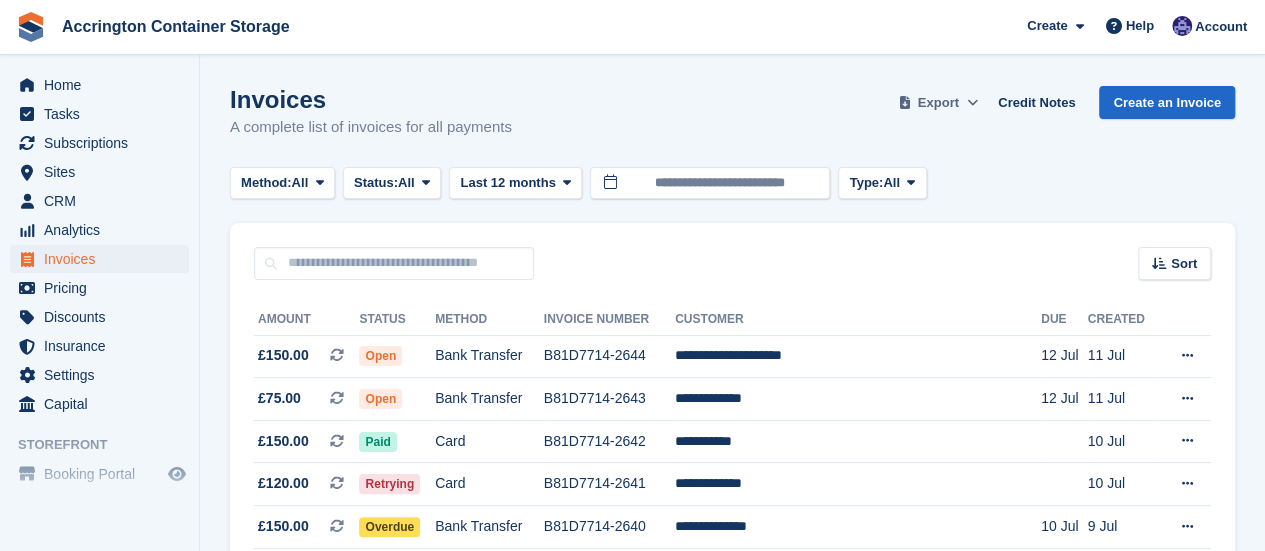 click on "Export" at bounding box center (938, 103) 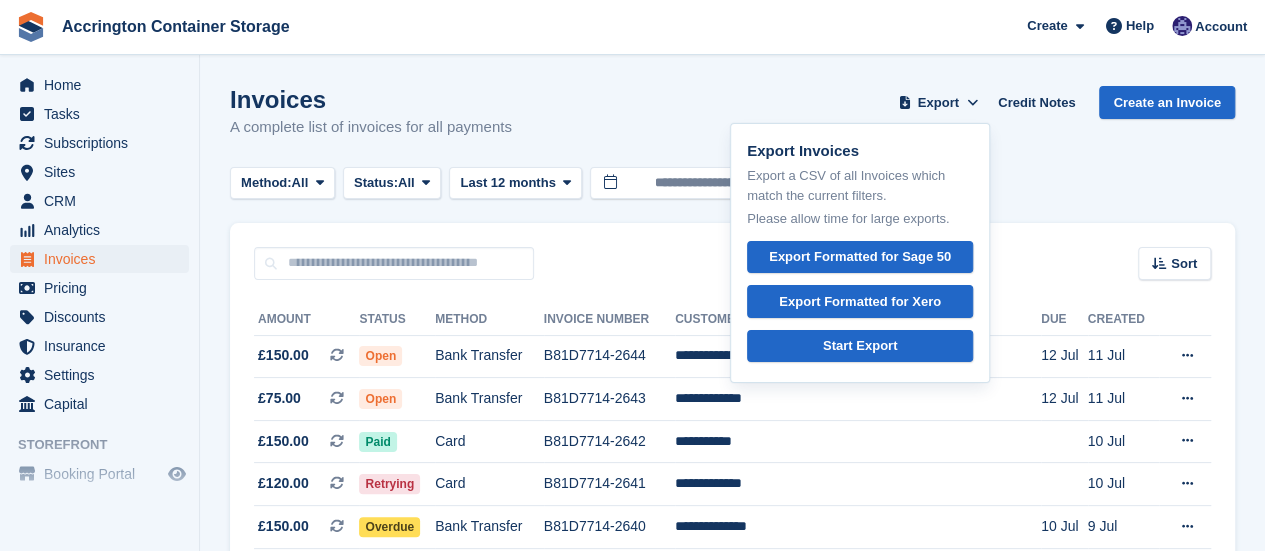 click on "Invoices
A complete list of invoices for all payments
Export
Export Invoices
Export a CSV of all Invoices which match the current filters.
Please allow time for large exports.
Export Formatted for Sage 50
Export Formatted for Xero
Start Export
Credit Notes
Create an Invoice" at bounding box center (732, 124) 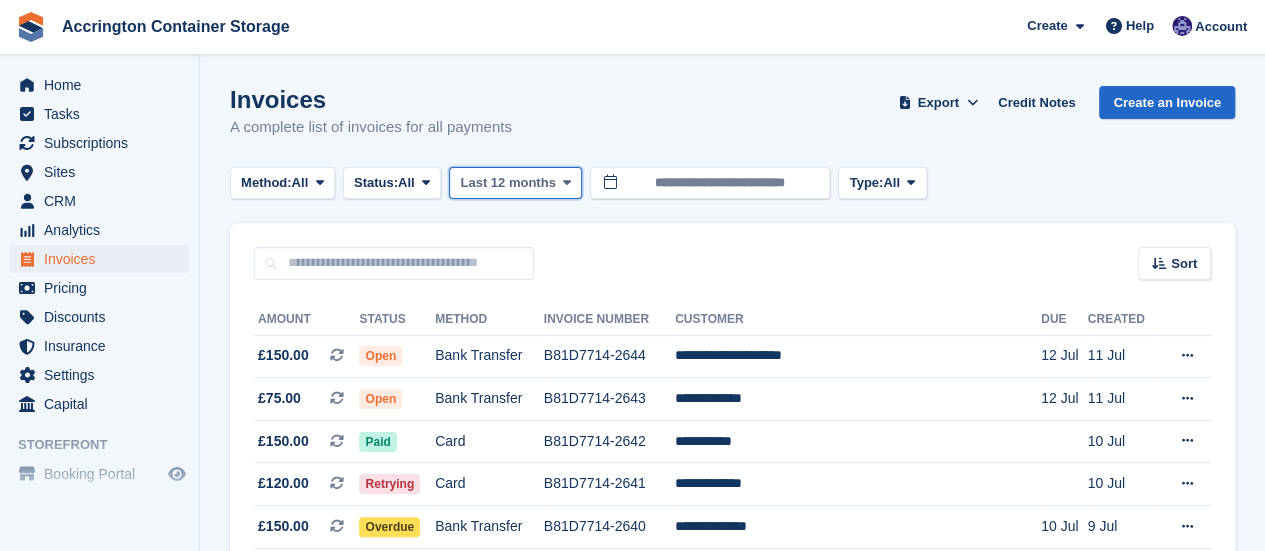 click on "Last 12 months" at bounding box center [515, 183] 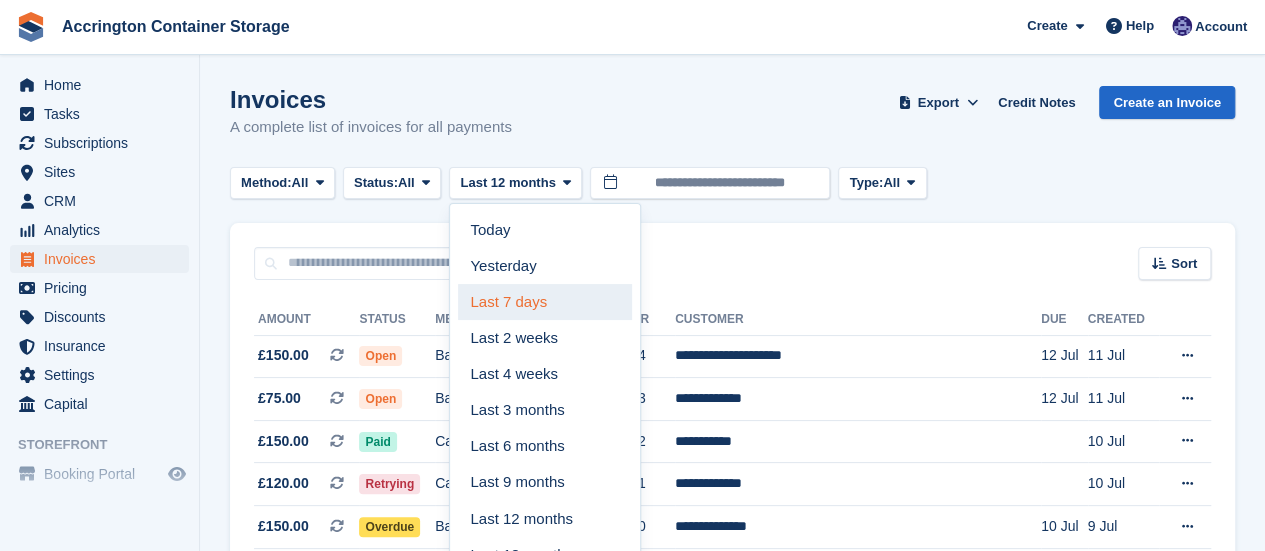 click on "Last 7 days" at bounding box center [545, 302] 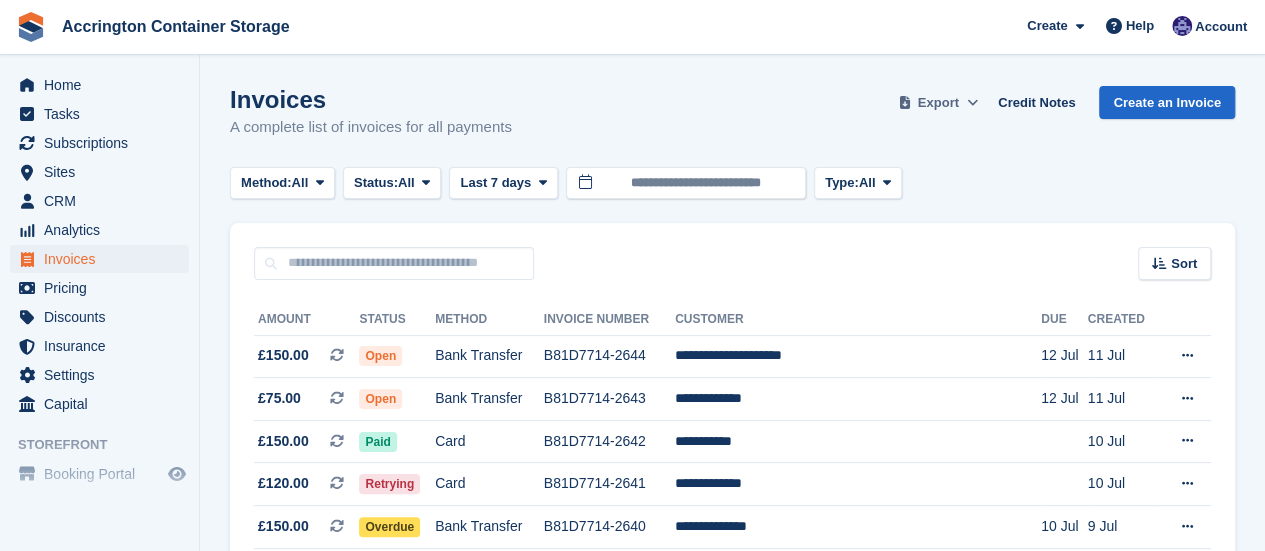 click on "Export" at bounding box center (938, 103) 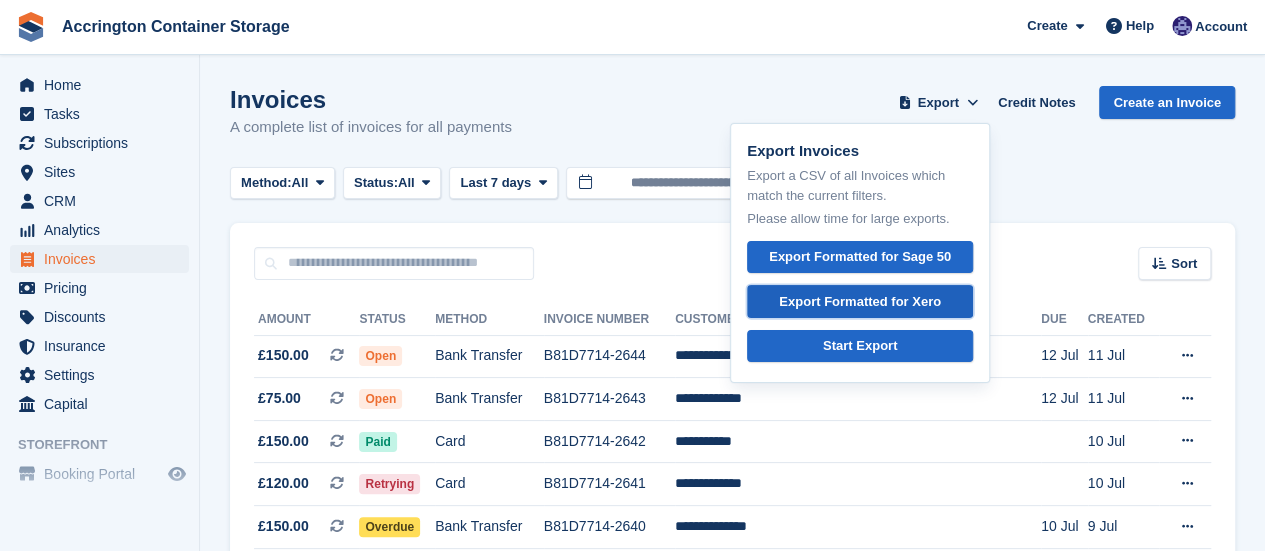 click on "Export Formatted for Xero" at bounding box center [860, 302] 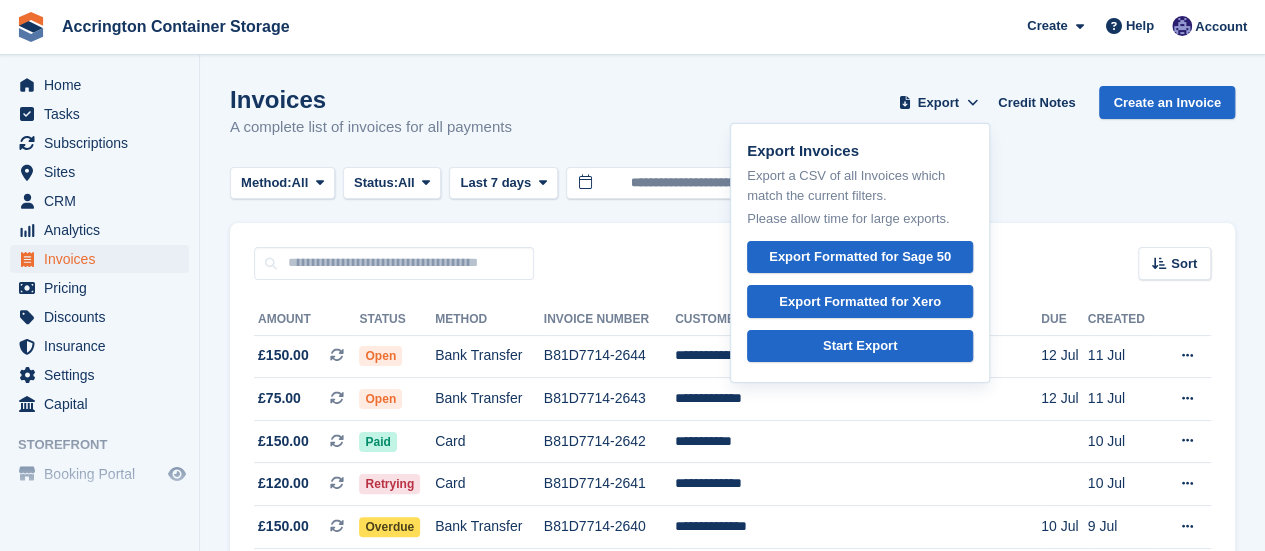 click on "Invoices
A complete list of invoices for all payments
Export
Export Invoices
Export a CSV of all Invoices which match the current filters.
Please allow time for large exports.
Export Formatted for Sage 50
Export Formatted for Xero
Start Export
Credit Notes
Create an Invoice" at bounding box center (732, 124) 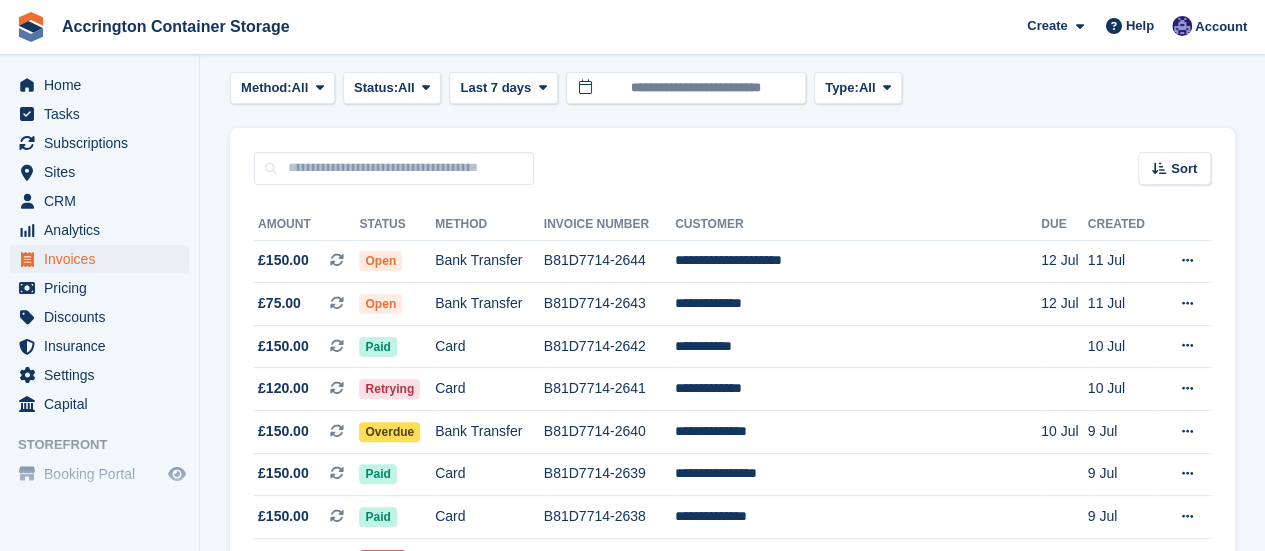 scroll, scrollTop: 96, scrollLeft: 0, axis: vertical 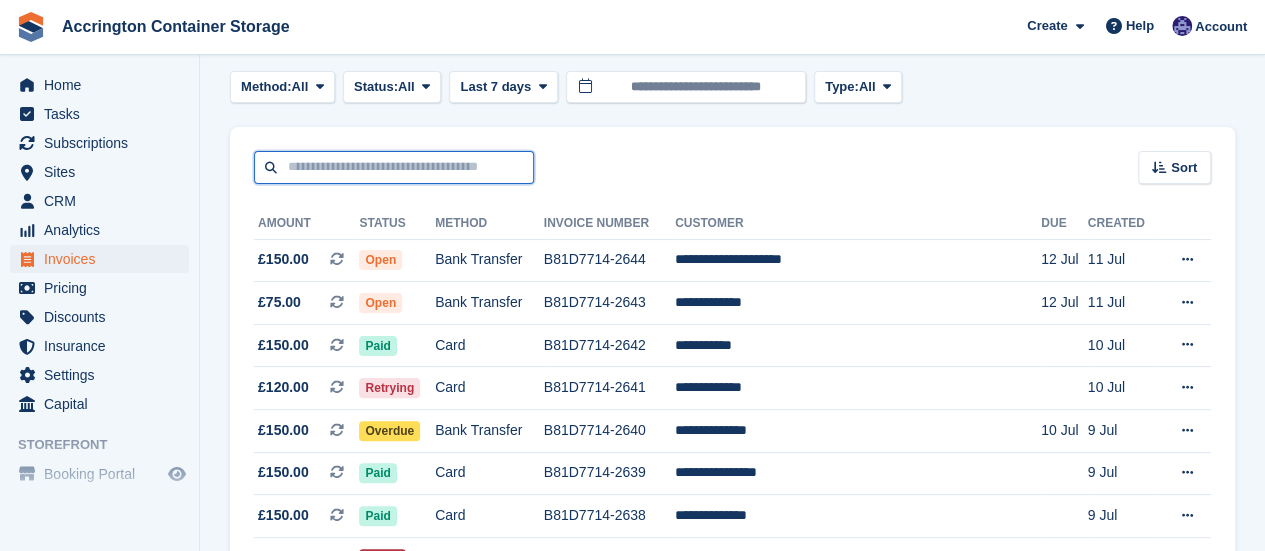 click at bounding box center (394, 167) 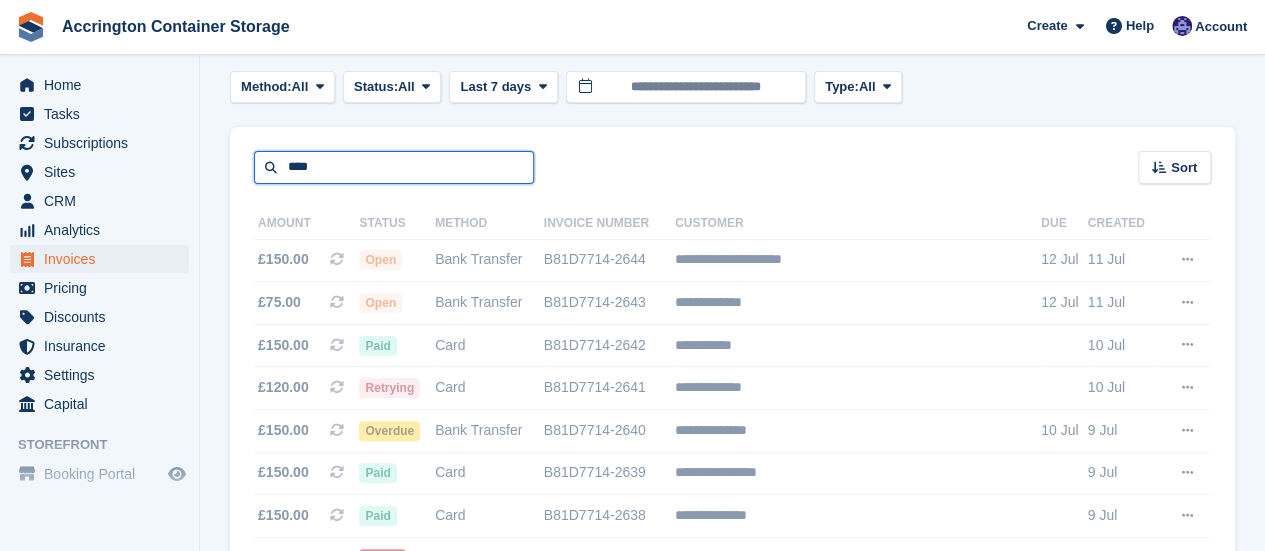 type on "*****" 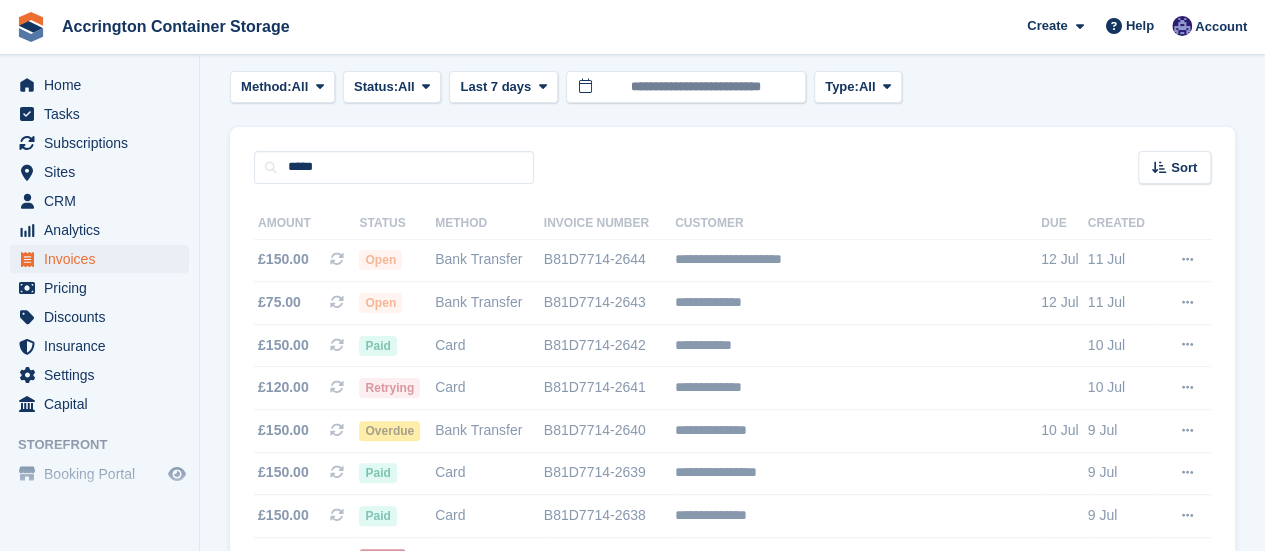 click at bounding box center (862, 1119) 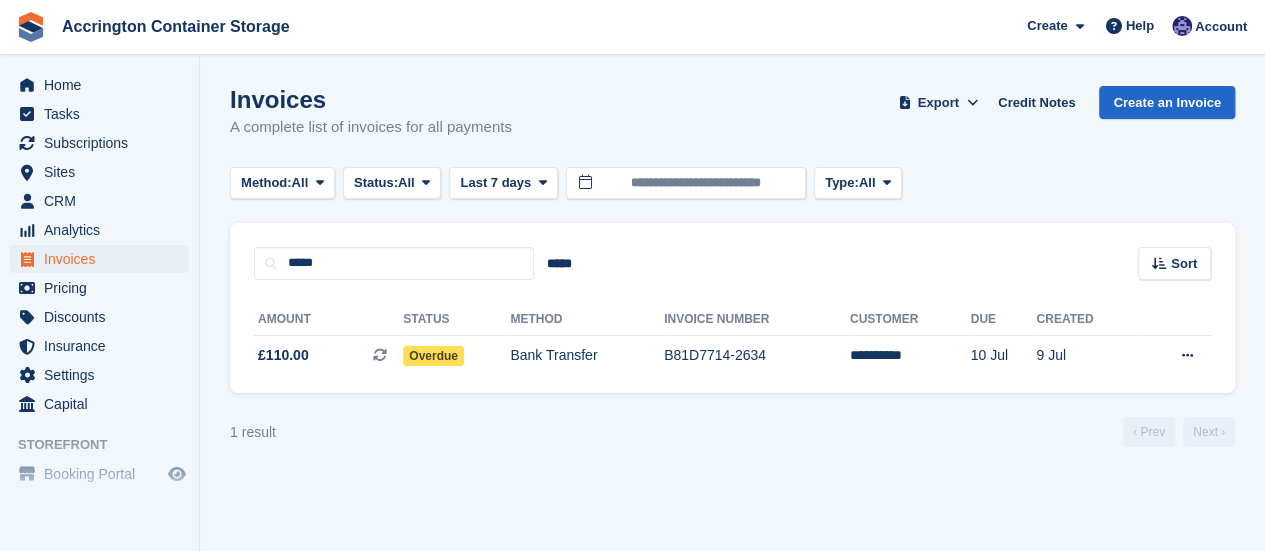 scroll, scrollTop: 0, scrollLeft: 0, axis: both 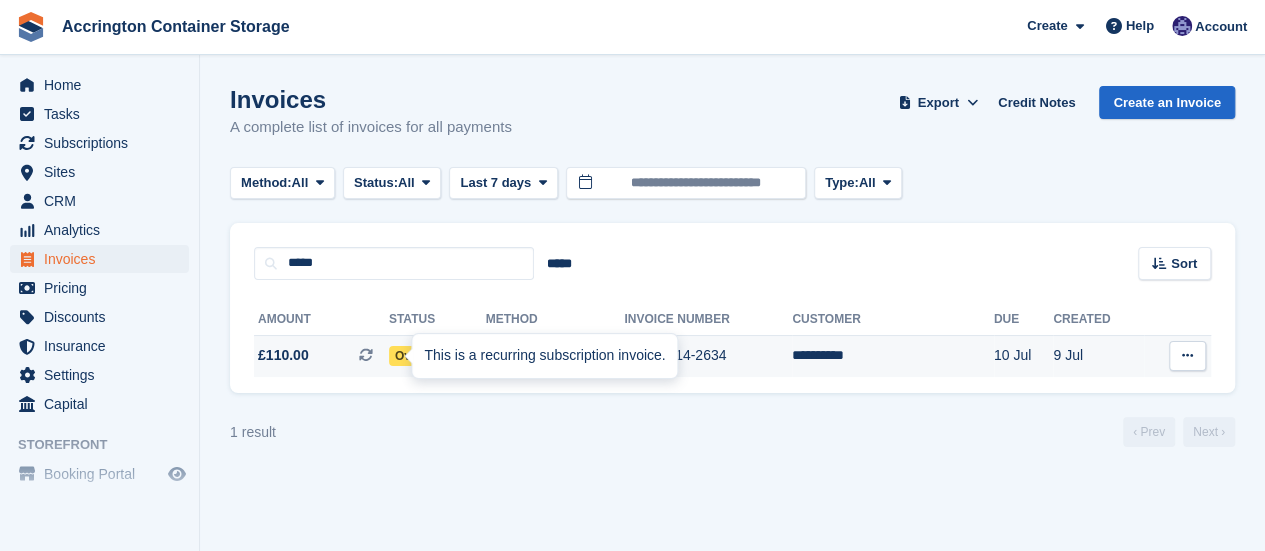 click on "This is a recurring subscription invoice." at bounding box center [544, 356] 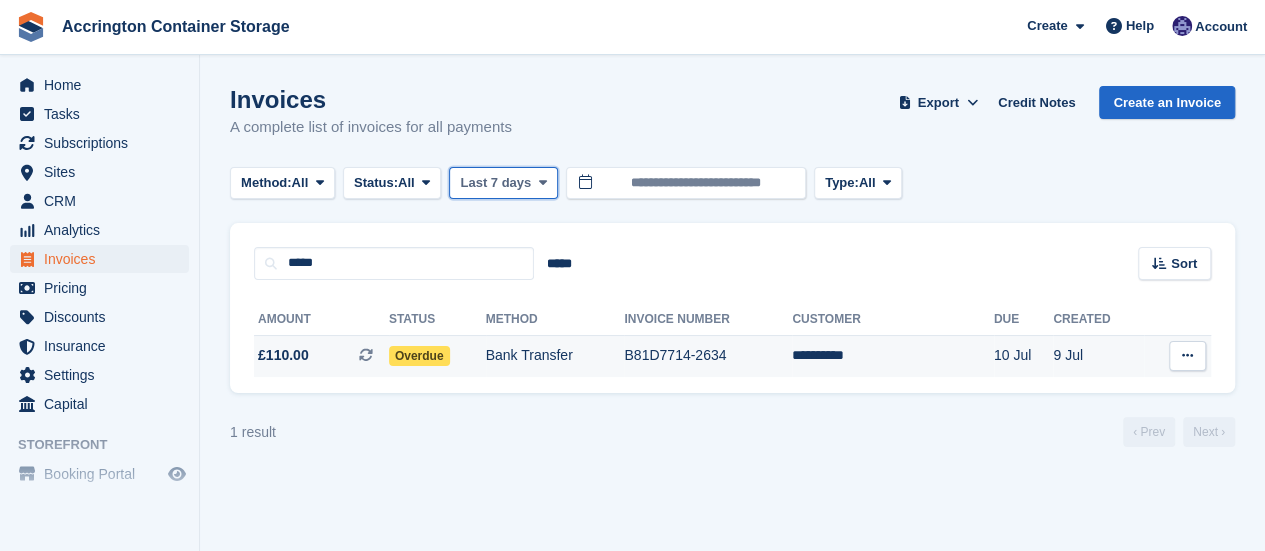 click on "Last 7 days" at bounding box center (495, 183) 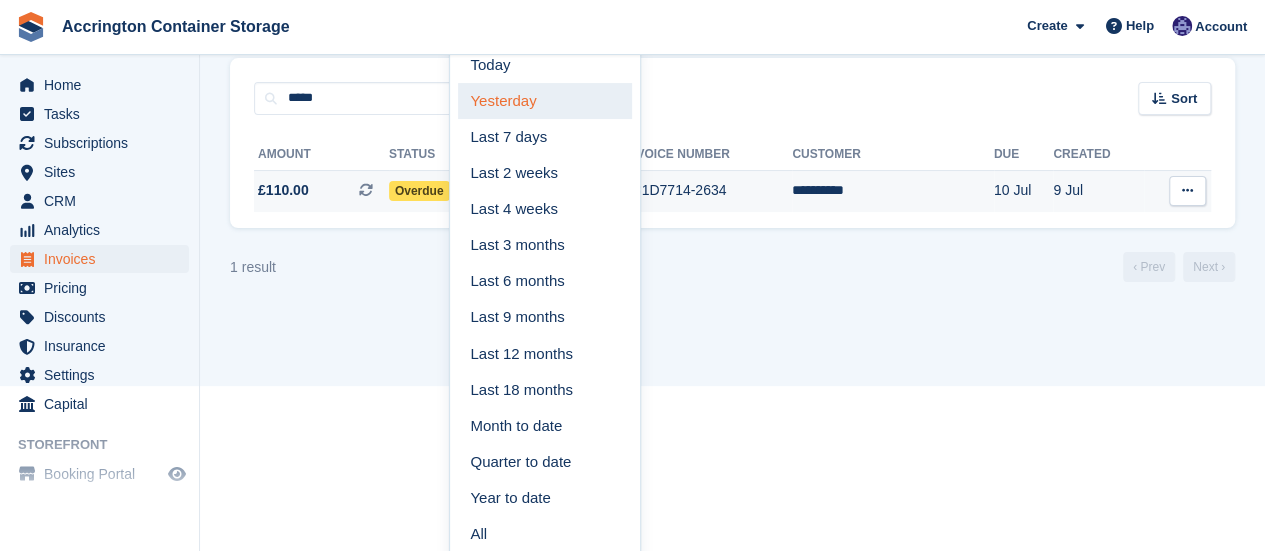 scroll, scrollTop: 166, scrollLeft: 0, axis: vertical 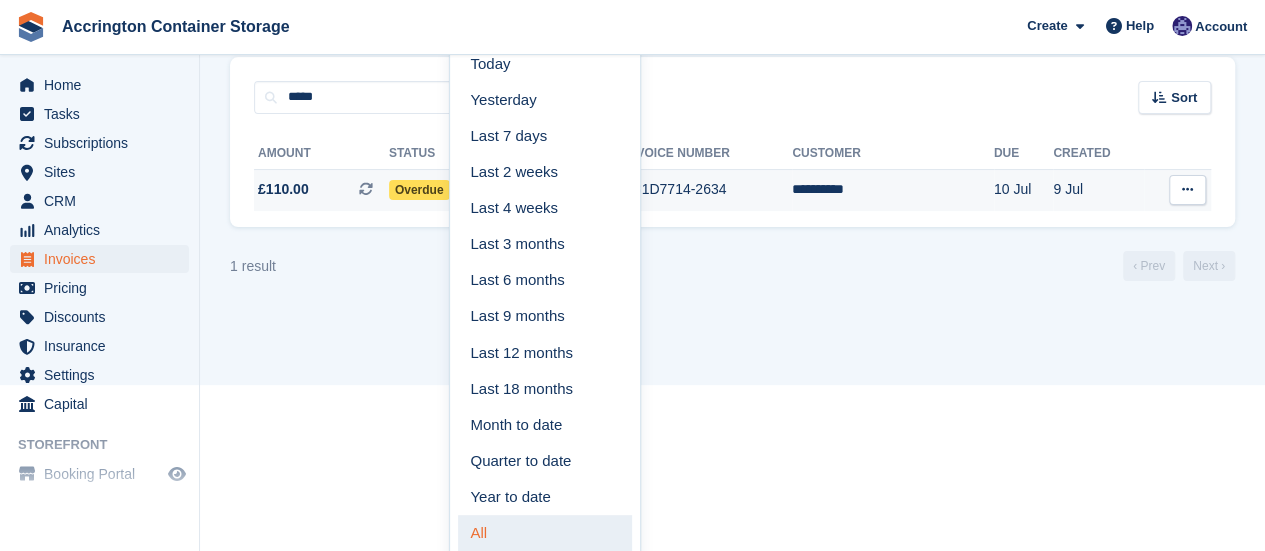 click on "All" at bounding box center [545, 533] 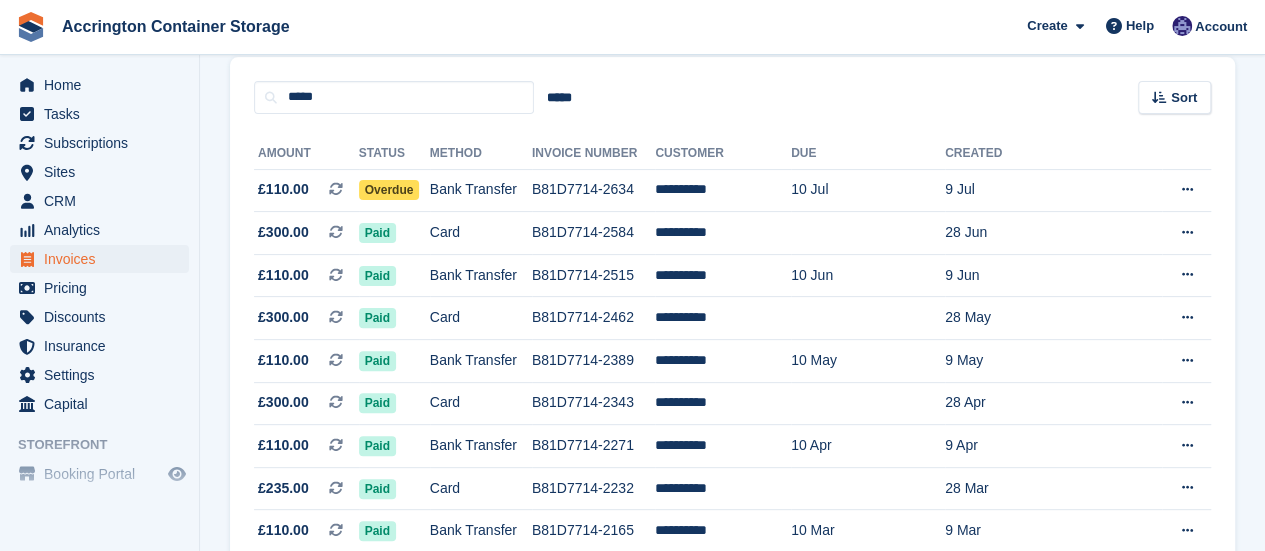 scroll, scrollTop: 58, scrollLeft: 0, axis: vertical 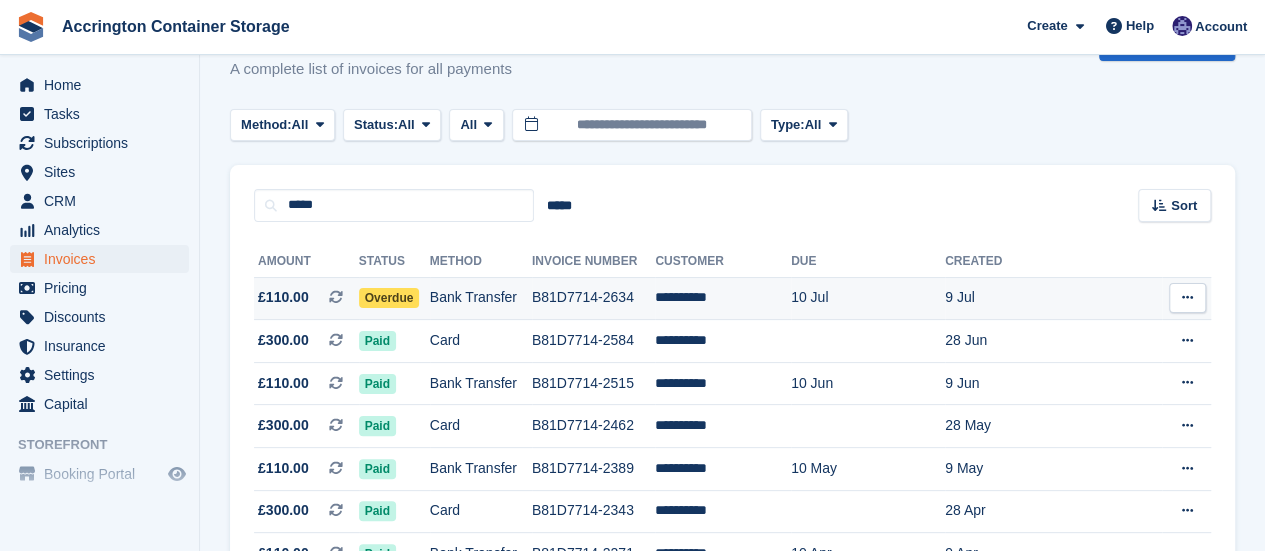 click on "Bank Transfer" at bounding box center (481, 298) 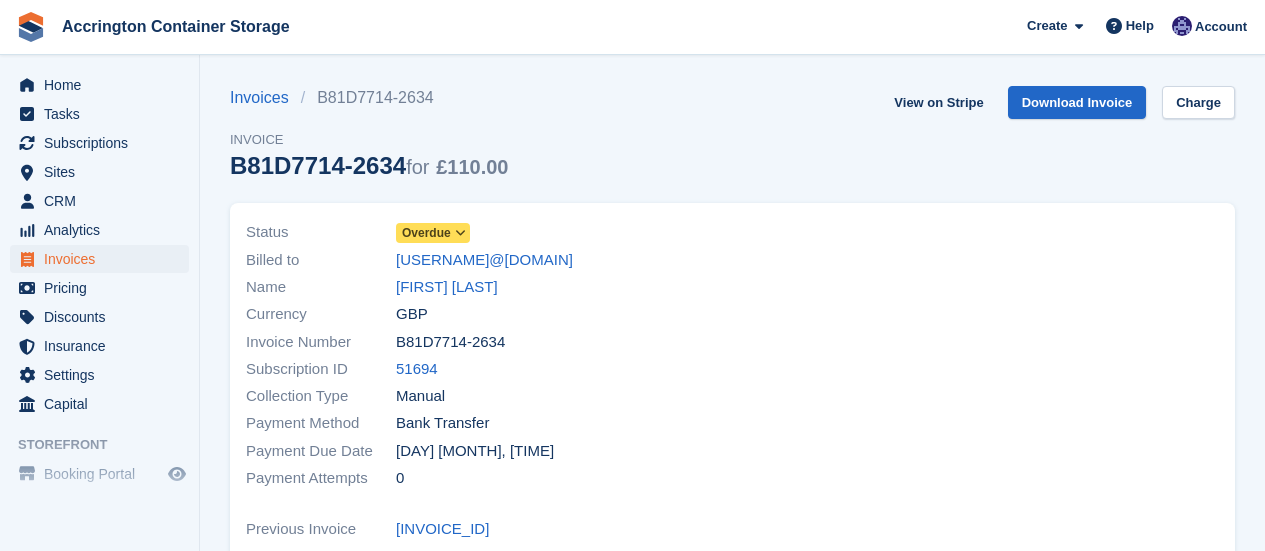 scroll, scrollTop: 0, scrollLeft: 0, axis: both 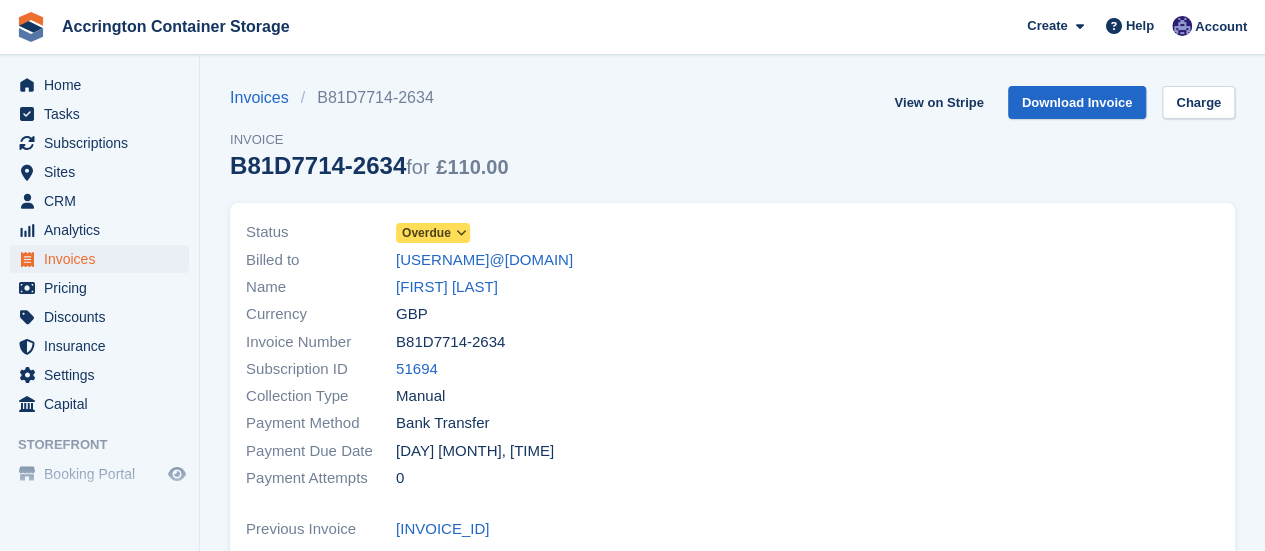 click on "Overdue" at bounding box center [426, 233] 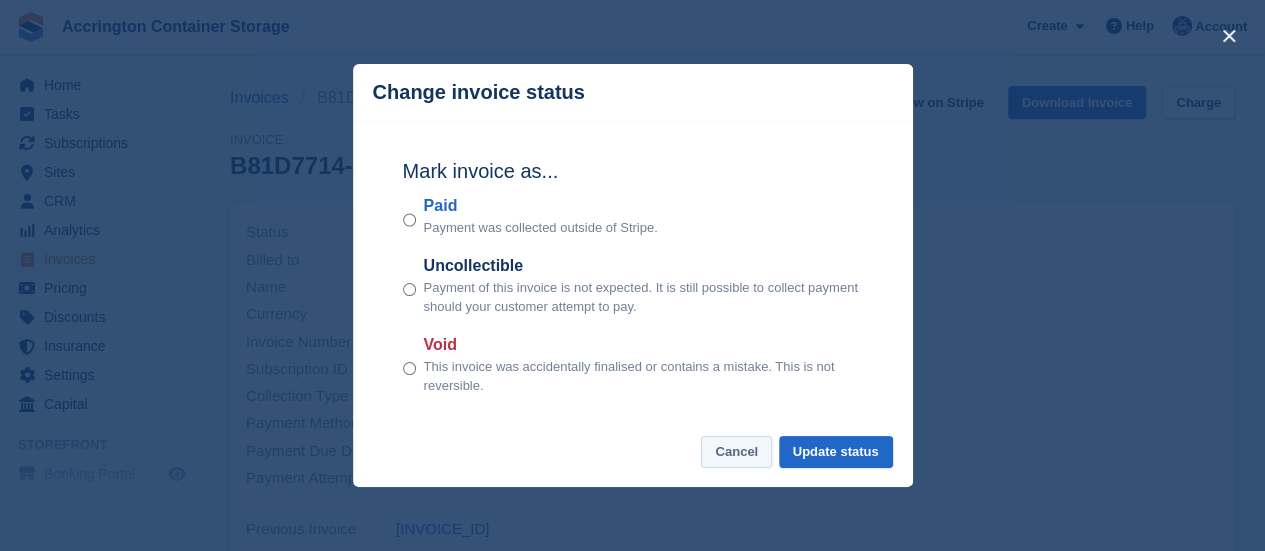 click on "Cancel" at bounding box center (736, 452) 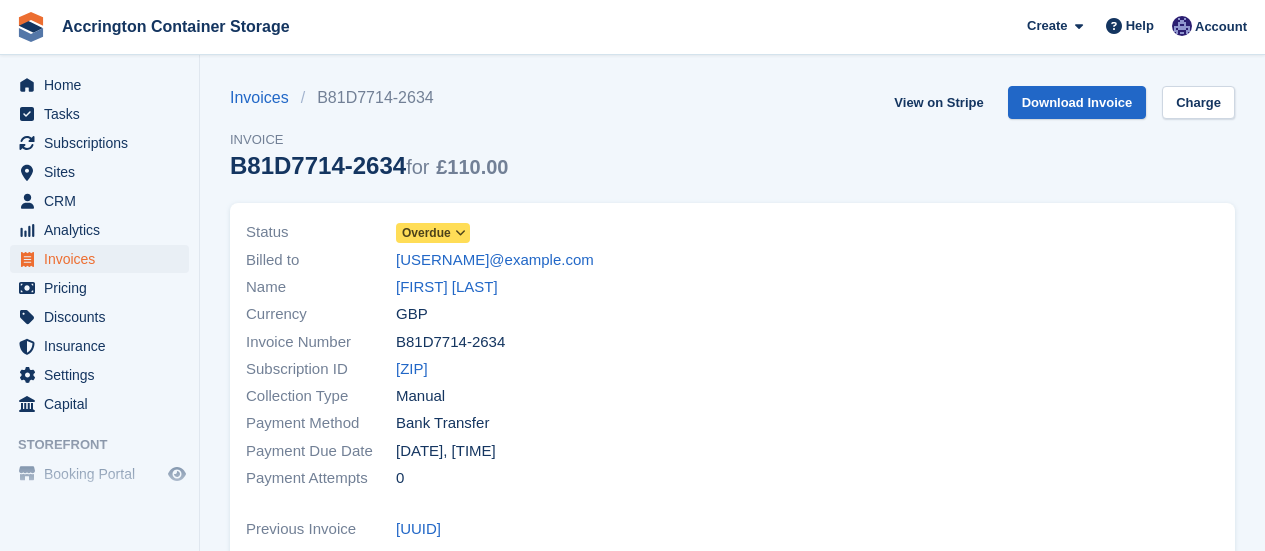scroll, scrollTop: 0, scrollLeft: 0, axis: both 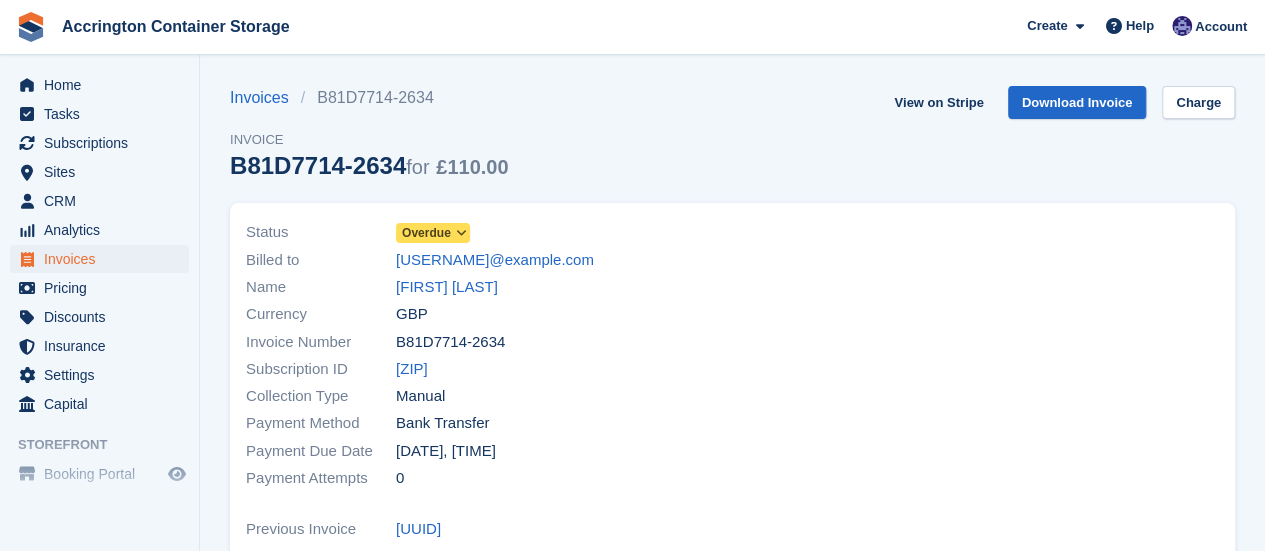 click on "Overdue" at bounding box center [426, 233] 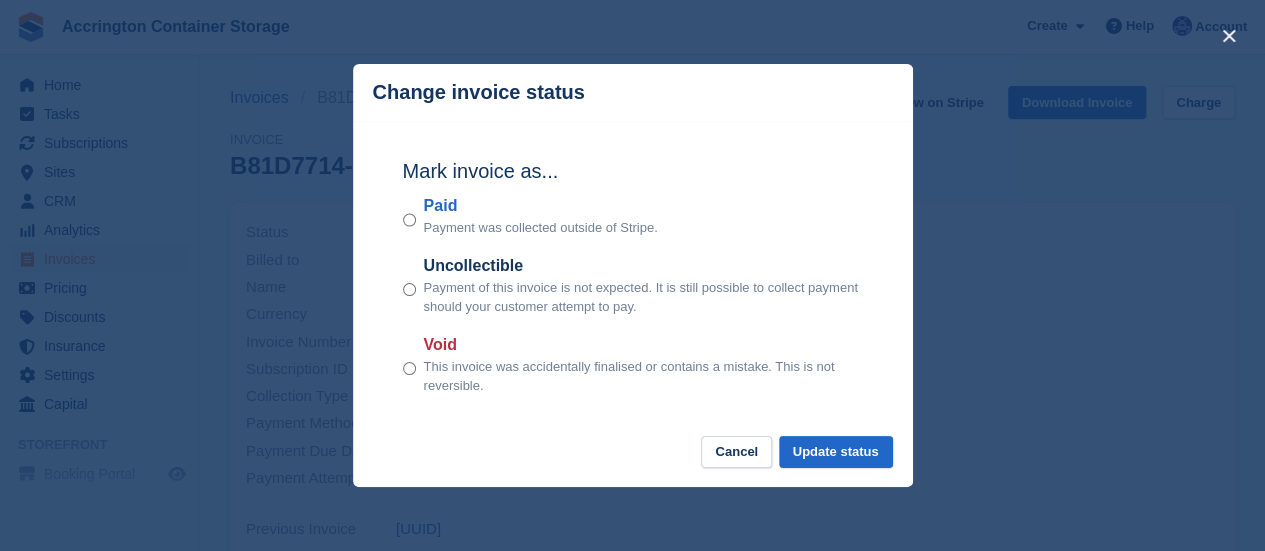 click on "Paid
Payment was collected outside of Stripe." at bounding box center [633, 216] 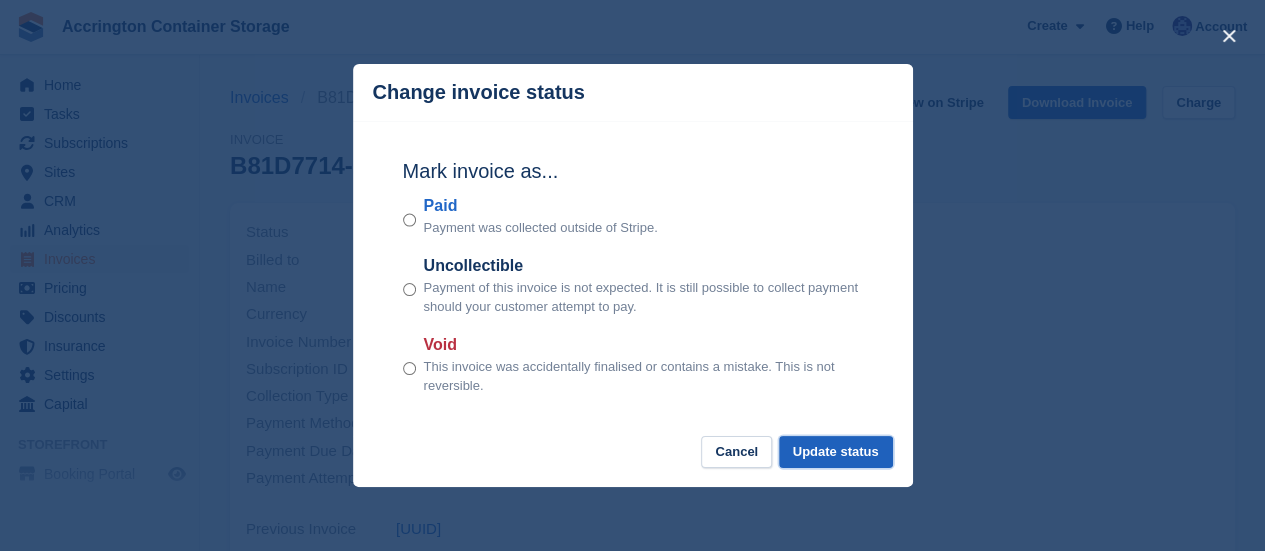 click on "Update status" at bounding box center (836, 452) 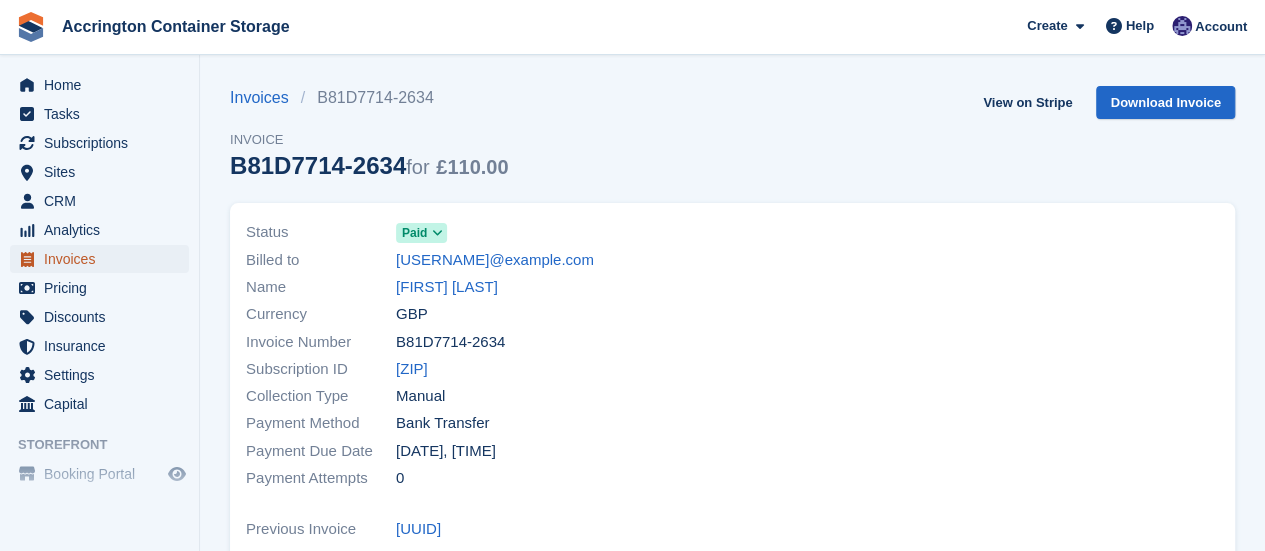 click on "Invoices" at bounding box center (104, 259) 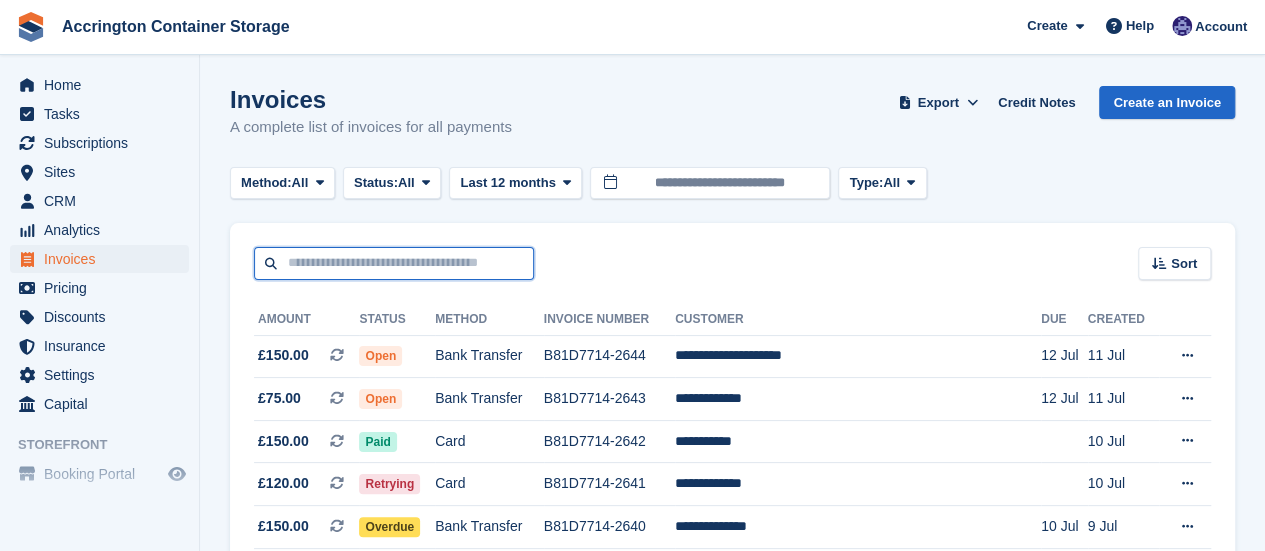 click at bounding box center [394, 263] 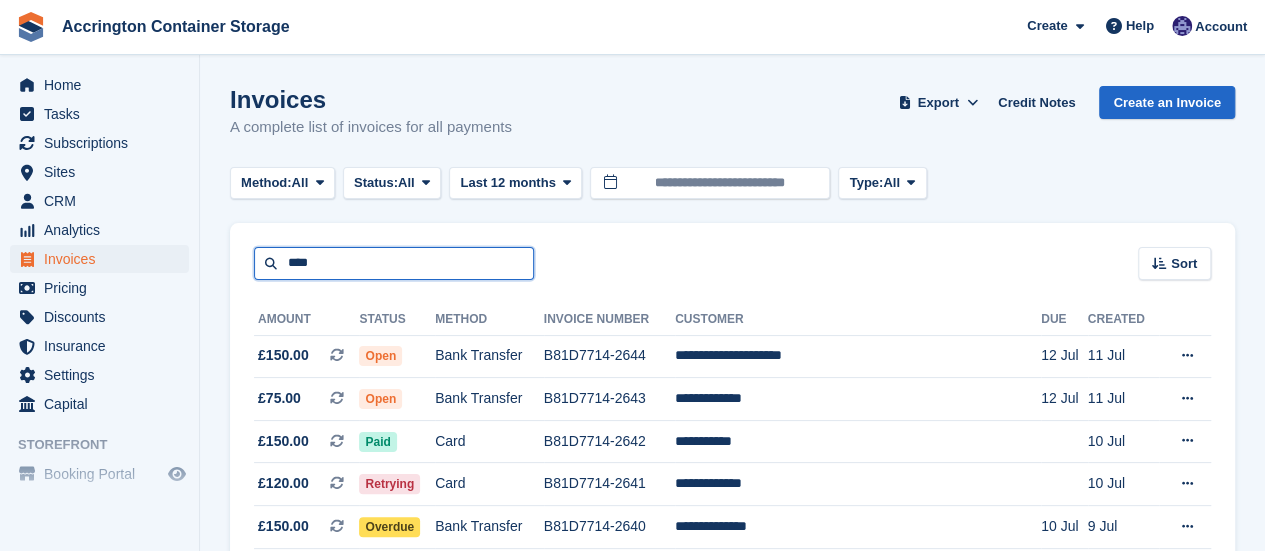 type on "****" 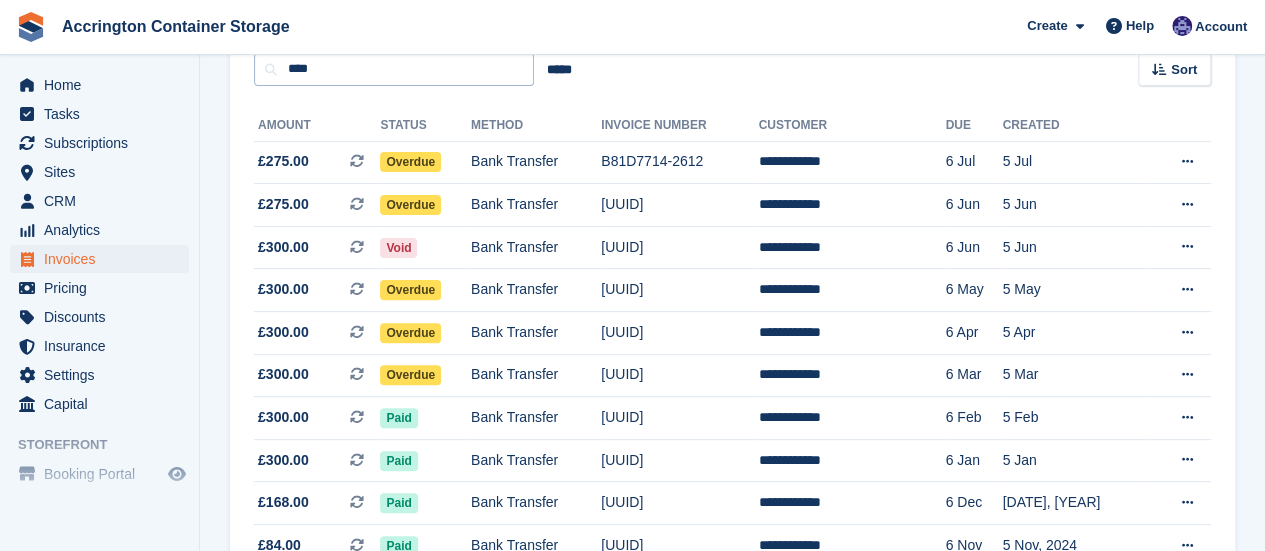 scroll, scrollTop: 312, scrollLeft: 0, axis: vertical 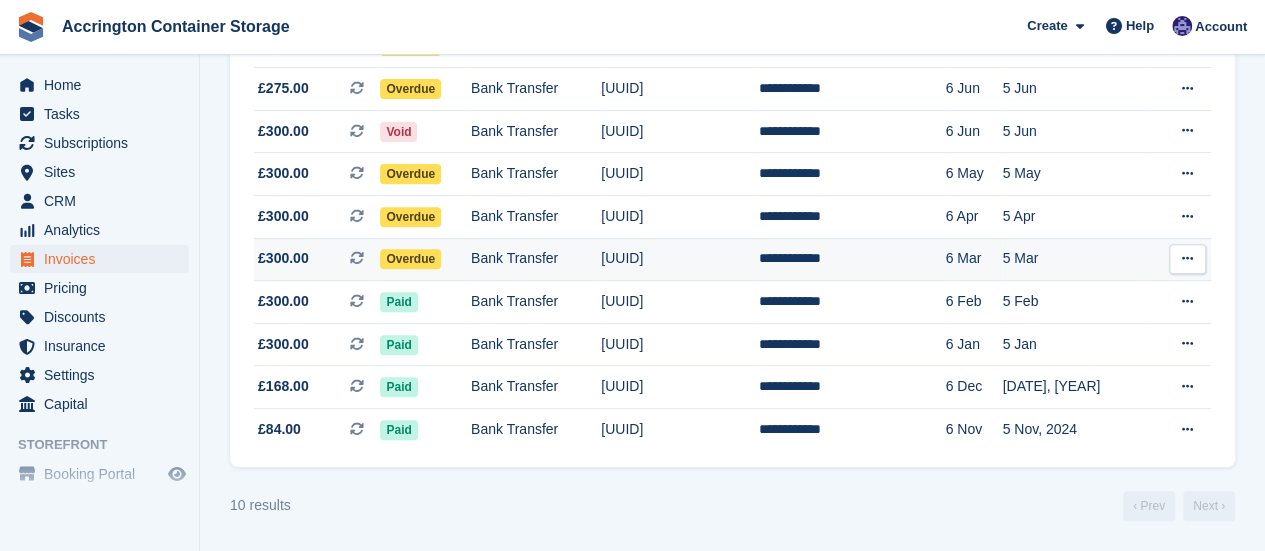 click on "Overdue" at bounding box center [425, 259] 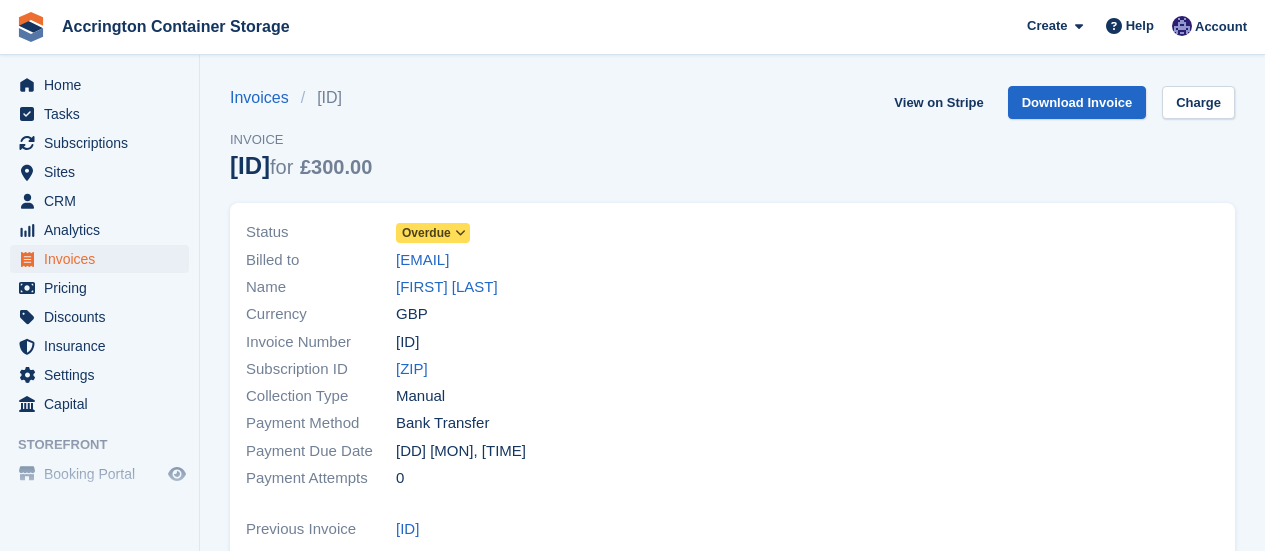 scroll, scrollTop: 0, scrollLeft: 0, axis: both 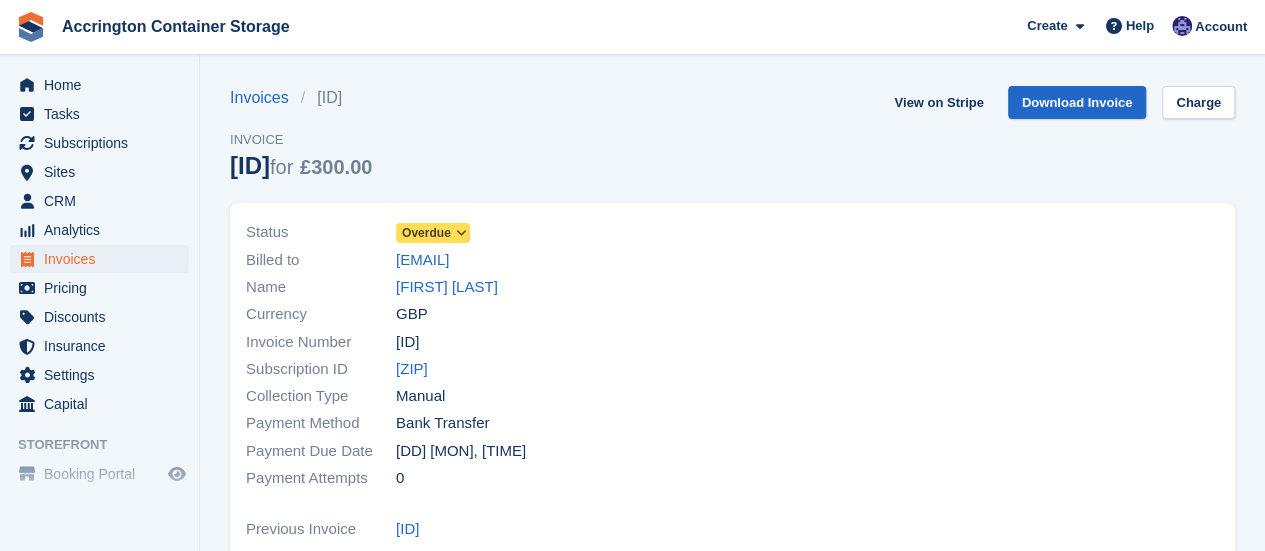 click on "Overdue" at bounding box center (426, 233) 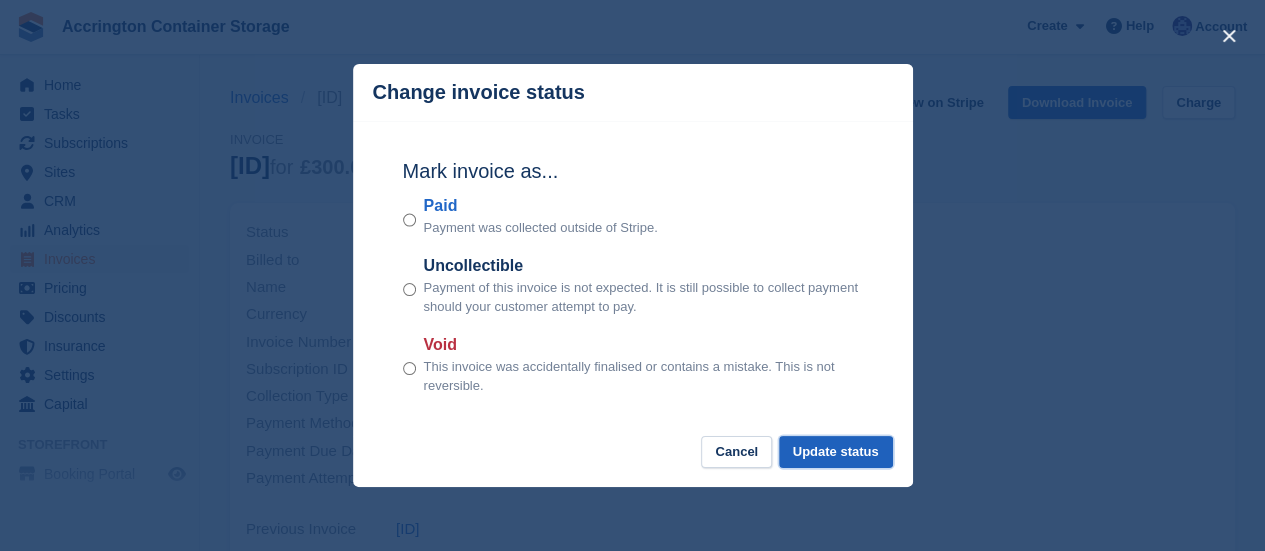 click on "Update status" at bounding box center [836, 452] 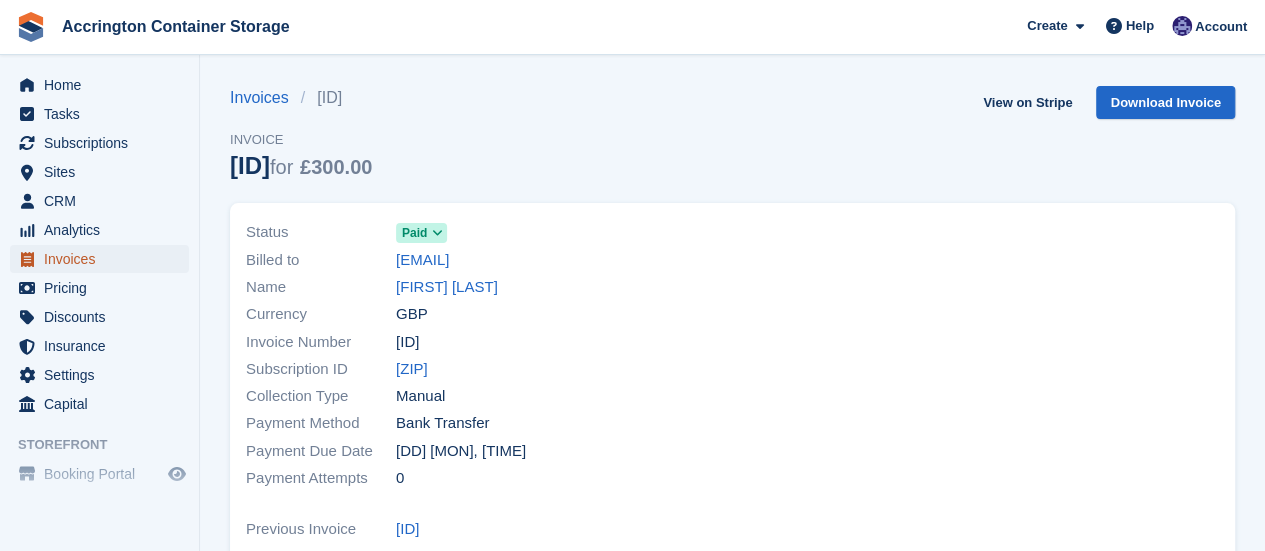 click on "Invoices" at bounding box center [104, 259] 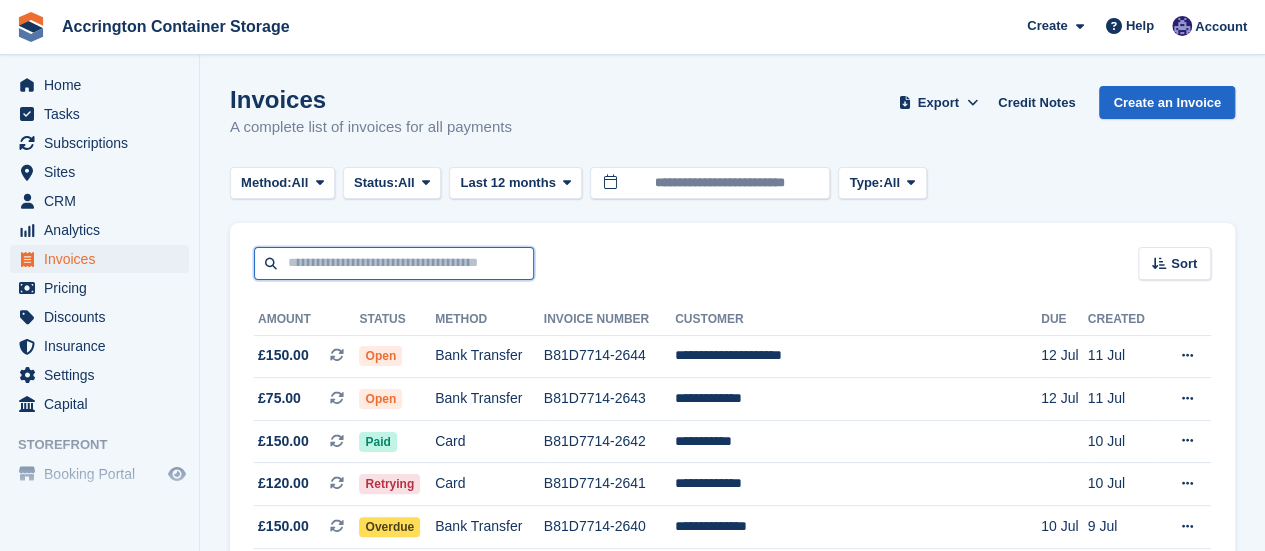 click at bounding box center (394, 263) 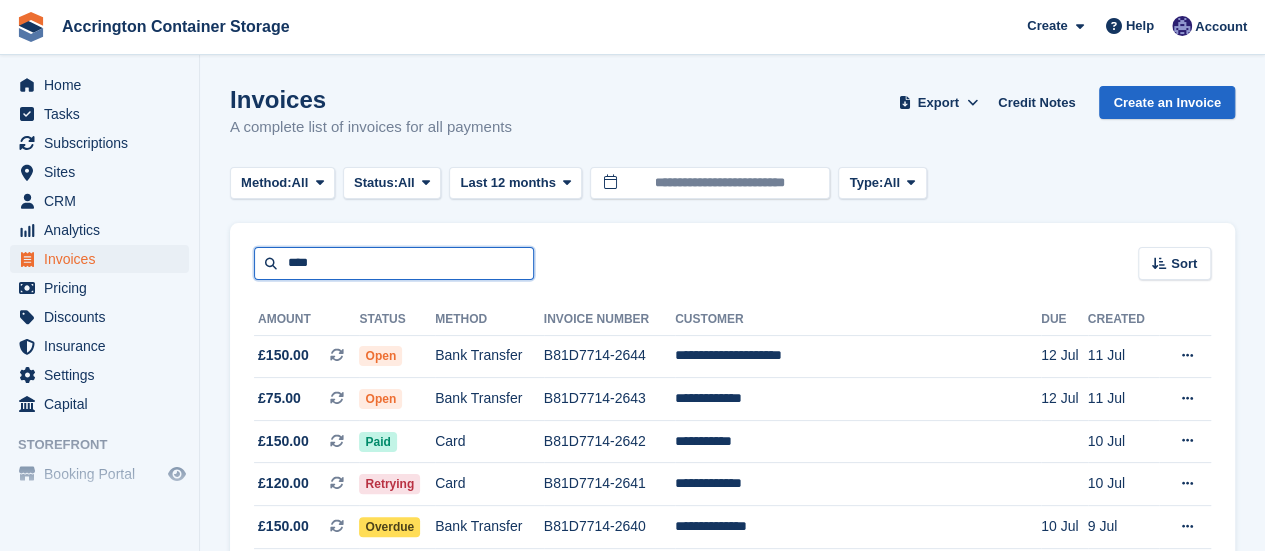 type on "****" 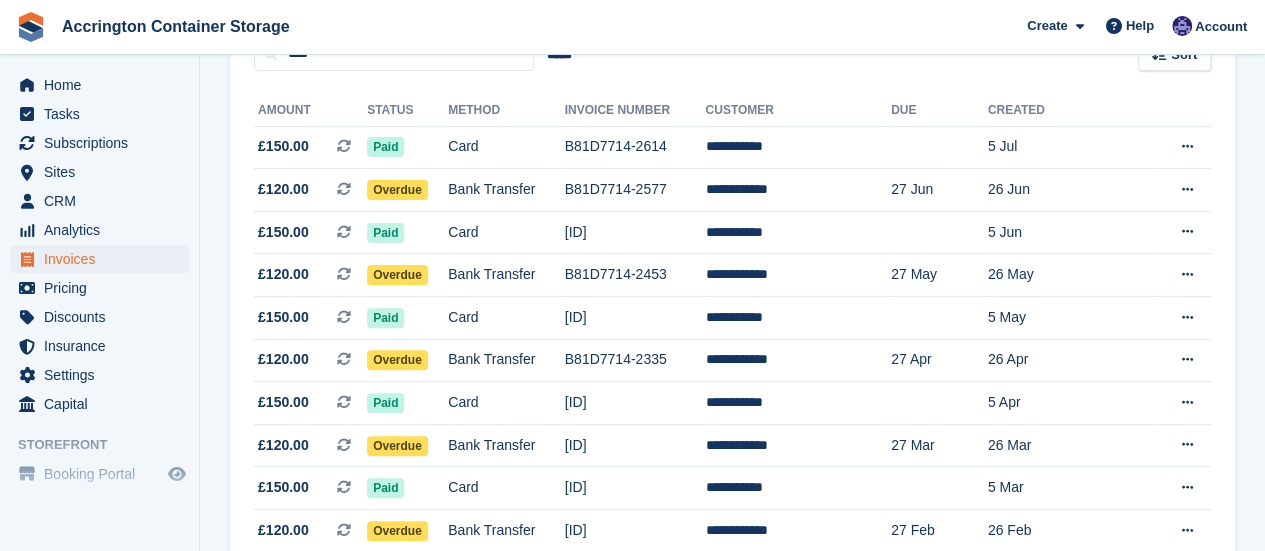 scroll, scrollTop: 208, scrollLeft: 0, axis: vertical 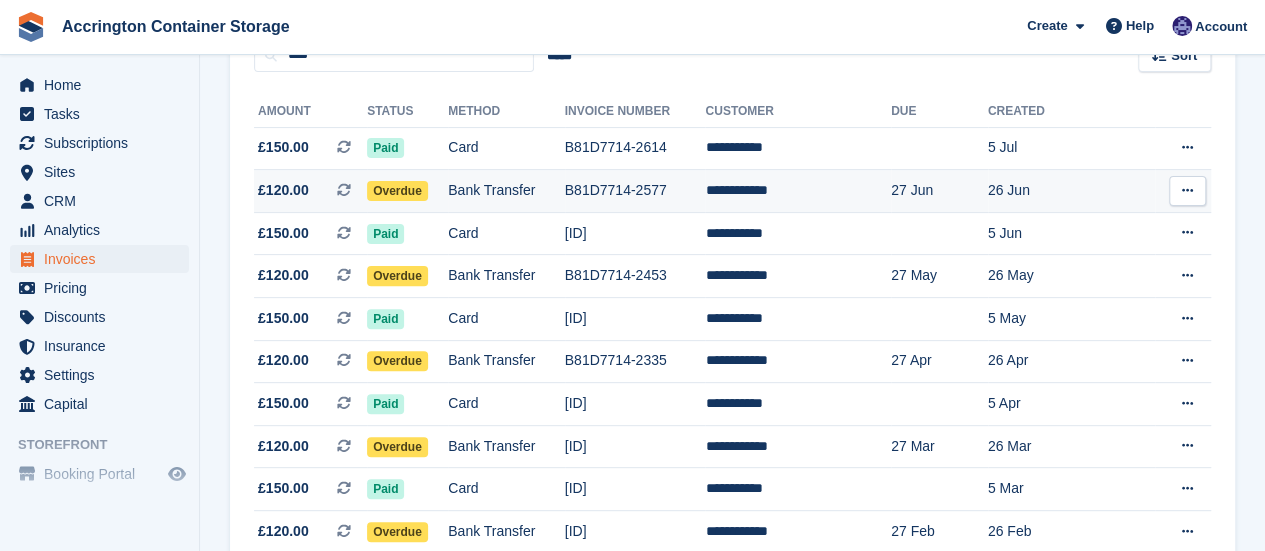 click on "Bank Transfer" at bounding box center [506, 191] 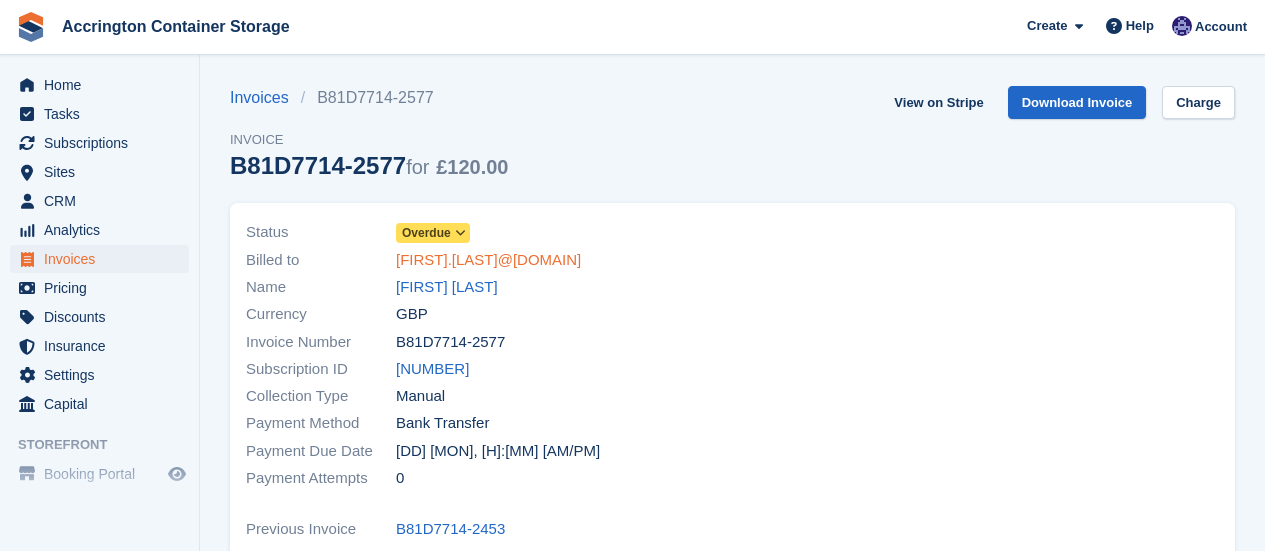 scroll, scrollTop: 0, scrollLeft: 0, axis: both 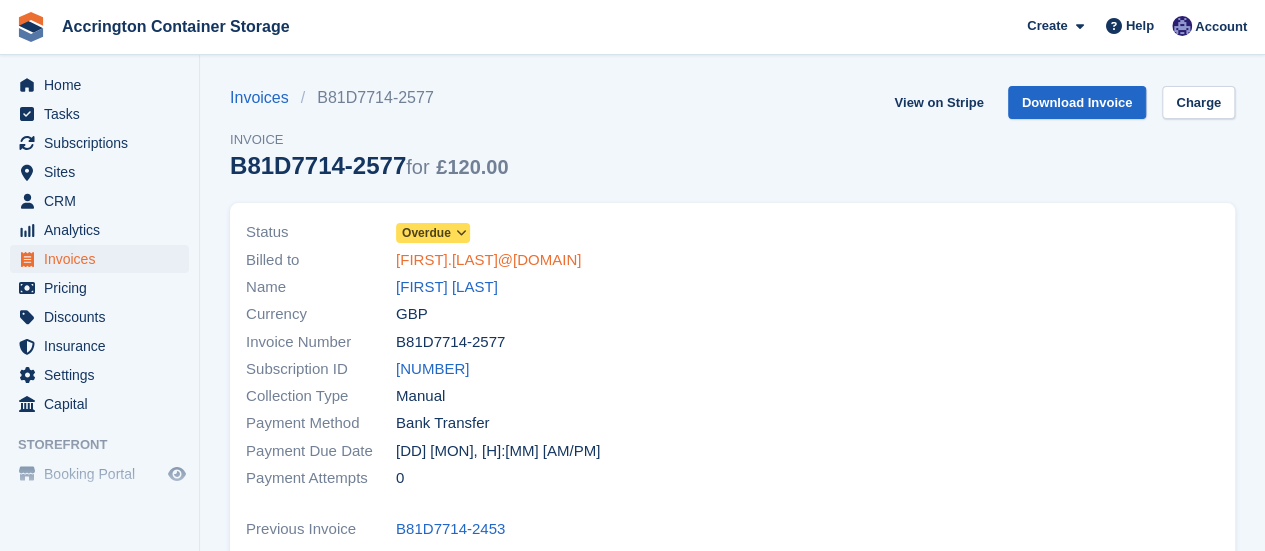 click on "[FIRST].[LAST]@[DOMAIN]" at bounding box center [488, 260] 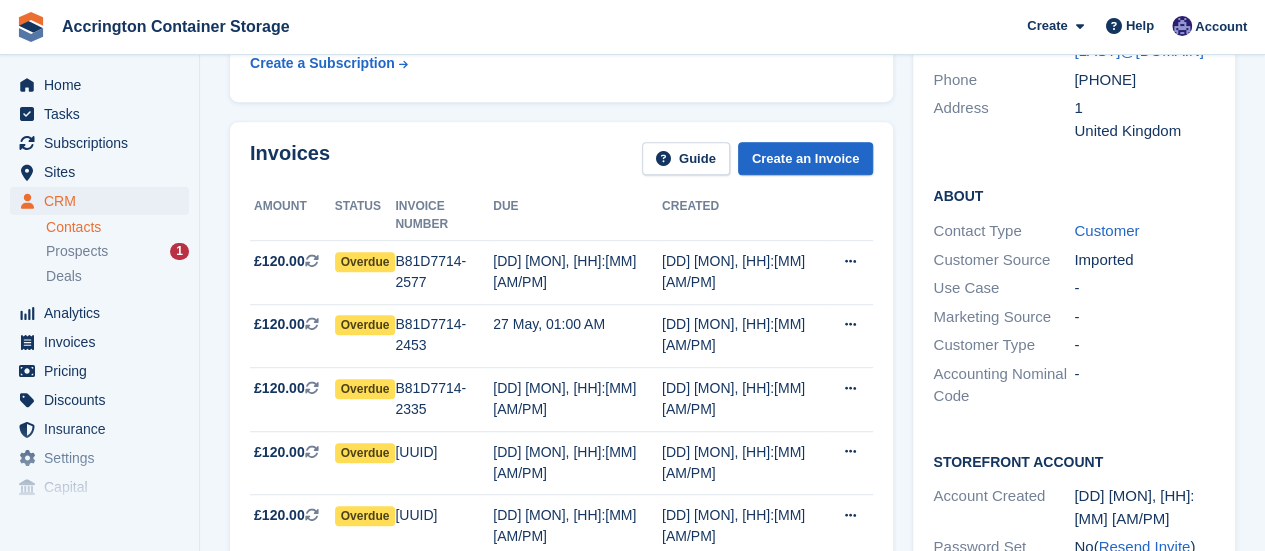 scroll, scrollTop: 639, scrollLeft: 0, axis: vertical 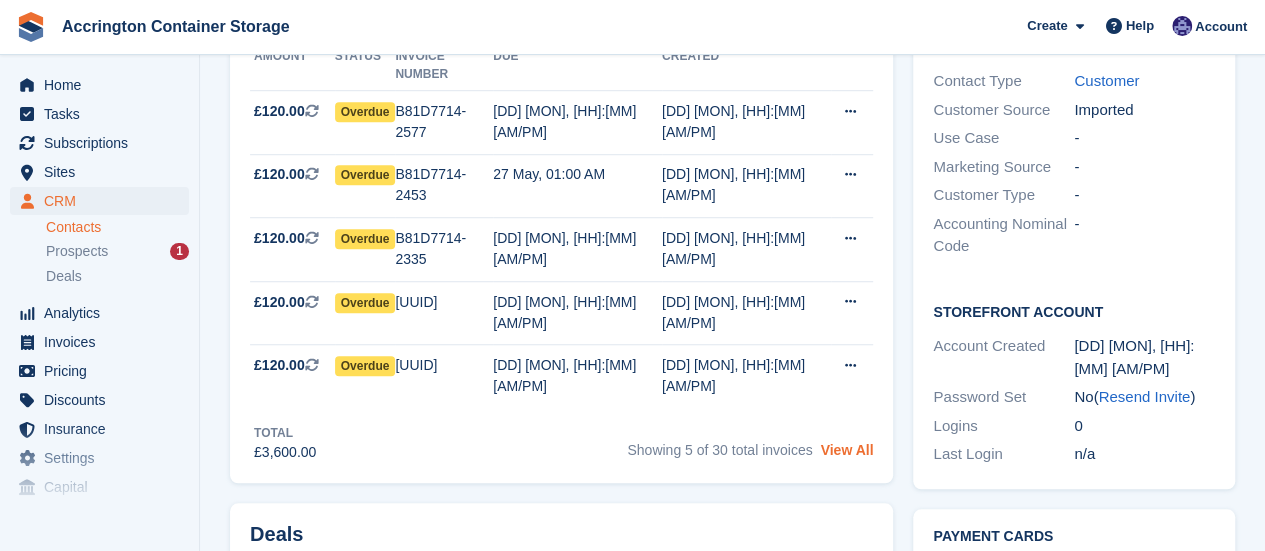 click on "View All" at bounding box center (846, 450) 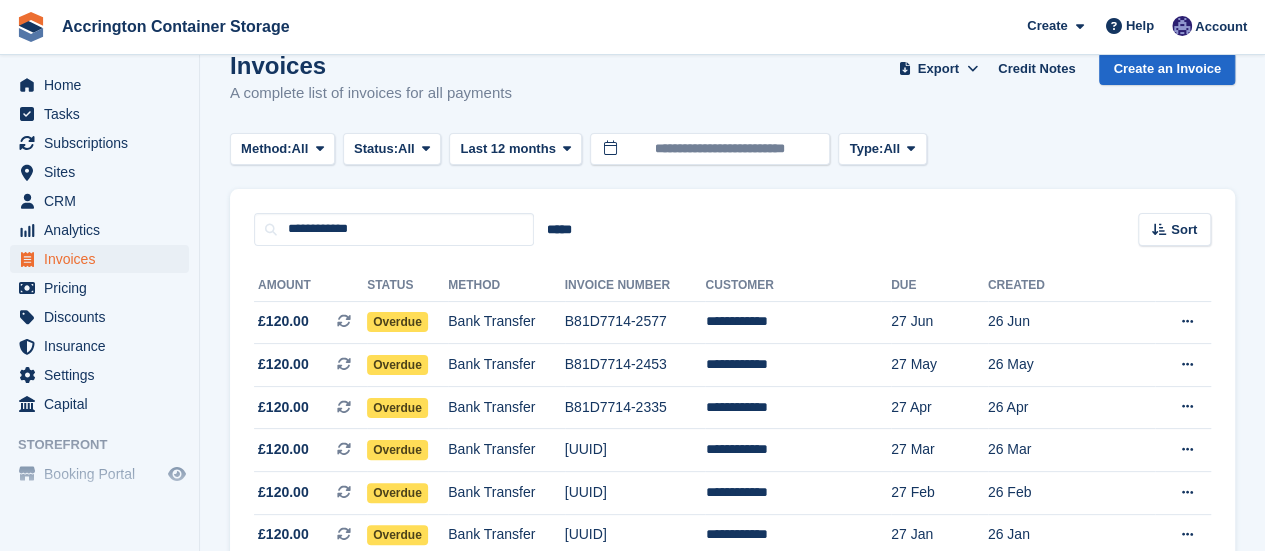 scroll, scrollTop: 34, scrollLeft: 0, axis: vertical 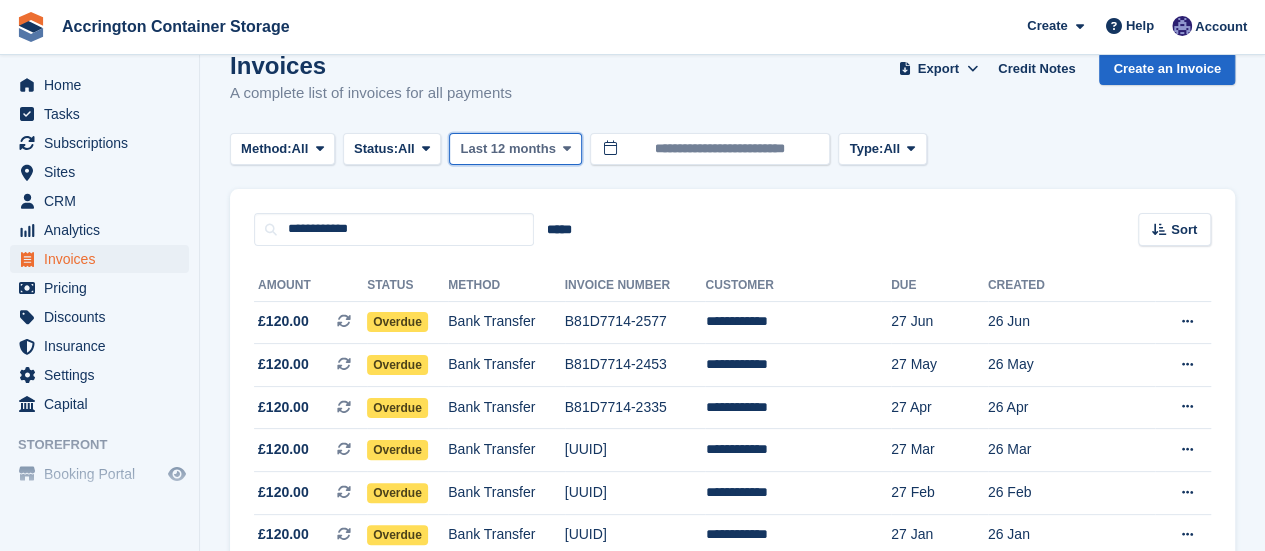 click on "Last 12 months" at bounding box center [507, 149] 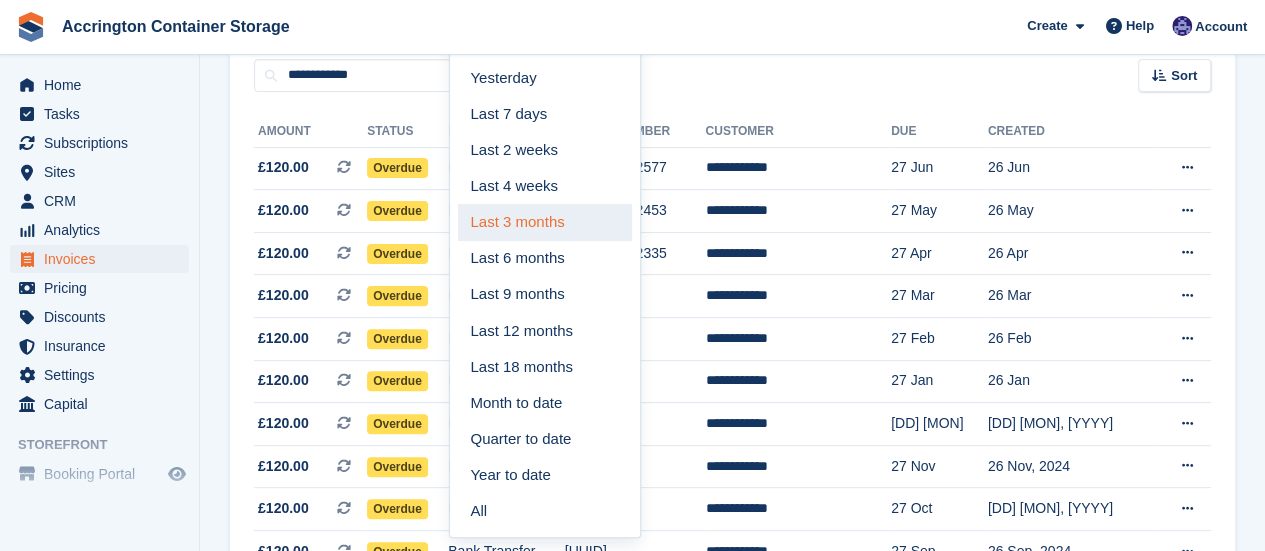 scroll, scrollTop: 188, scrollLeft: 0, axis: vertical 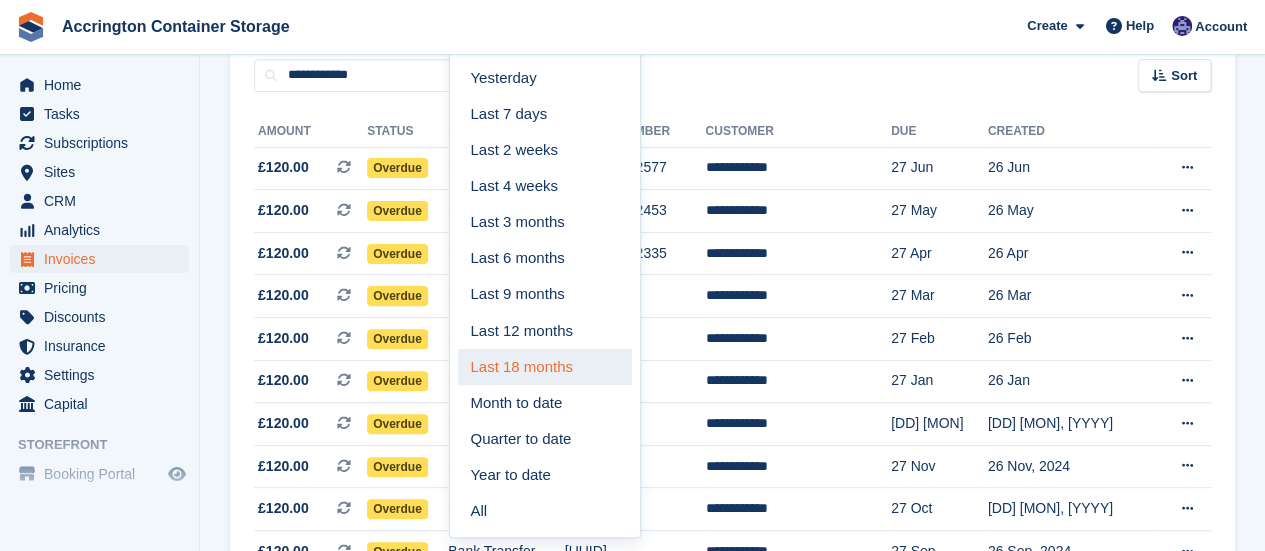 click on "Last 18 months" at bounding box center [545, 367] 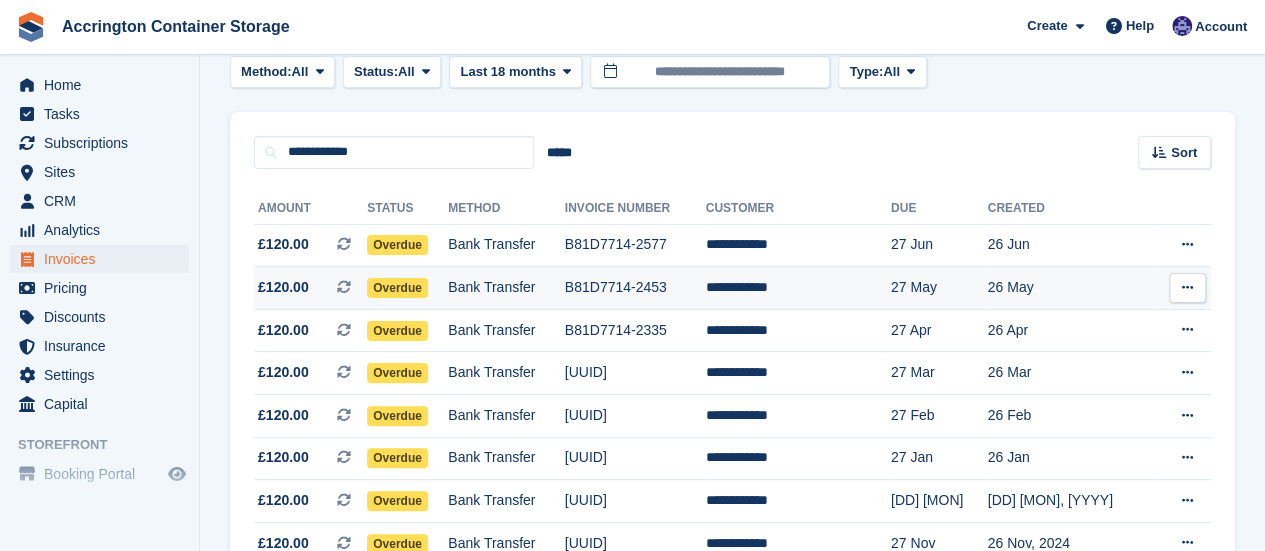 scroll, scrollTop: 110, scrollLeft: 0, axis: vertical 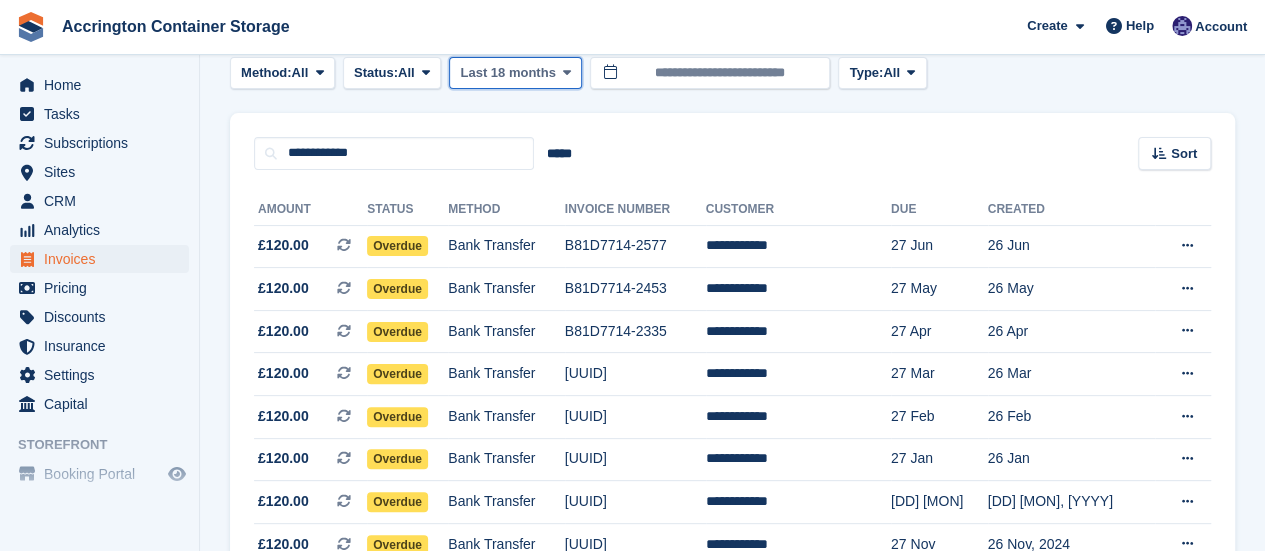 click on "Last 18 months" at bounding box center [507, 73] 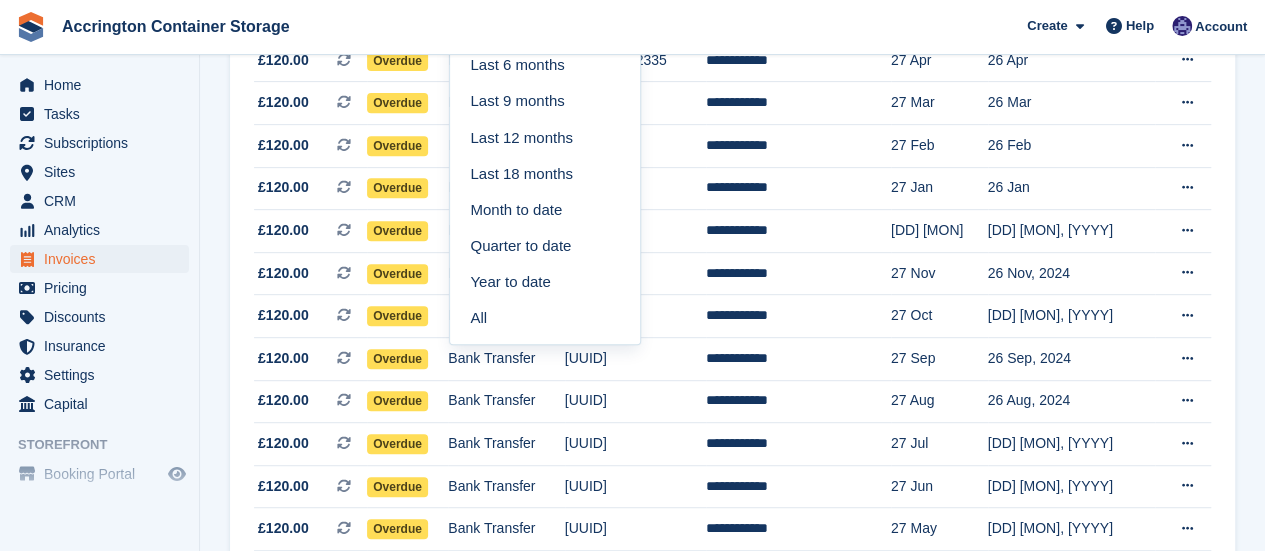scroll, scrollTop: 422, scrollLeft: 0, axis: vertical 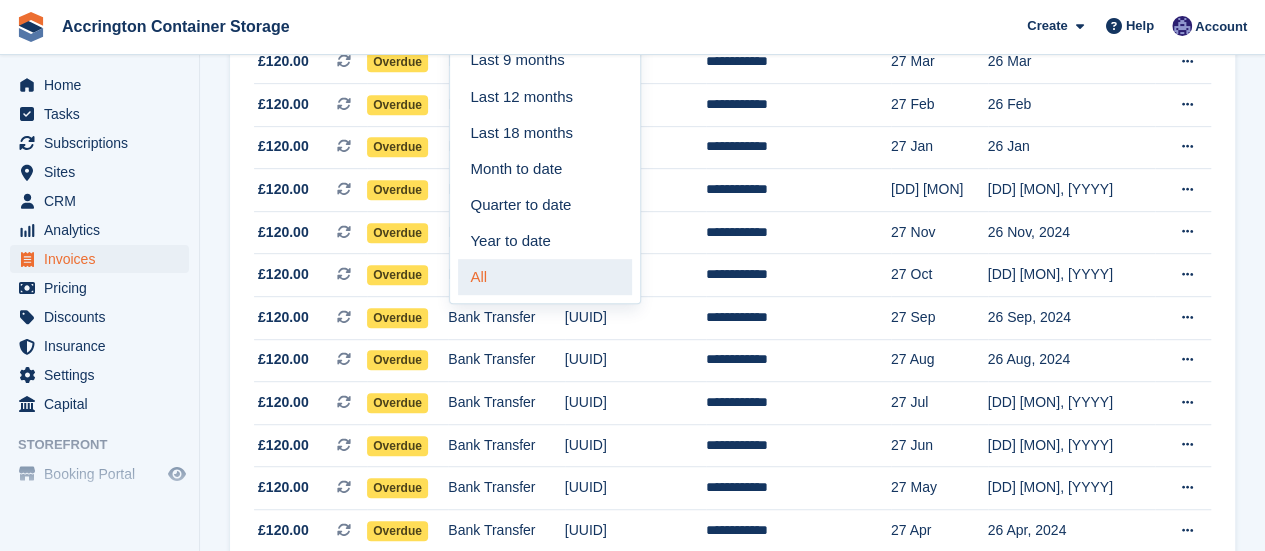 click on "All" at bounding box center (545, 277) 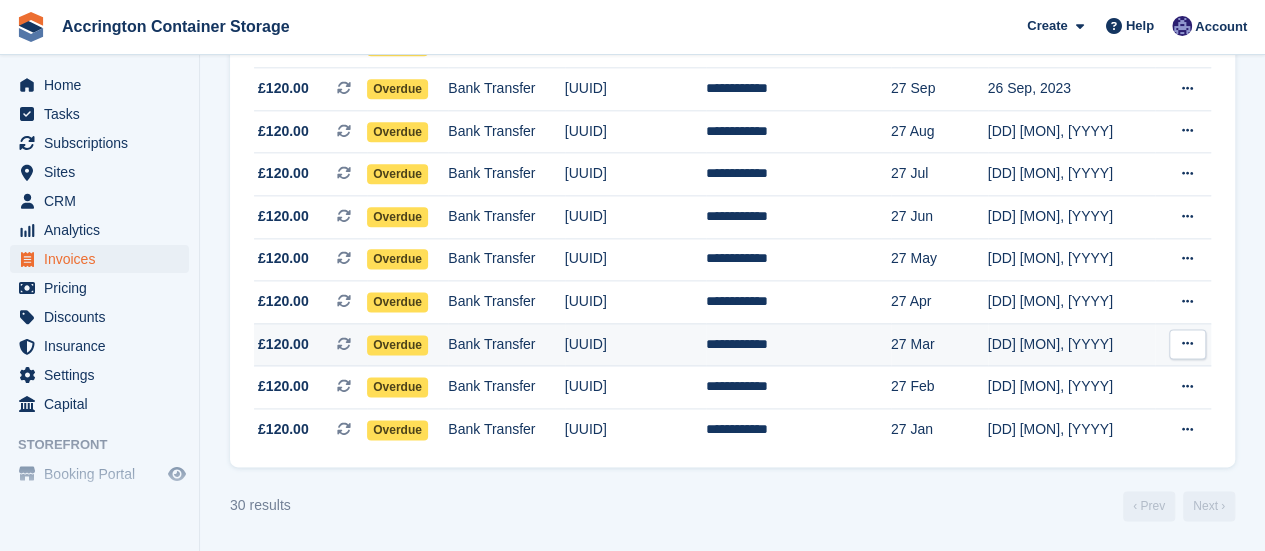 scroll, scrollTop: 1170, scrollLeft: 0, axis: vertical 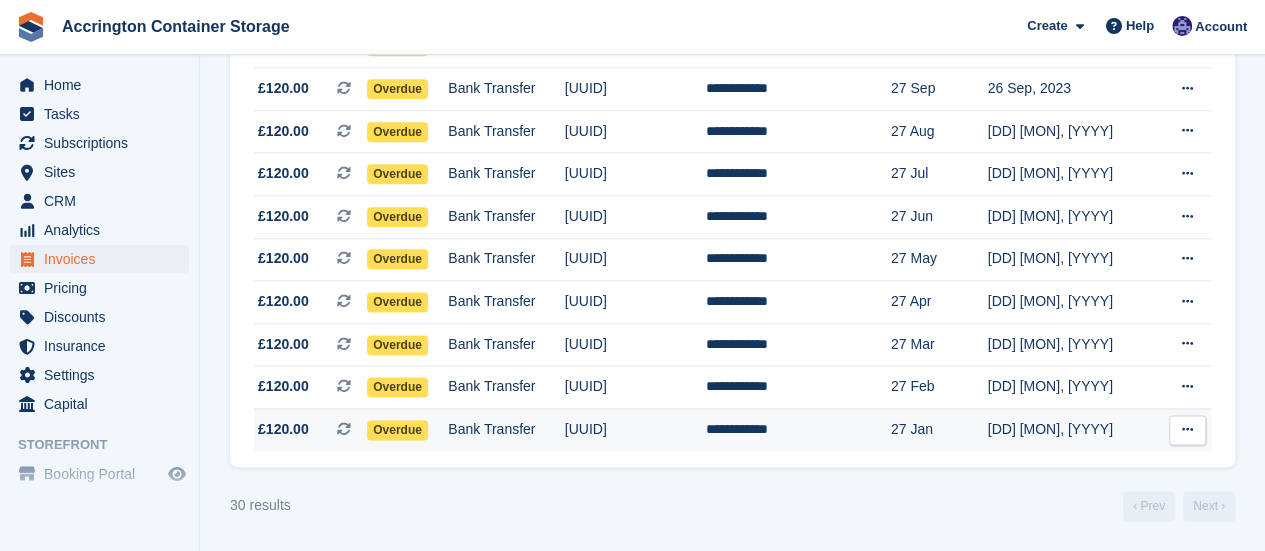 click on "Bank Transfer" at bounding box center [506, 429] 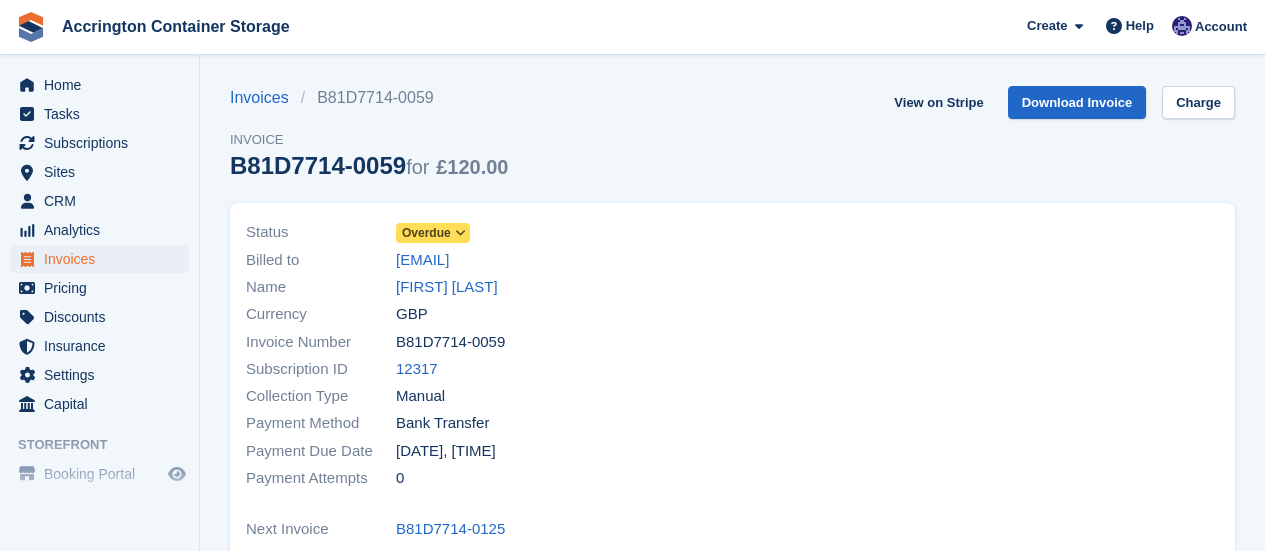 scroll, scrollTop: 0, scrollLeft: 0, axis: both 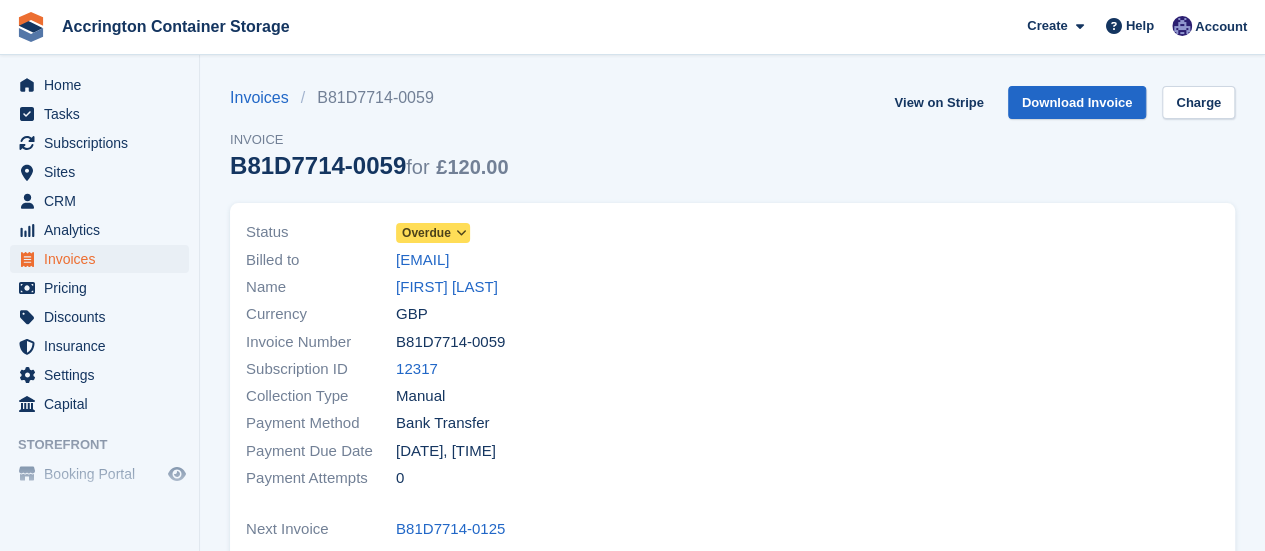 click at bounding box center (460, 233) 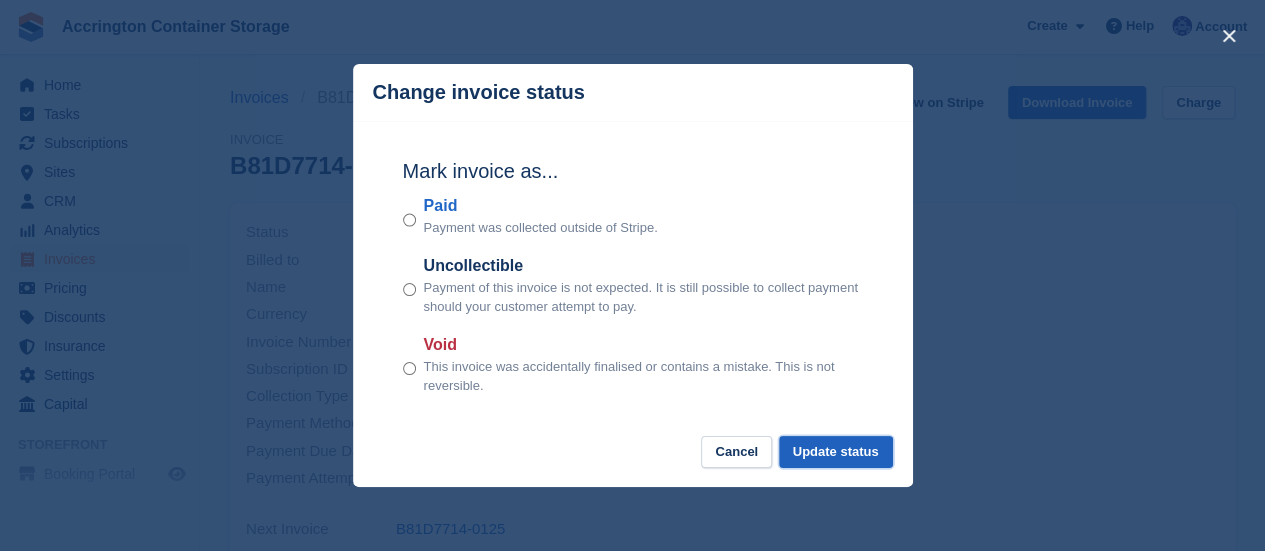 click on "Update status" at bounding box center (836, 452) 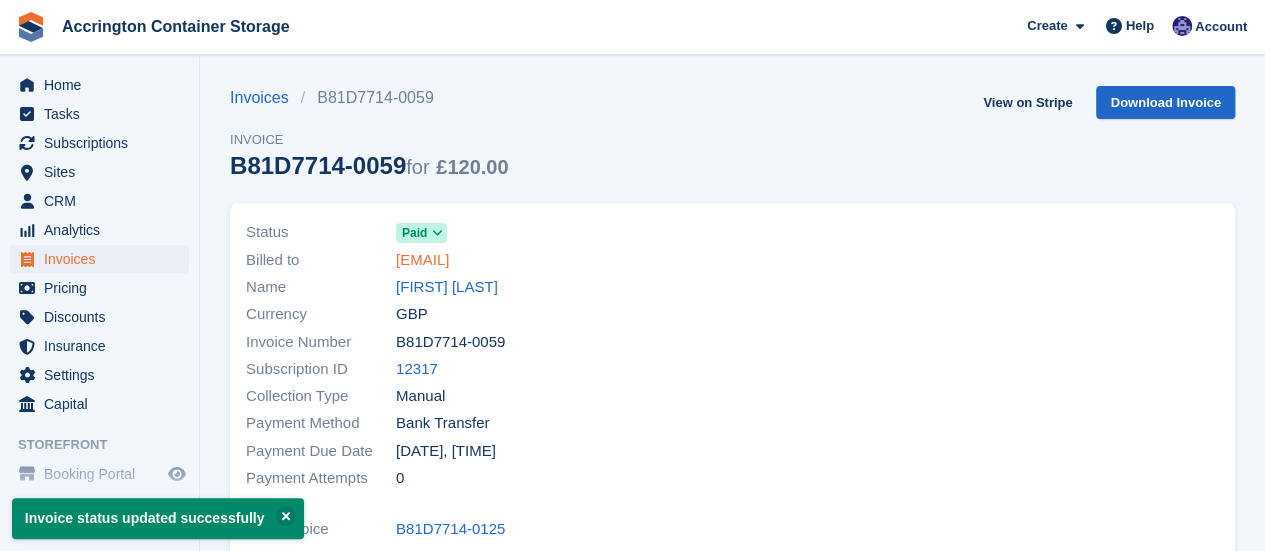 click on "[EMAIL]" at bounding box center [422, 260] 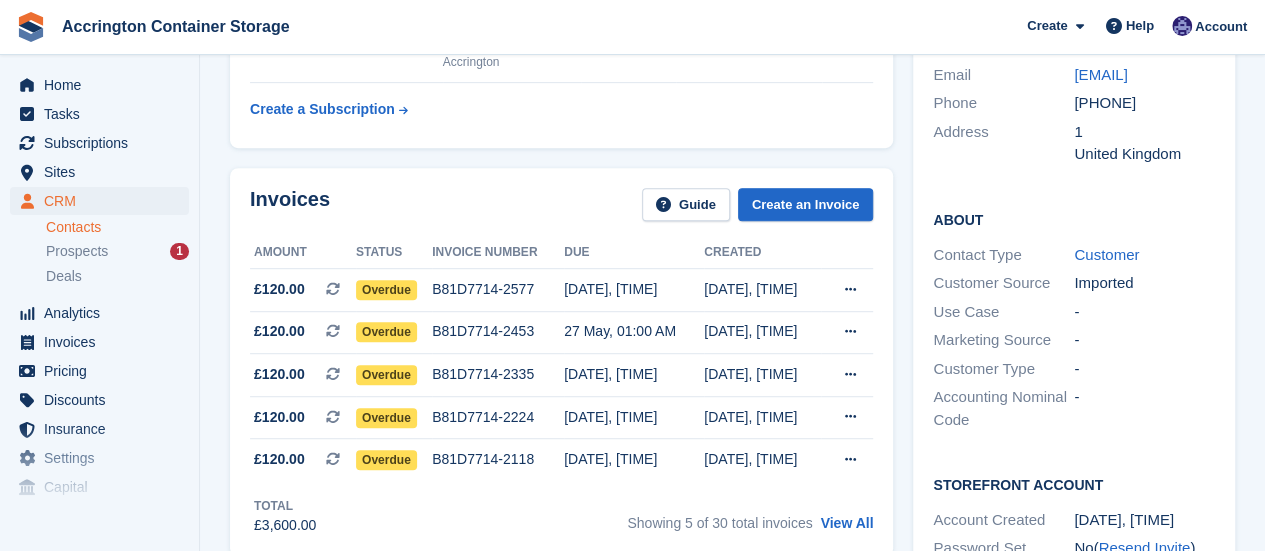 scroll, scrollTop: 444, scrollLeft: 0, axis: vertical 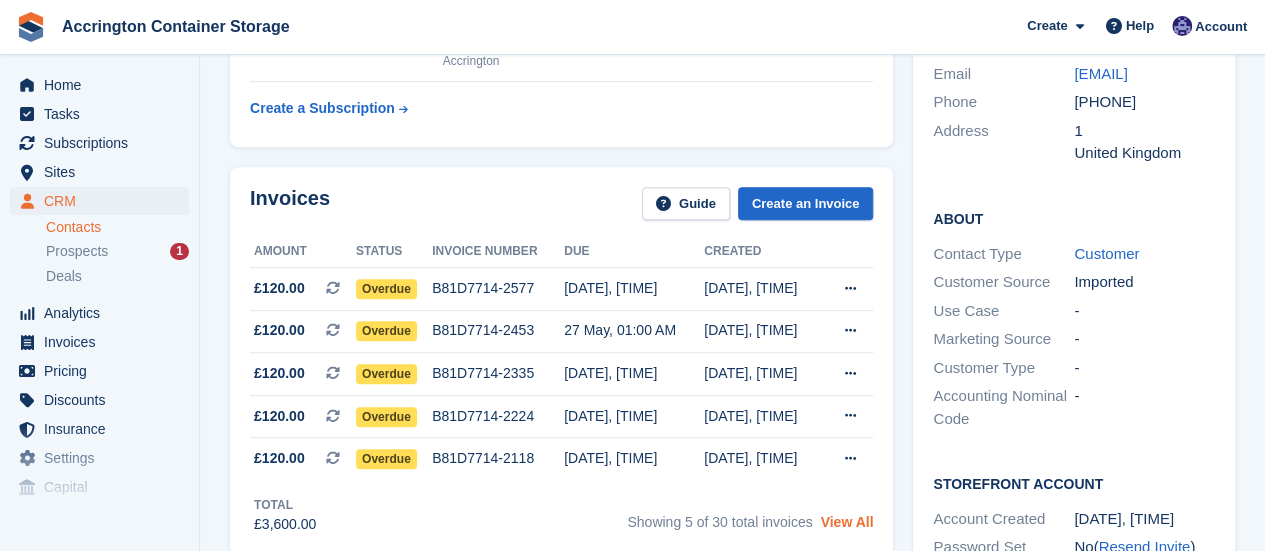 click on "View All" at bounding box center [846, 522] 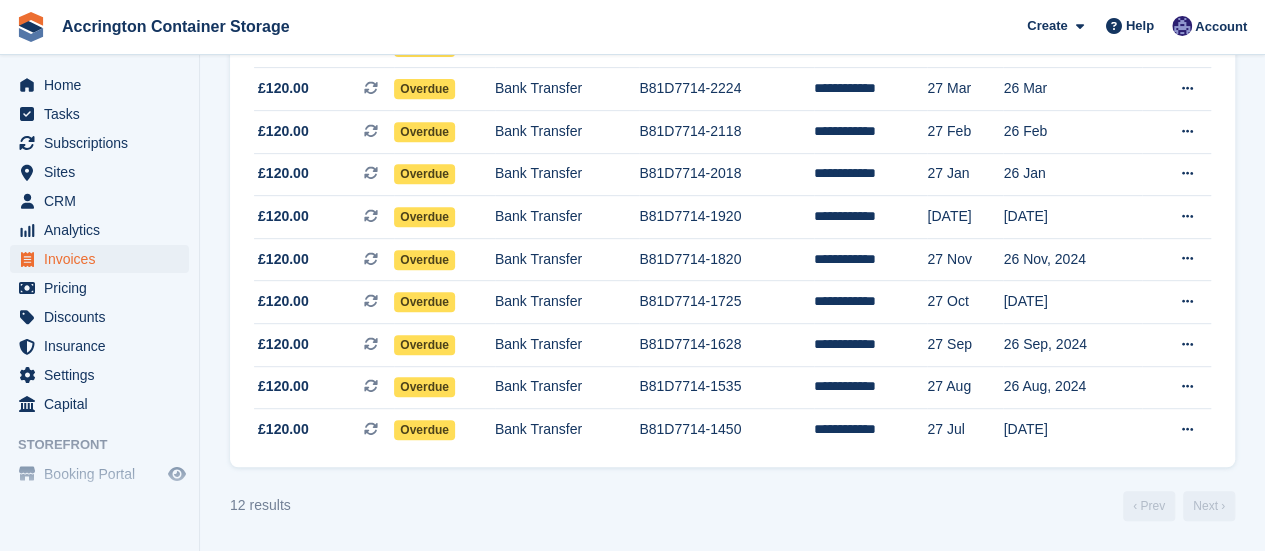 scroll, scrollTop: 0, scrollLeft: 0, axis: both 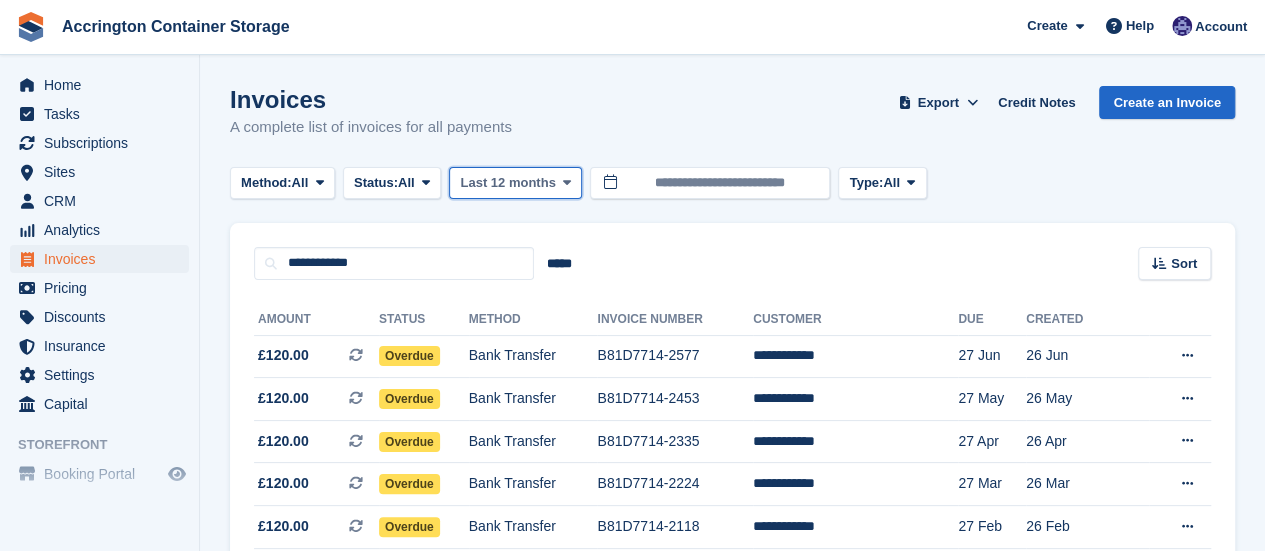 click on "Last 12 months" at bounding box center (507, 183) 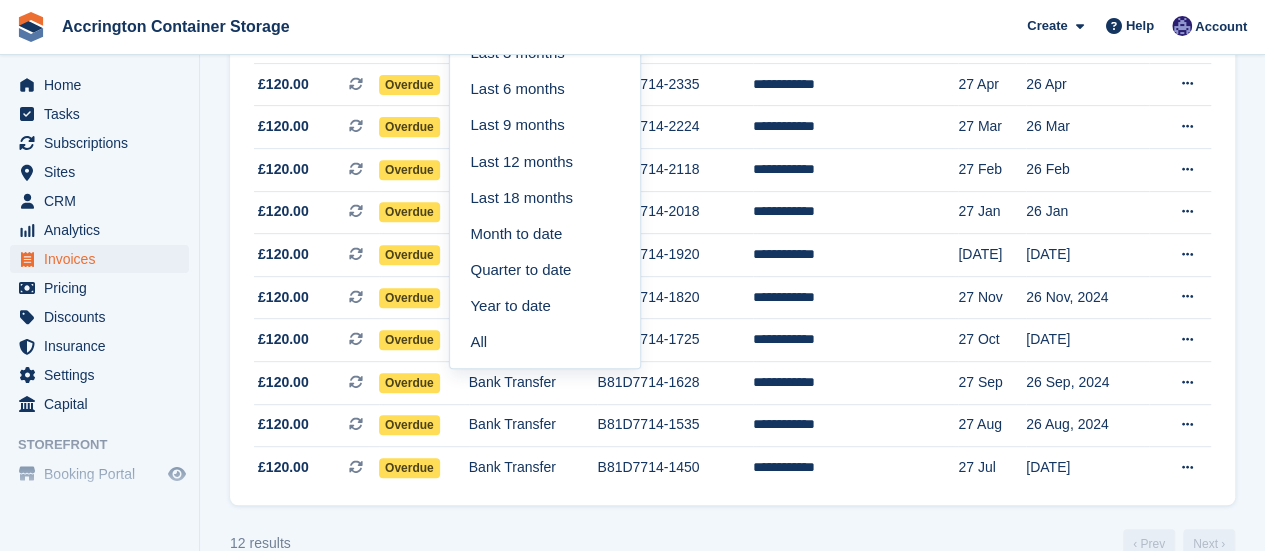 scroll, scrollTop: 368, scrollLeft: 0, axis: vertical 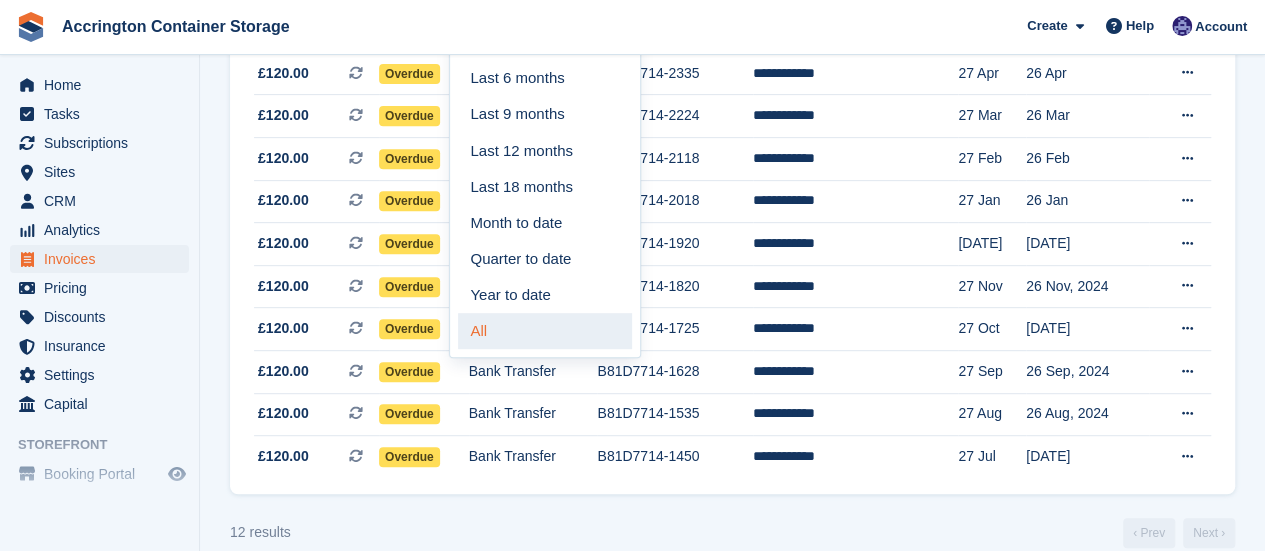 click on "All" at bounding box center [545, 331] 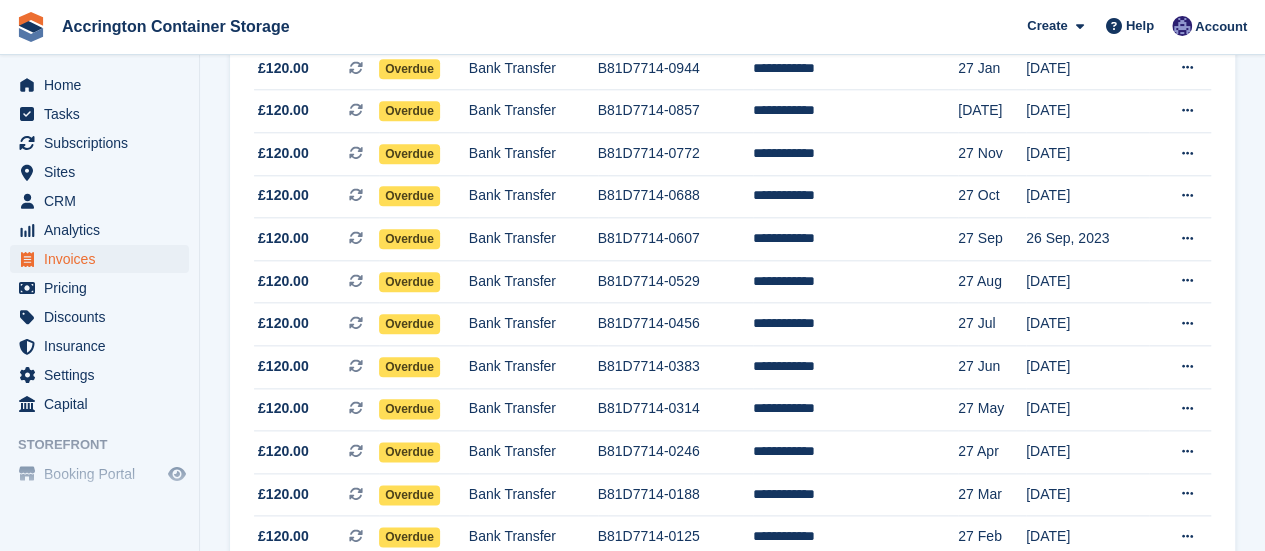 scroll, scrollTop: 1170, scrollLeft: 0, axis: vertical 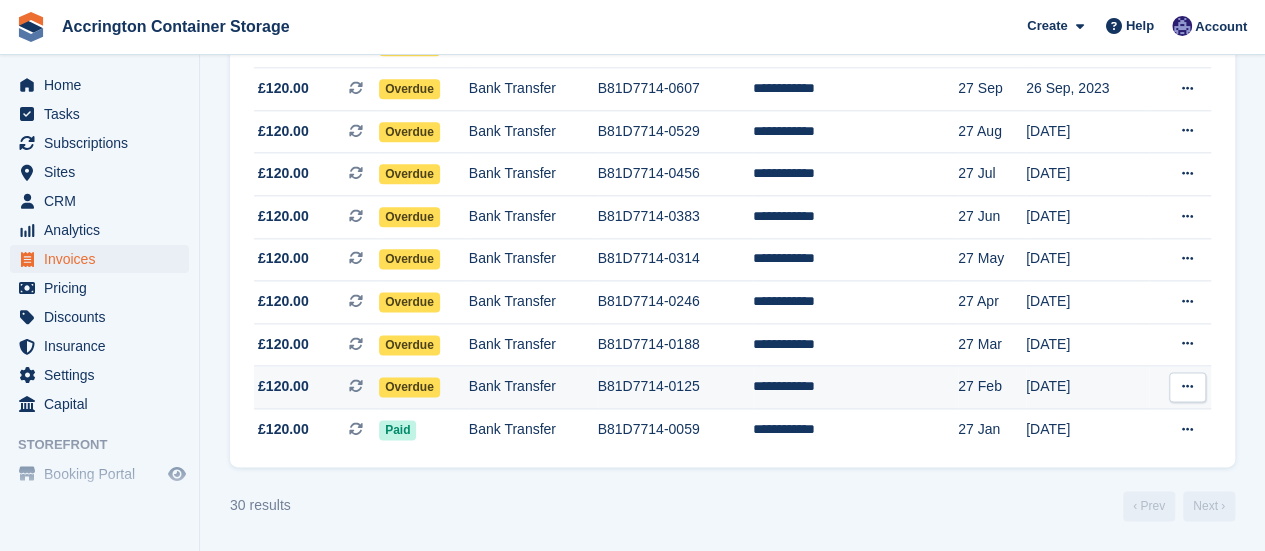 click on "Bank Transfer" at bounding box center (533, 387) 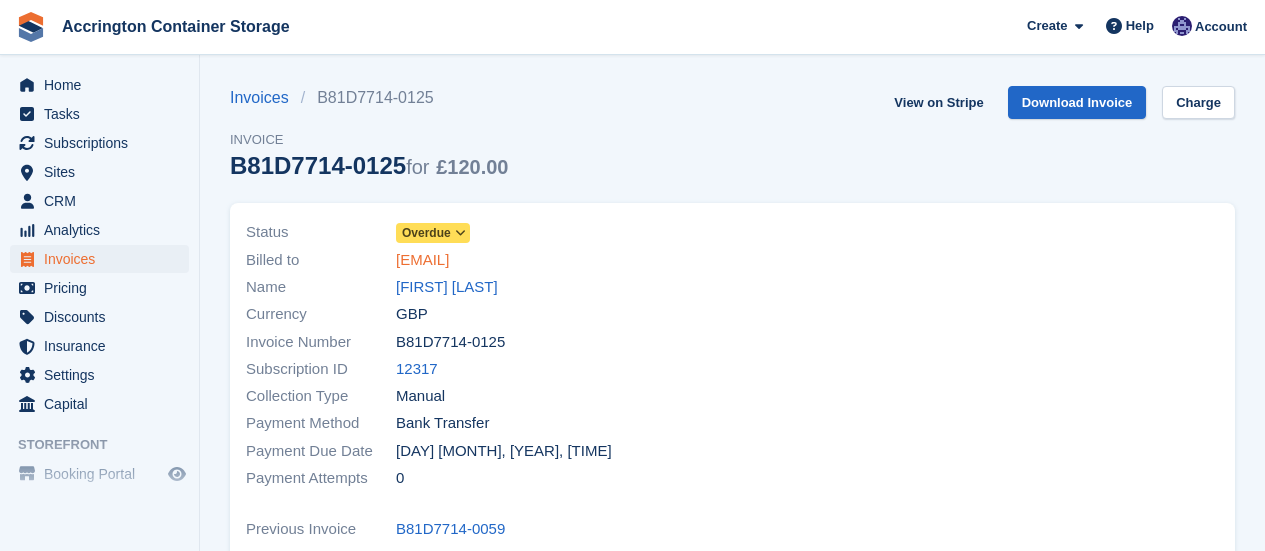 scroll, scrollTop: 0, scrollLeft: 0, axis: both 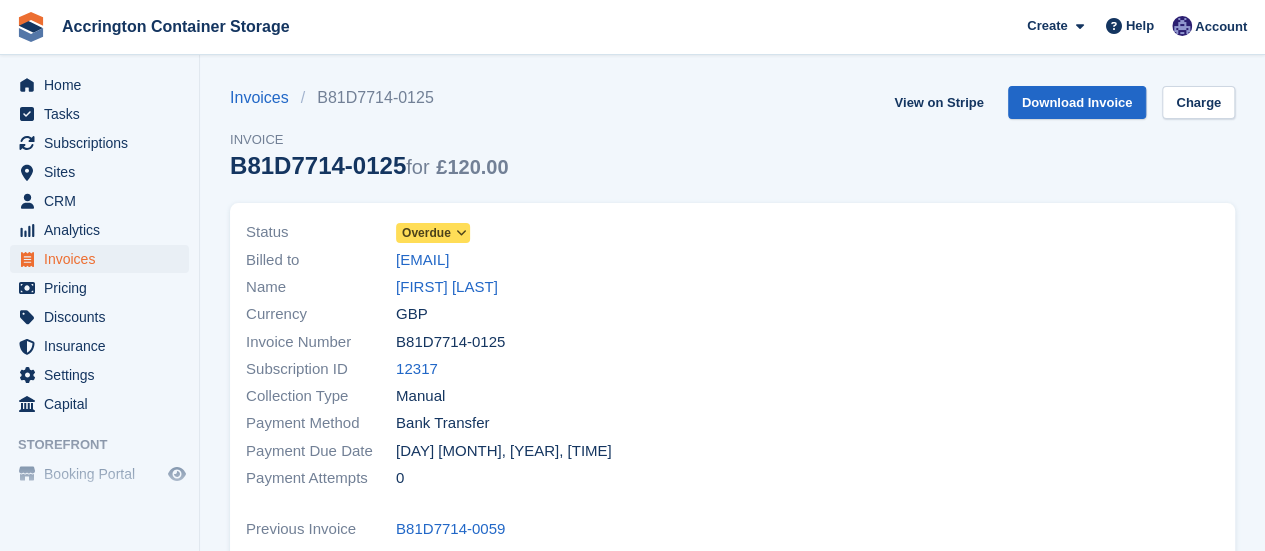 click on "Overdue" at bounding box center [433, 233] 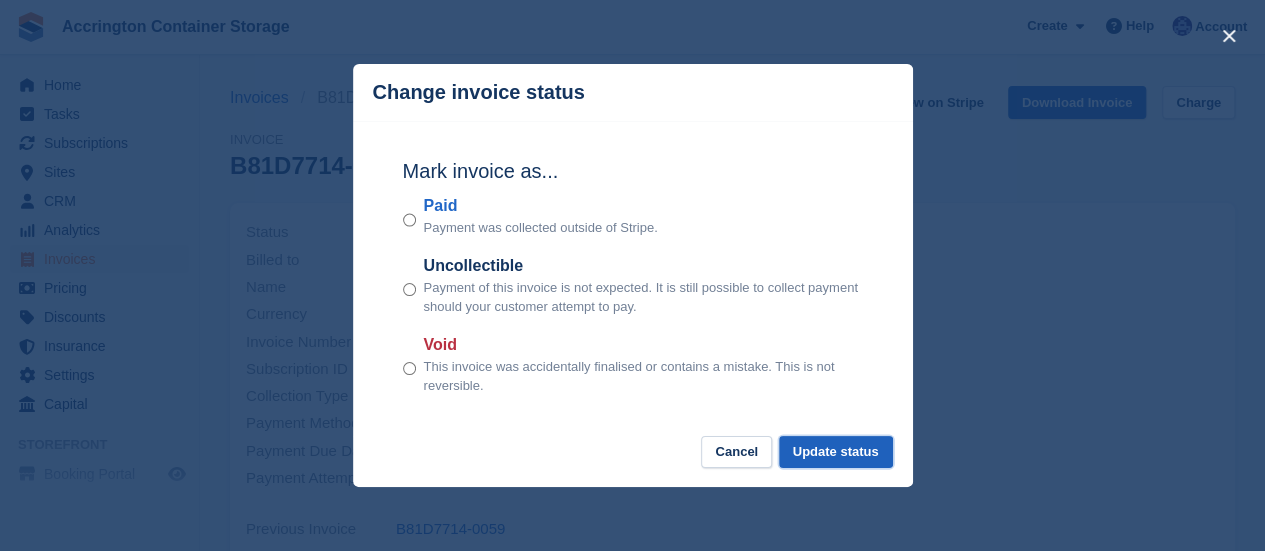 click on "Update status" at bounding box center (836, 452) 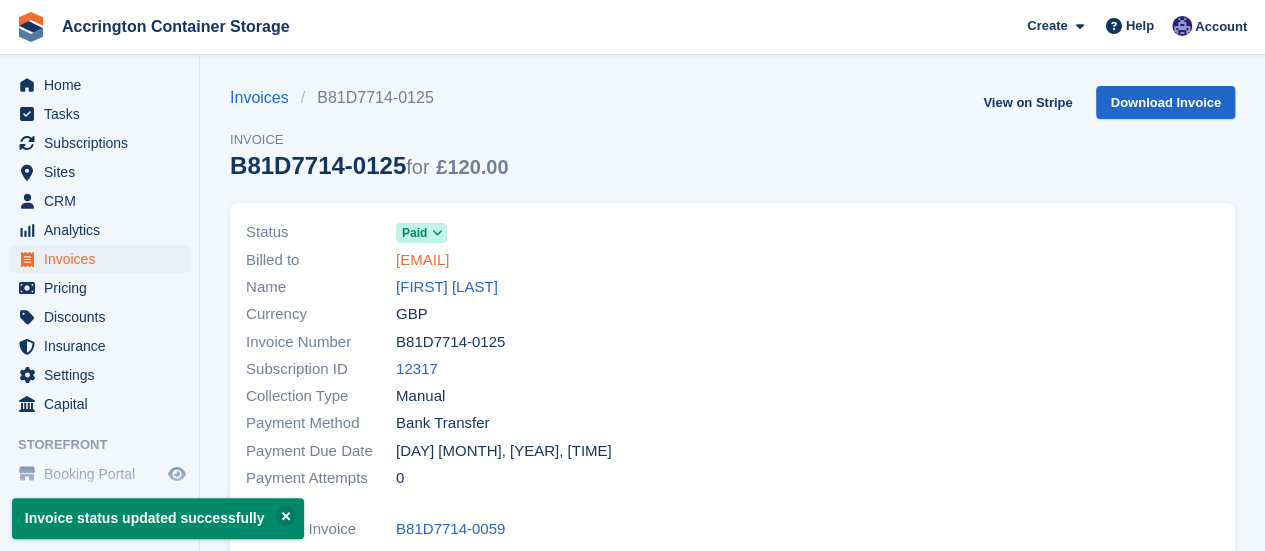click on "[EMAIL]" at bounding box center (422, 260) 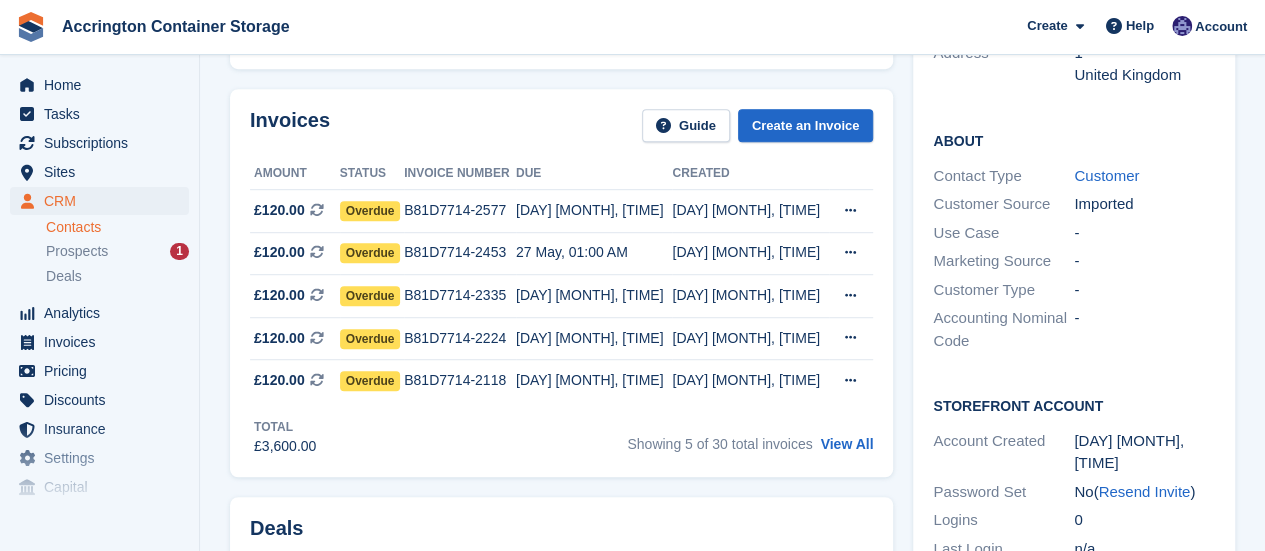 scroll, scrollTop: 523, scrollLeft: 0, axis: vertical 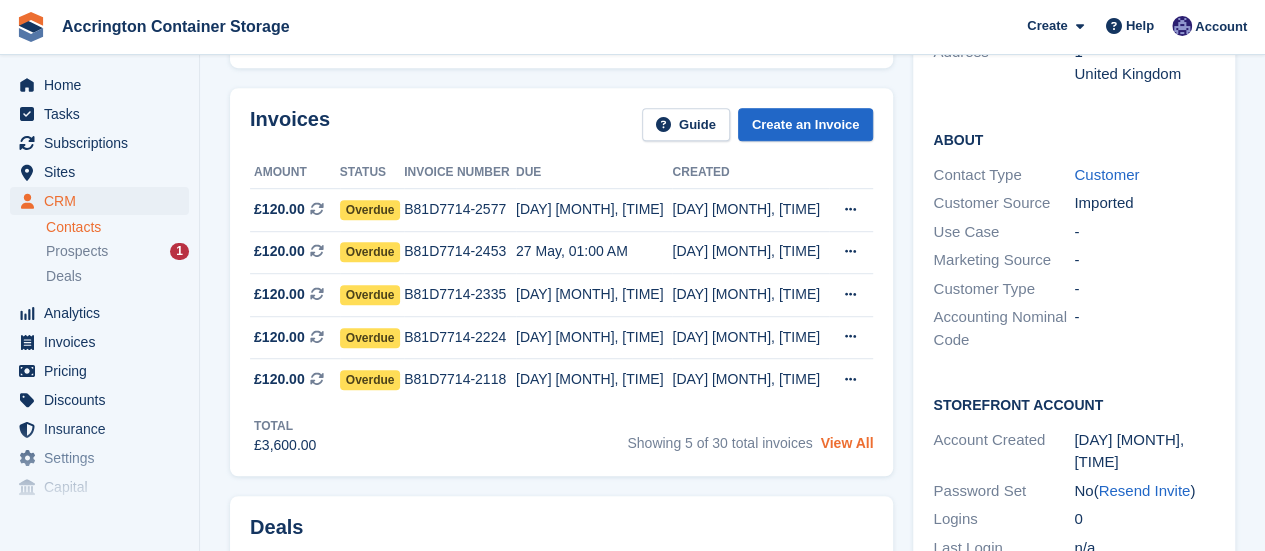 click on "View All" at bounding box center [846, 443] 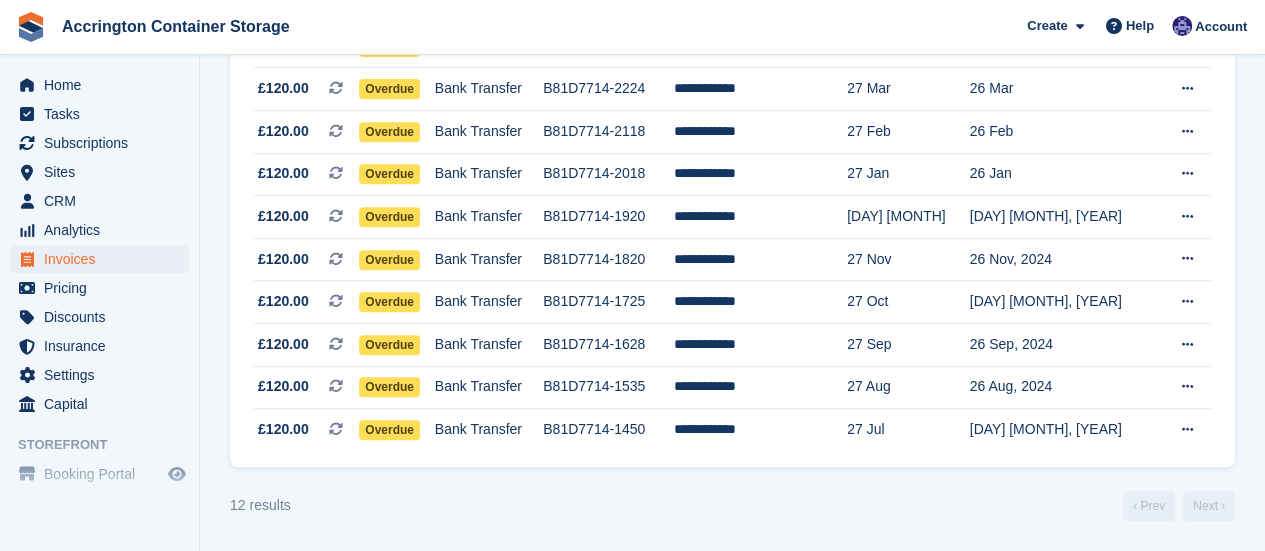 scroll, scrollTop: 0, scrollLeft: 0, axis: both 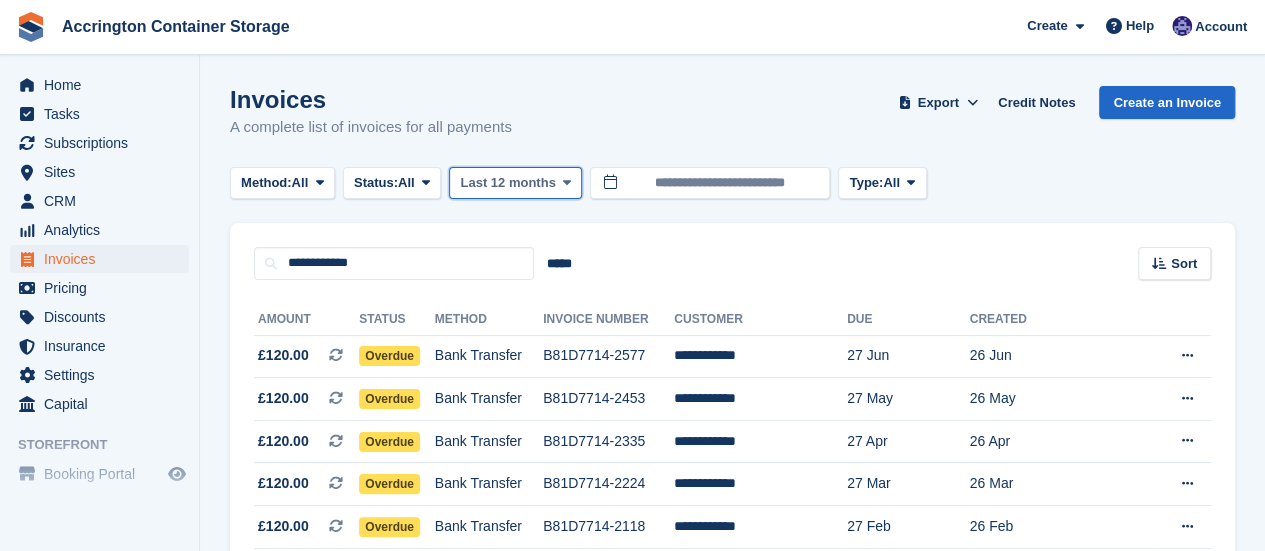 click on "Last 12 months" at bounding box center (507, 183) 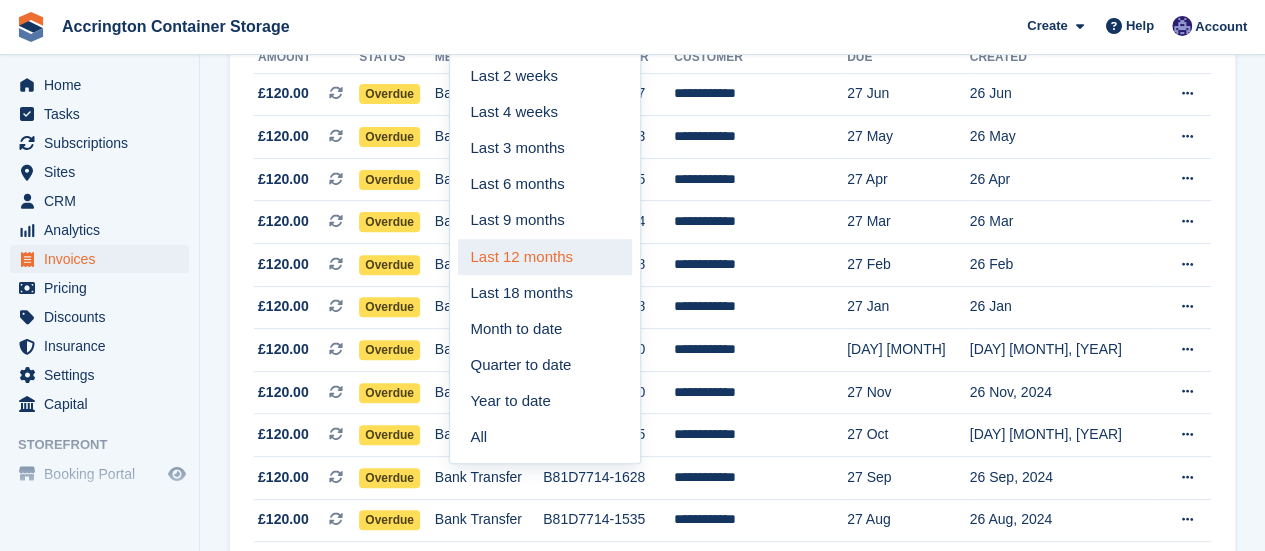 scroll, scrollTop: 270, scrollLeft: 0, axis: vertical 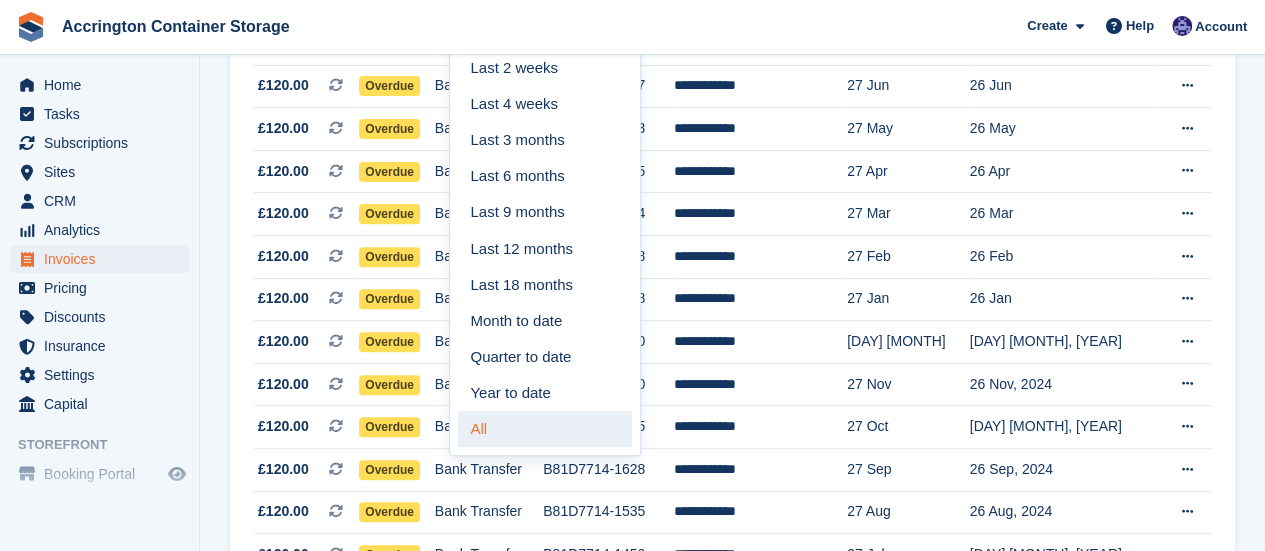 click on "All" at bounding box center (545, 429) 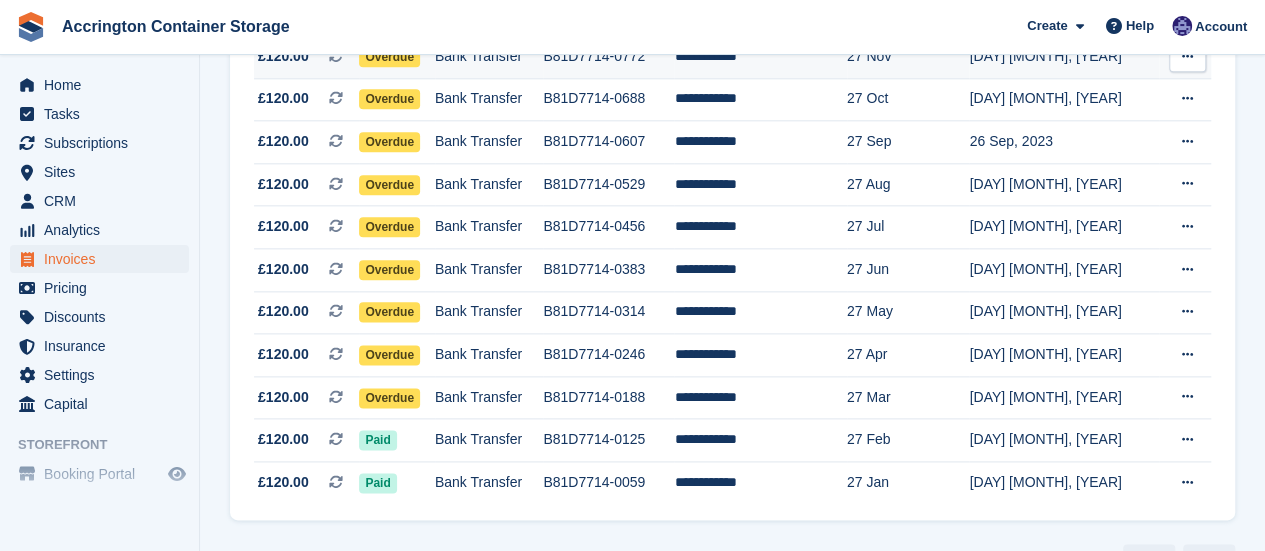 scroll, scrollTop: 1110, scrollLeft: 0, axis: vertical 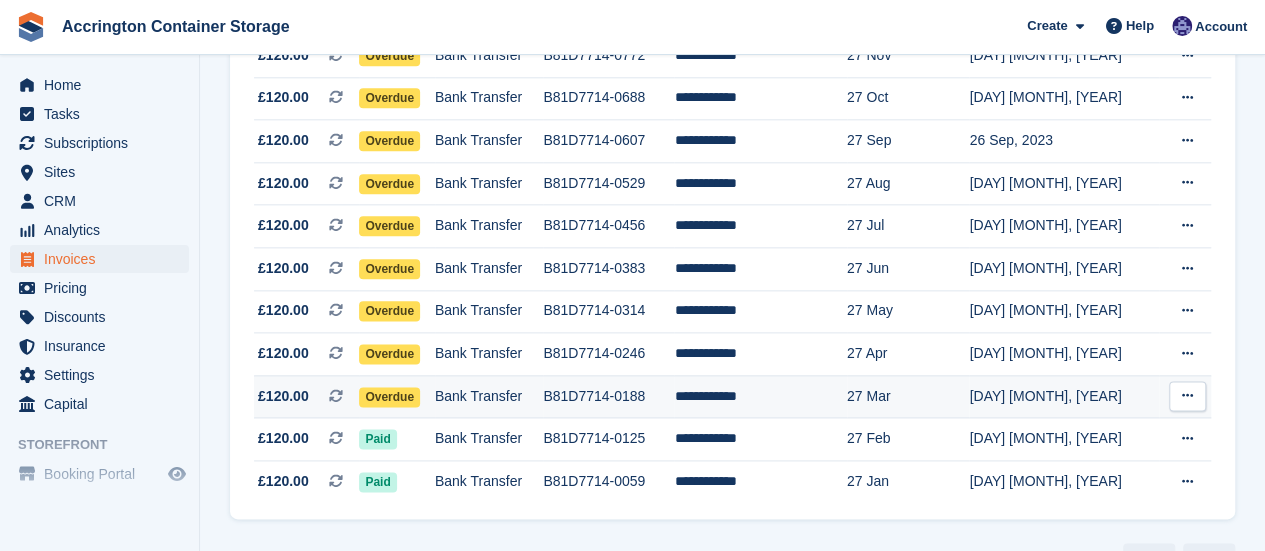 click on "Bank Transfer" at bounding box center [489, 396] 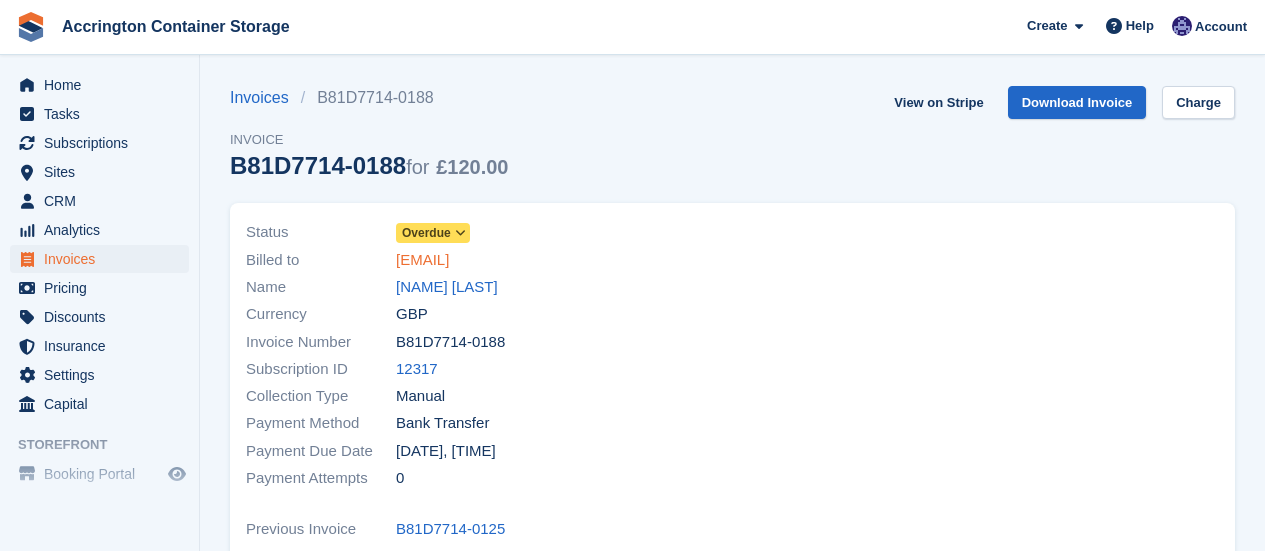 scroll, scrollTop: 0, scrollLeft: 0, axis: both 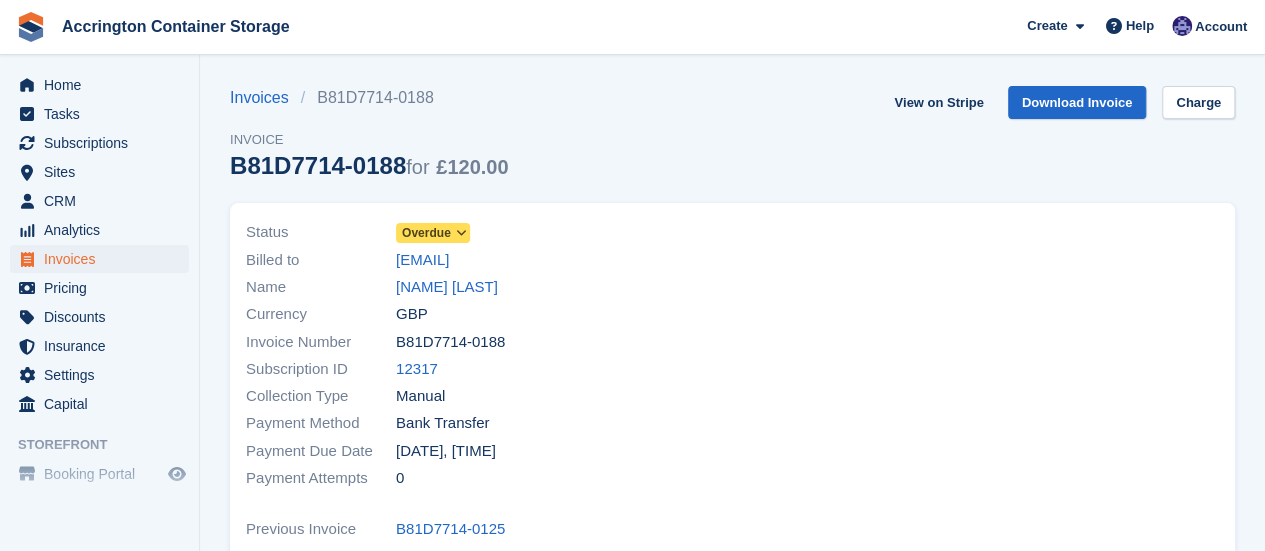 click on "Overdue" at bounding box center [426, 233] 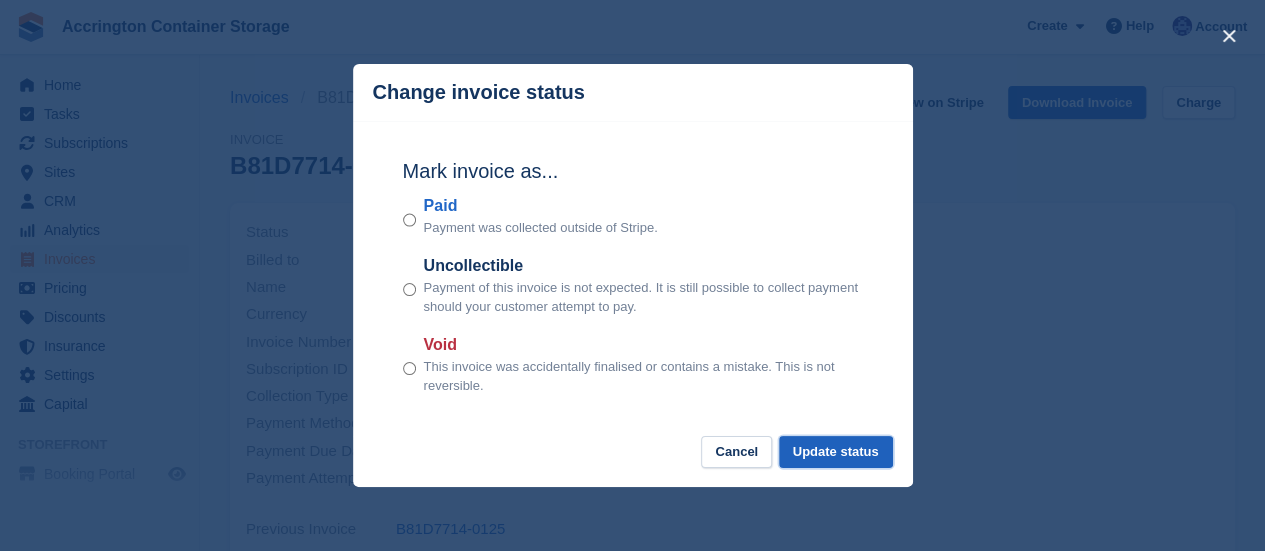 click on "Update status" at bounding box center [836, 452] 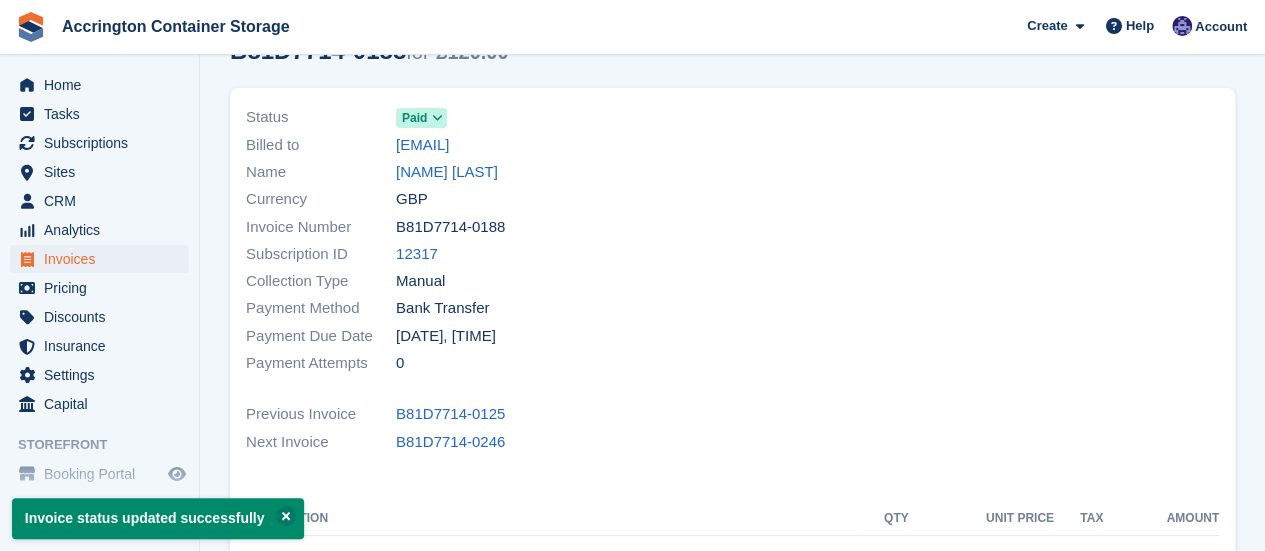 scroll, scrollTop: 32, scrollLeft: 0, axis: vertical 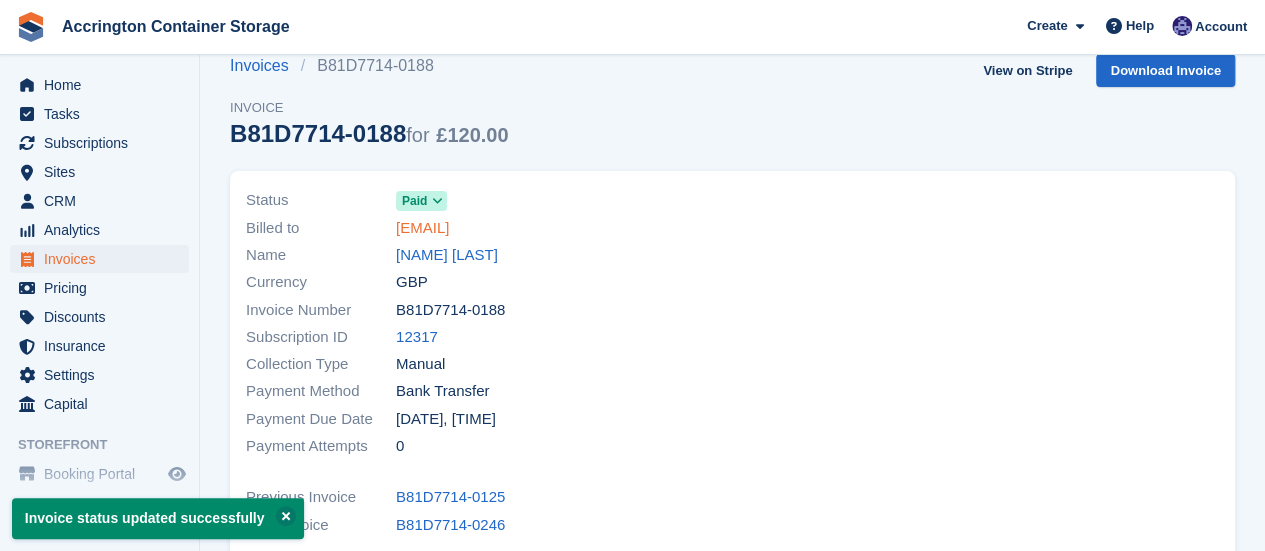 click on "[EMAIL]" at bounding box center (422, 228) 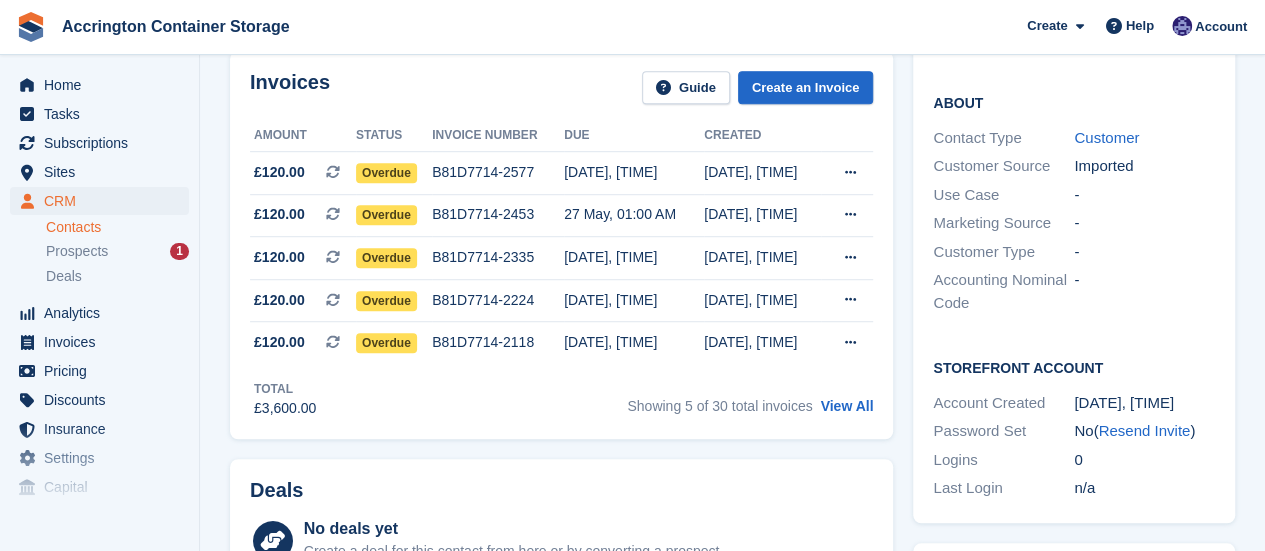 scroll, scrollTop: 555, scrollLeft: 0, axis: vertical 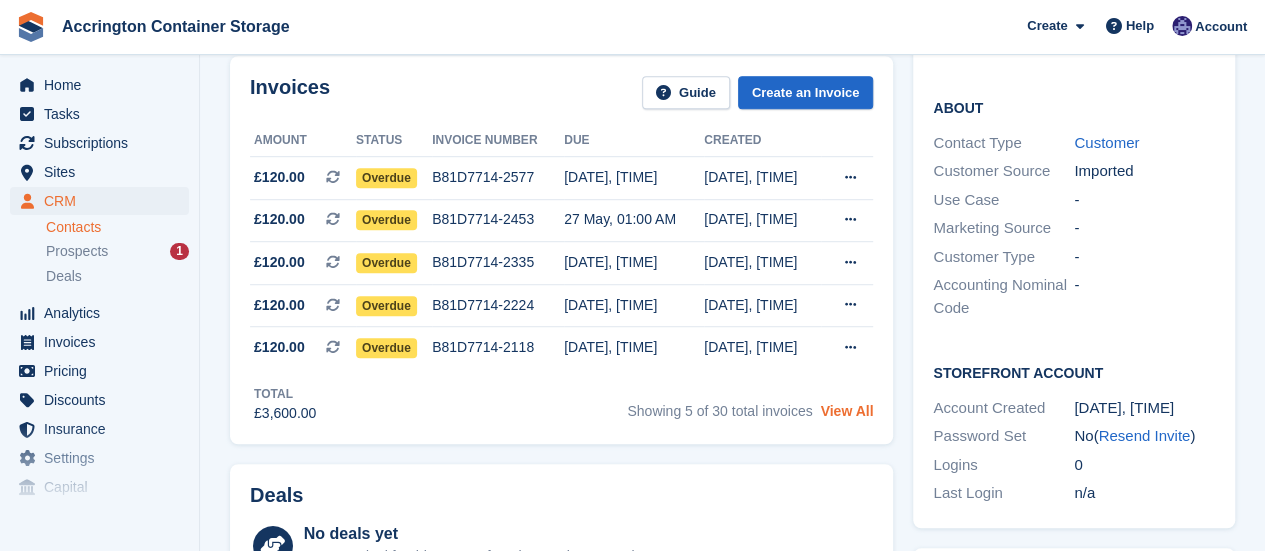 click on "View All" at bounding box center (846, 411) 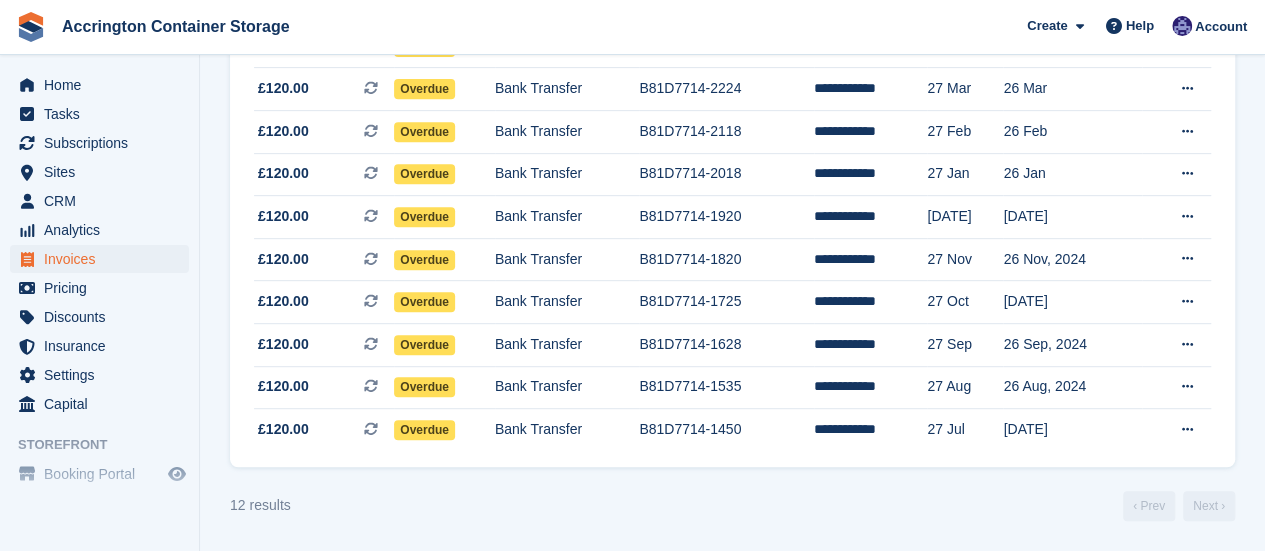 scroll, scrollTop: 0, scrollLeft: 0, axis: both 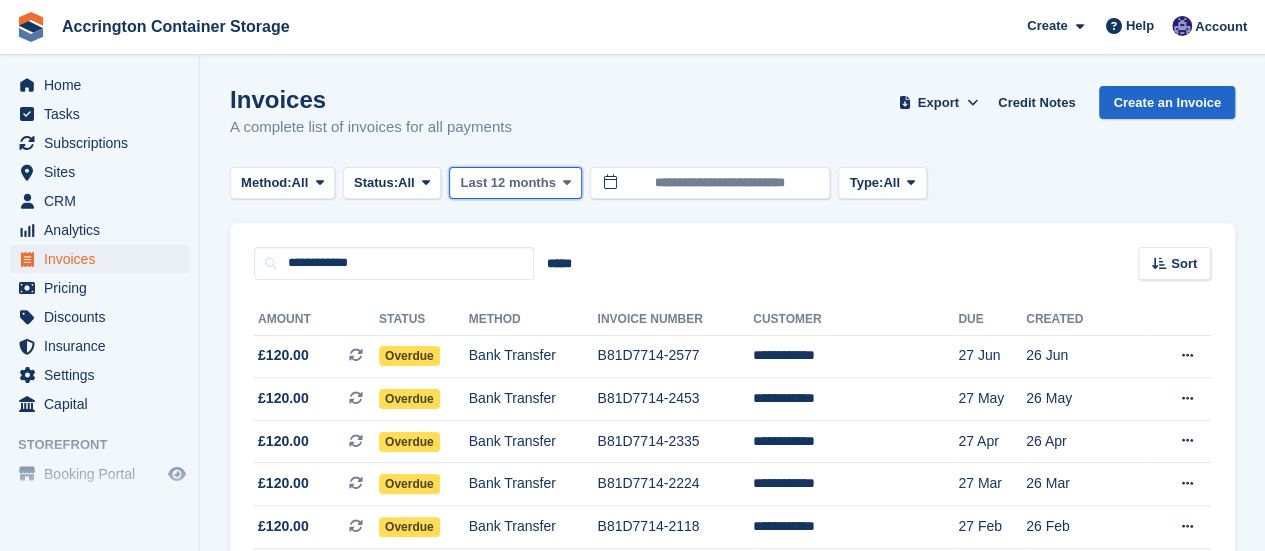 click on "Last 12 months" at bounding box center [515, 183] 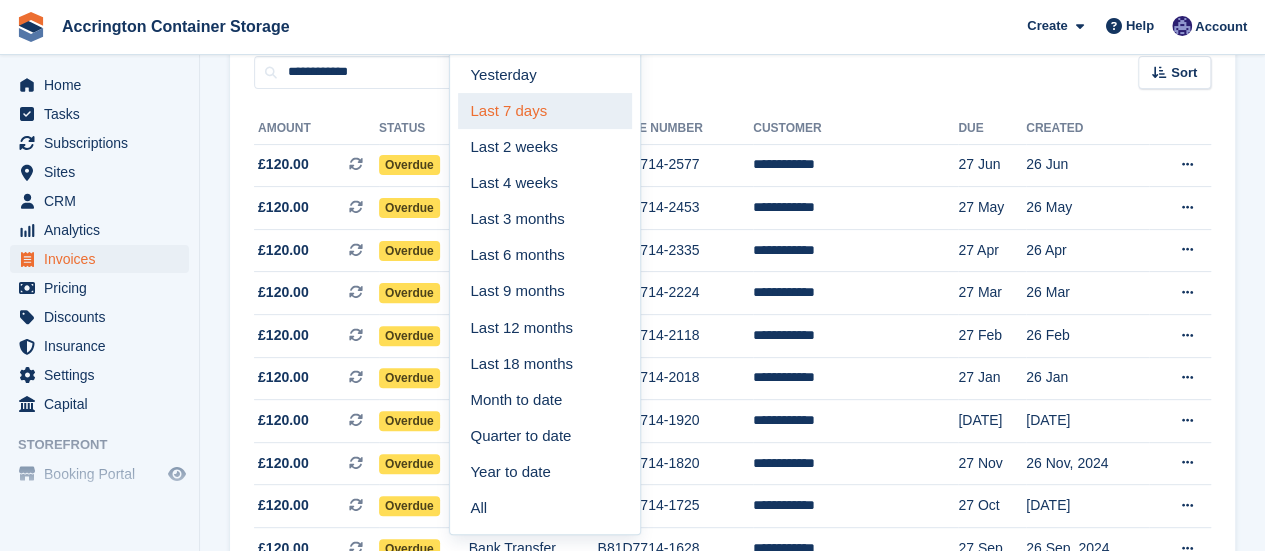 scroll, scrollTop: 196, scrollLeft: 0, axis: vertical 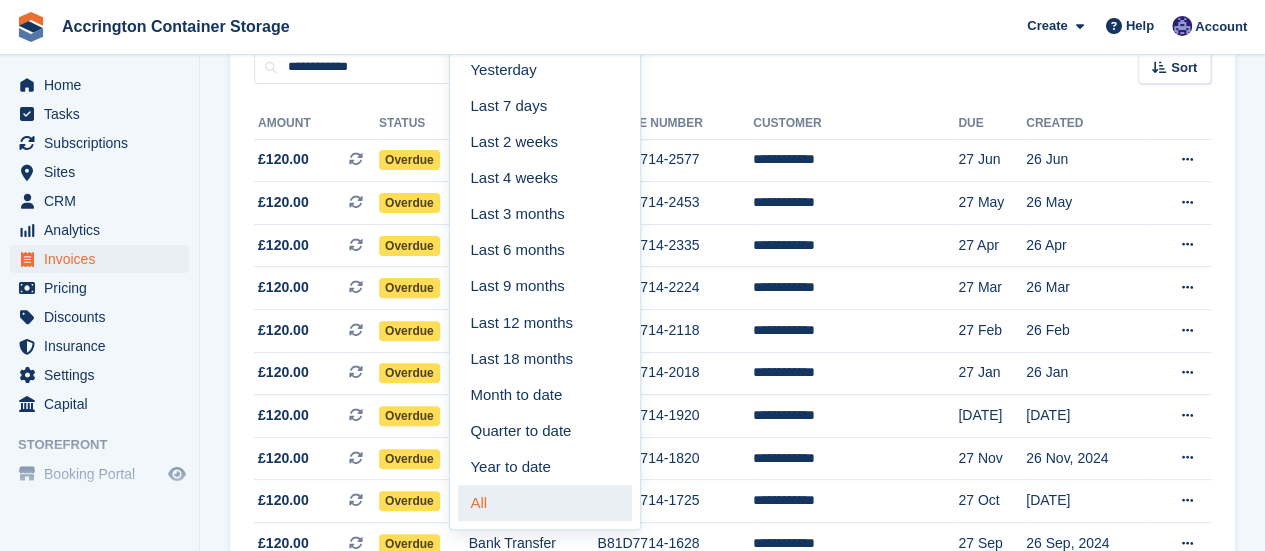click on "All" at bounding box center (545, 503) 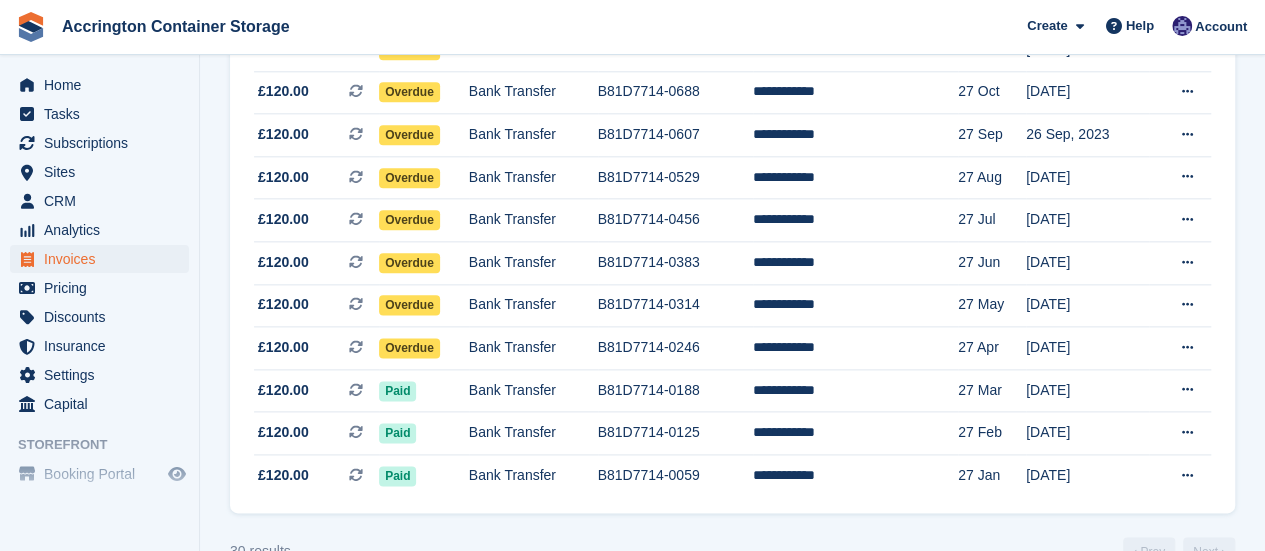scroll, scrollTop: 1170, scrollLeft: 0, axis: vertical 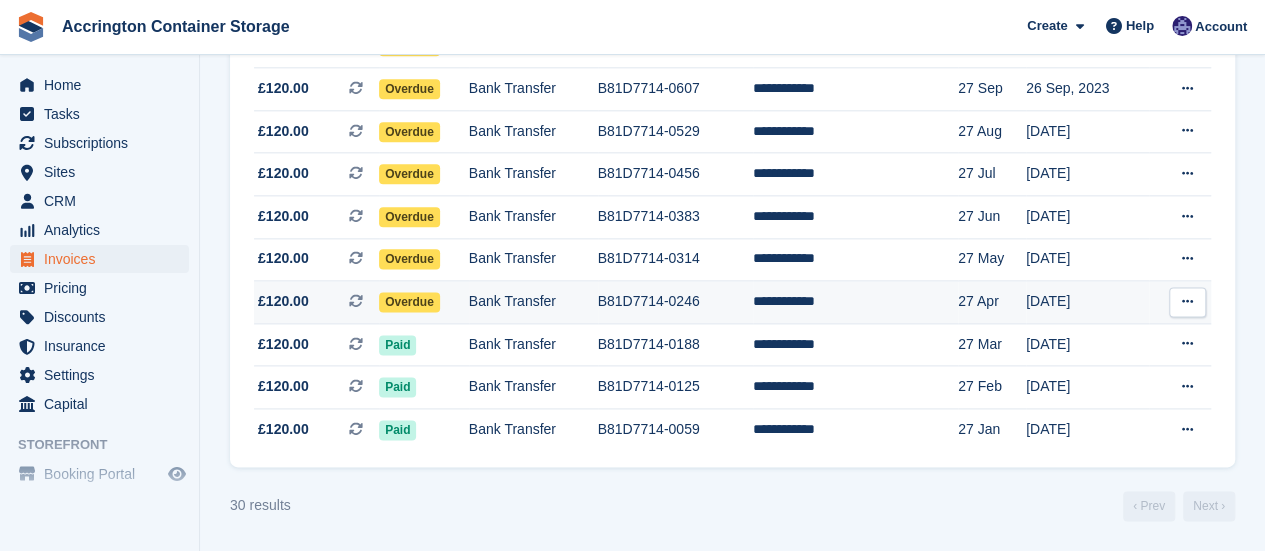 click on "Overdue" at bounding box center [424, 302] 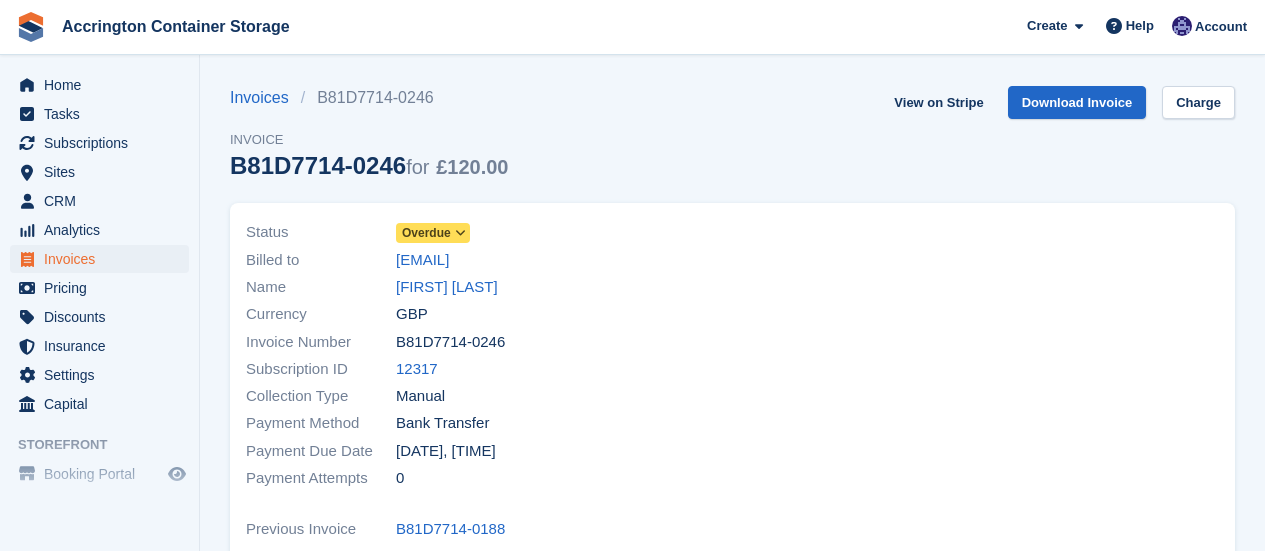 scroll, scrollTop: 0, scrollLeft: 0, axis: both 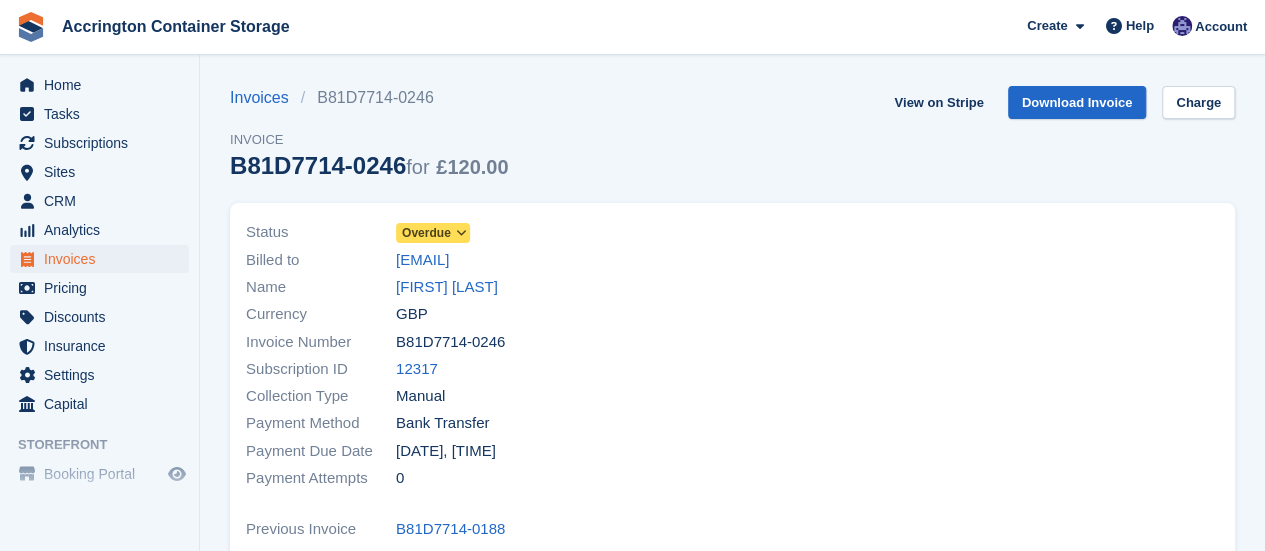 click on "Overdue" at bounding box center [426, 233] 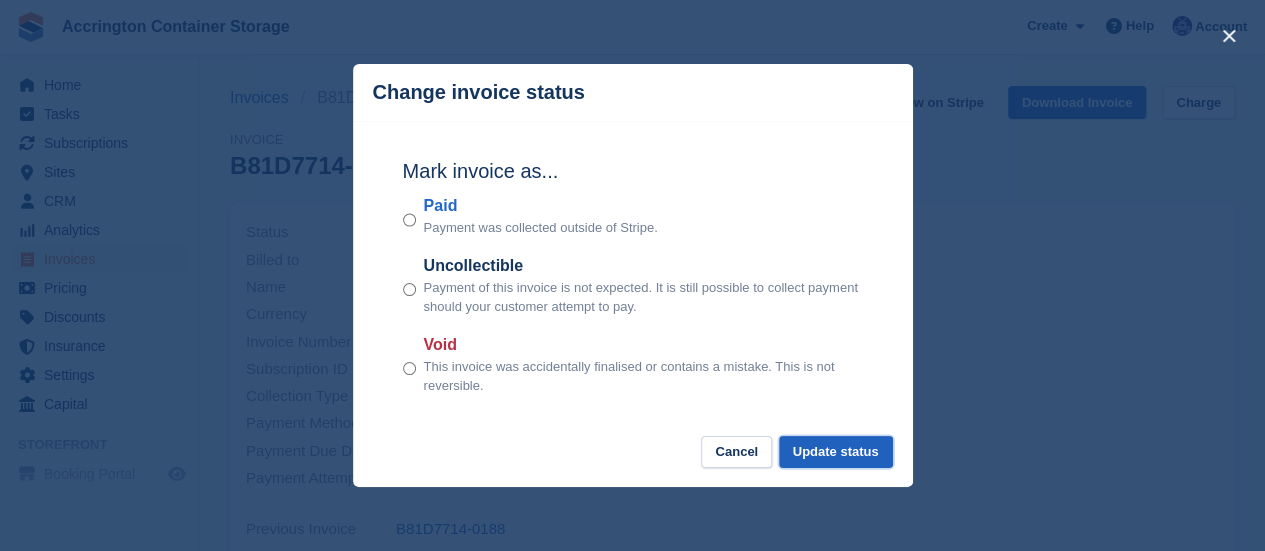 click on "Update status" at bounding box center [836, 452] 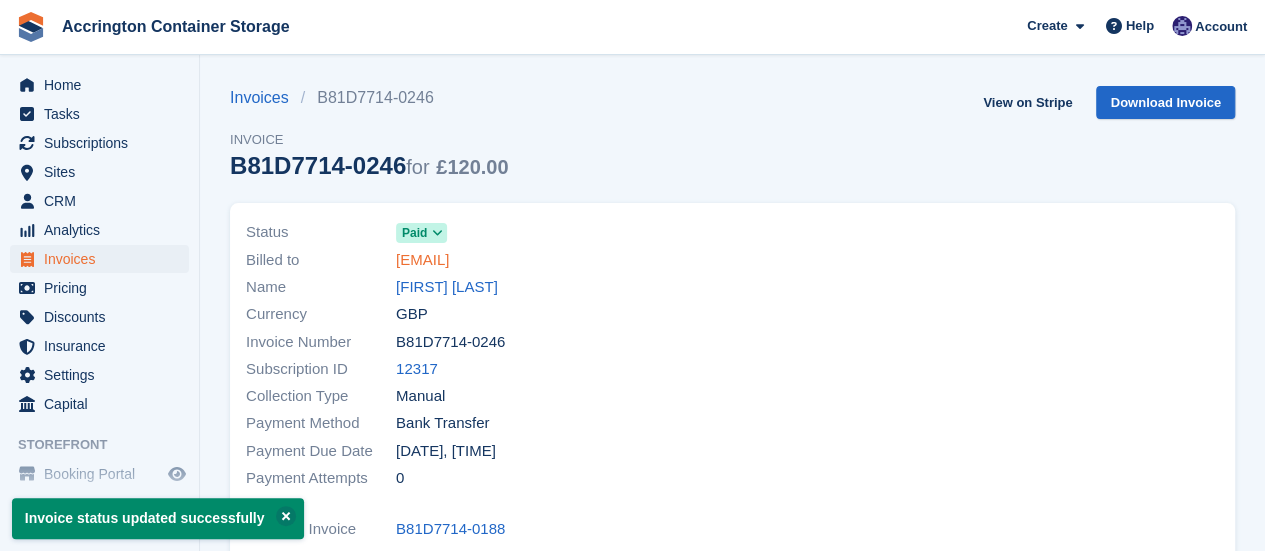 click on "[EMAIL]" at bounding box center [422, 260] 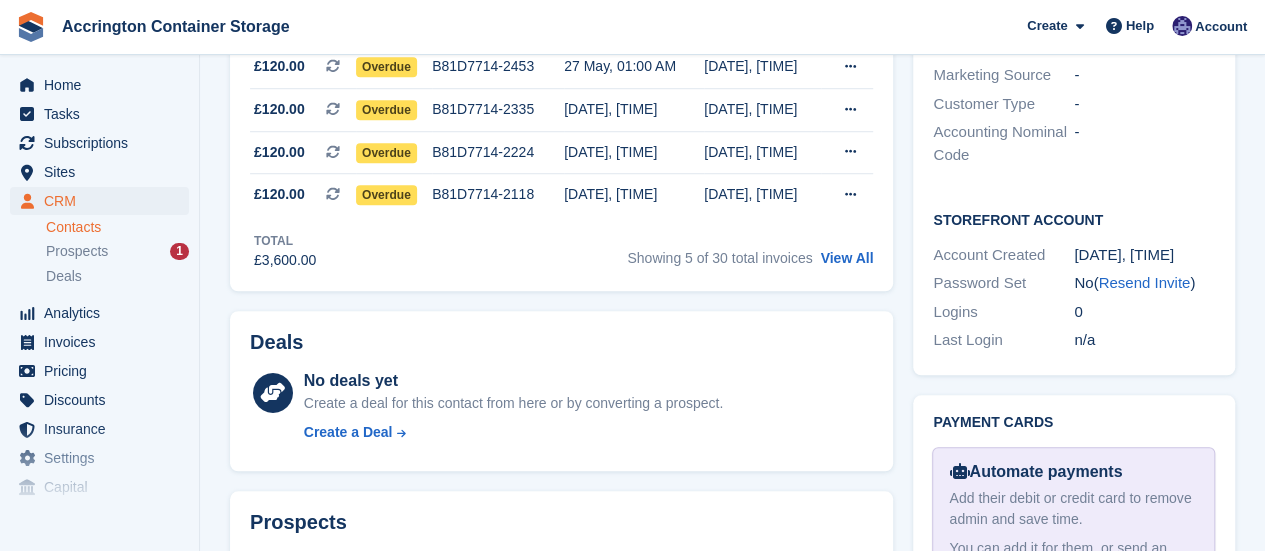 scroll, scrollTop: 709, scrollLeft: 0, axis: vertical 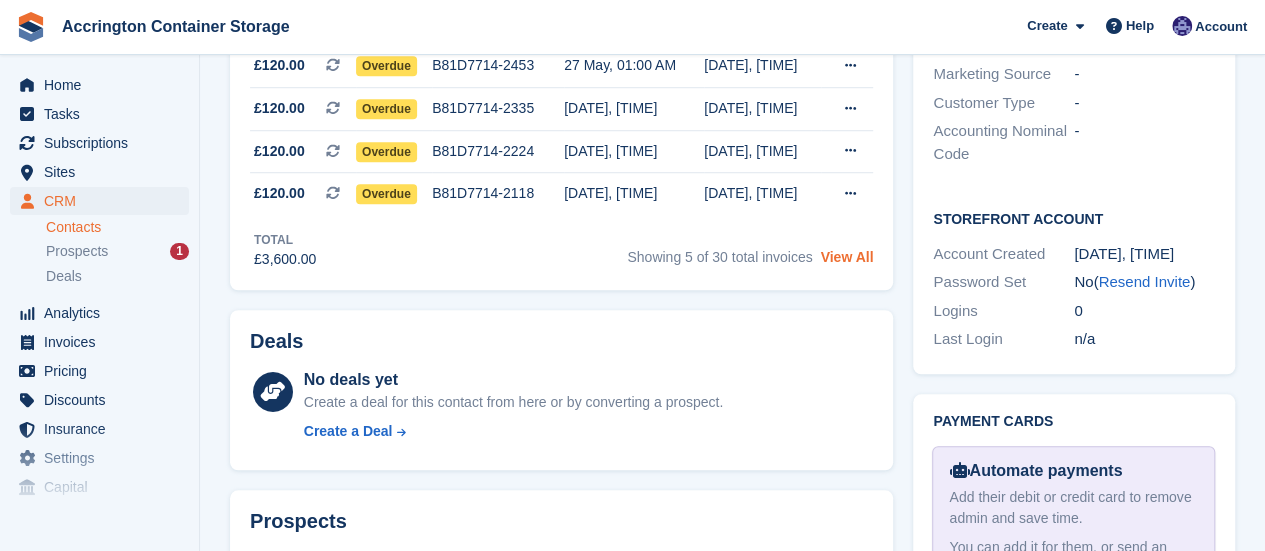 click on "View All" at bounding box center [846, 257] 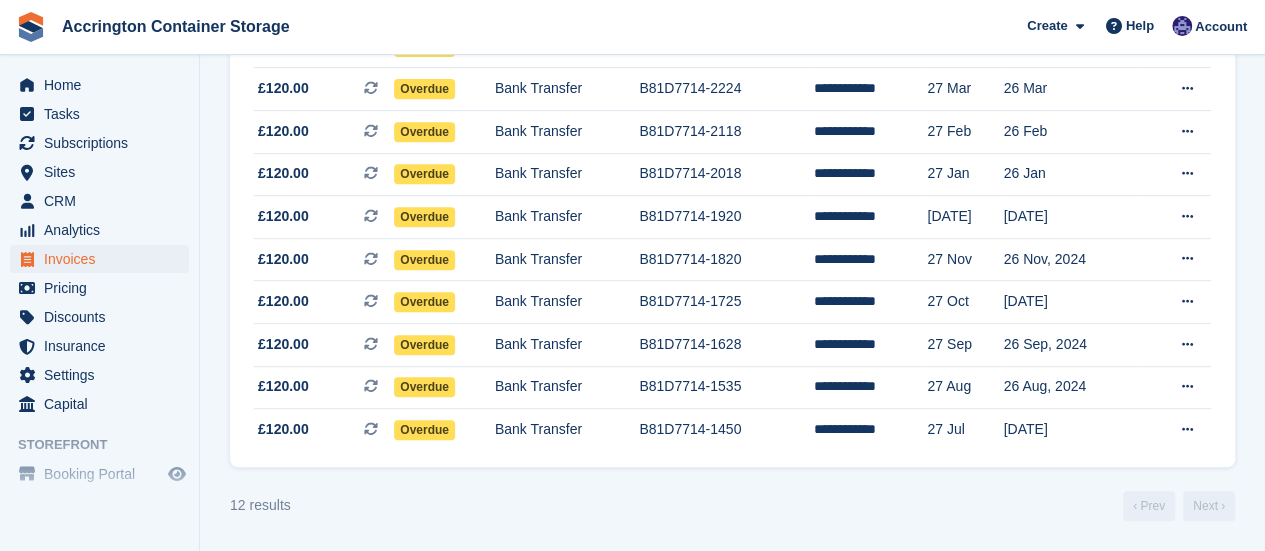 scroll, scrollTop: 0, scrollLeft: 0, axis: both 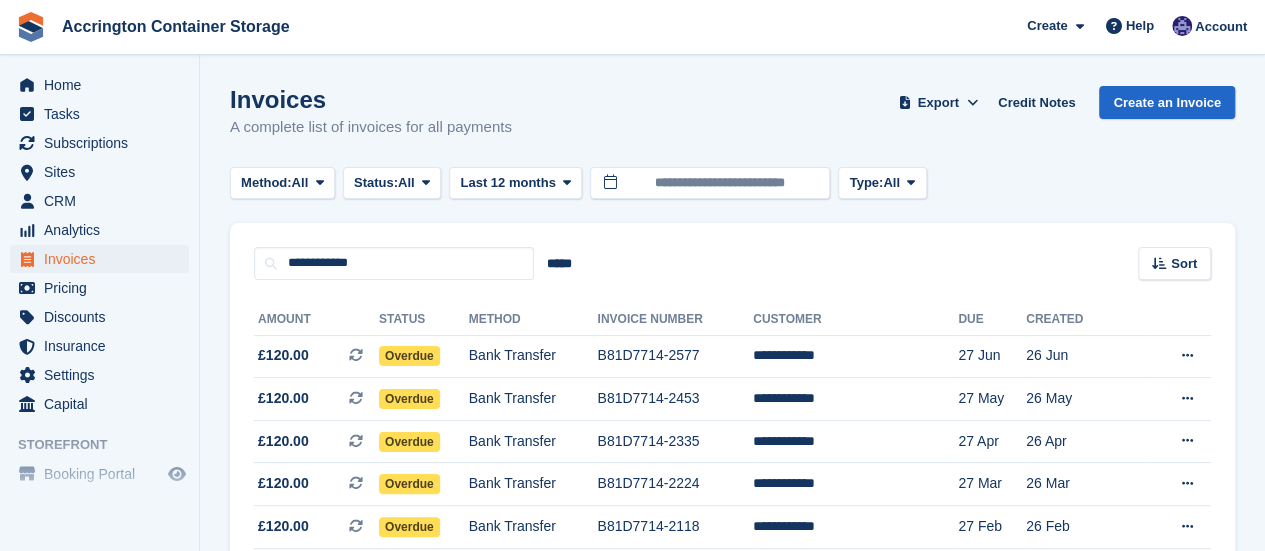 click on "Invoices
A complete list of invoices for all payments
Export
Export Invoices
Export a CSV of all Invoices which match the current filters.
Please allow time for large exports.
Export Formatted for Sage 50
Export Formatted for Xero
Start Export
Credit Notes
Create an Invoice
Method:
All
All
Bank Transfer
Cash
Cheque
Debit/Credit Card
Direct Debit
SEPA Direct Debit
Other
Status:
All" at bounding box center [732, 501] 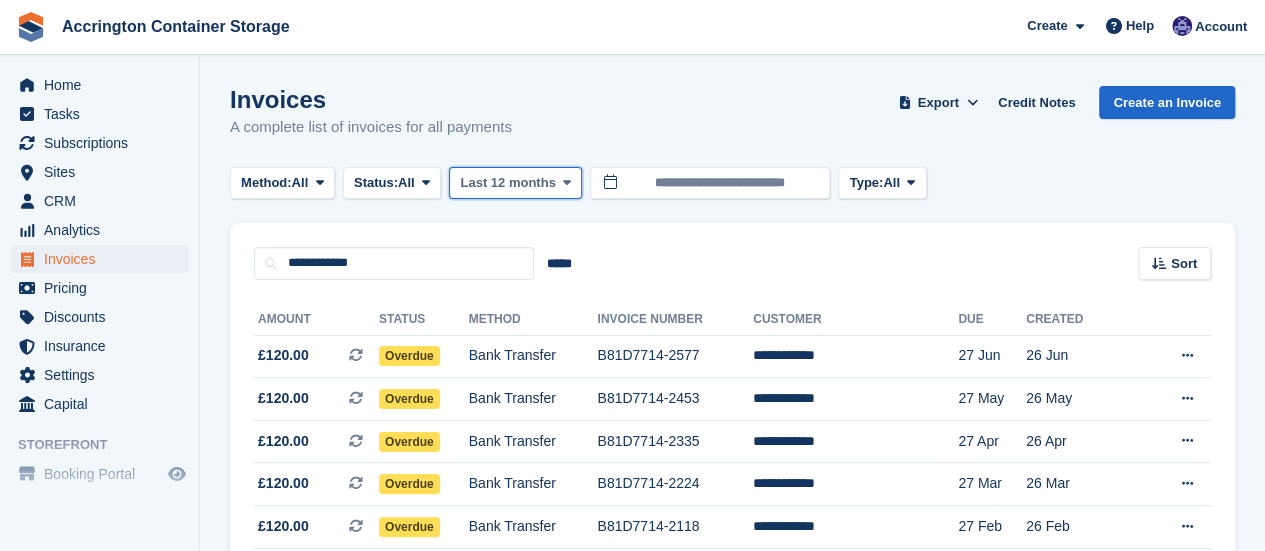 click on "Last 12 months" at bounding box center (507, 183) 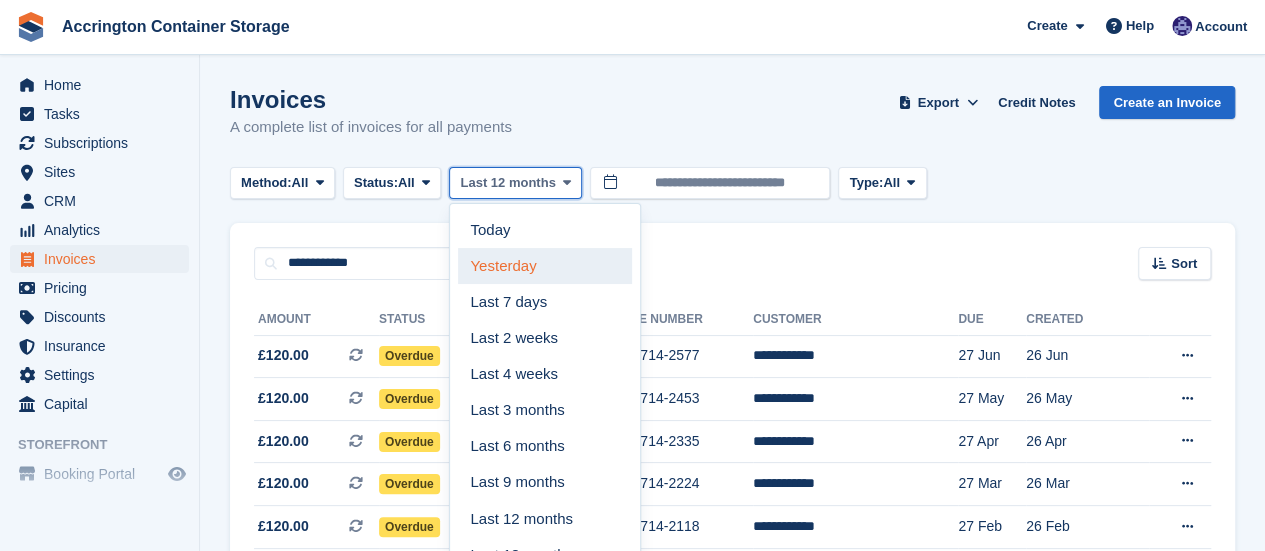 scroll, scrollTop: 348, scrollLeft: 0, axis: vertical 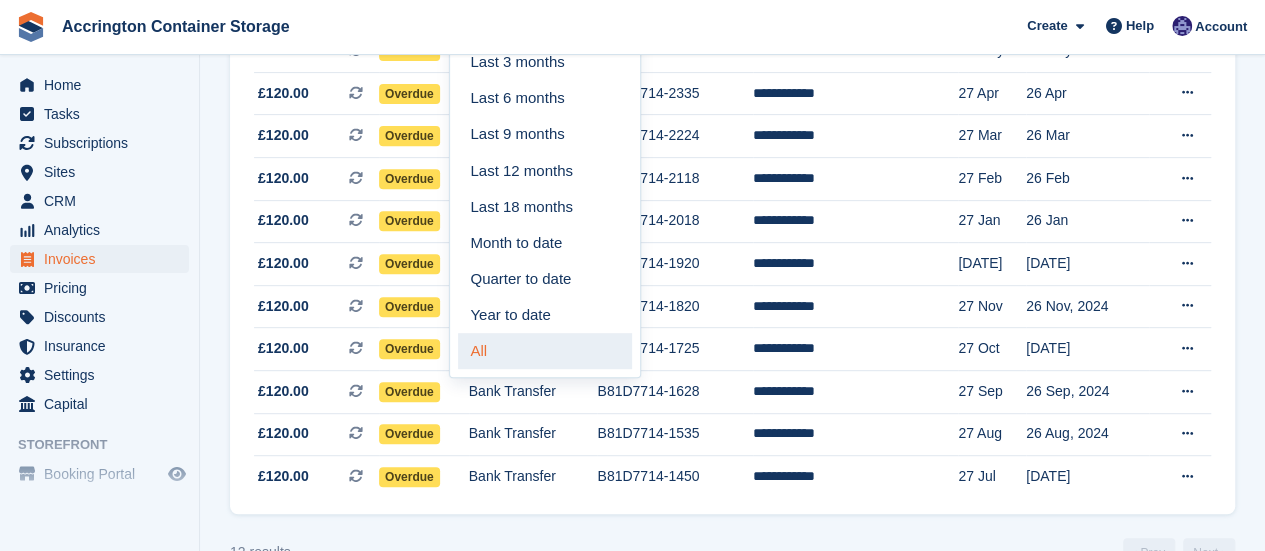 click on "All" at bounding box center (545, 351) 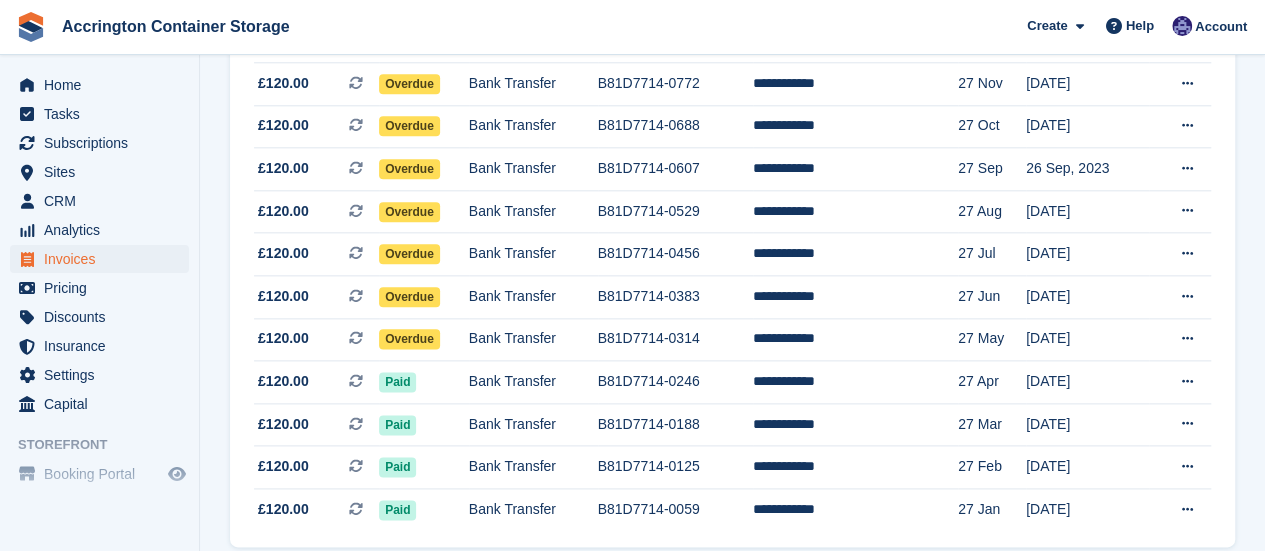 scroll, scrollTop: 1084, scrollLeft: 0, axis: vertical 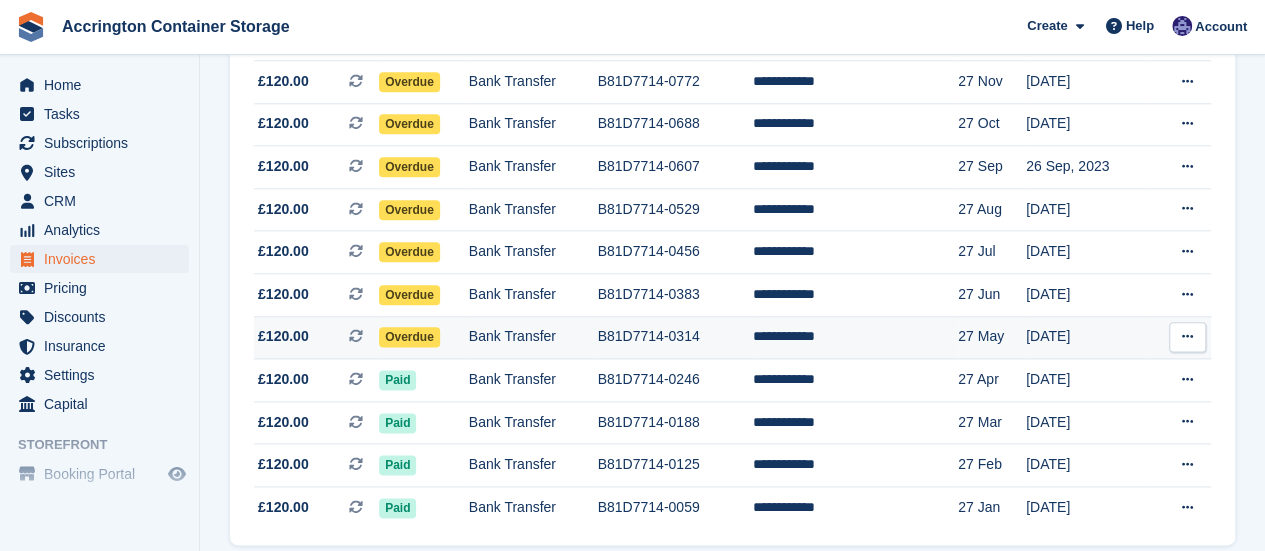 click on "Bank Transfer" at bounding box center [533, 337] 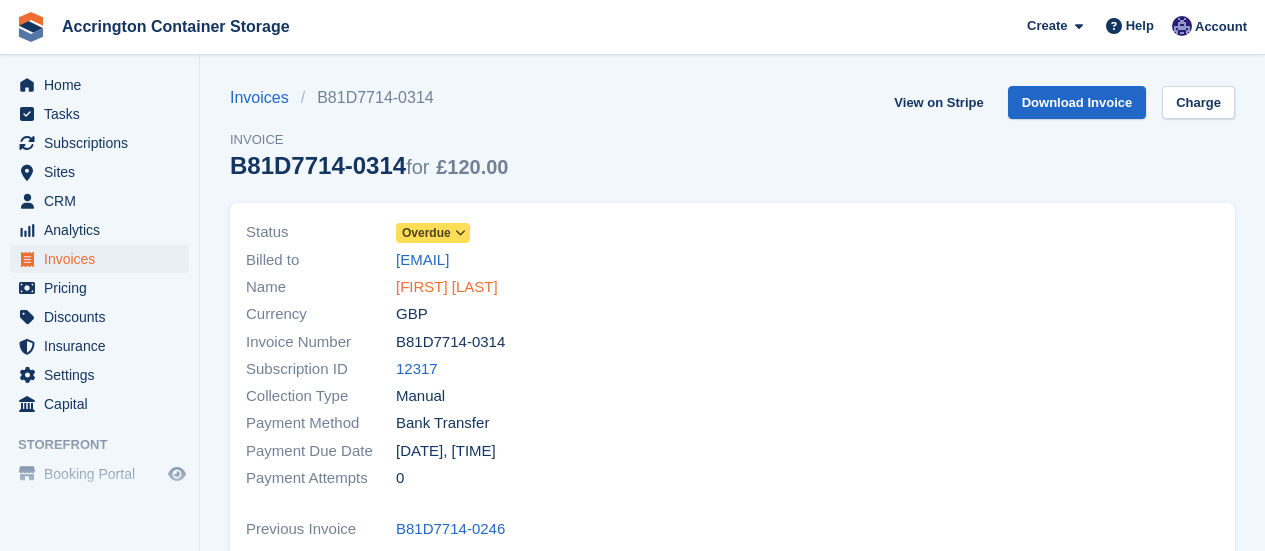 scroll, scrollTop: 0, scrollLeft: 0, axis: both 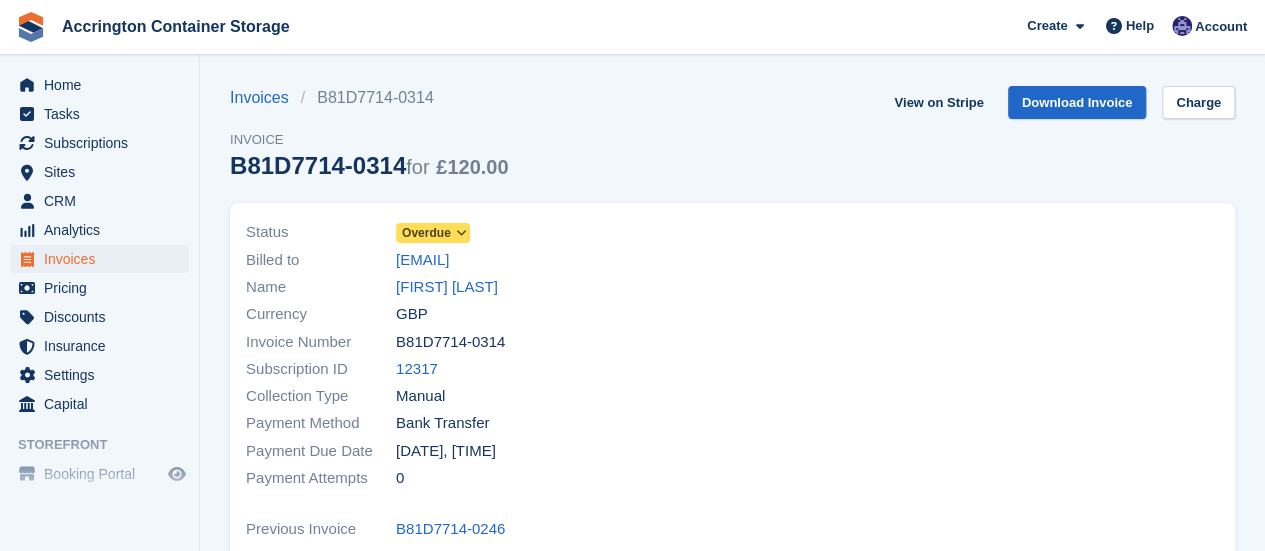 click on "Overdue" at bounding box center (426, 233) 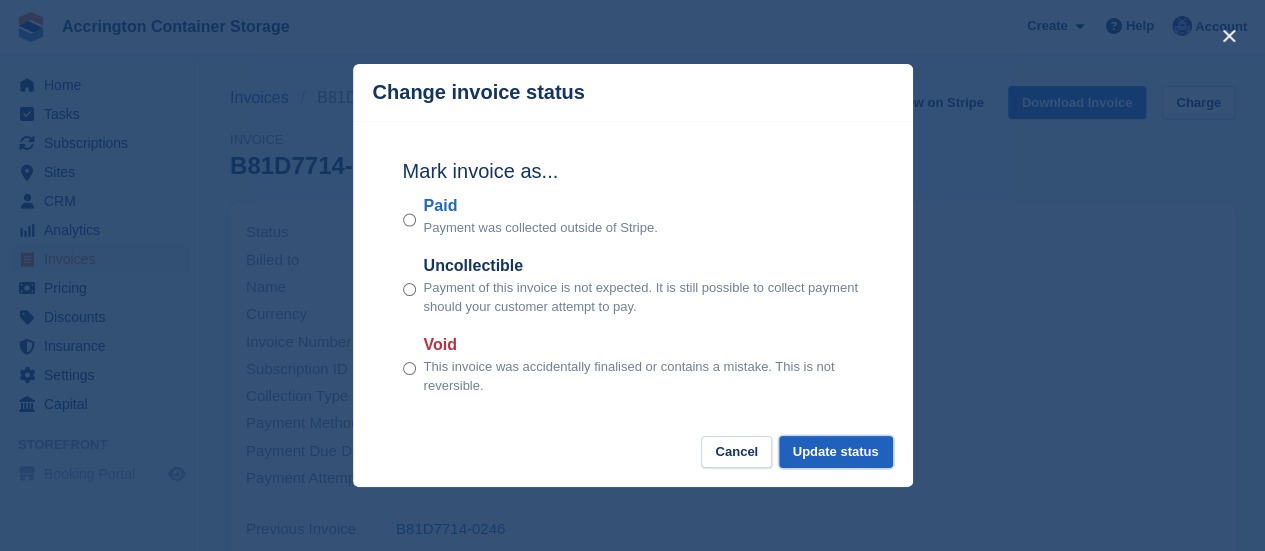 click on "Update status" at bounding box center [836, 452] 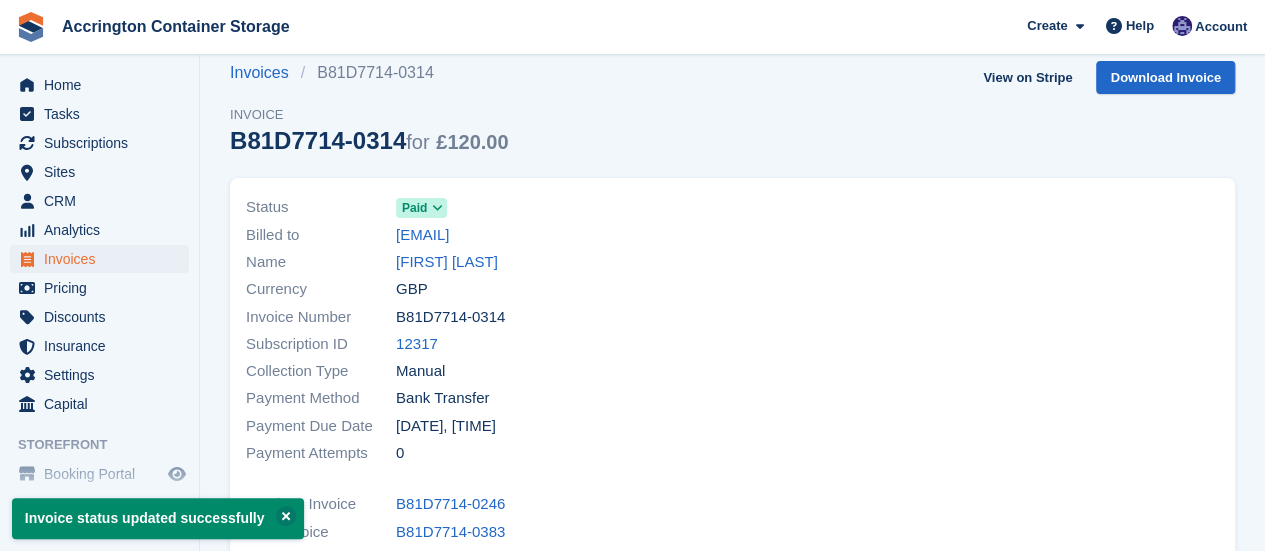 scroll, scrollTop: 26, scrollLeft: 0, axis: vertical 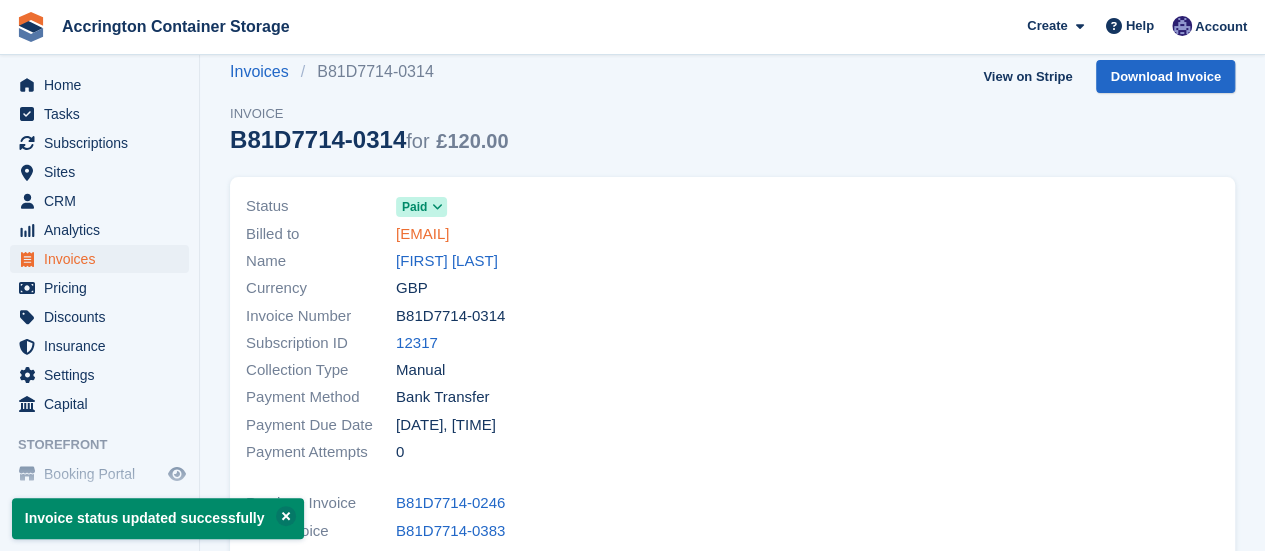 click on "[EMAIL]" at bounding box center (422, 234) 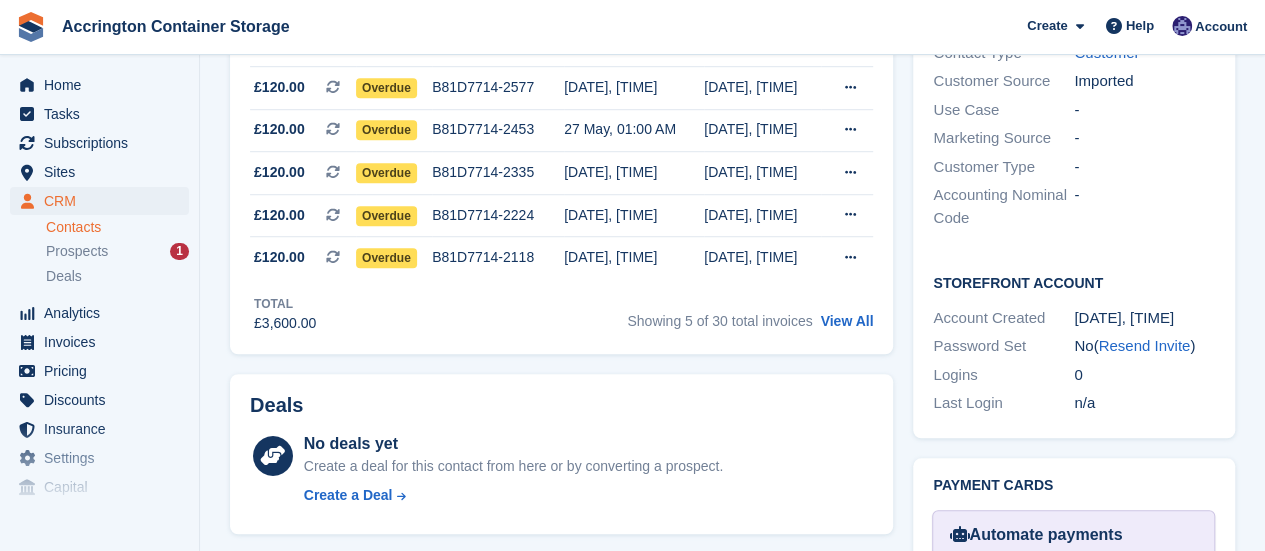scroll, scrollTop: 605, scrollLeft: 0, axis: vertical 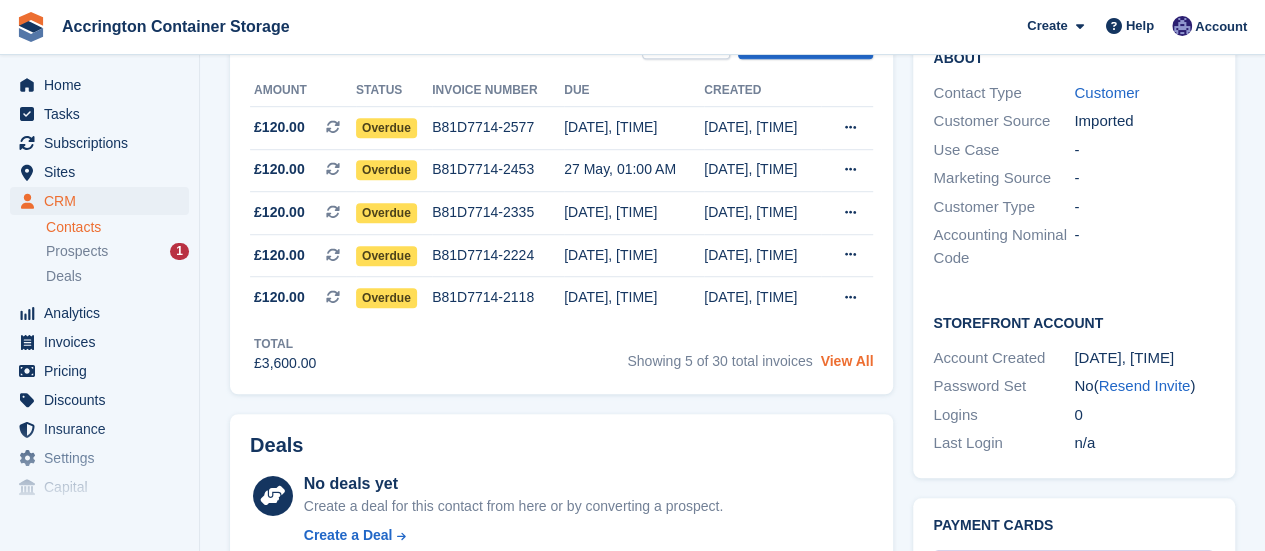 click on "View All" at bounding box center (846, 361) 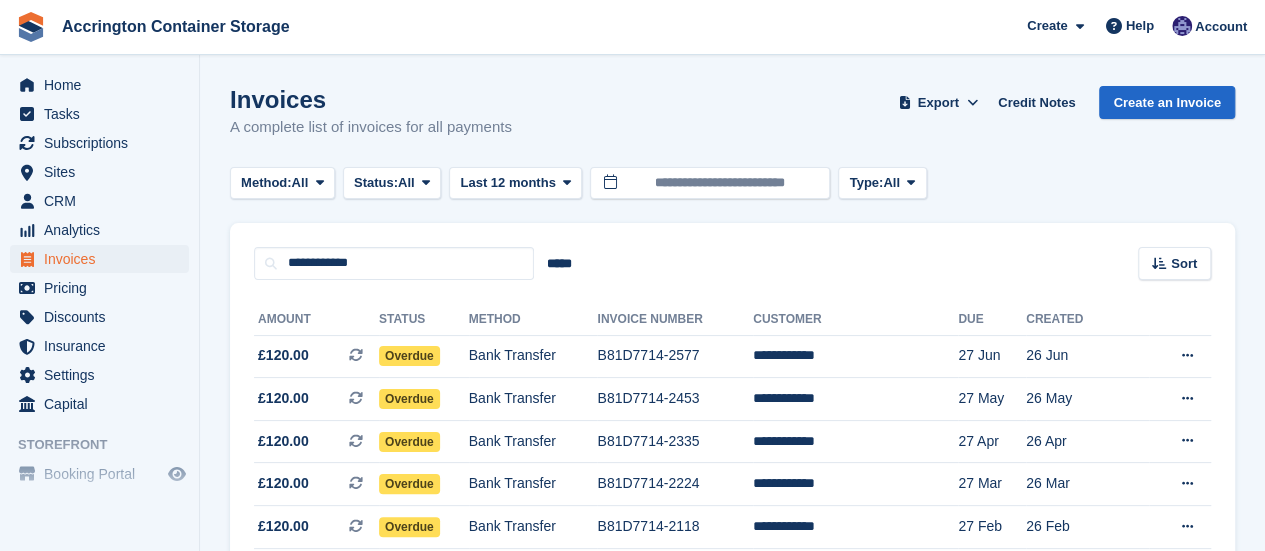 scroll, scrollTop: 0, scrollLeft: 0, axis: both 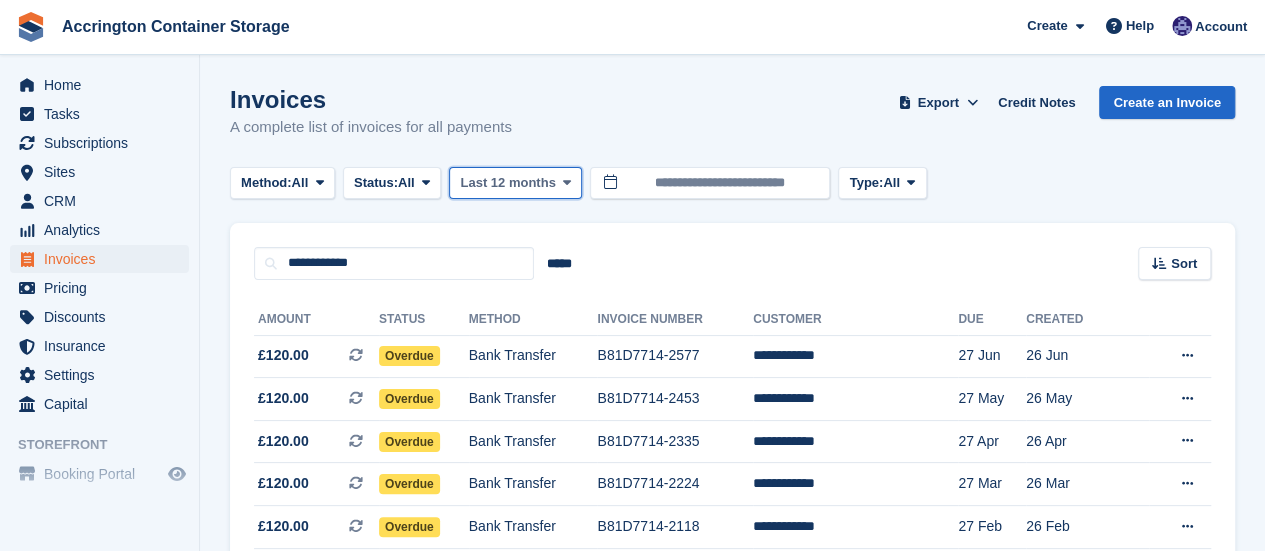 click on "Last 12 months" at bounding box center [507, 183] 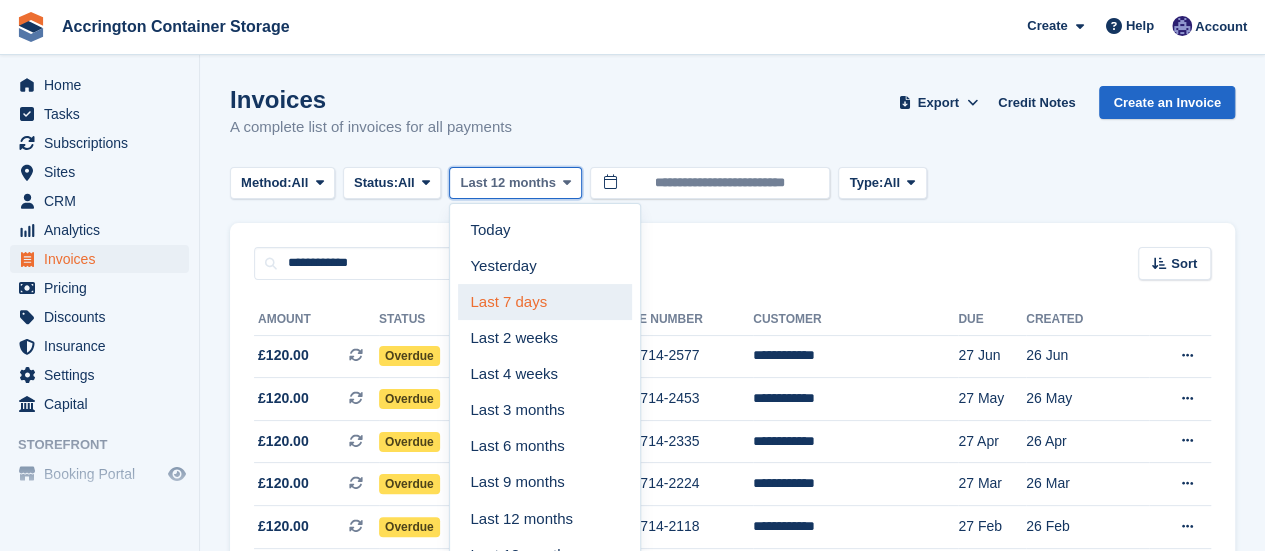 scroll, scrollTop: 398, scrollLeft: 0, axis: vertical 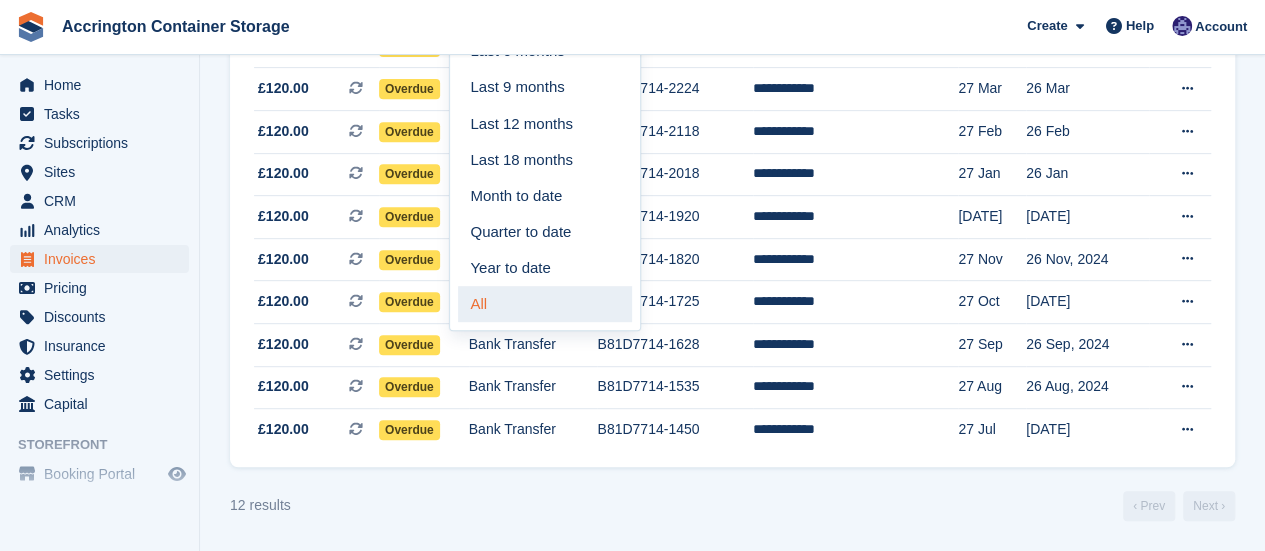 click on "All" at bounding box center [545, 304] 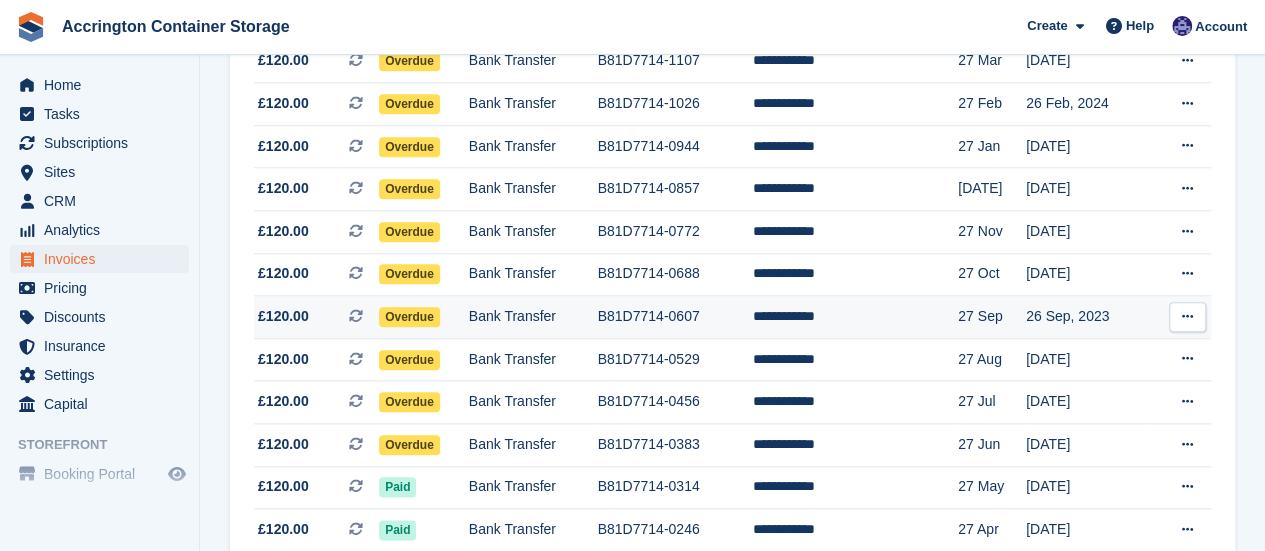 scroll, scrollTop: 1144, scrollLeft: 0, axis: vertical 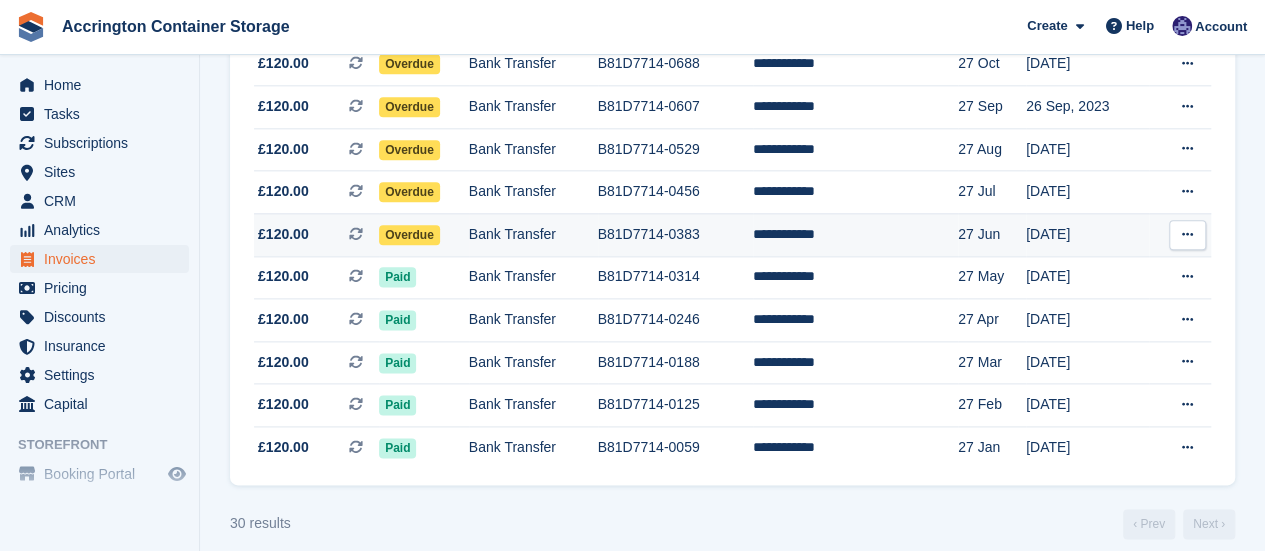 click on "Bank Transfer" at bounding box center [533, 234] 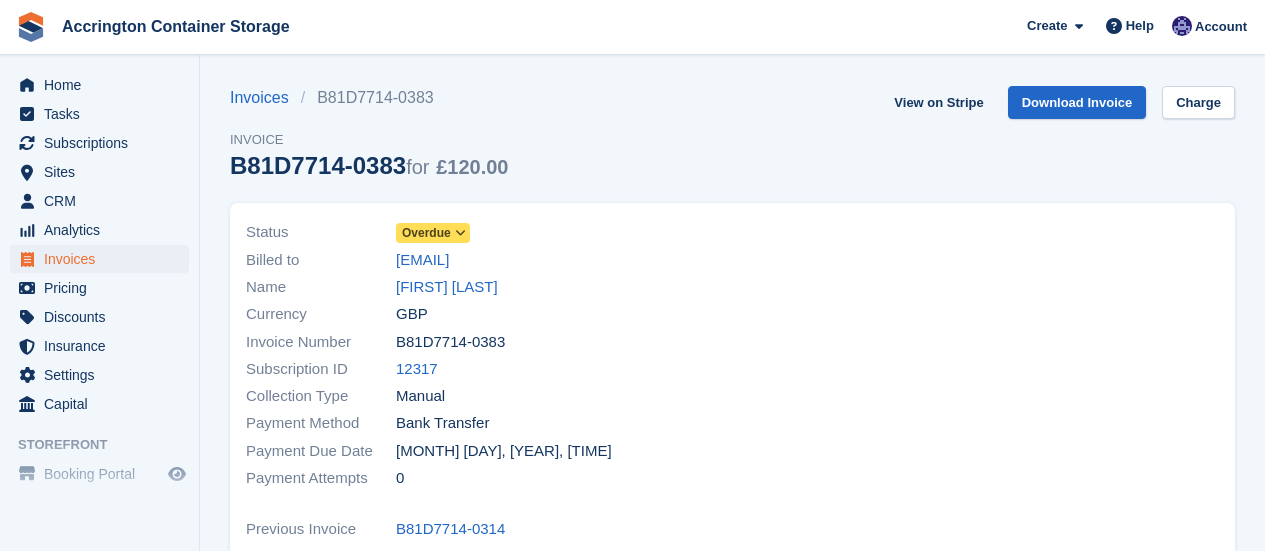 scroll, scrollTop: 0, scrollLeft: 0, axis: both 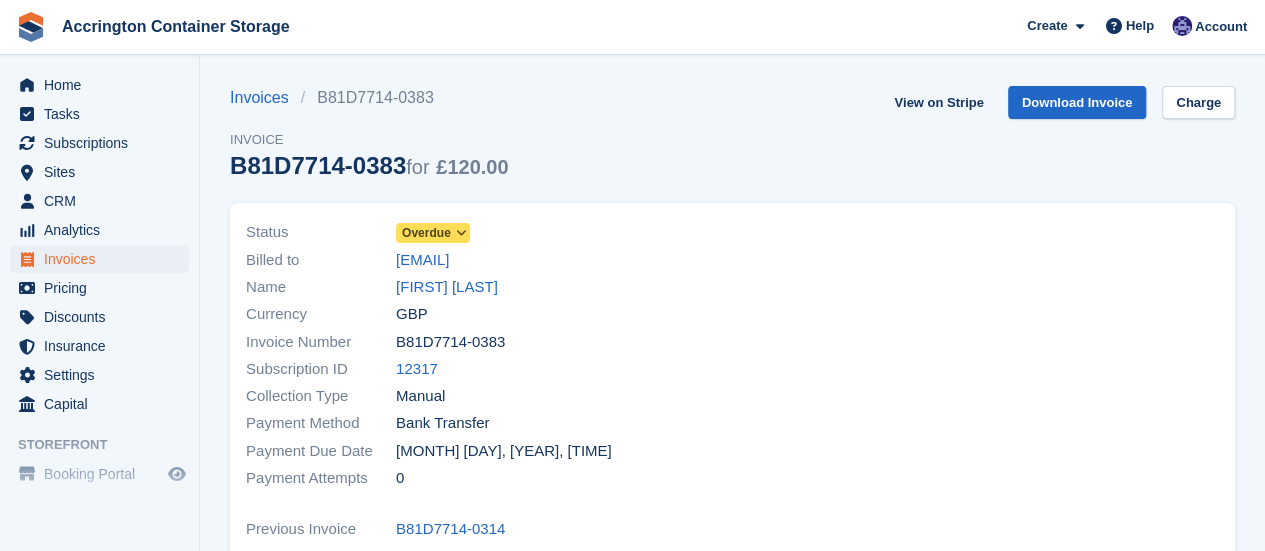 click on "Overdue" at bounding box center [426, 233] 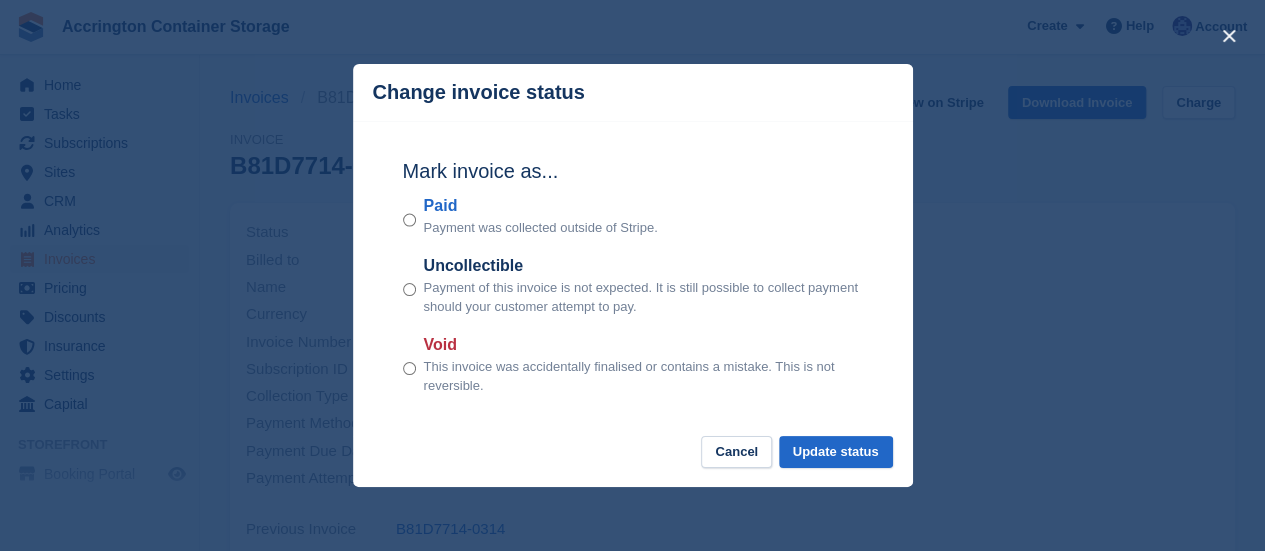 click on "Mark invoice as...
Paid
Payment was collected outside of Stripe.
Uncollectible
Payment of this invoice is not expected. It is still possible to collect payment should your customer attempt to pay.
Void
This invoice was accidentally finalised or contains a mistake. This is not reversible." at bounding box center [633, 278] 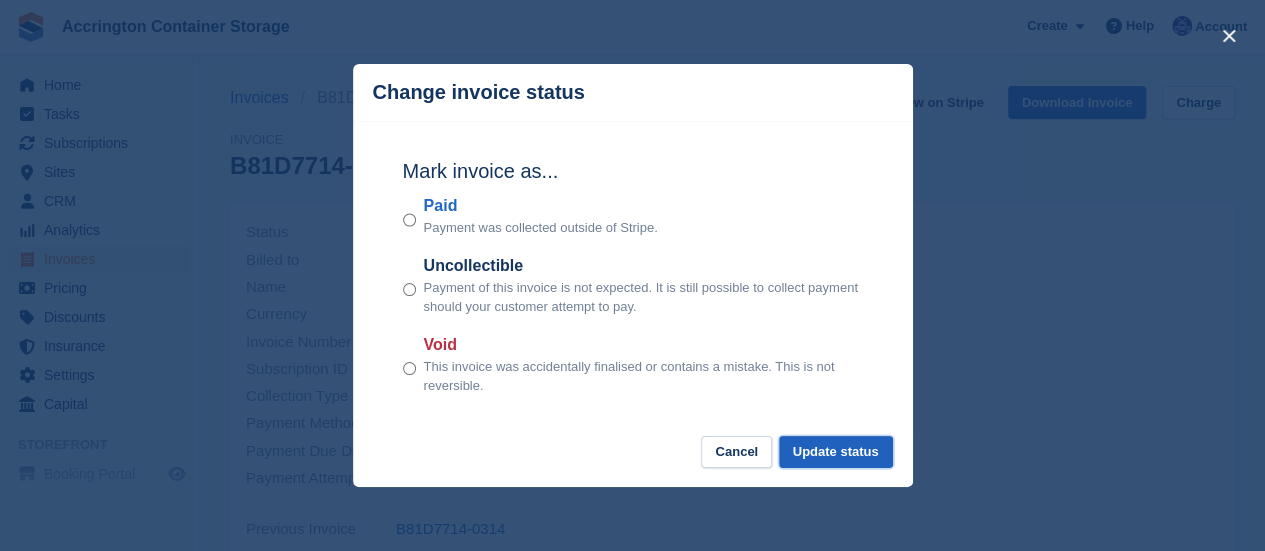 click on "Update status" at bounding box center [836, 452] 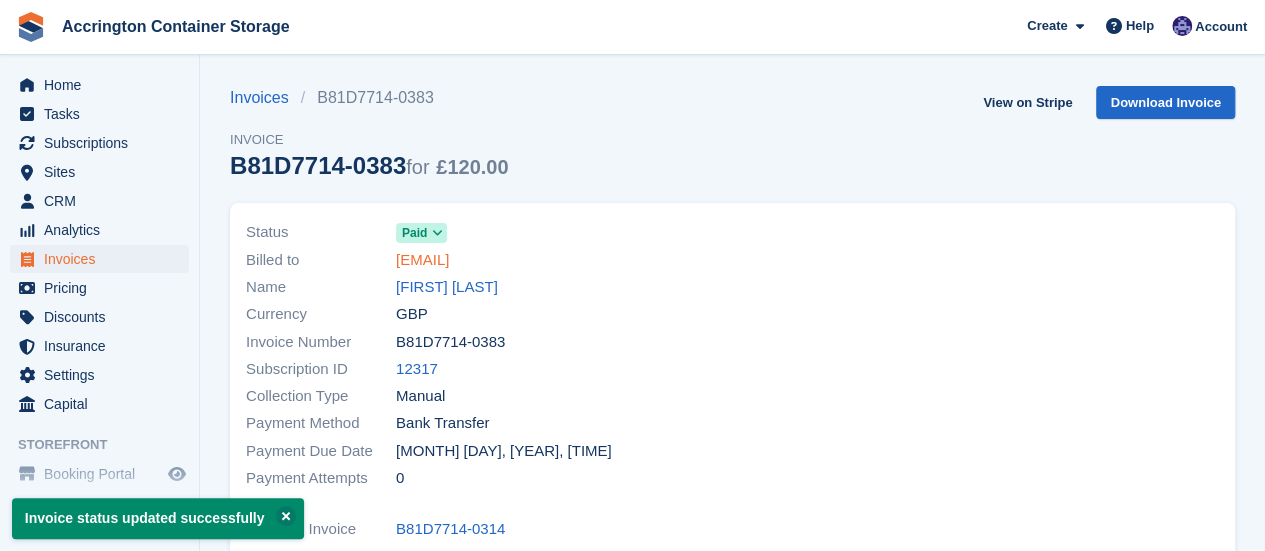 click on "[EMAIL]" at bounding box center [422, 260] 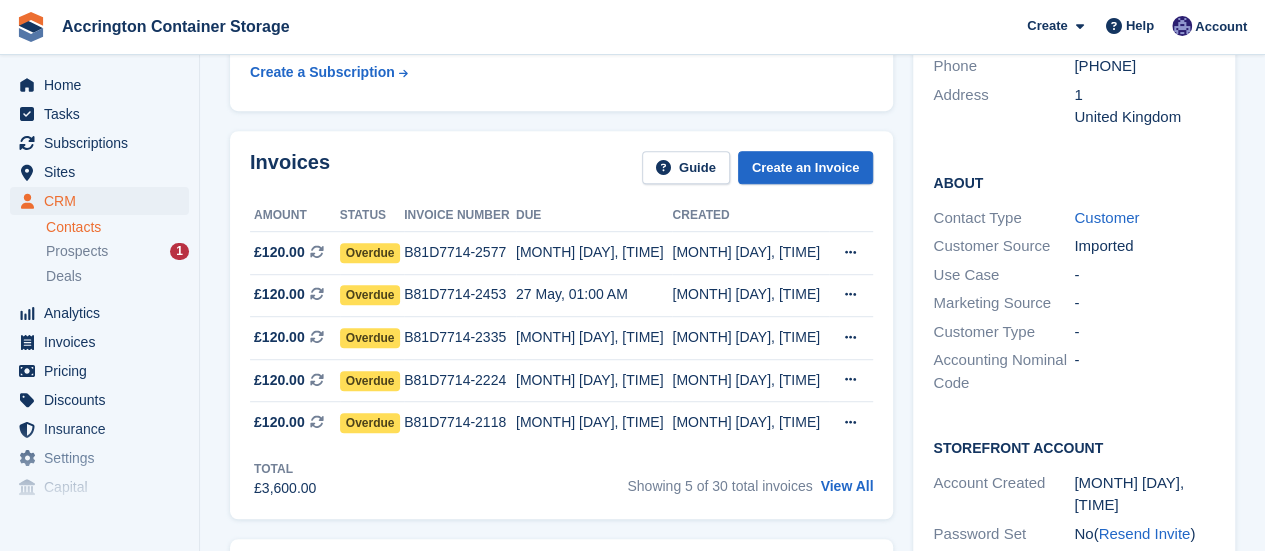 scroll, scrollTop: 536, scrollLeft: 0, axis: vertical 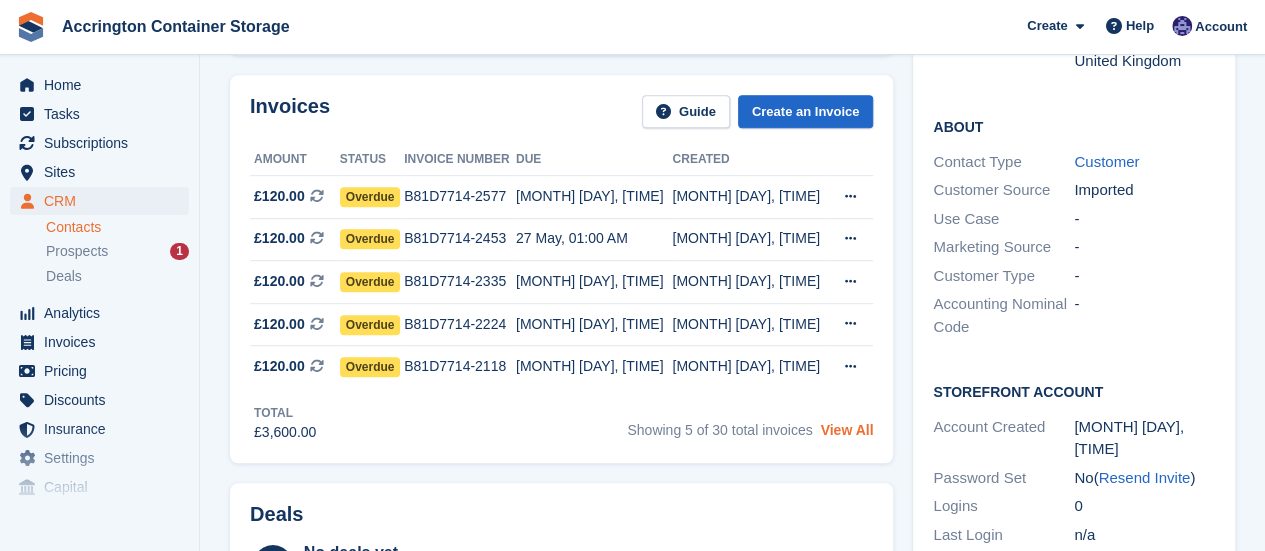 click on "View All" at bounding box center [846, 430] 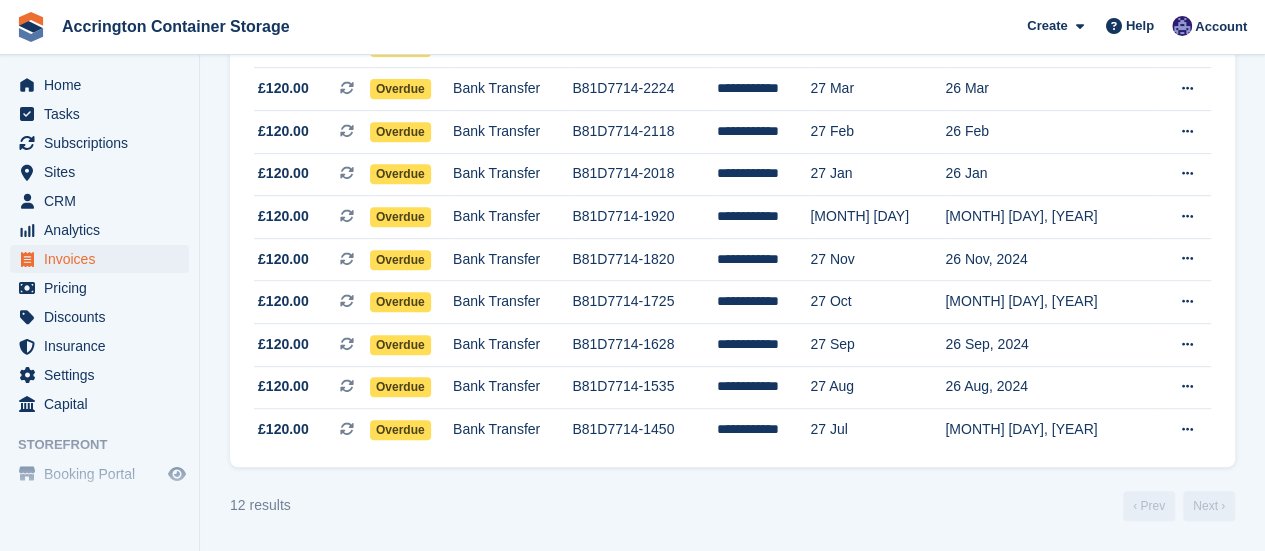 scroll, scrollTop: 0, scrollLeft: 0, axis: both 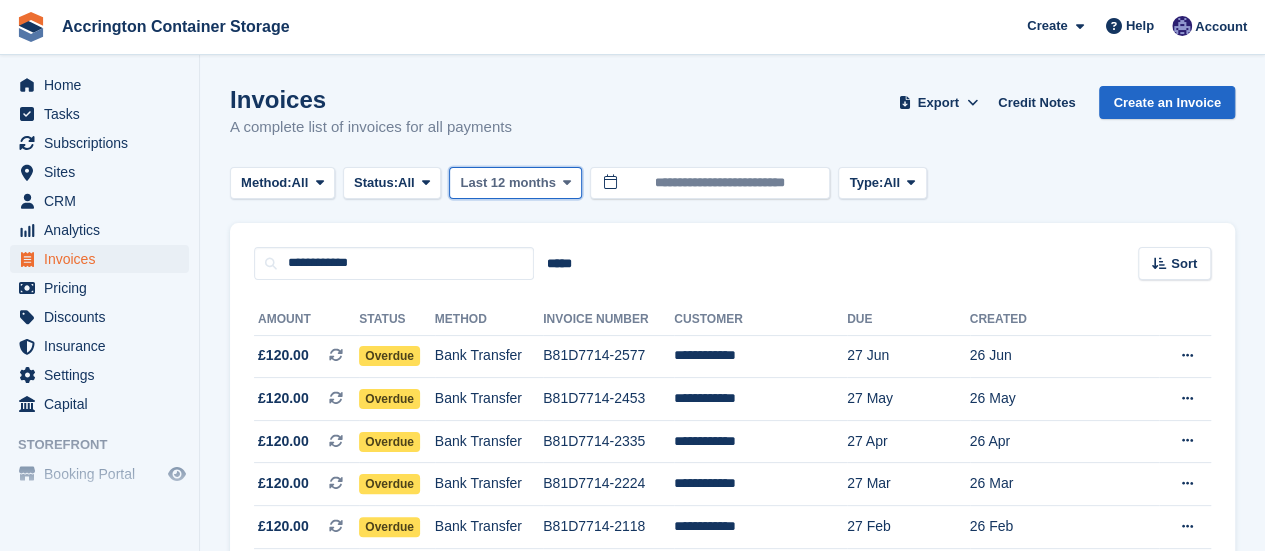 click on "Last 12 months" at bounding box center (515, 183) 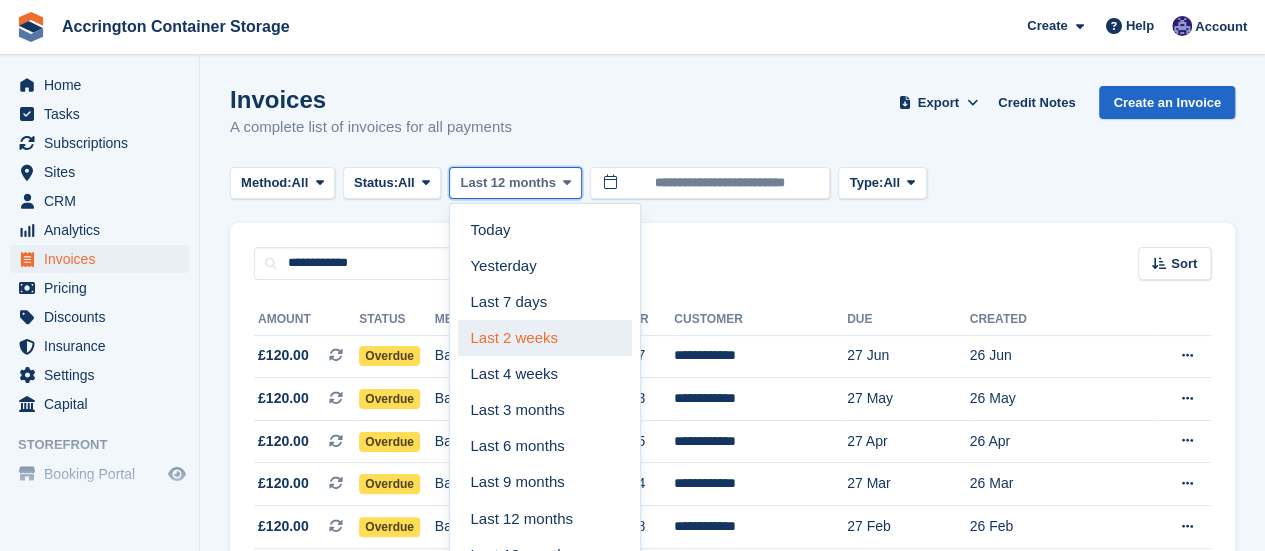 scroll, scrollTop: 398, scrollLeft: 0, axis: vertical 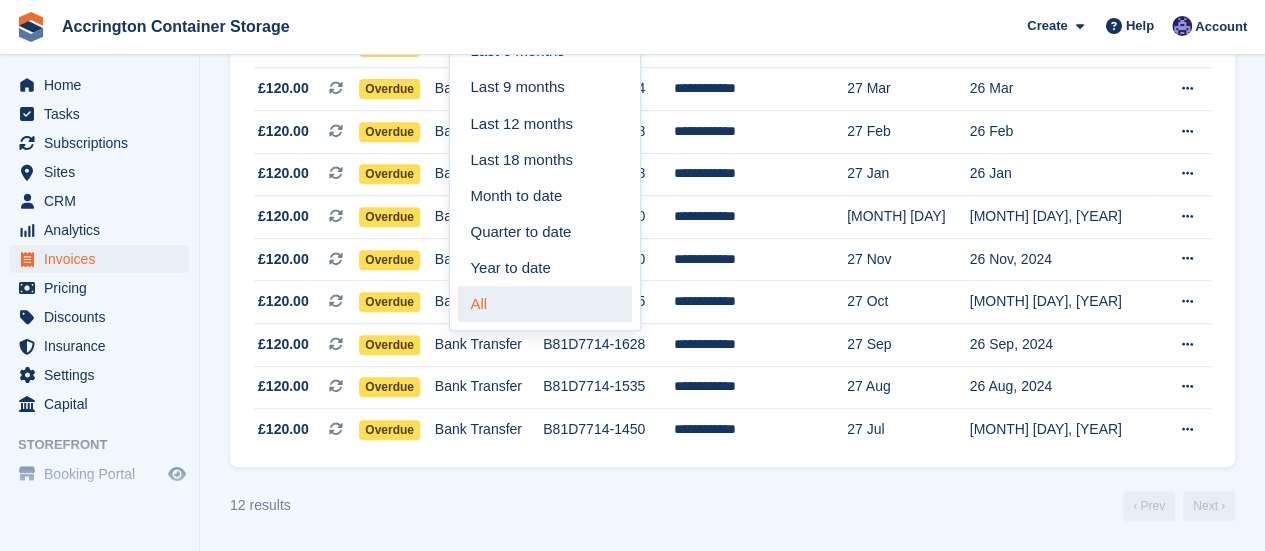 click on "All" at bounding box center (545, 304) 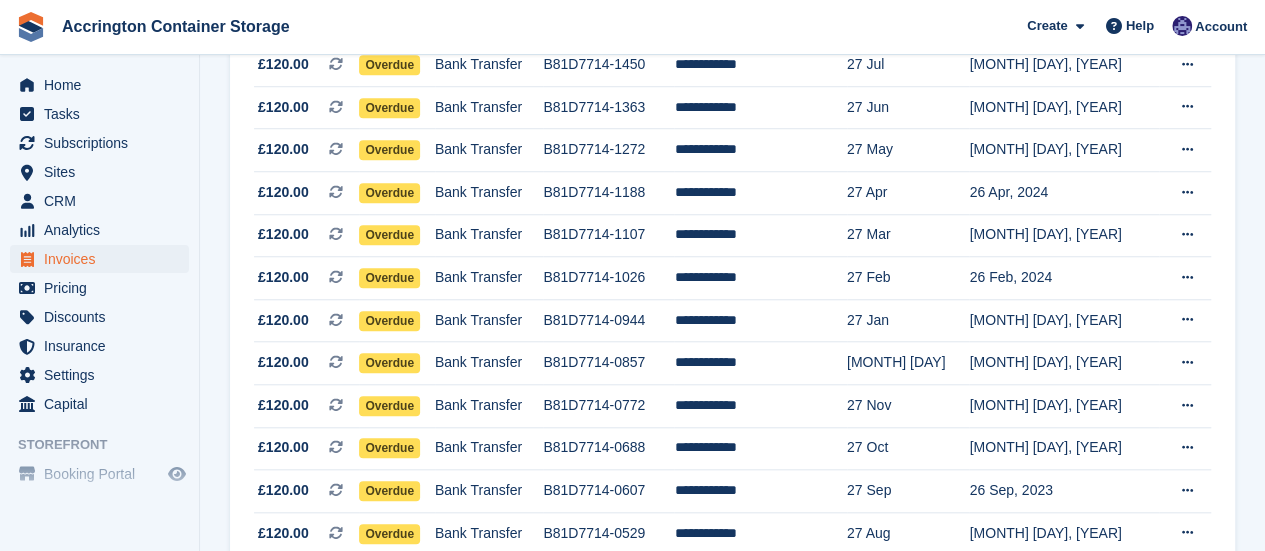 scroll, scrollTop: 1022, scrollLeft: 0, axis: vertical 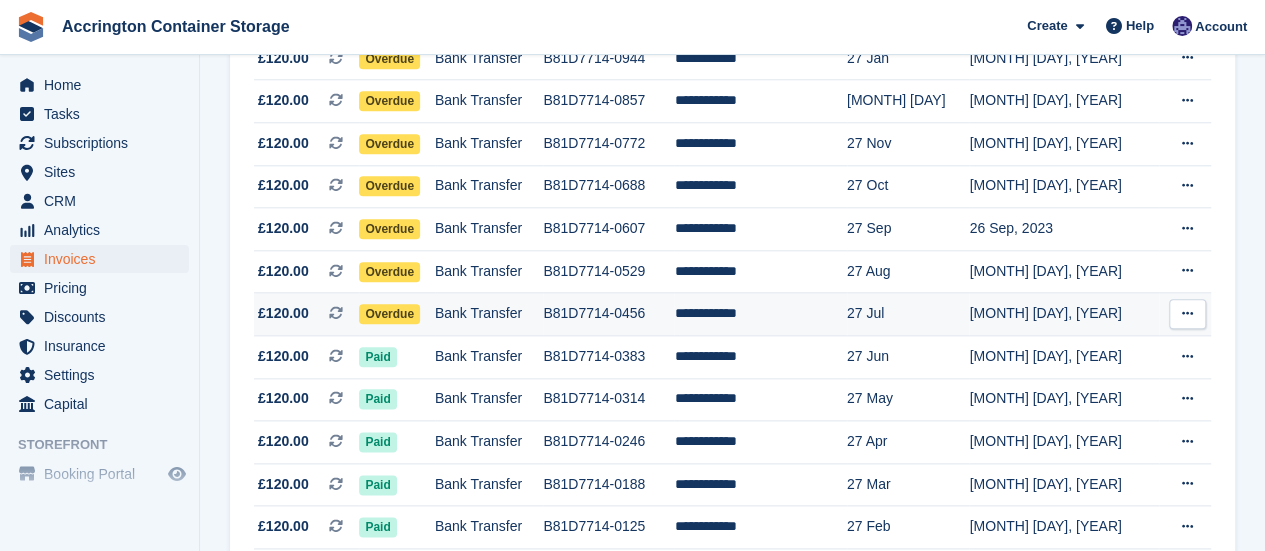 click on "Bank Transfer" at bounding box center [489, 314] 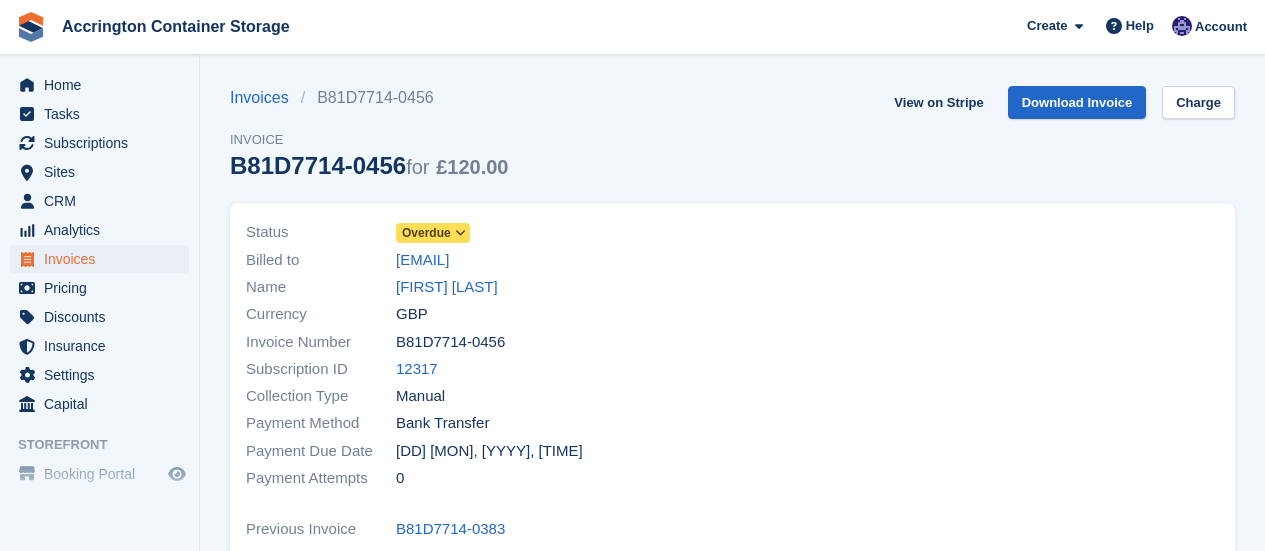 scroll, scrollTop: 0, scrollLeft: 0, axis: both 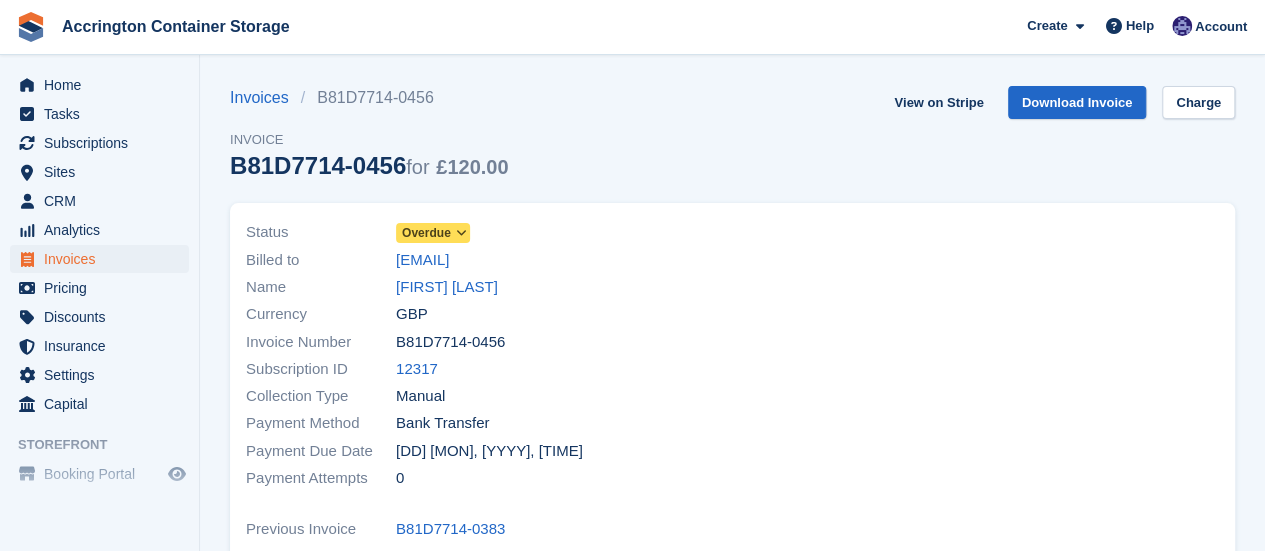 click on "Overdue" at bounding box center [426, 233] 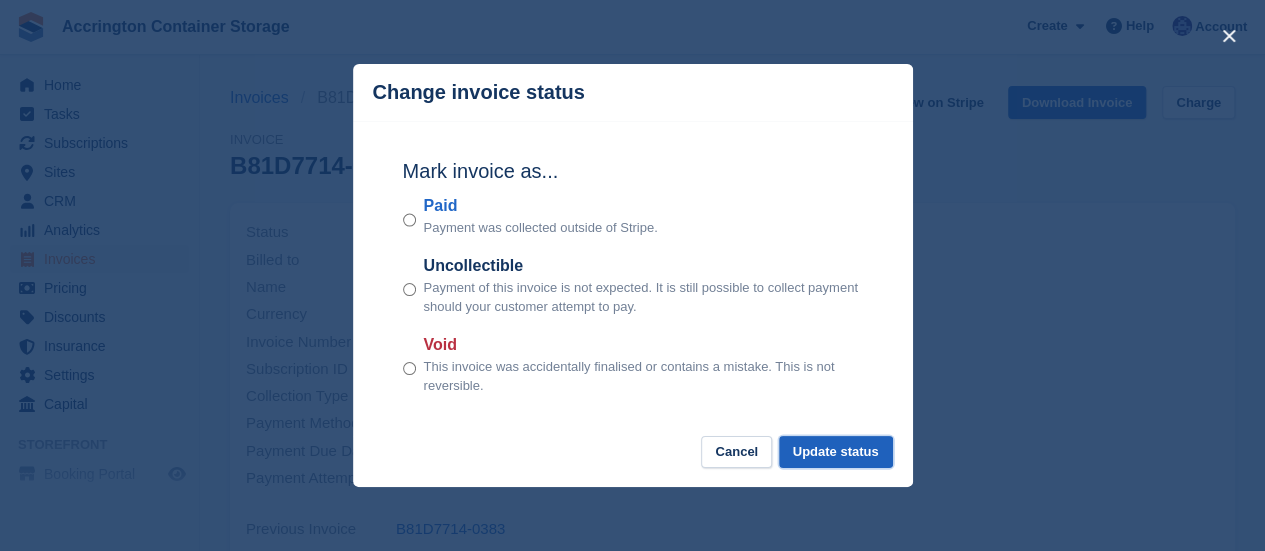 click on "Update status" at bounding box center [836, 452] 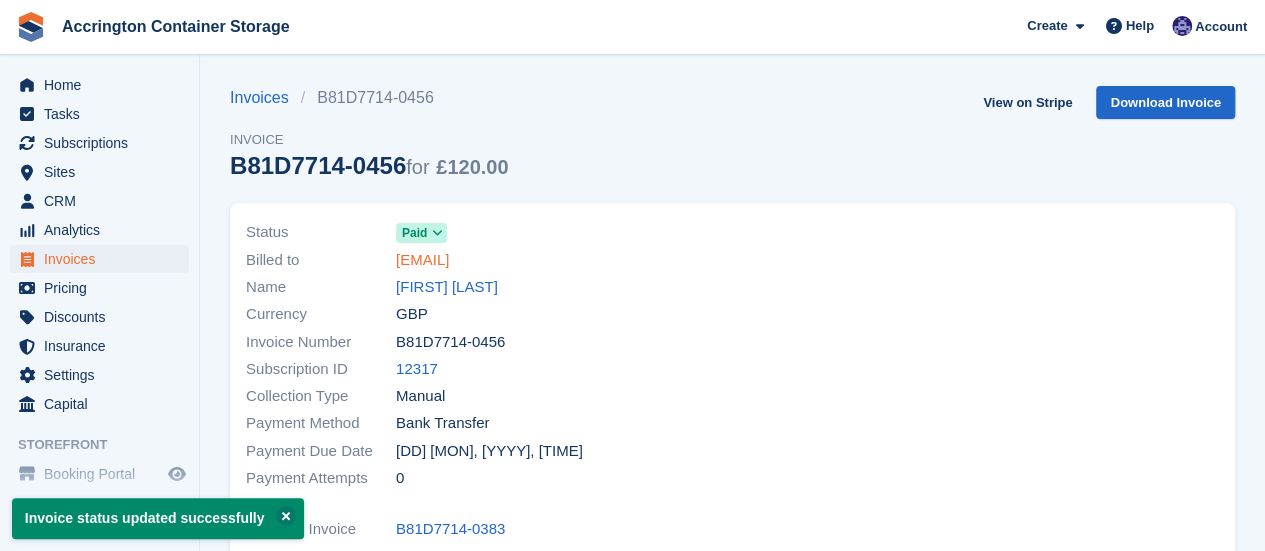 click on "[EMAIL]" at bounding box center [422, 260] 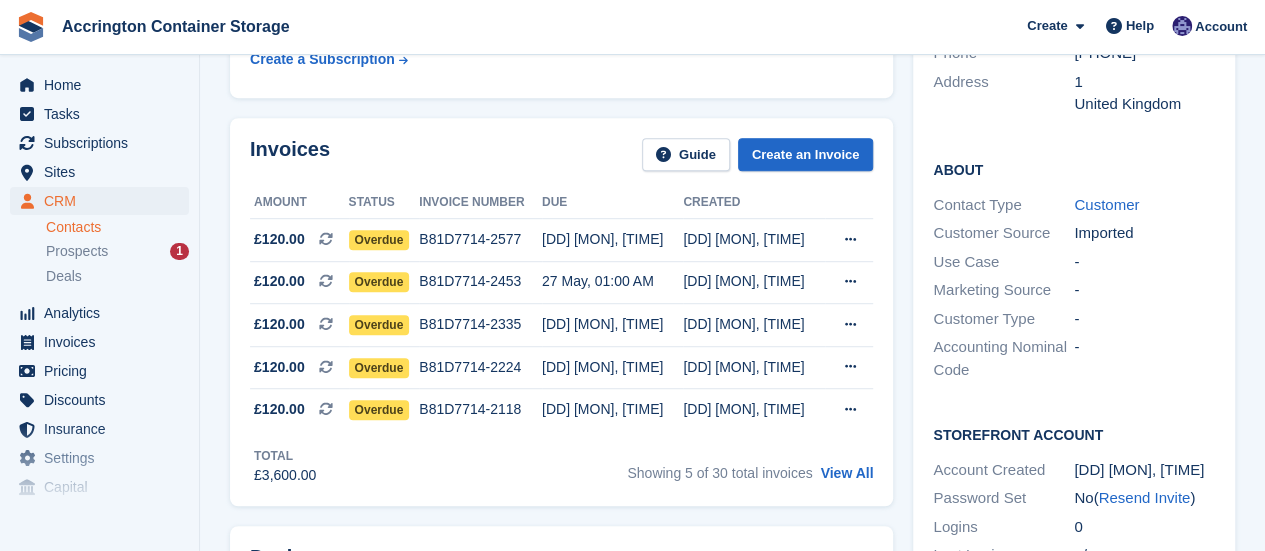 scroll, scrollTop: 613, scrollLeft: 0, axis: vertical 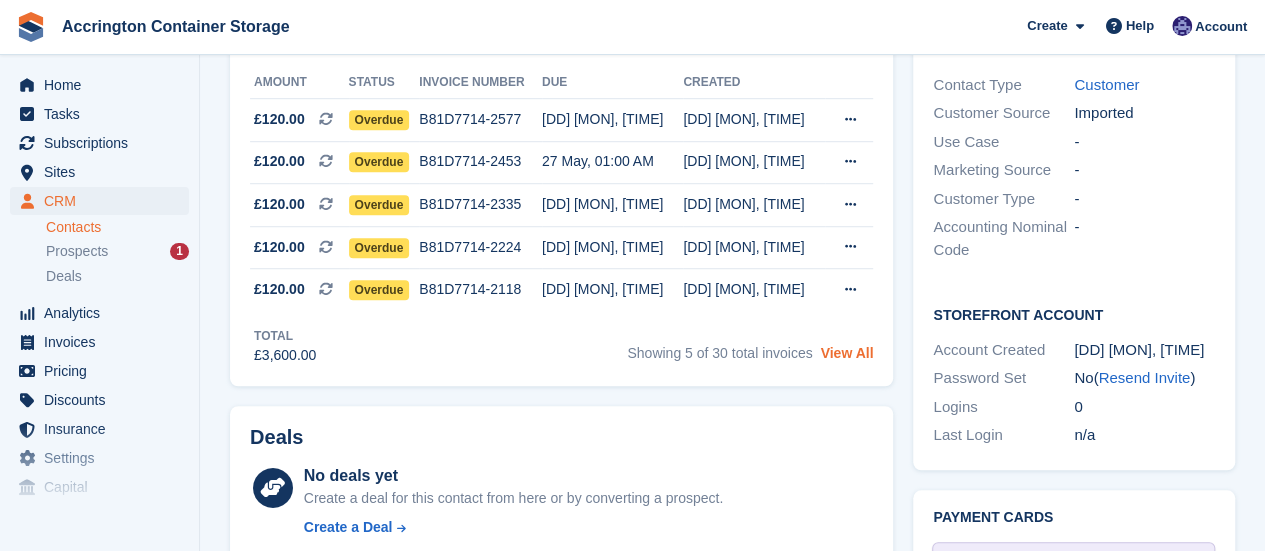 click on "View All" at bounding box center [846, 353] 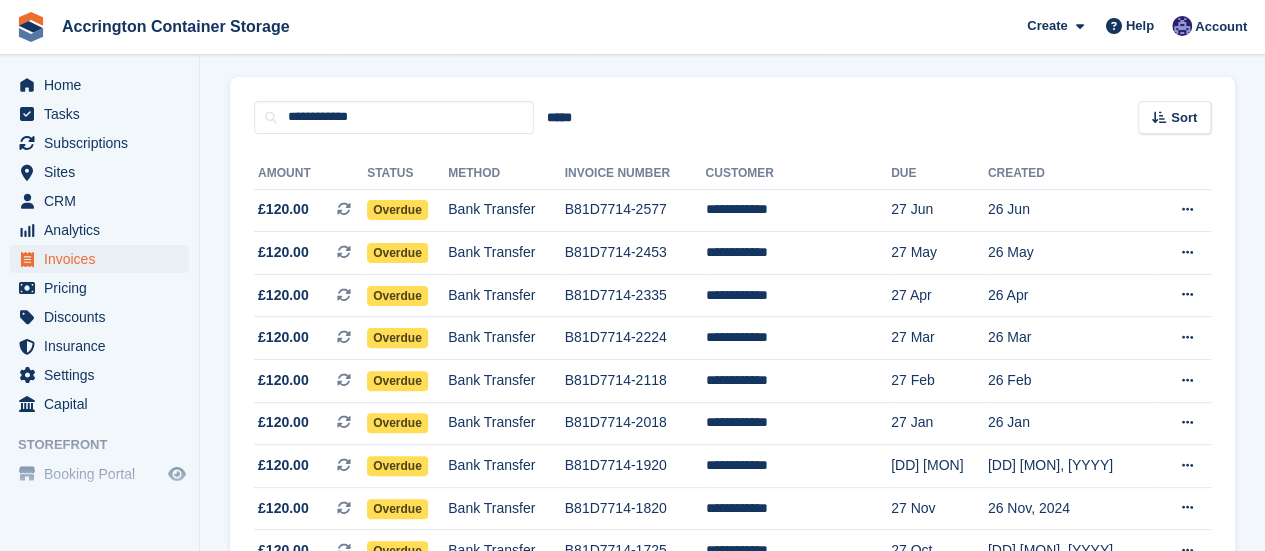 scroll, scrollTop: 0, scrollLeft: 0, axis: both 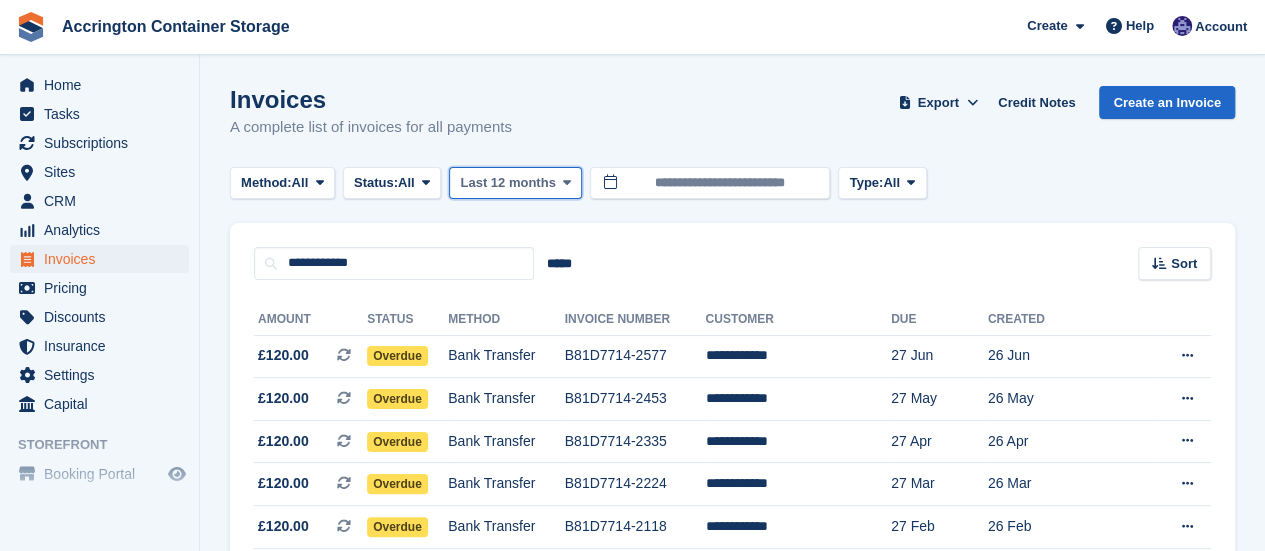 click on "Last 12 months" at bounding box center [507, 183] 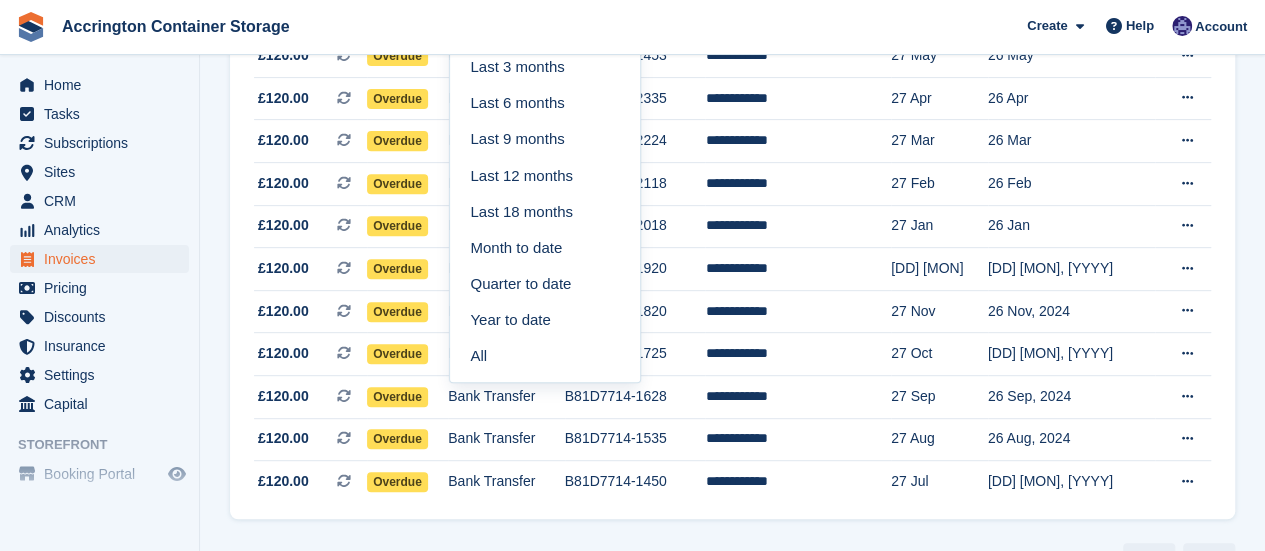 scroll, scrollTop: 344, scrollLeft: 0, axis: vertical 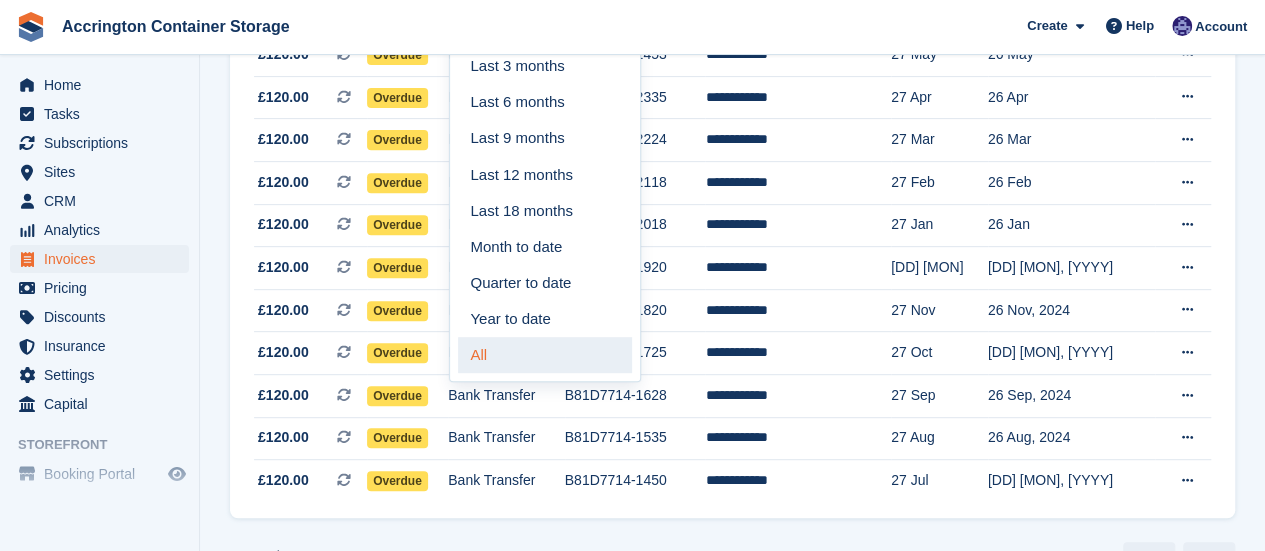 click on "All" at bounding box center (545, 355) 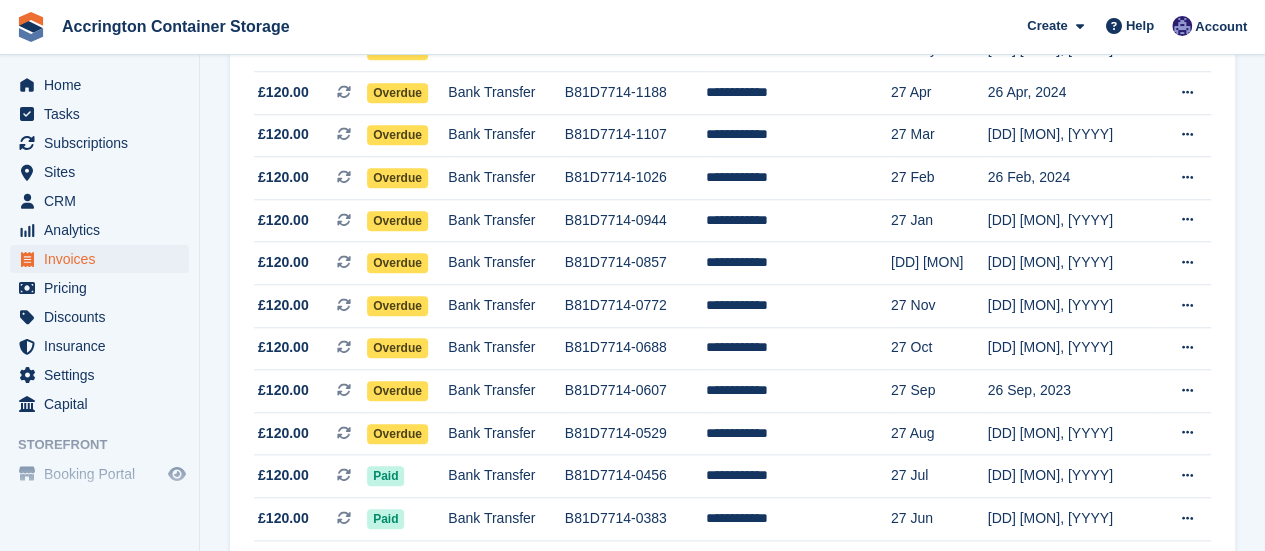 scroll, scrollTop: 858, scrollLeft: 0, axis: vertical 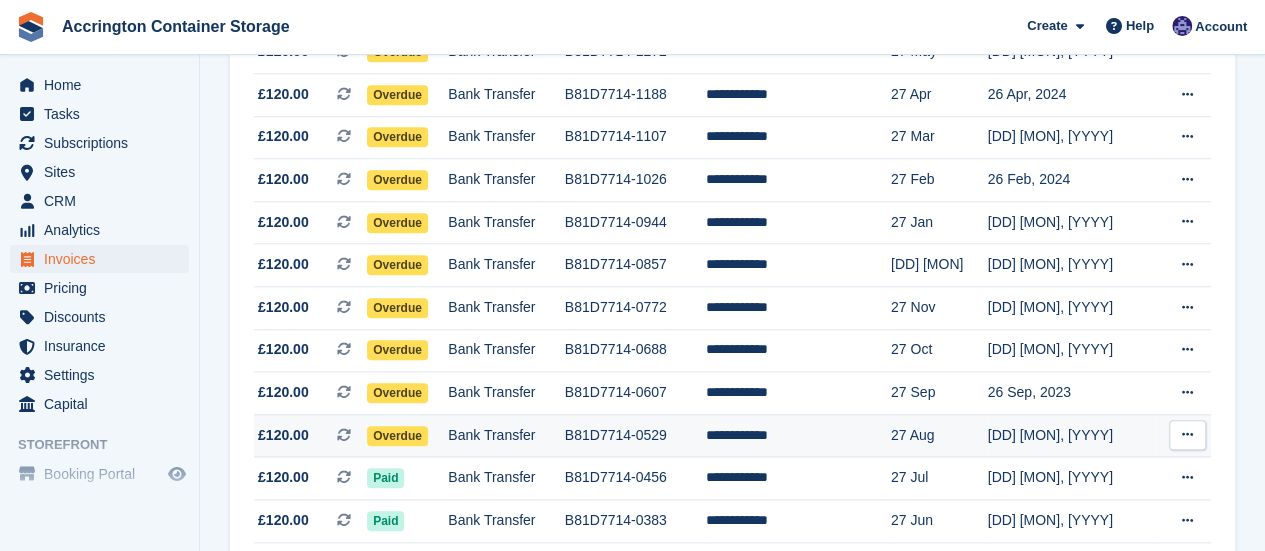click on "Bank Transfer" at bounding box center [506, 435] 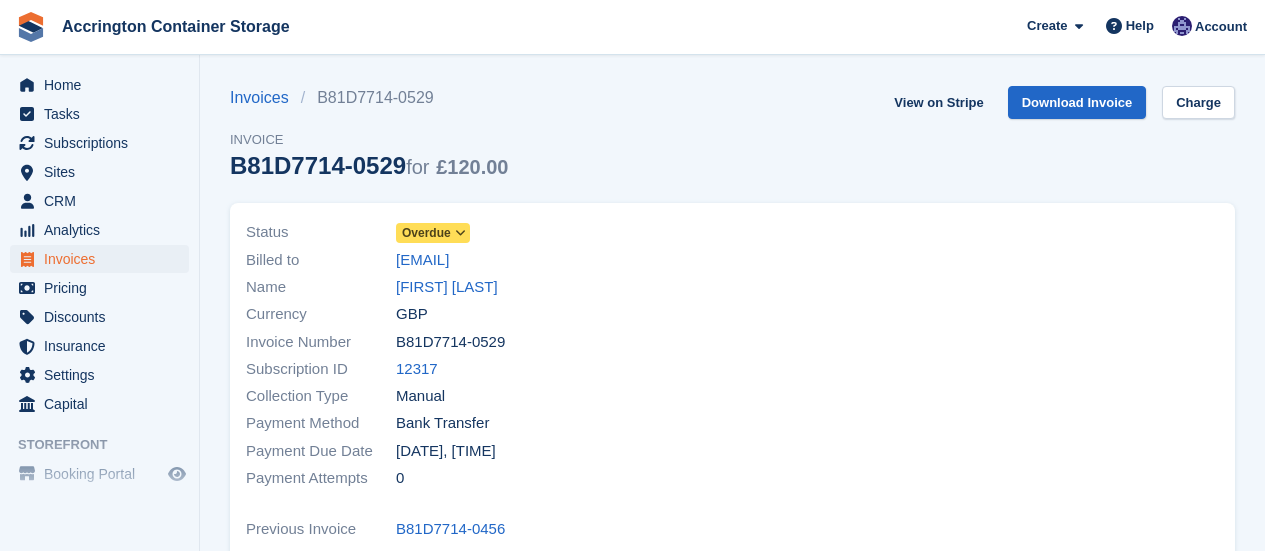scroll, scrollTop: 0, scrollLeft: 0, axis: both 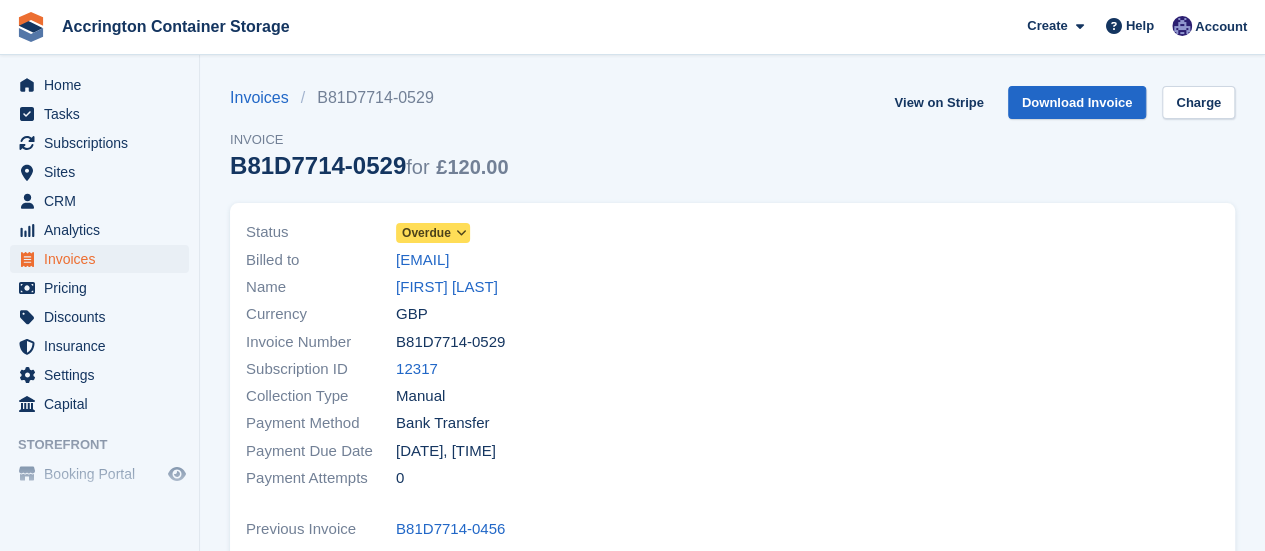 click on "Overdue" at bounding box center [426, 233] 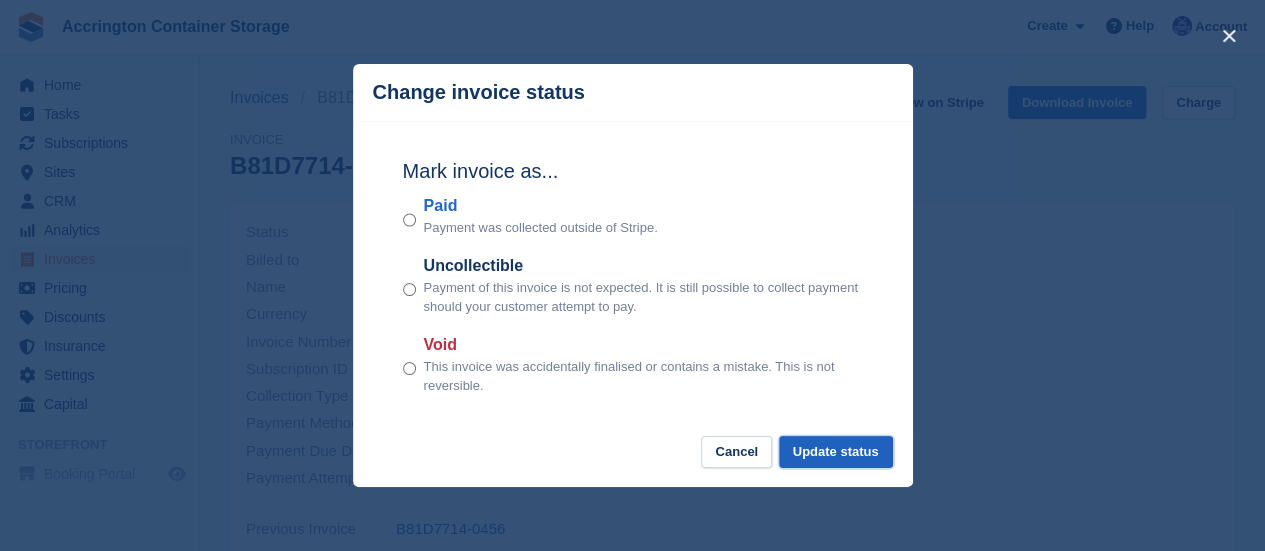 click on "Update status" at bounding box center (836, 452) 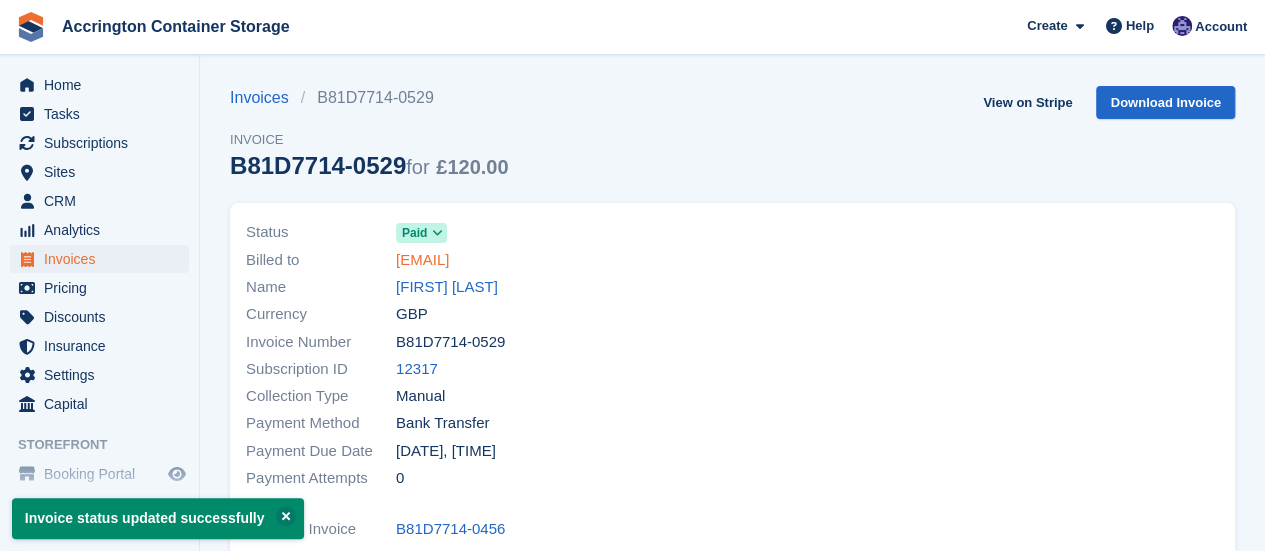 click on "[EMAIL]" at bounding box center (422, 260) 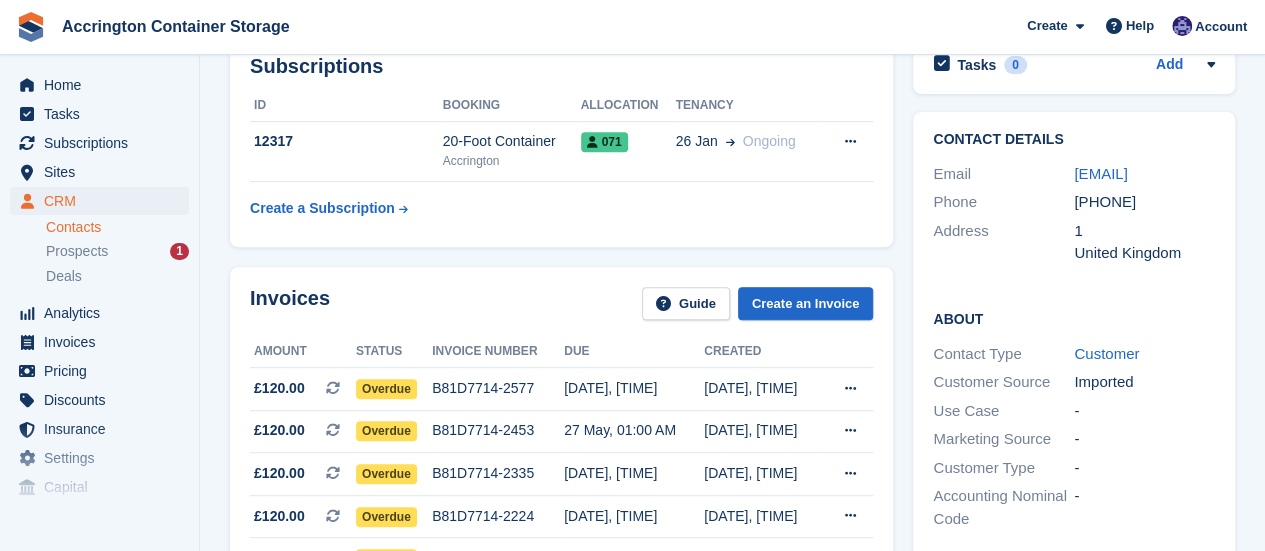 scroll, scrollTop: 616, scrollLeft: 0, axis: vertical 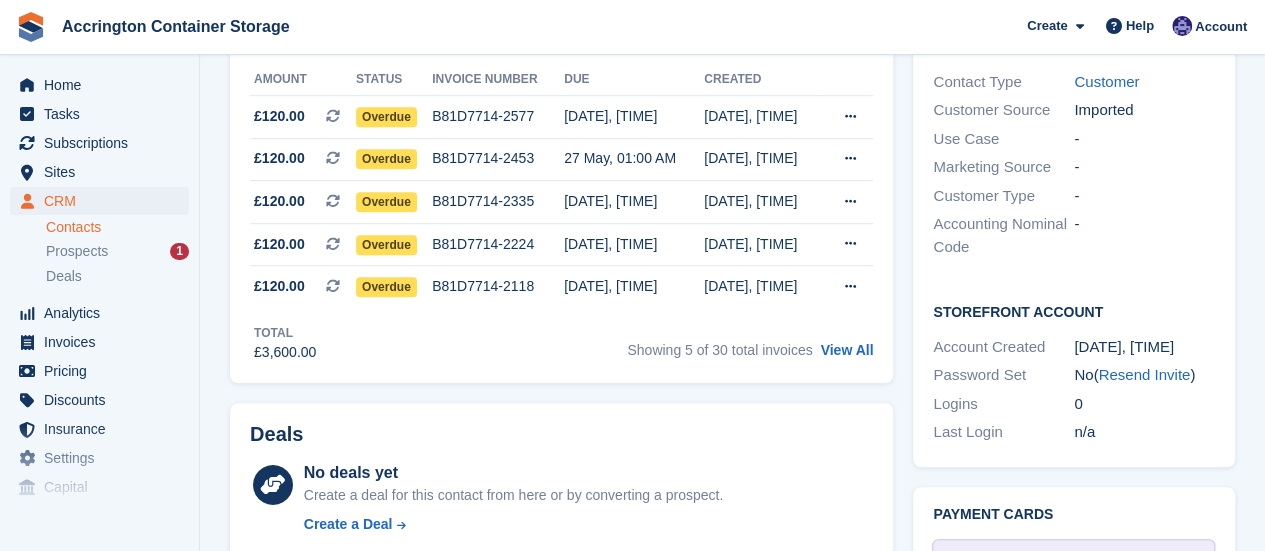 click on "Invoices
Guide
Create an Invoice
Amount
Status
Invoice number
Due
Created
£120.00
This is a recurring subscription invoice.
Overdue
B81D7714-2577
27 Jun, 01:00 AM
26 Jun, 01:03 AM" at bounding box center (561, 189) 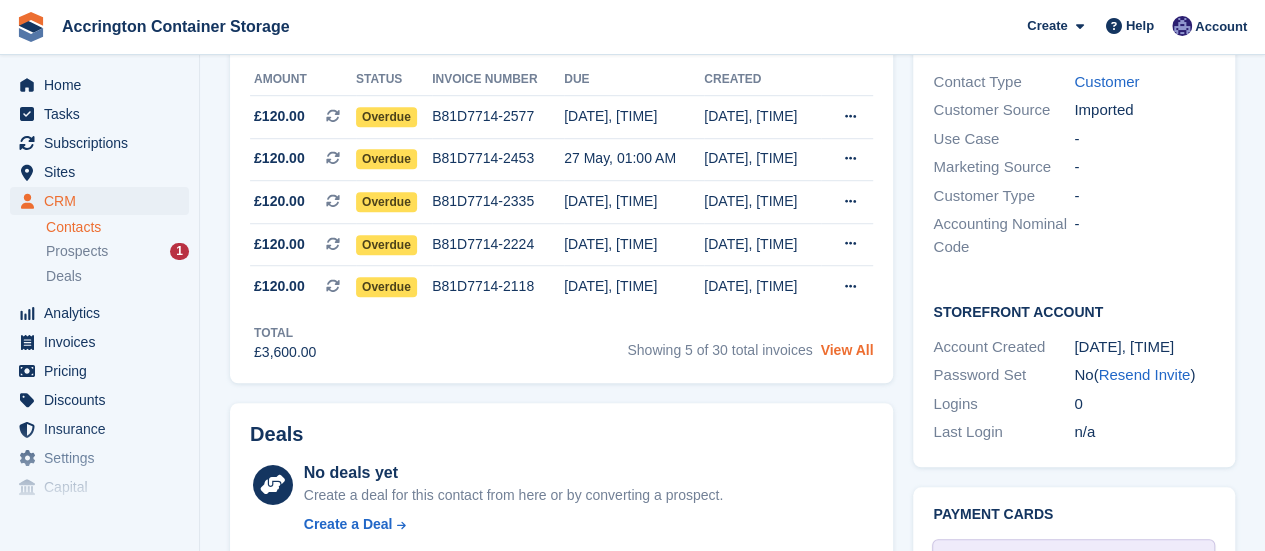 click on "View All" at bounding box center [846, 350] 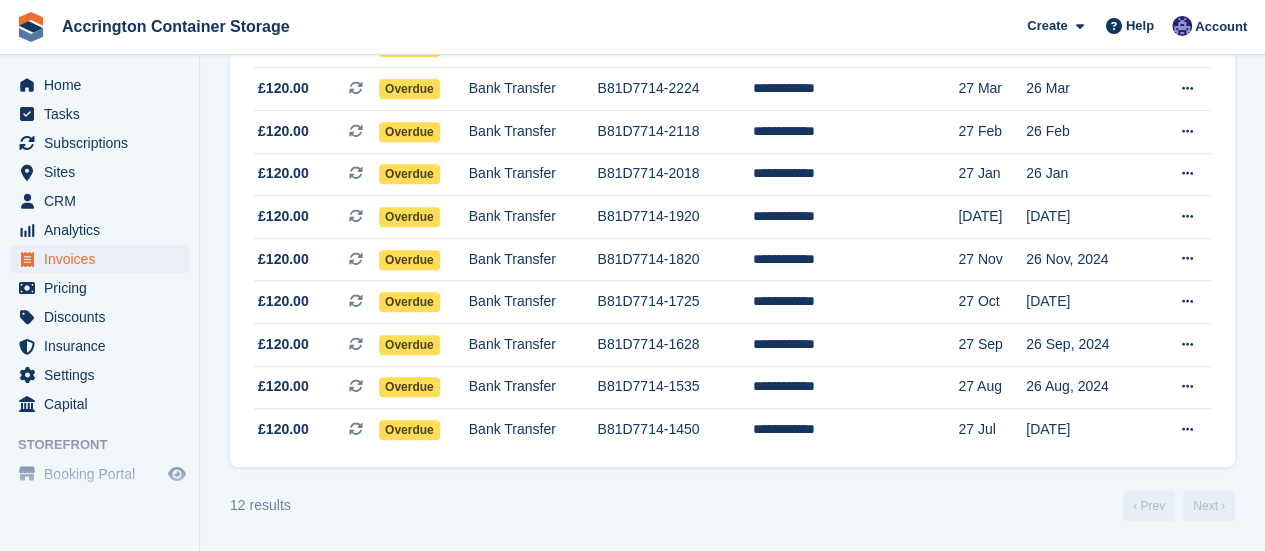 scroll, scrollTop: 0, scrollLeft: 0, axis: both 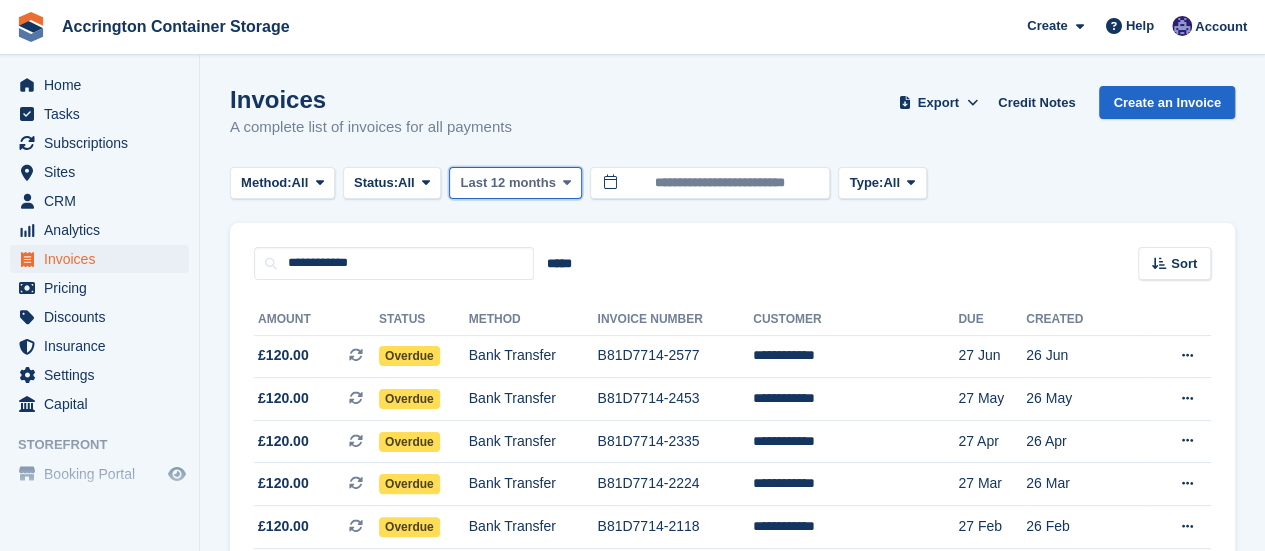 click on "Last 12 months" at bounding box center [507, 183] 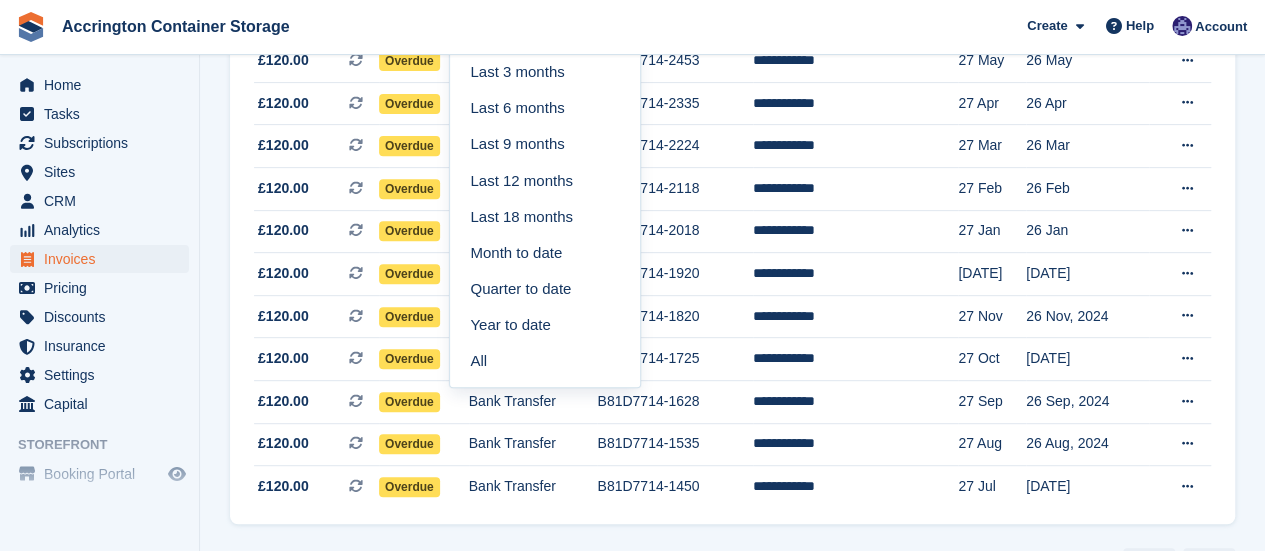 scroll, scrollTop: 344, scrollLeft: 0, axis: vertical 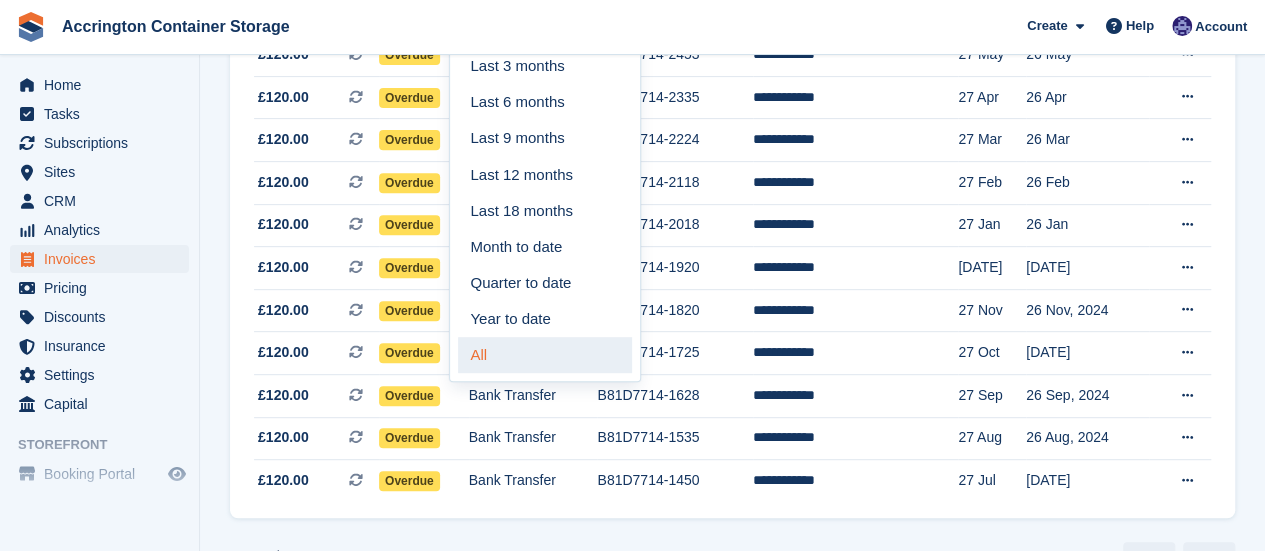click on "All" at bounding box center (545, 355) 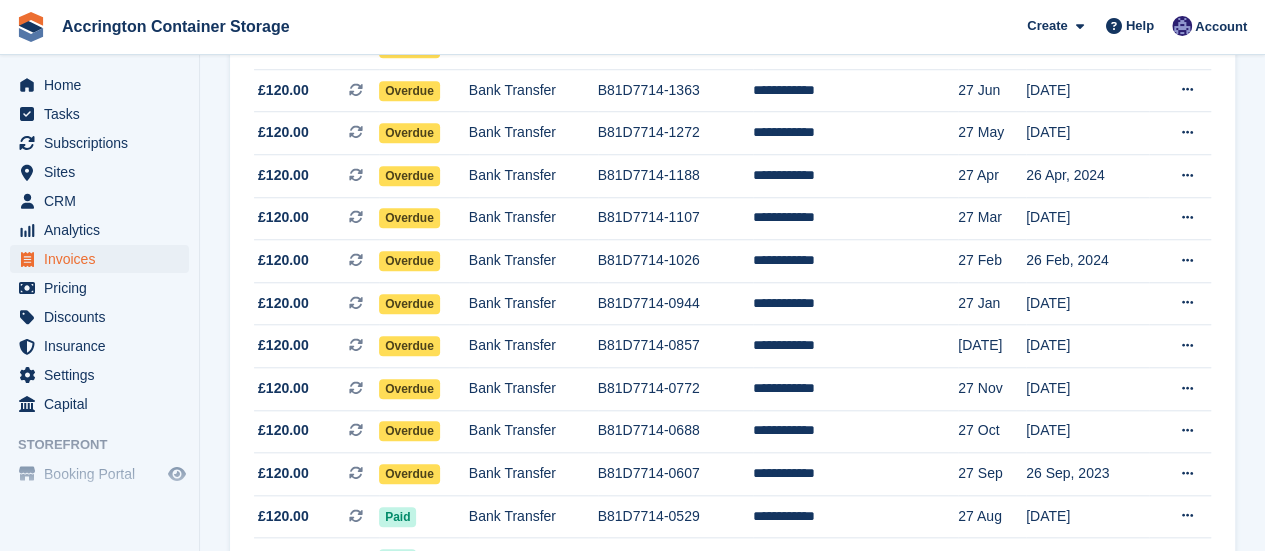 scroll, scrollTop: 854, scrollLeft: 0, axis: vertical 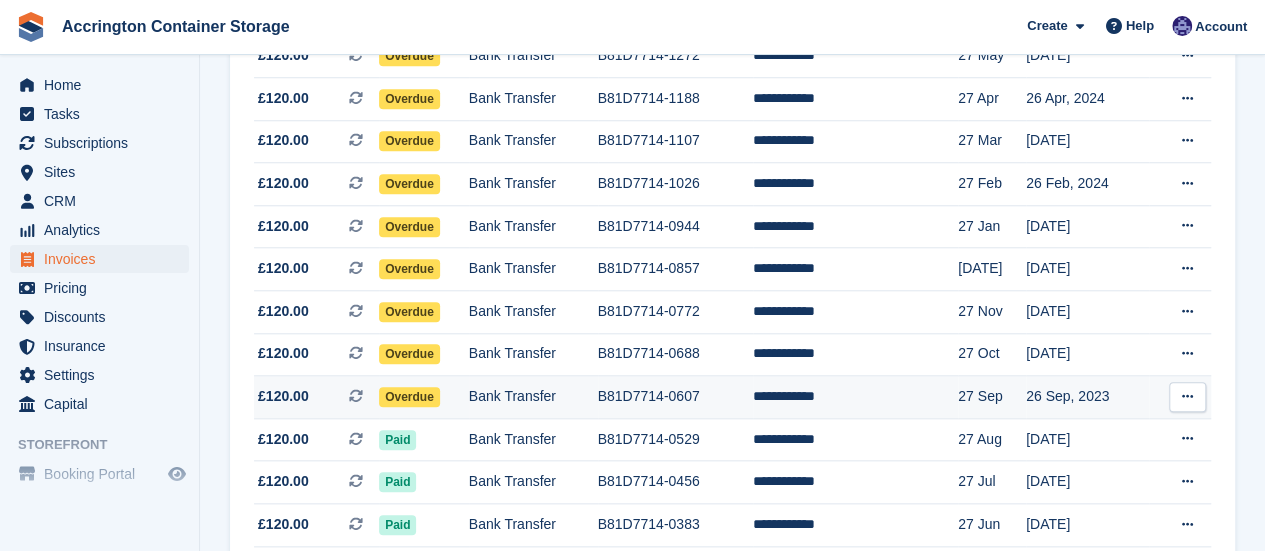 drag, startPoint x: 512, startPoint y: 377, endPoint x: 518, endPoint y: 396, distance: 19.924858 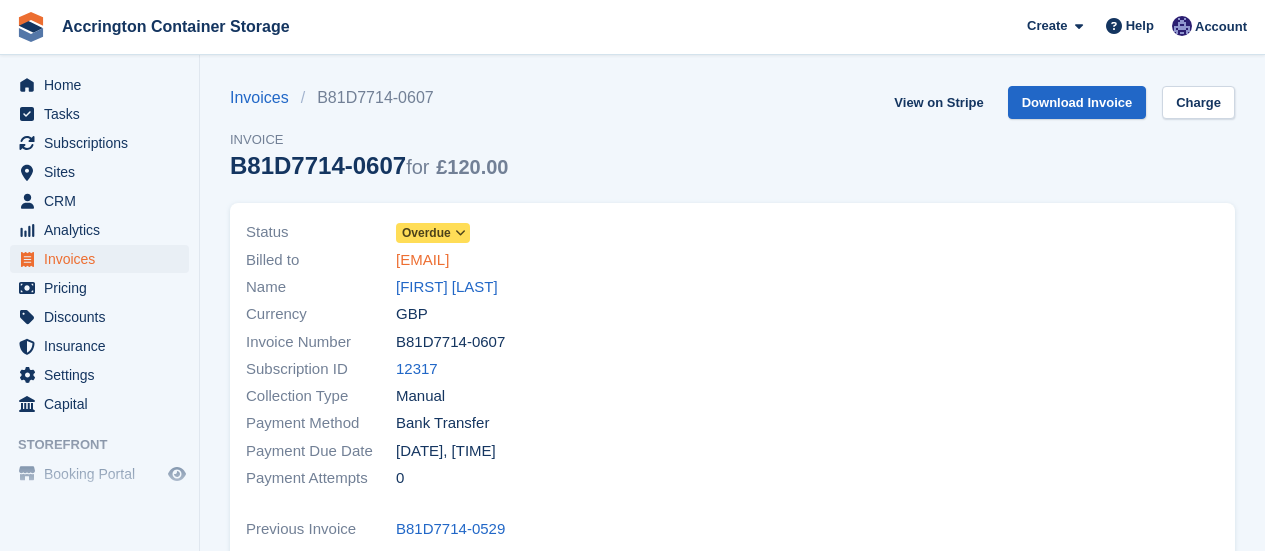 scroll, scrollTop: 0, scrollLeft: 0, axis: both 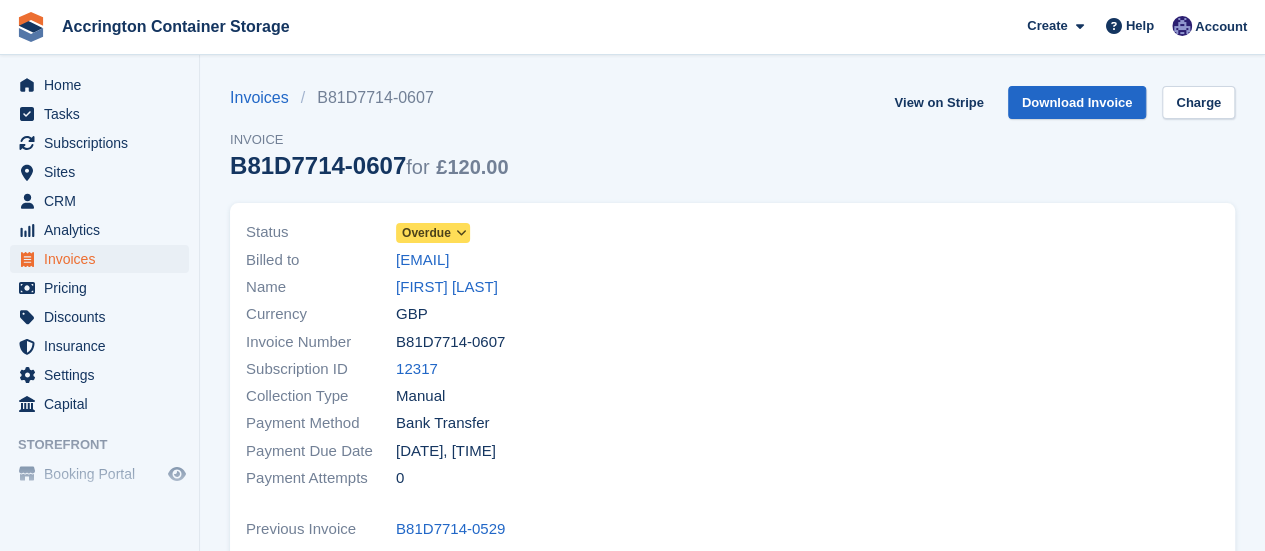click on "Status
Overdue
Billed to
[EMAIL]
Name
[FIRST] [LAST]
Currency
GBP
Invoice Number
B81D7714-0607
Subscription ID
[NUMBER]
Collection Type" at bounding box center [732, 554] 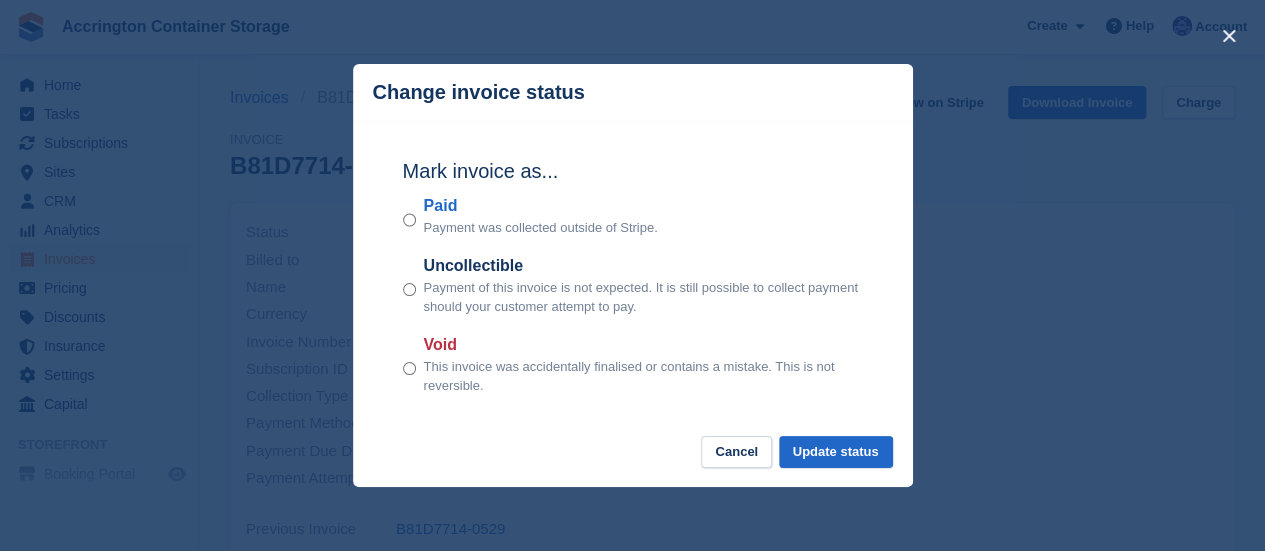 click on "Mark invoice as...
Paid
Payment was collected outside of Stripe.
Uncollectible
Payment of this invoice is not expected. It is still possible to collect payment should your customer attempt to pay.
Void
This invoice was accidentally finalised or contains a mistake. This is not reversible." at bounding box center (633, 278) 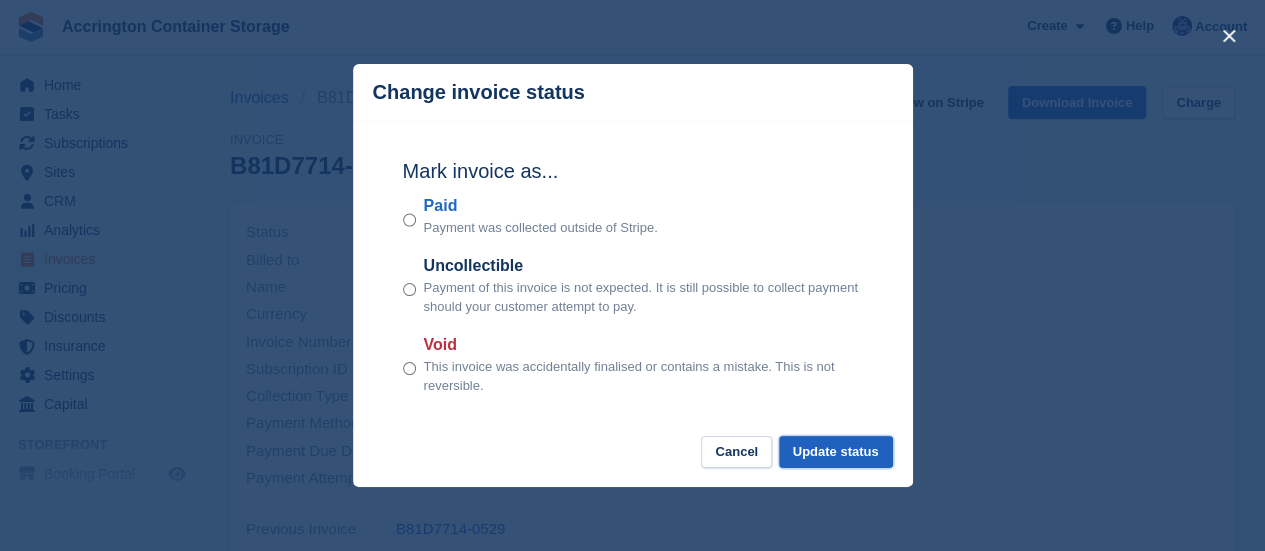 click on "Update status" at bounding box center [836, 452] 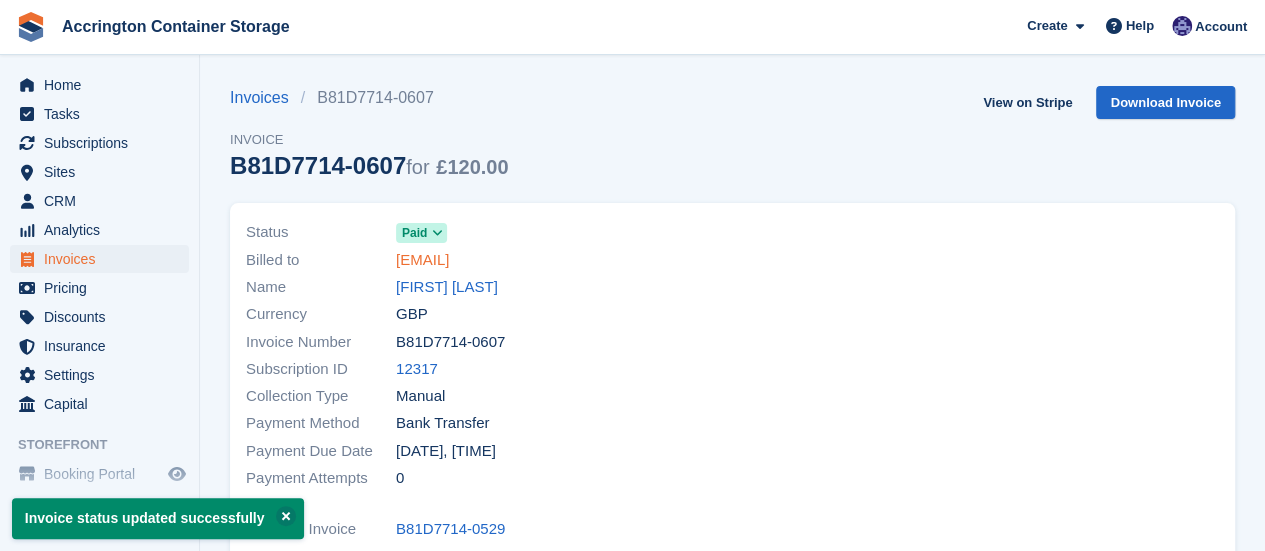 click on "[EMAIL]" at bounding box center [422, 260] 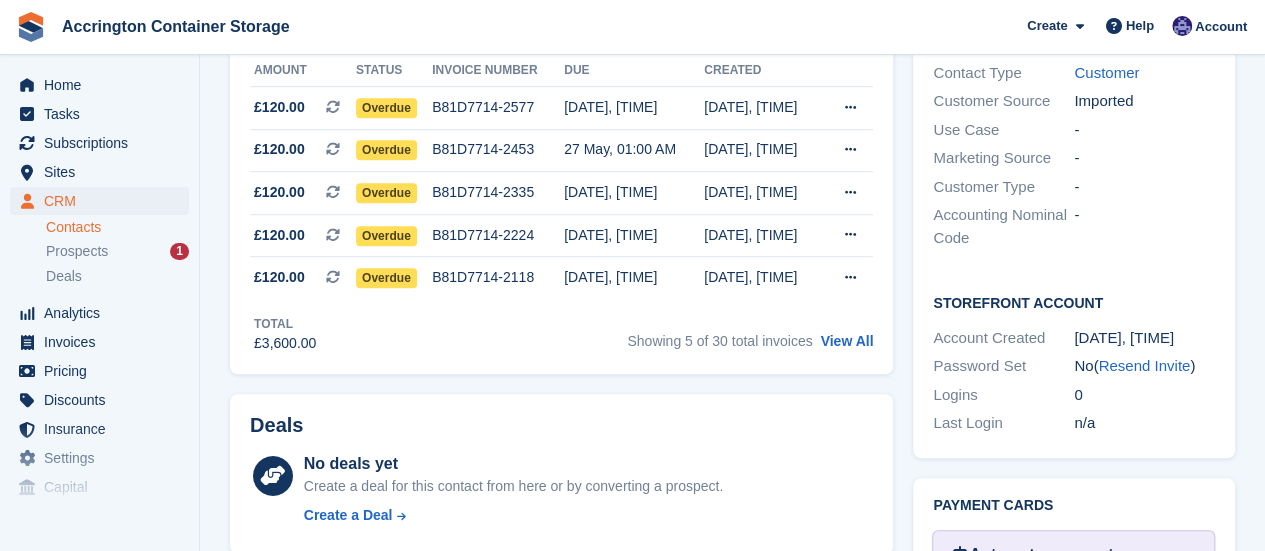 scroll, scrollTop: 575, scrollLeft: 0, axis: vertical 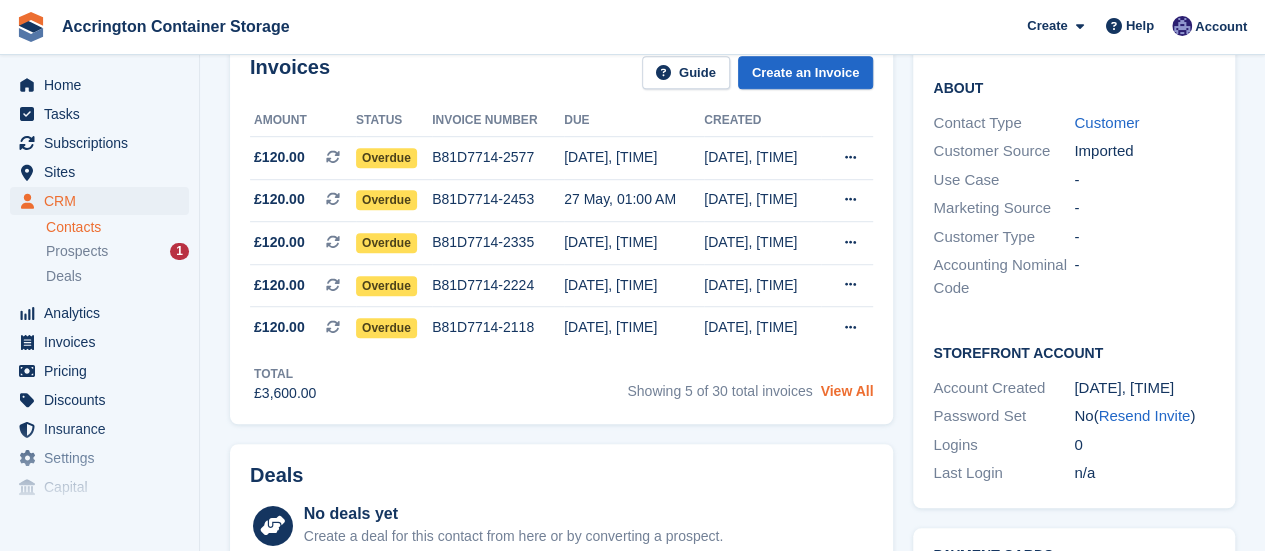 click on "View All" at bounding box center [846, 391] 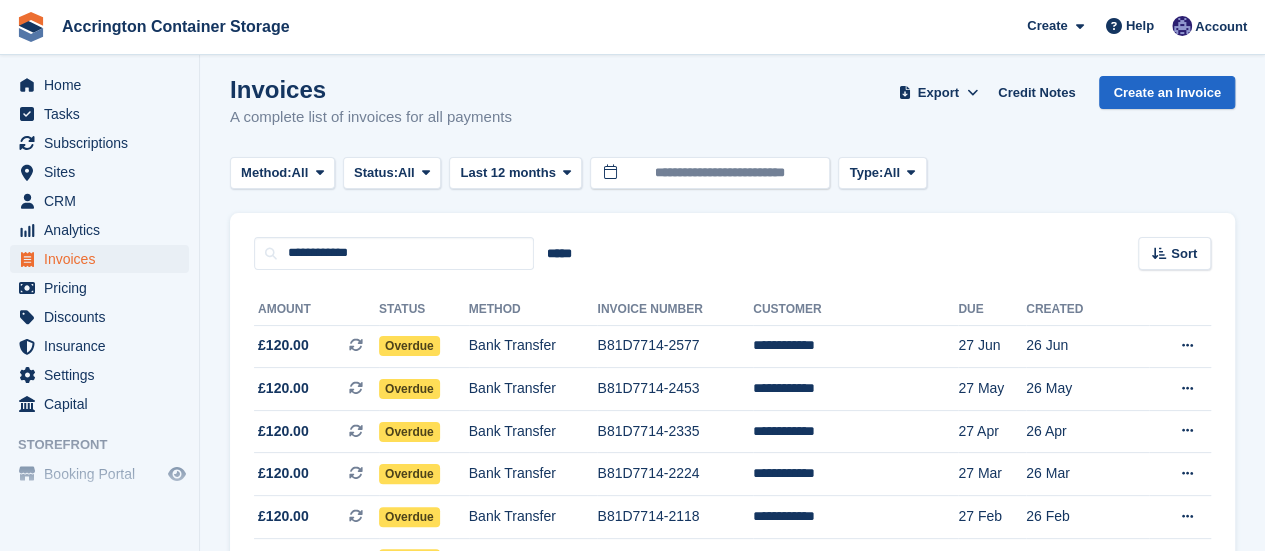 scroll, scrollTop: 15, scrollLeft: 0, axis: vertical 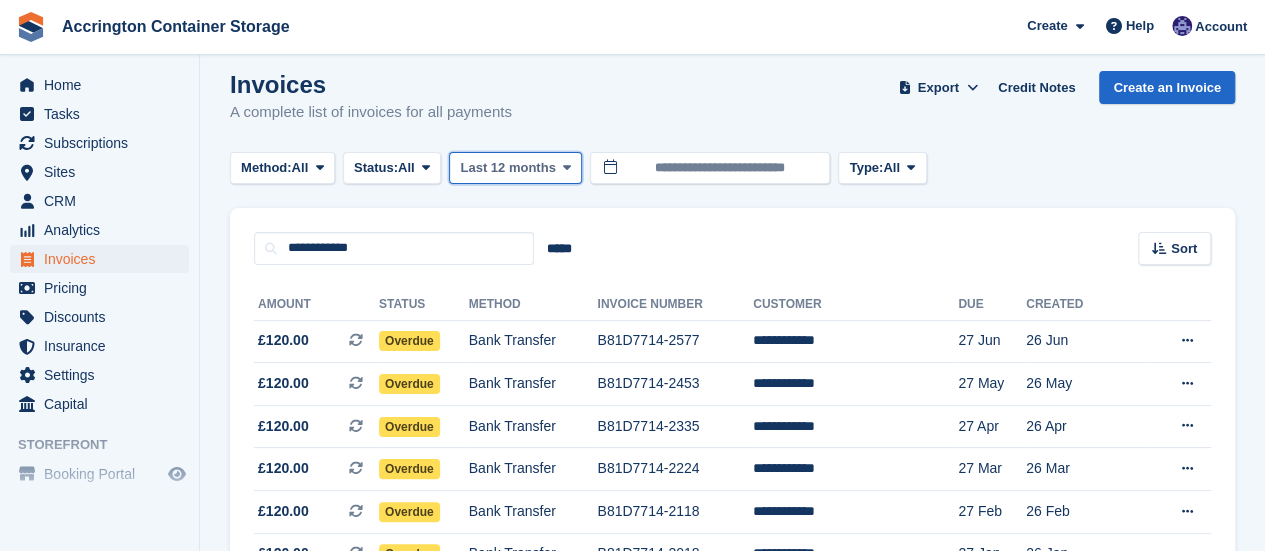 click on "Last 12 months" at bounding box center (507, 168) 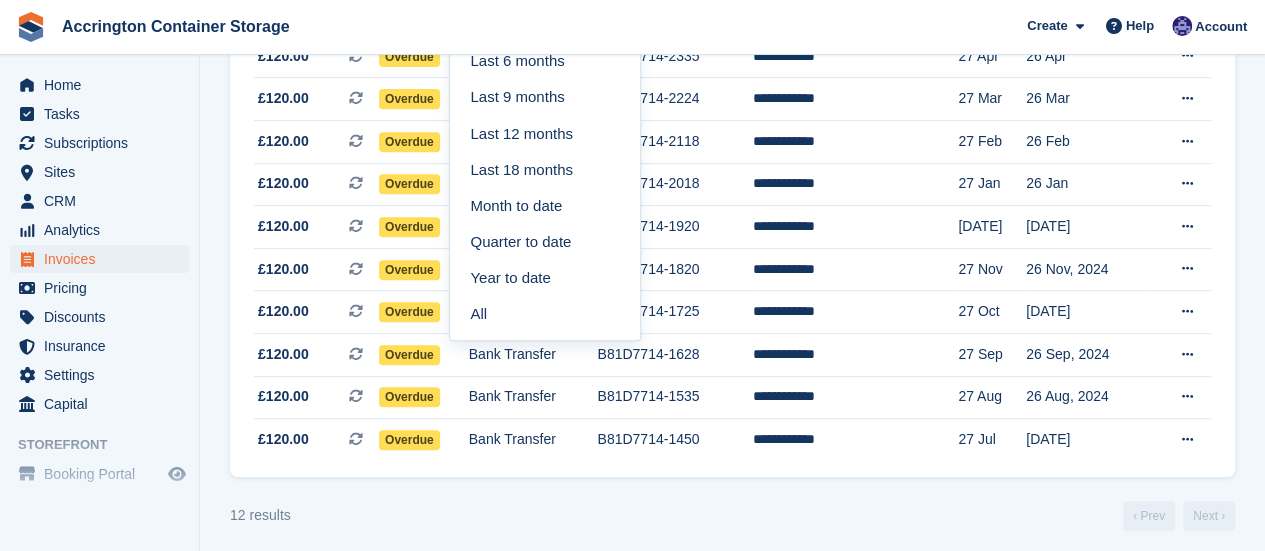 scroll, scrollTop: 398, scrollLeft: 0, axis: vertical 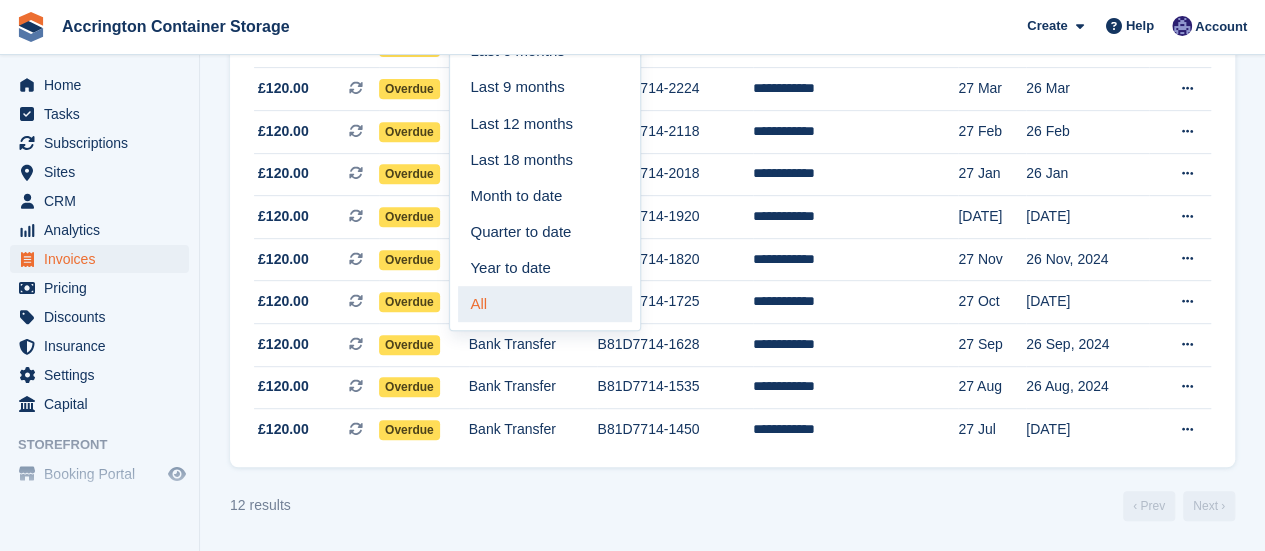 click on "All" at bounding box center (545, 304) 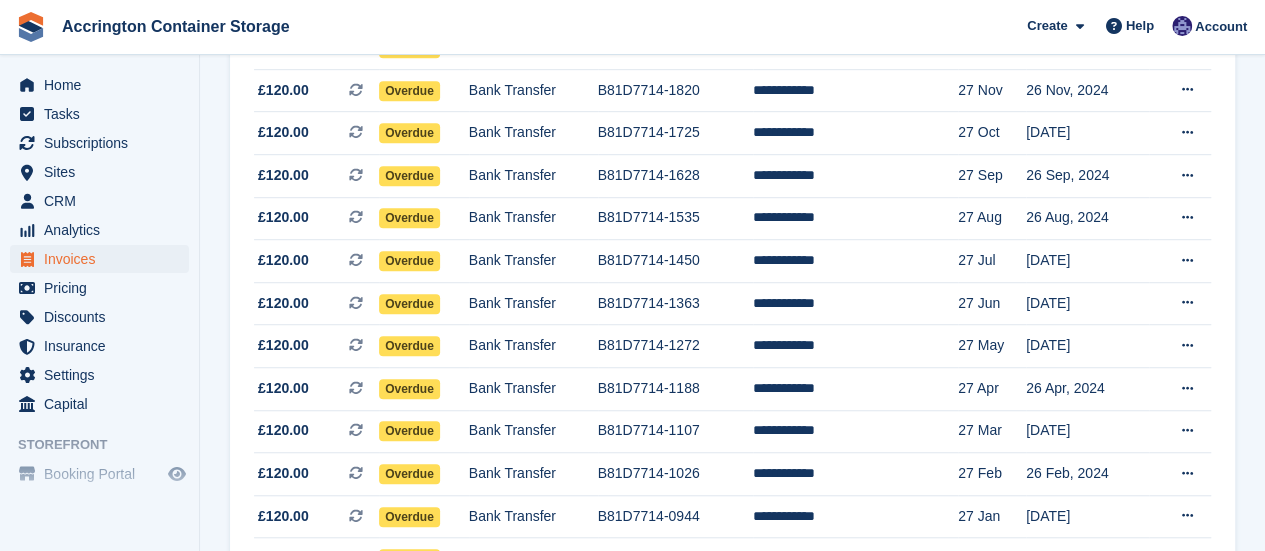 scroll, scrollTop: 862, scrollLeft: 0, axis: vertical 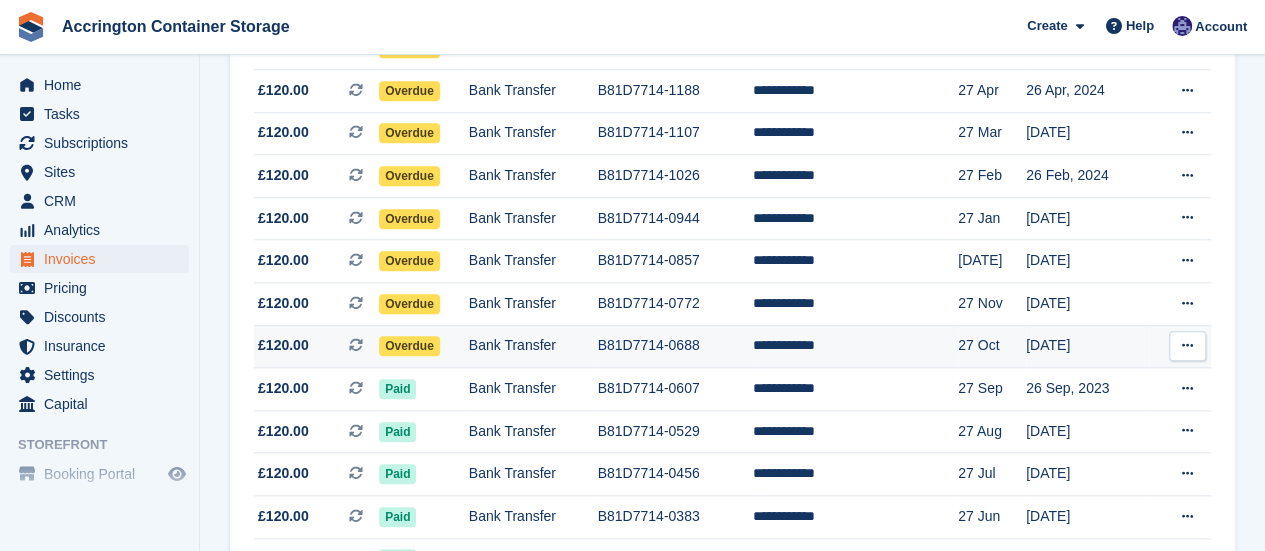 click on "Bank Transfer" at bounding box center [533, 346] 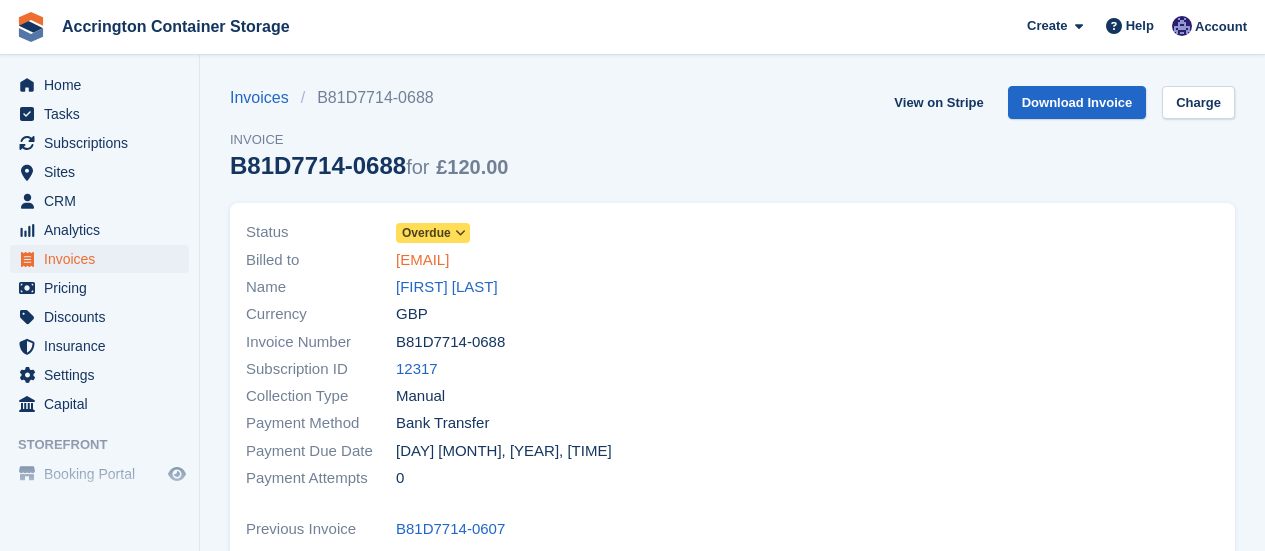 scroll, scrollTop: 0, scrollLeft: 0, axis: both 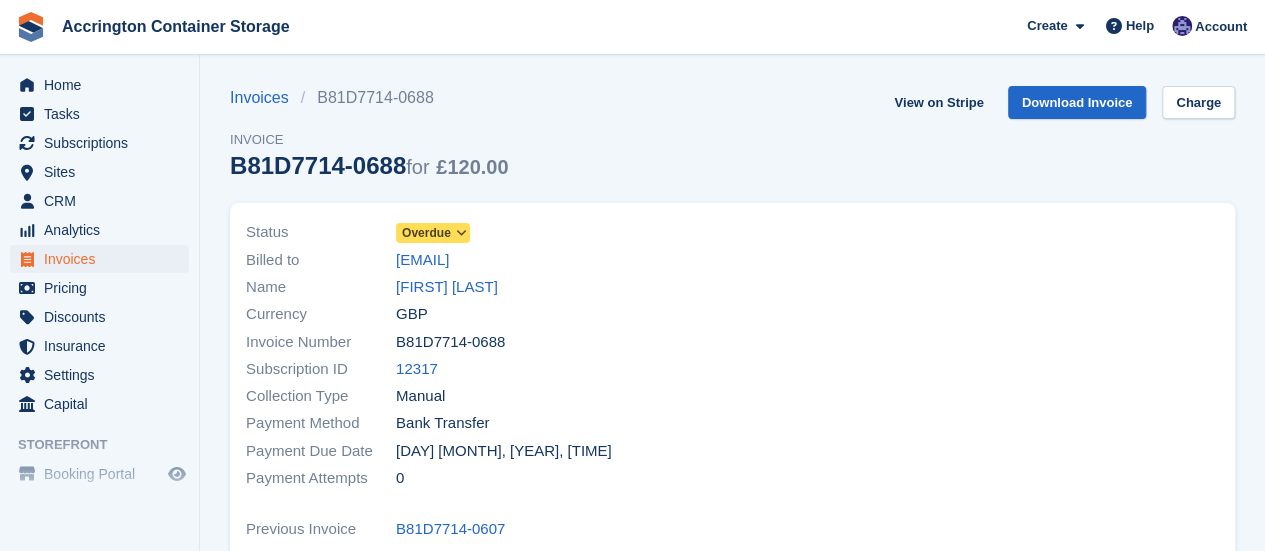 click on "Overdue" at bounding box center (426, 233) 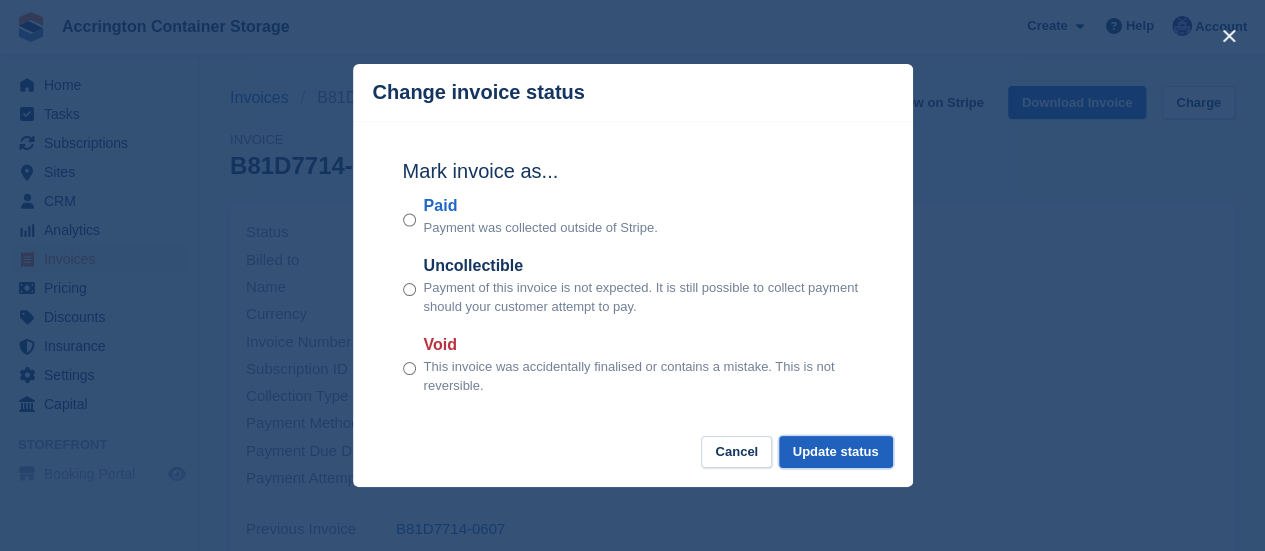 click on "Update status" at bounding box center [836, 452] 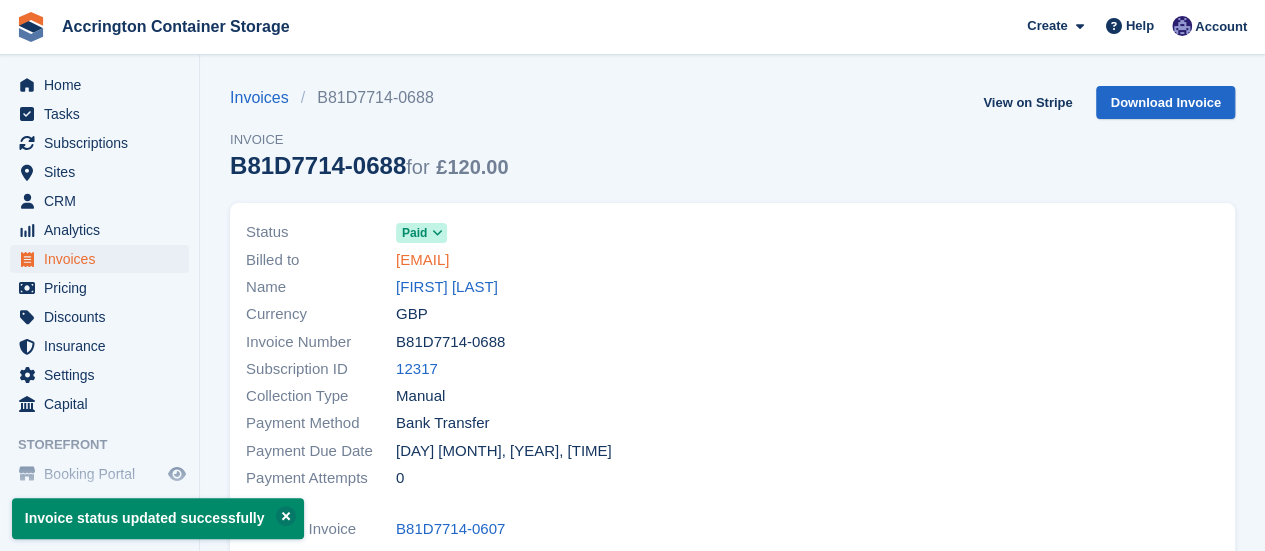 click on "[EMAIL]" at bounding box center (422, 260) 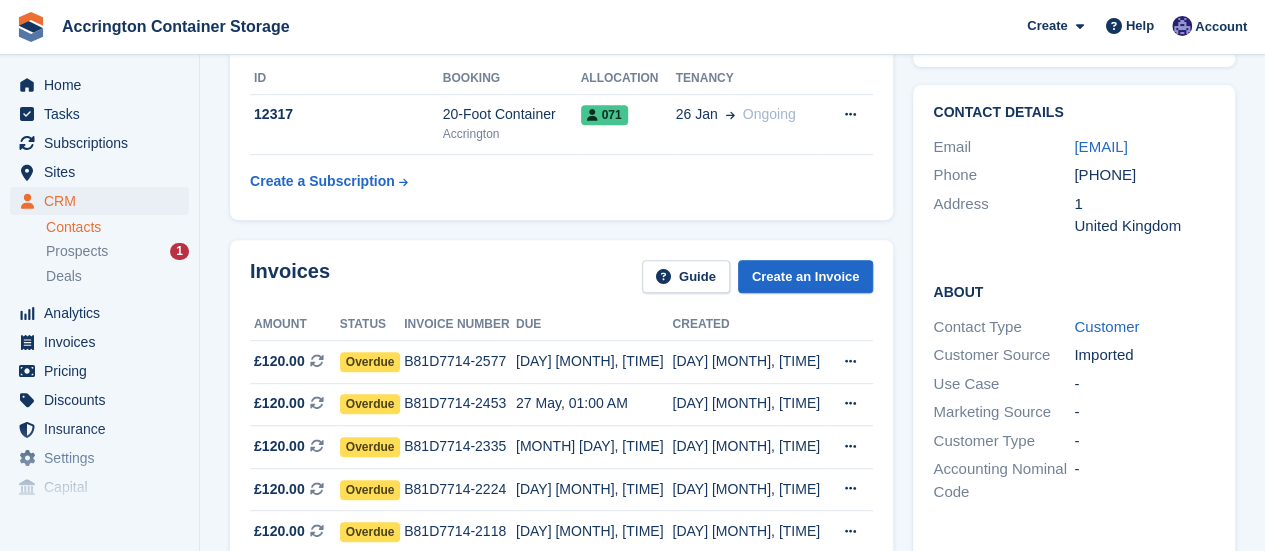 scroll, scrollTop: 633, scrollLeft: 0, axis: vertical 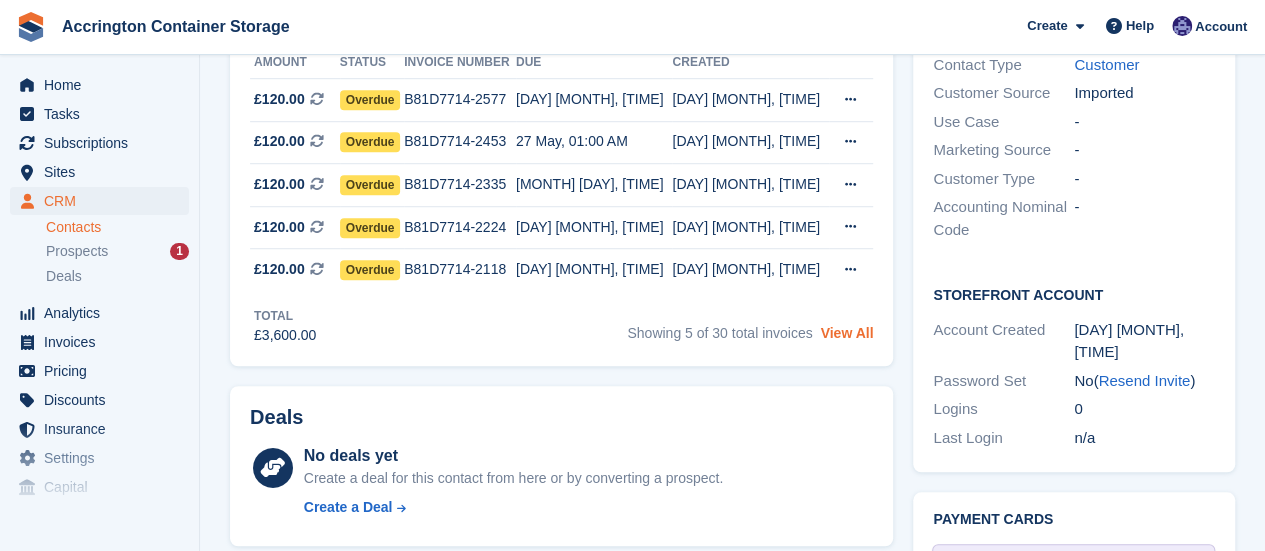 click on "View All" at bounding box center [846, 333] 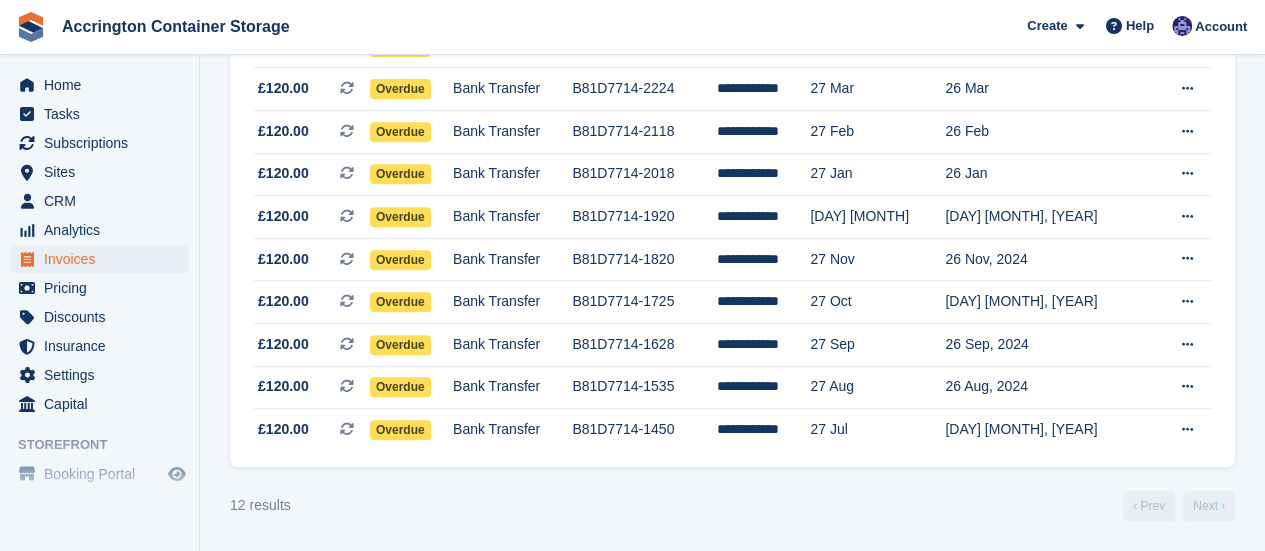 scroll, scrollTop: 0, scrollLeft: 0, axis: both 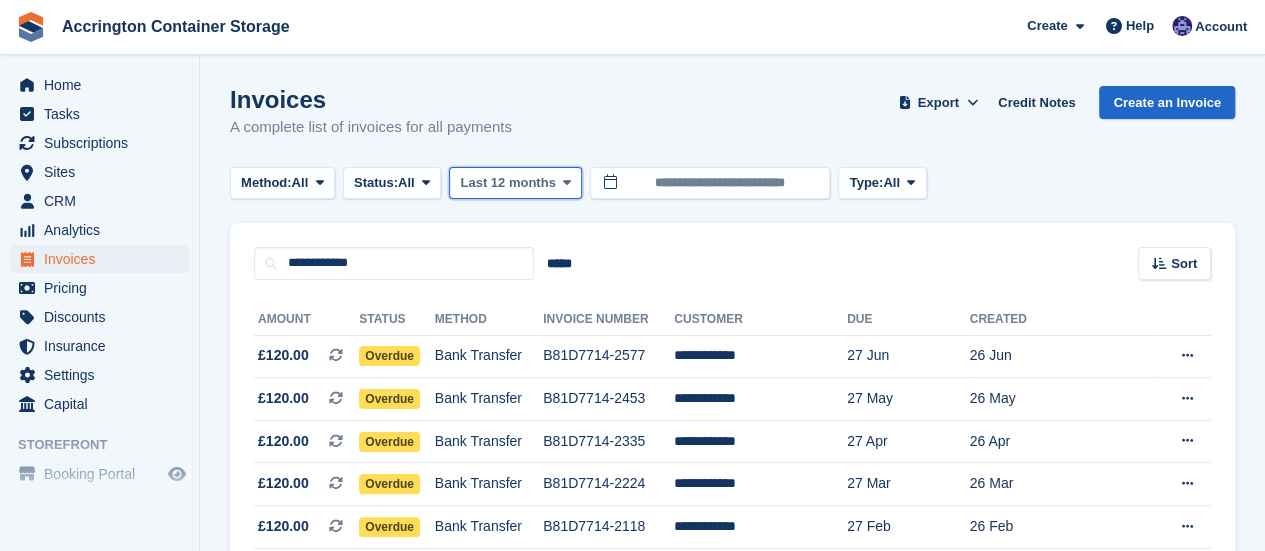 click on "Last 12 months" at bounding box center [507, 183] 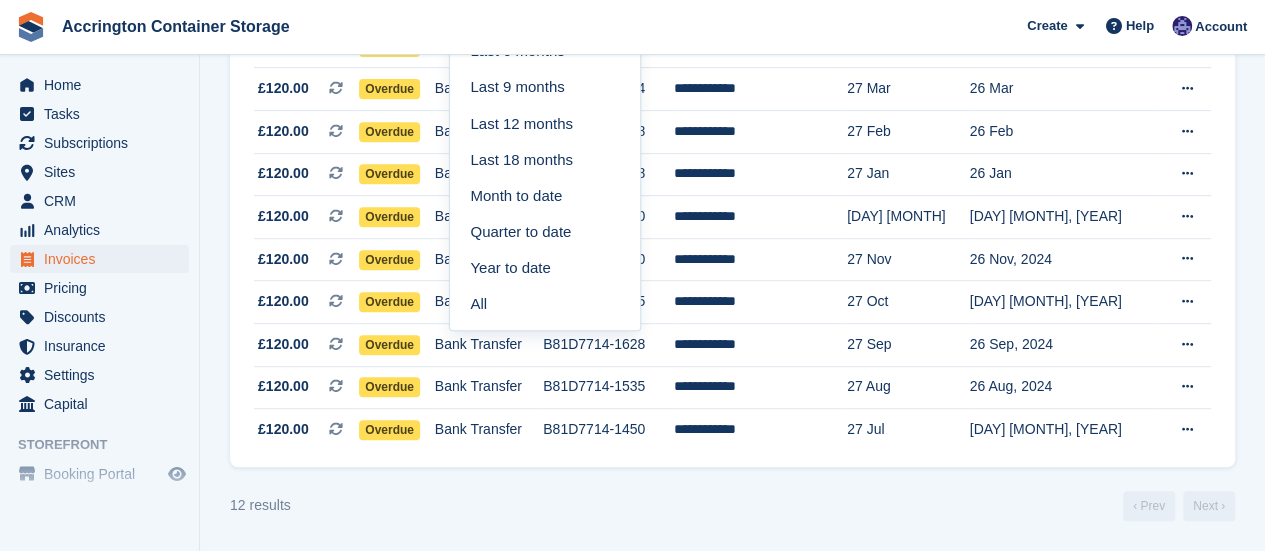 scroll, scrollTop: 398, scrollLeft: 0, axis: vertical 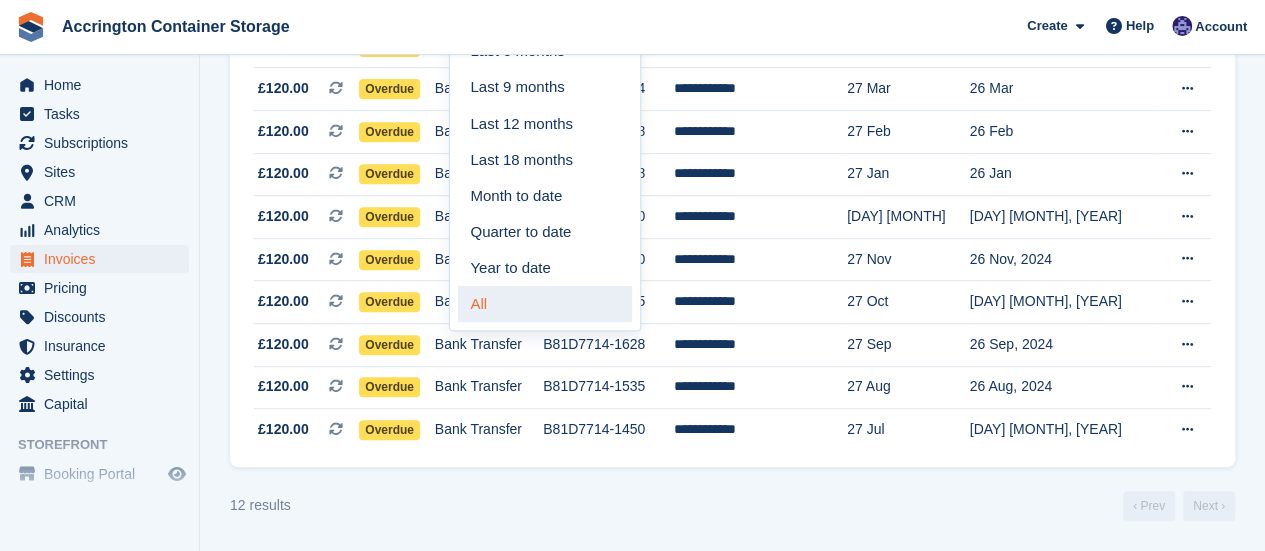 click on "All" at bounding box center [545, 304] 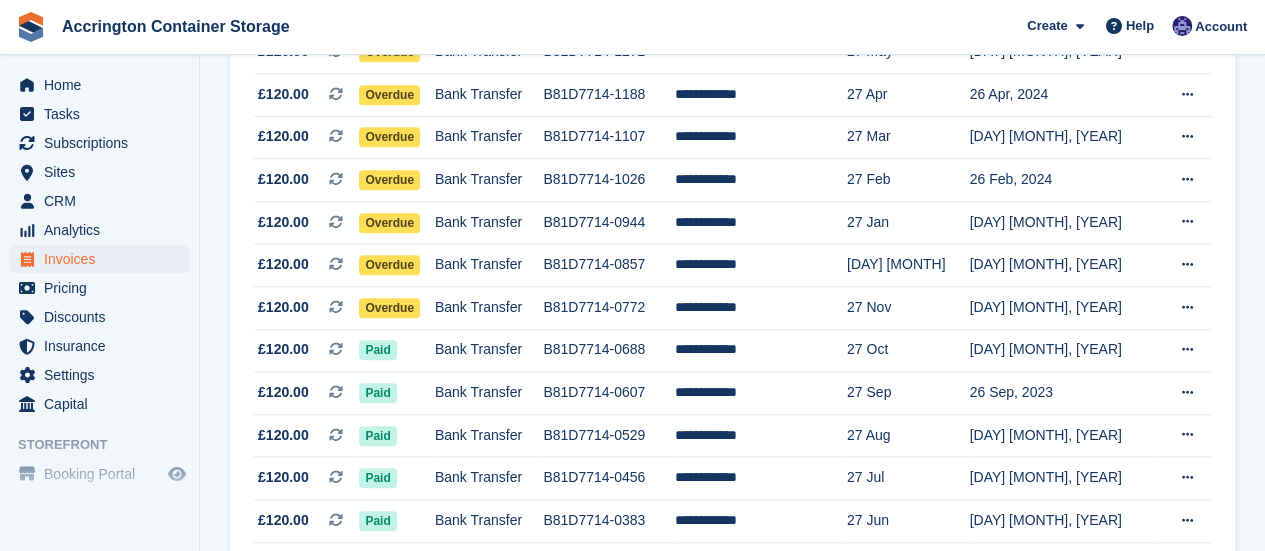 scroll, scrollTop: 858, scrollLeft: 0, axis: vertical 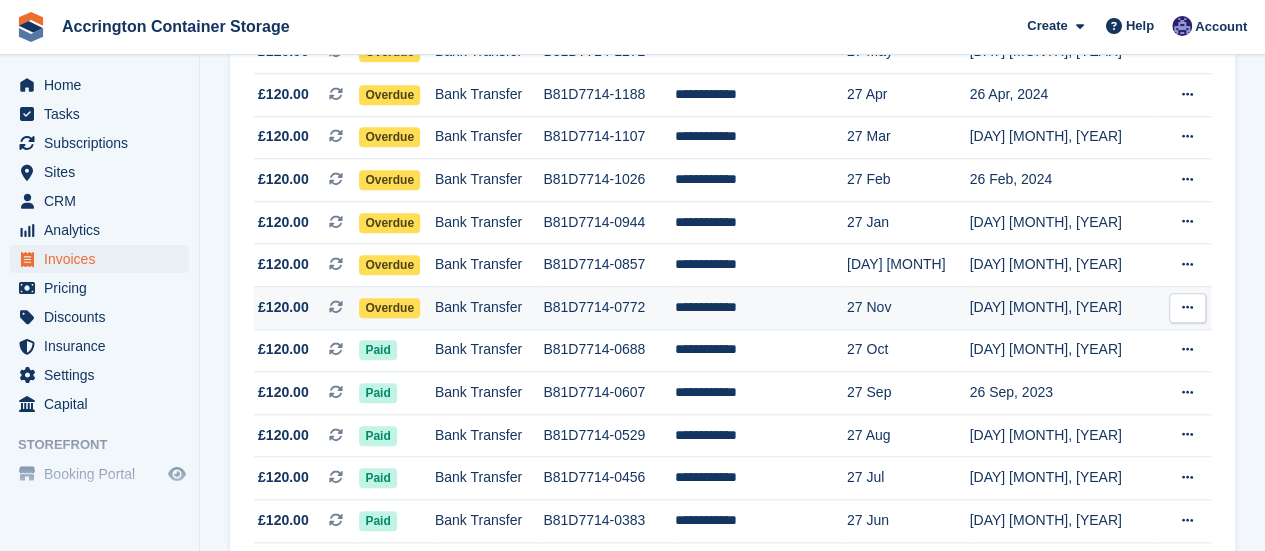 click on "Bank Transfer" at bounding box center (489, 307) 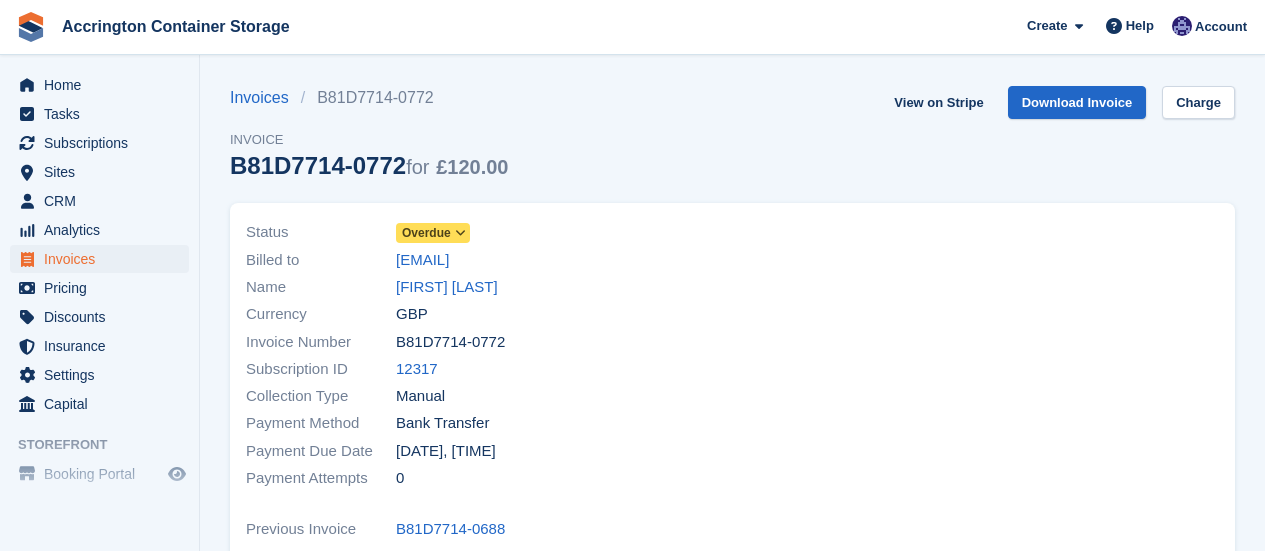 scroll, scrollTop: 0, scrollLeft: 0, axis: both 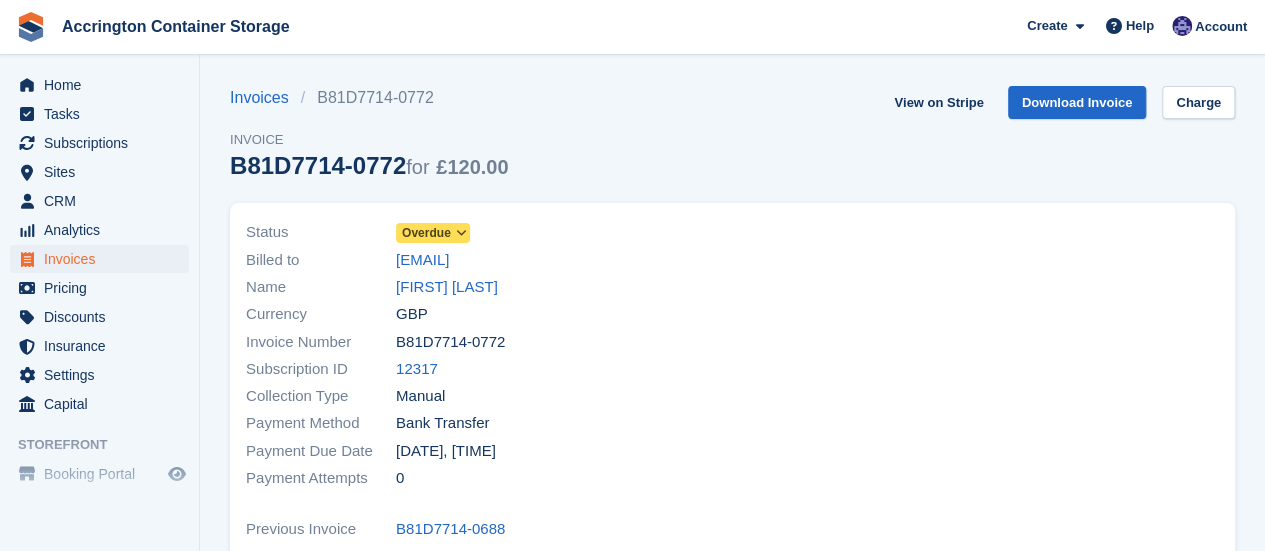 click on "Status
Overdue
Billed to
[EMAIL]
Name
[FIRST] [LAST]
Currency
GBP
Invoice Number
B81D7714-0772
Subscription ID
12317
Collection Type" at bounding box center [483, 355] 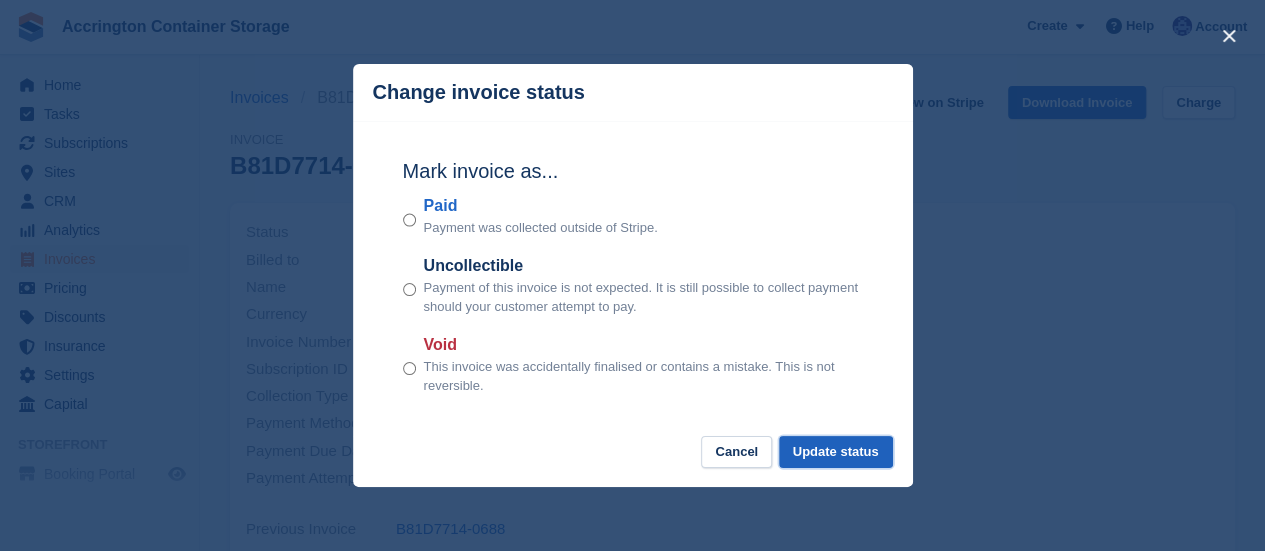click on "Update status" at bounding box center (836, 452) 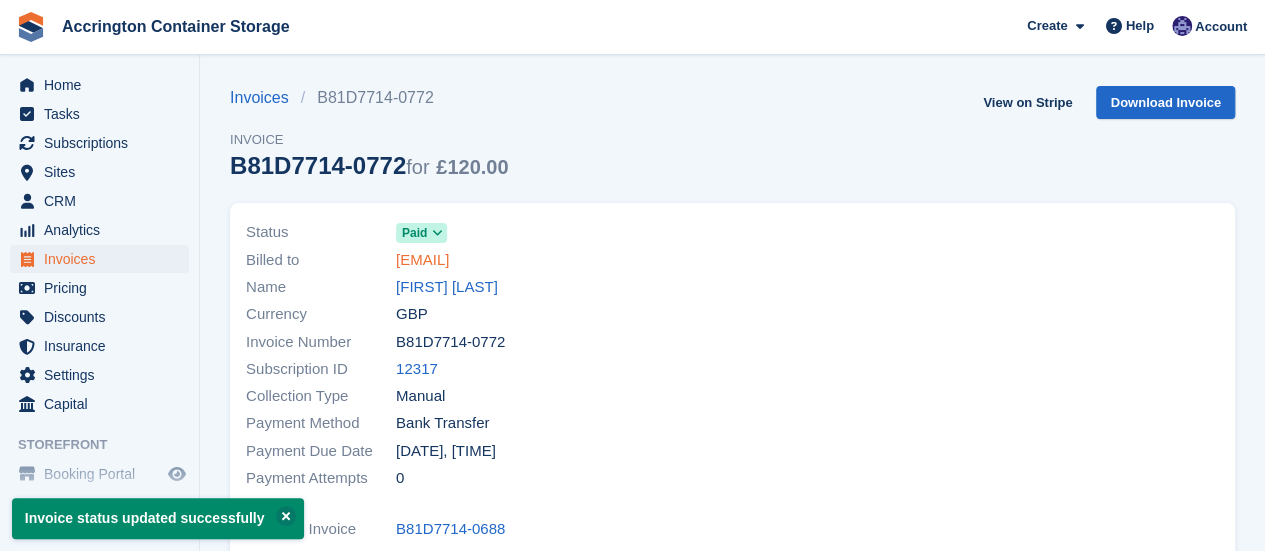 click on "[EMAIL]" at bounding box center [422, 260] 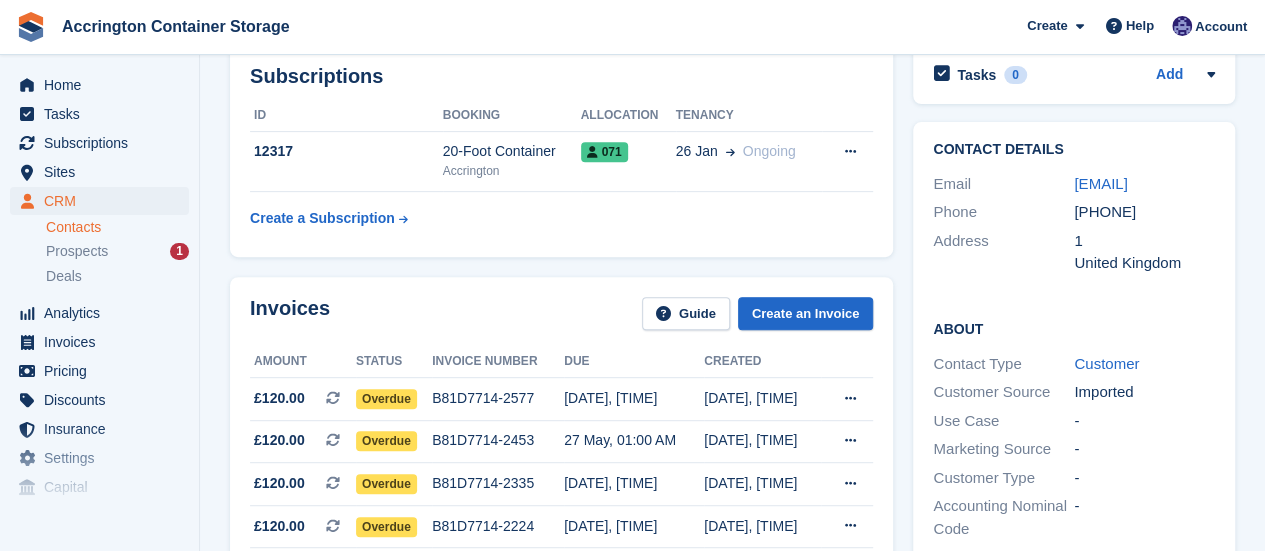 scroll, scrollTop: 433, scrollLeft: 0, axis: vertical 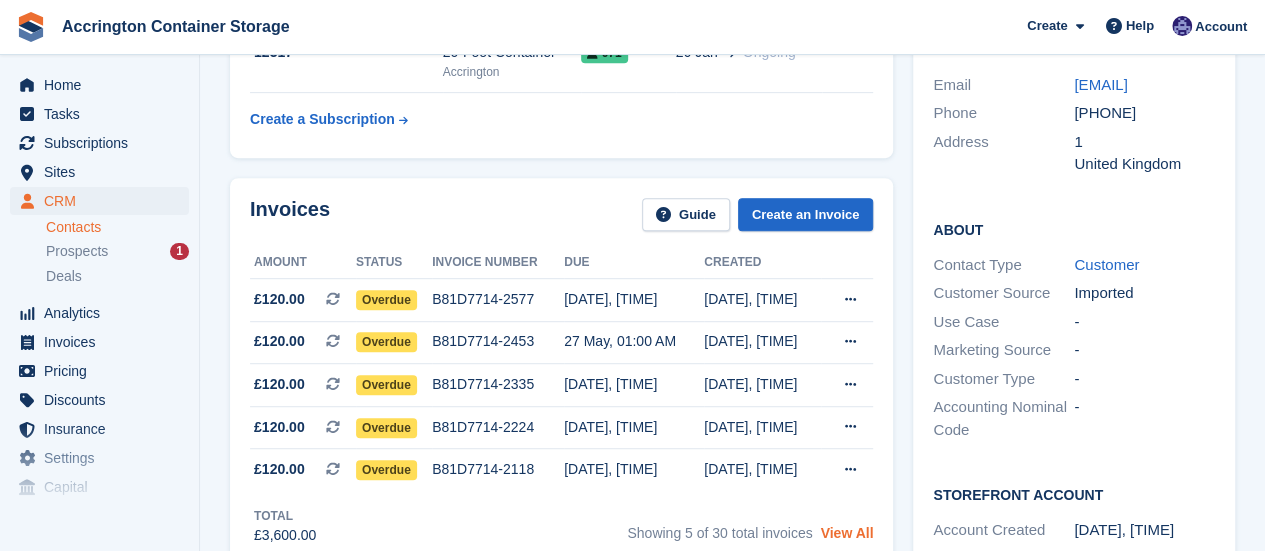 click on "View All" at bounding box center (846, 533) 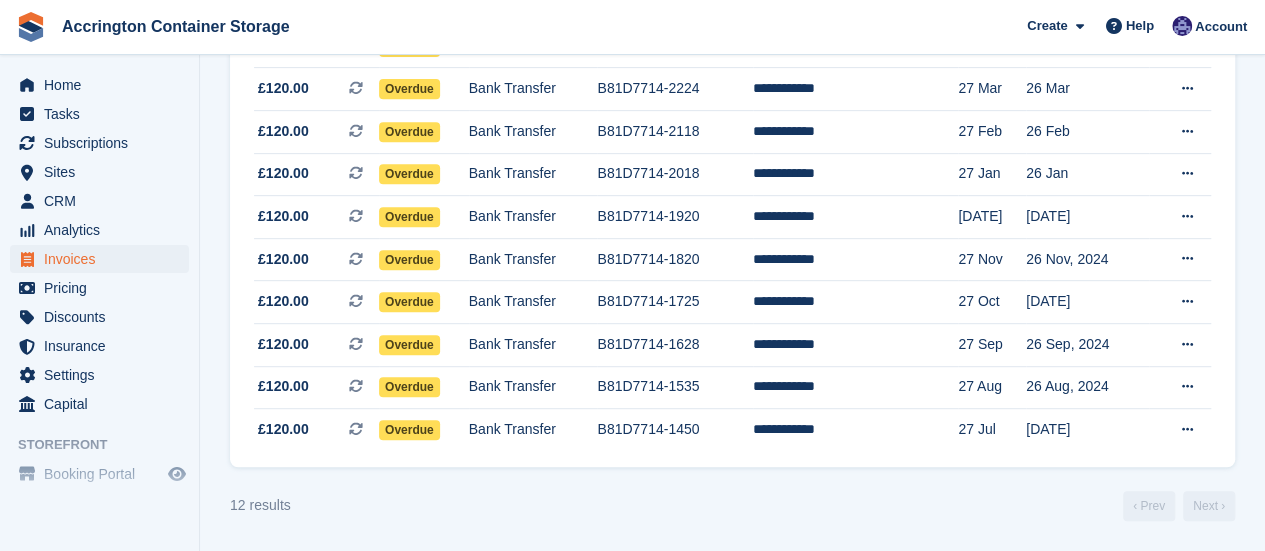 scroll, scrollTop: 0, scrollLeft: 0, axis: both 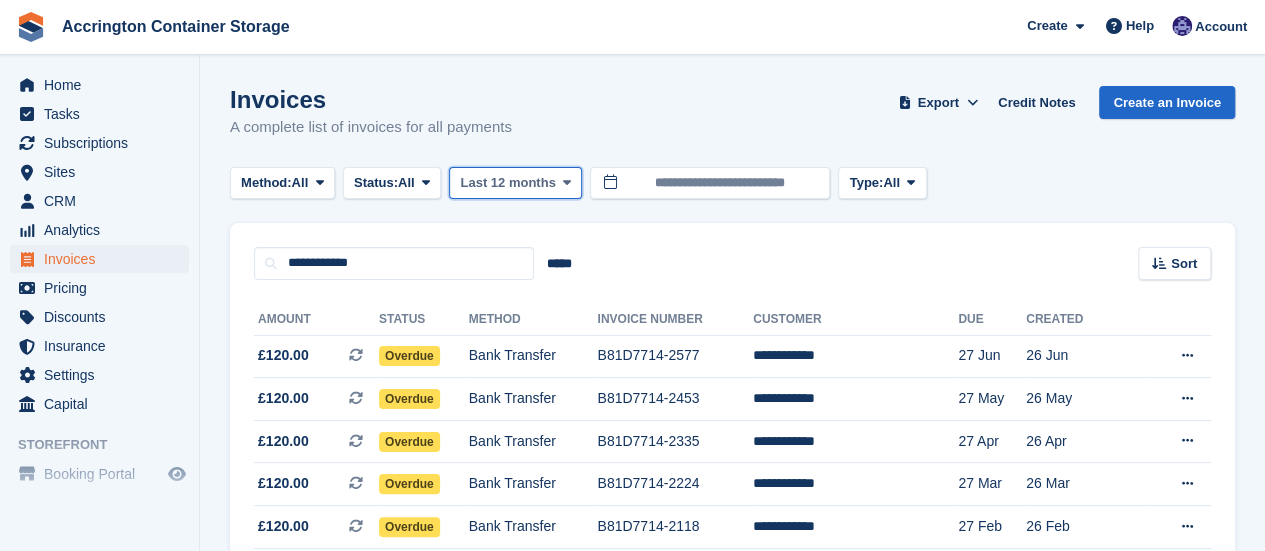 click on "Last 12 months" at bounding box center (515, 183) 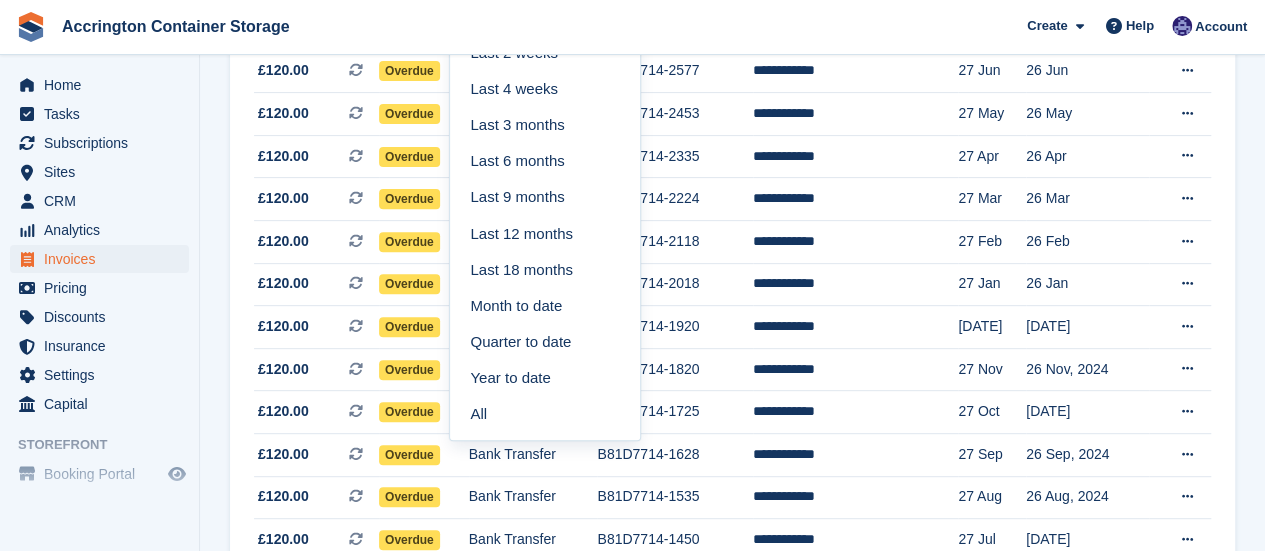 scroll, scrollTop: 294, scrollLeft: 0, axis: vertical 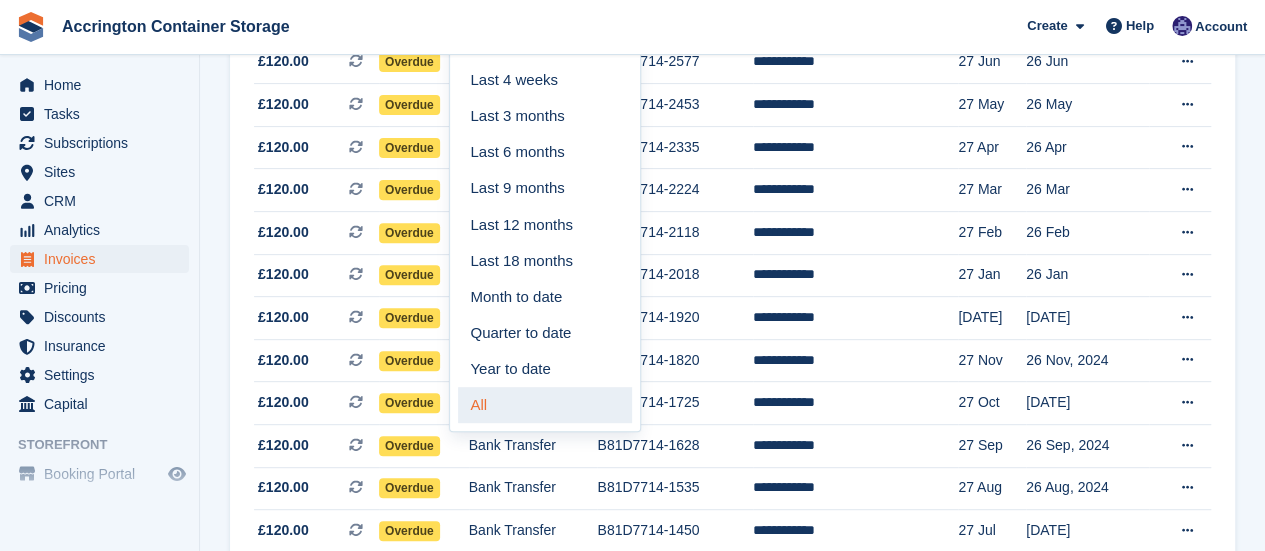 click on "All" at bounding box center (545, 405) 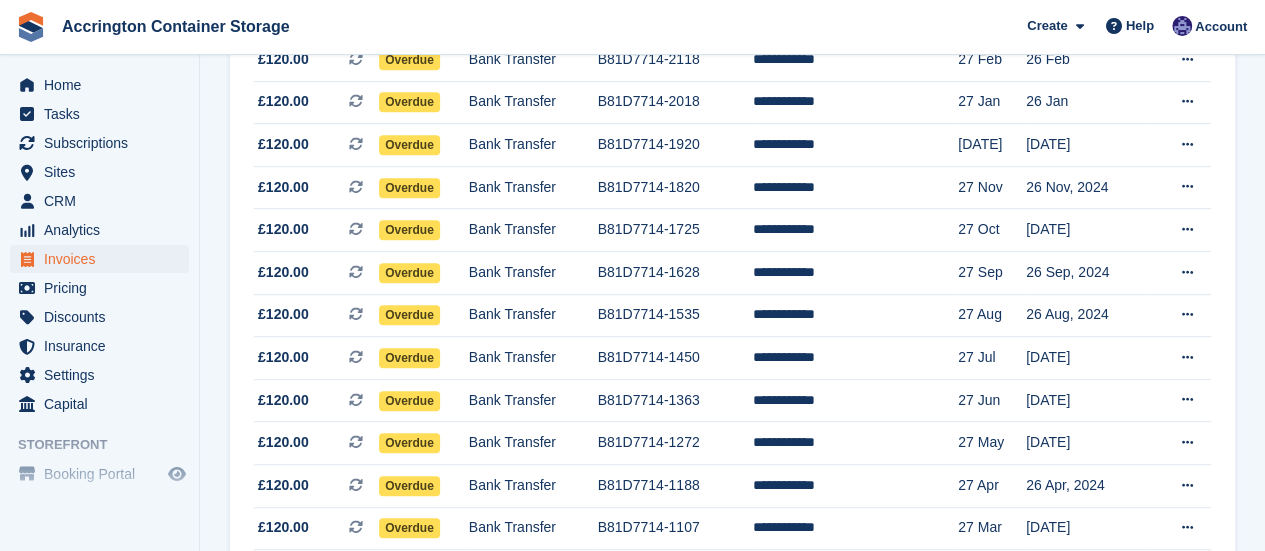 scroll, scrollTop: 717, scrollLeft: 0, axis: vertical 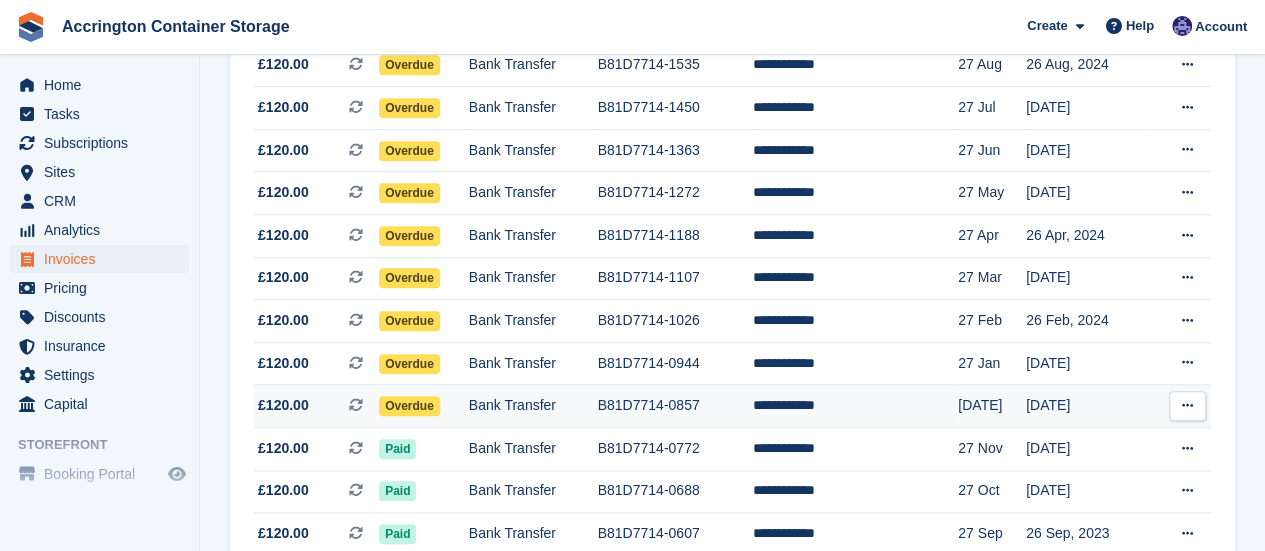 click on "Bank Transfer" at bounding box center [533, 406] 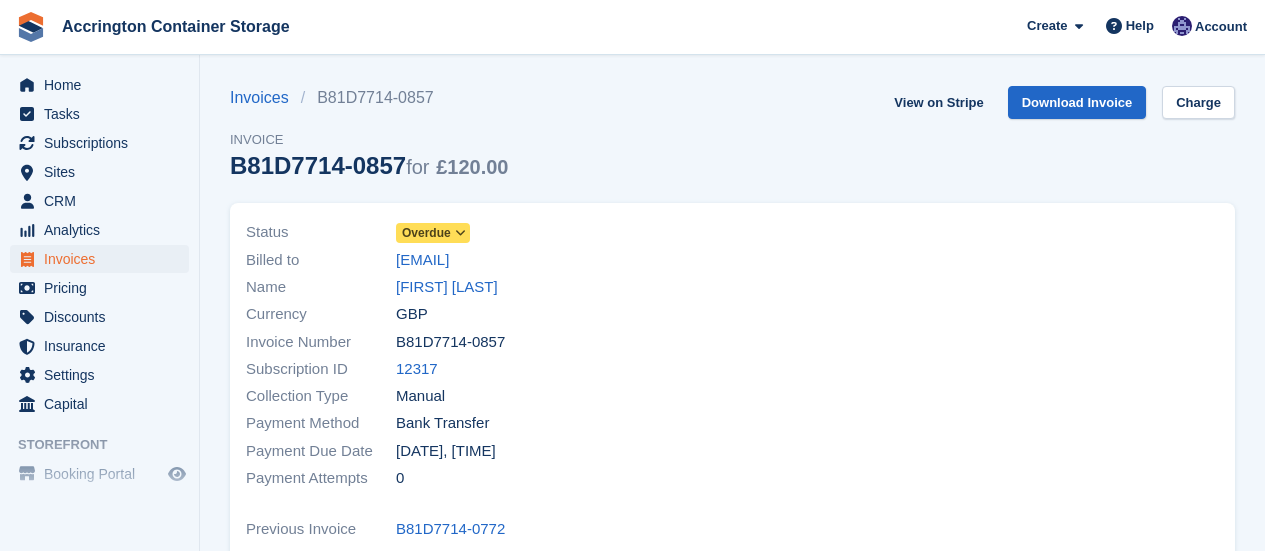 scroll, scrollTop: 0, scrollLeft: 0, axis: both 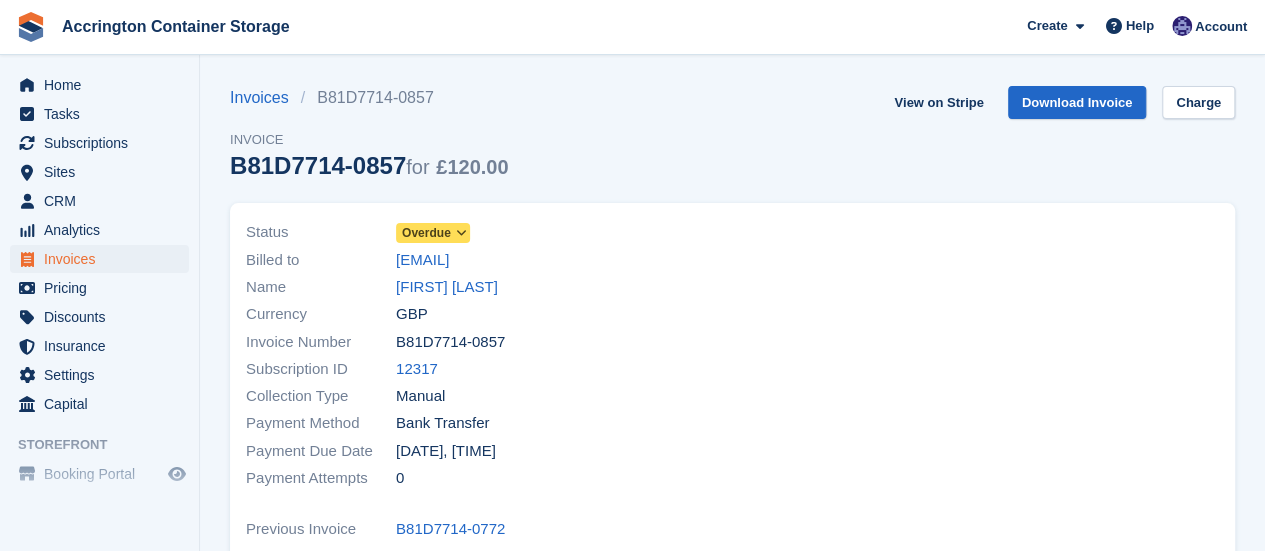 click on "Overdue" at bounding box center (433, 233) 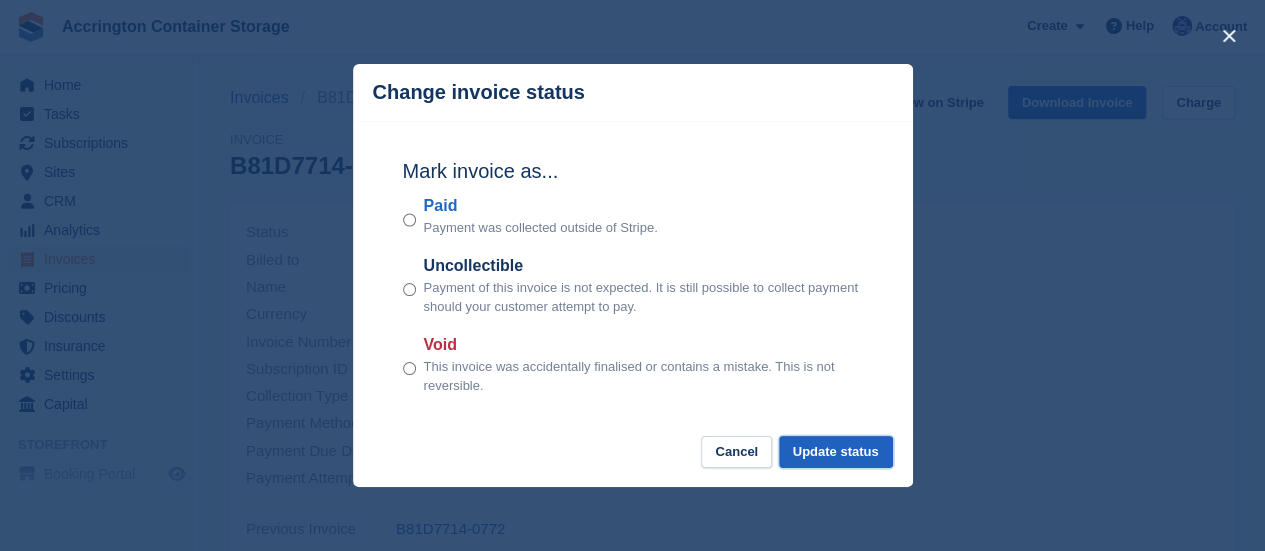 click on "Update status" at bounding box center [836, 452] 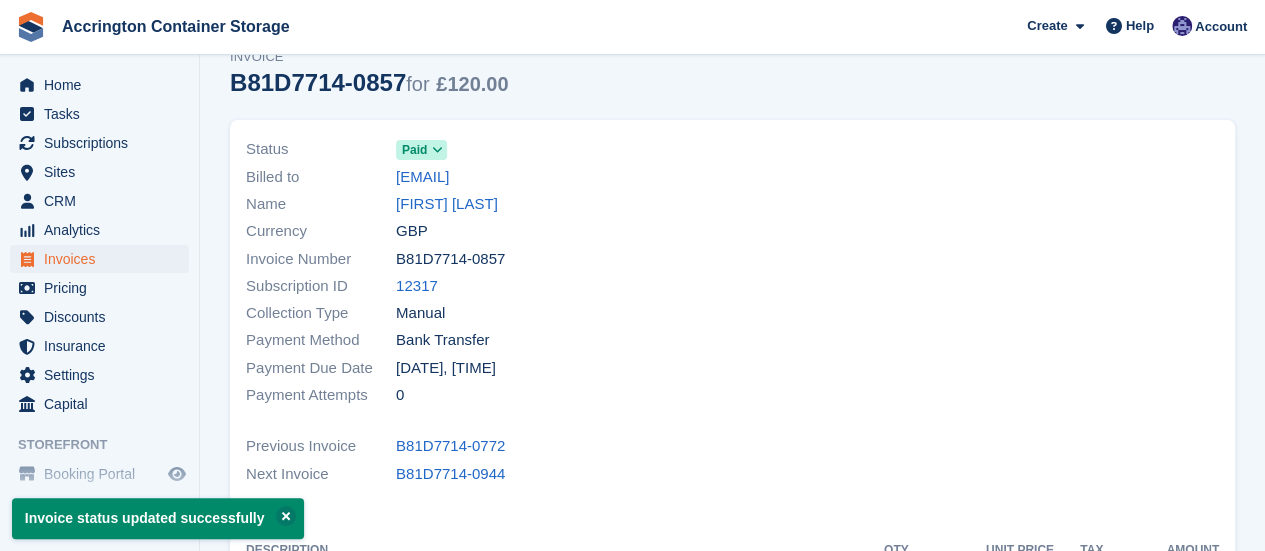 scroll, scrollTop: 88, scrollLeft: 0, axis: vertical 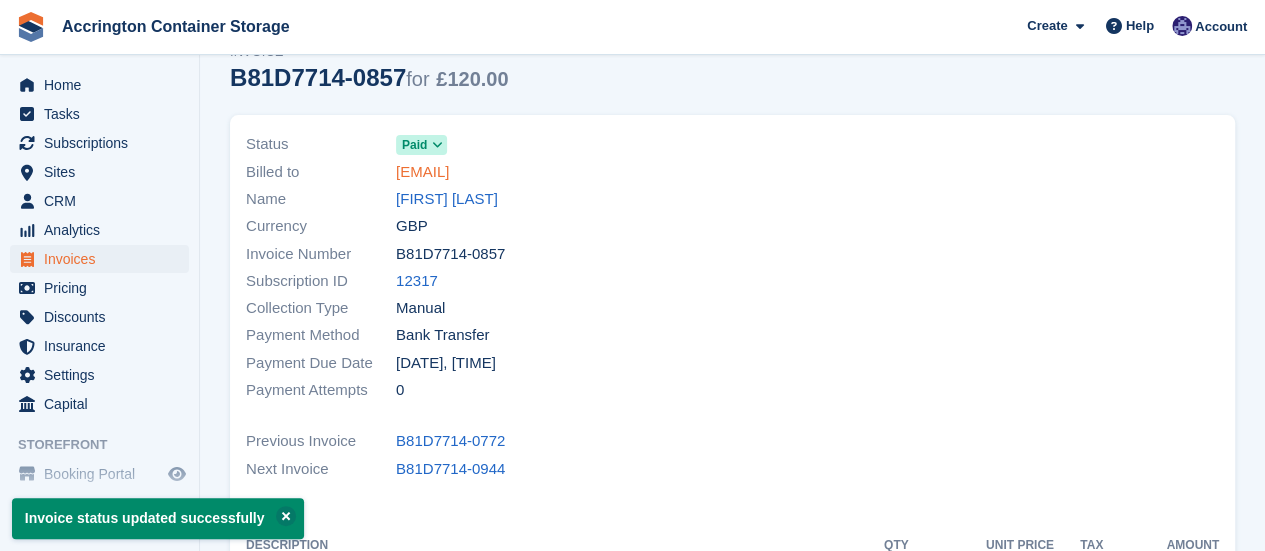click on "[EMAIL]" at bounding box center [422, 172] 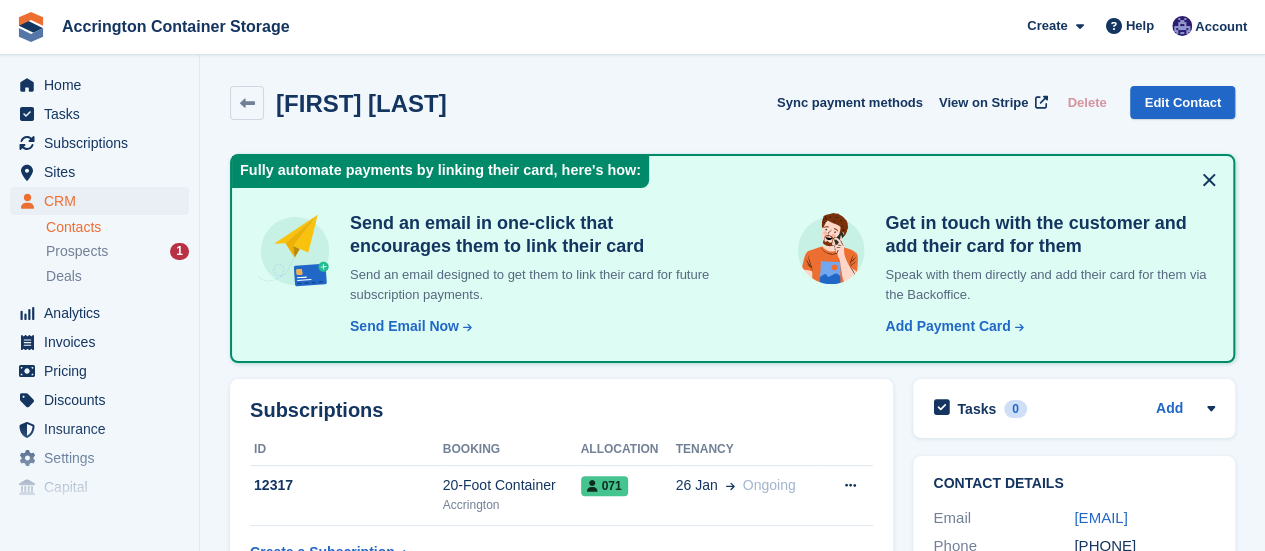 scroll, scrollTop: 562, scrollLeft: 0, axis: vertical 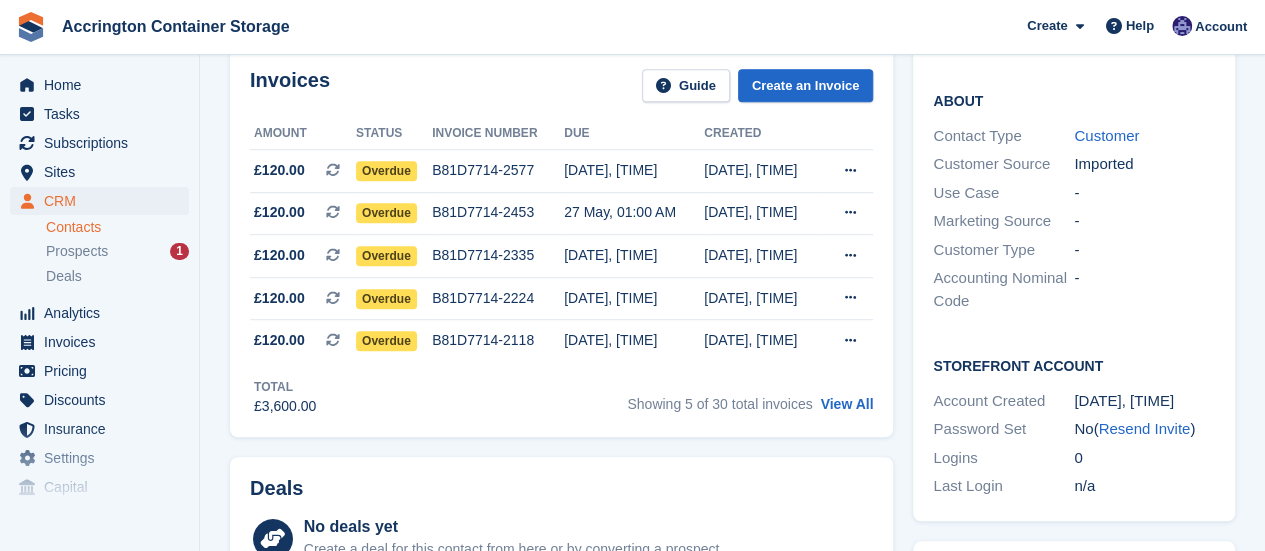 click on "Invoices
Guide
Create an Invoice
Amount
Status
Invoice number
Due
Created
£120.00
This is a recurring subscription invoice.
Overdue
B81D7714-2577
27 Jun, 01:00 AM
26 Jun, 01:03 AM" at bounding box center [561, 243] 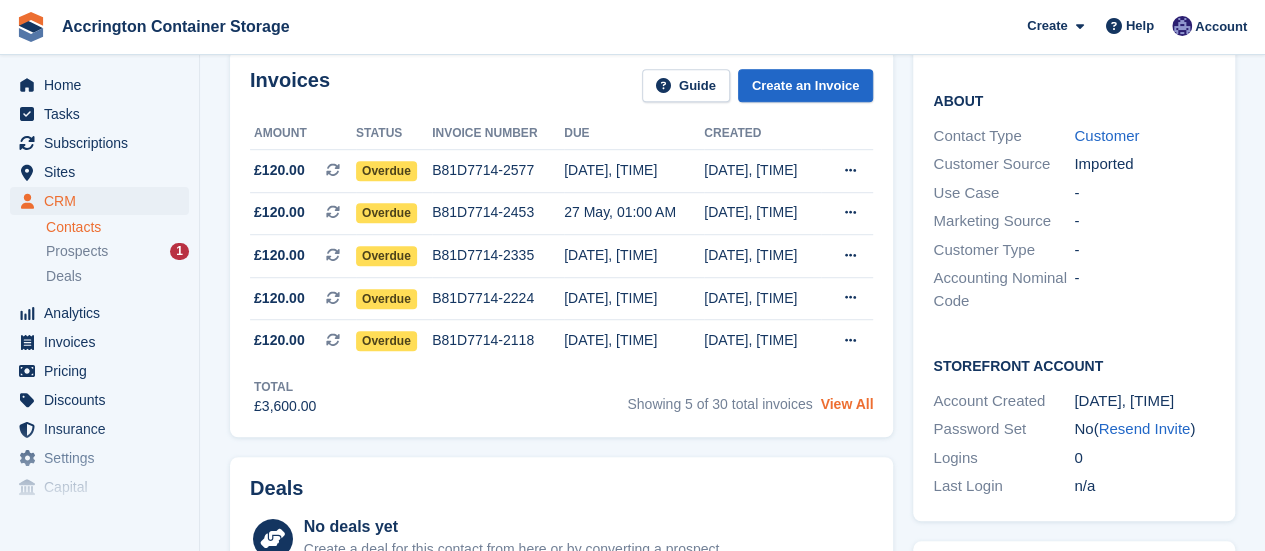 click on "View All" at bounding box center (846, 404) 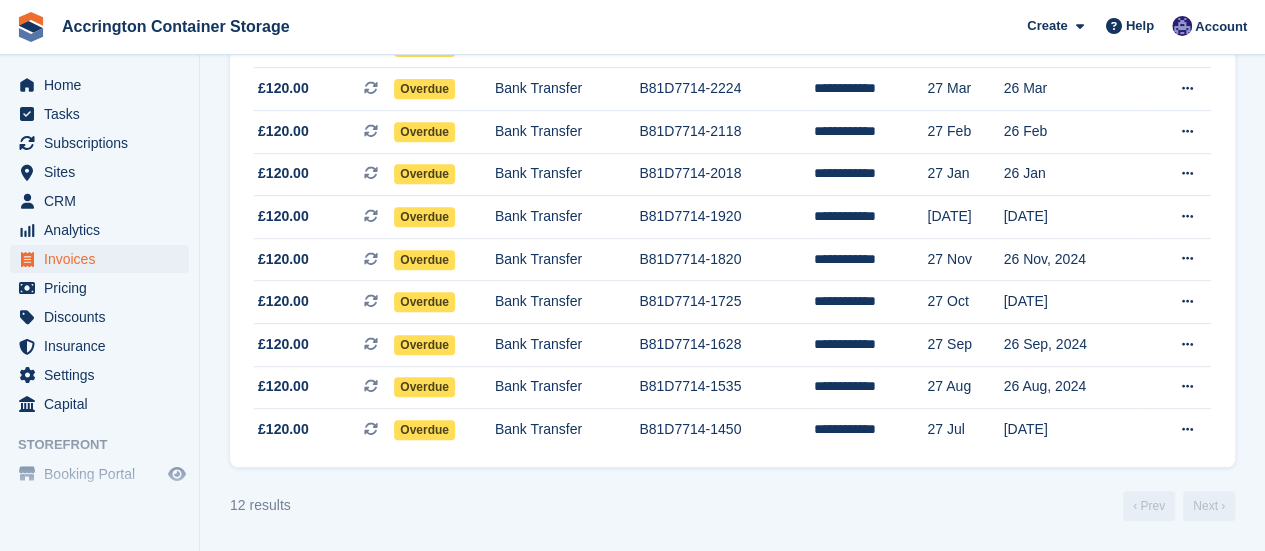 scroll, scrollTop: 0, scrollLeft: 0, axis: both 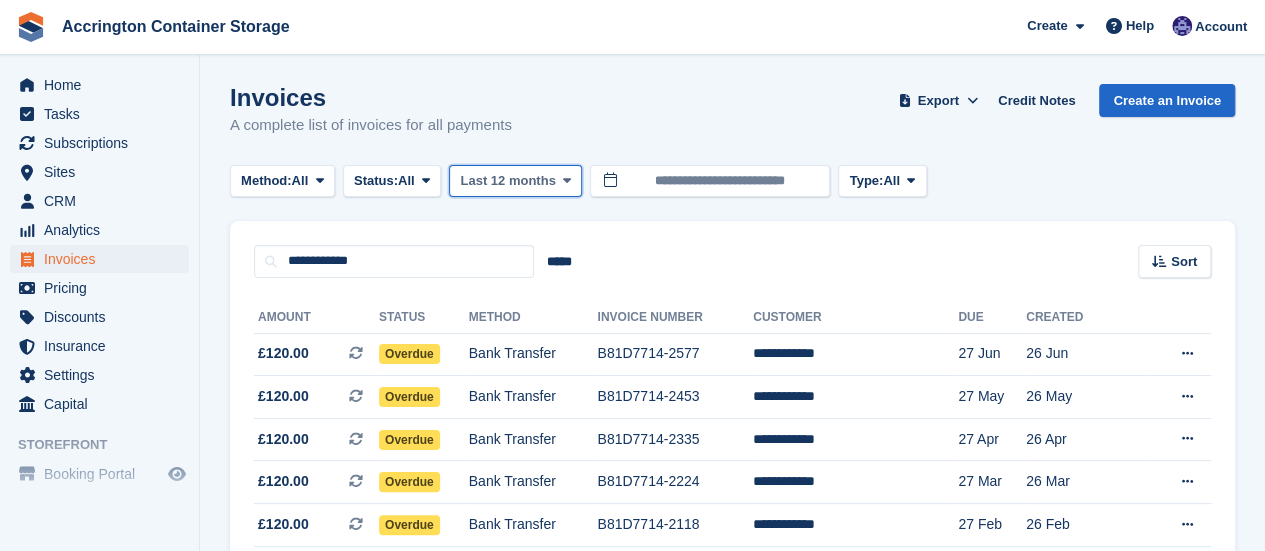 click on "Last 12 months" at bounding box center (507, 181) 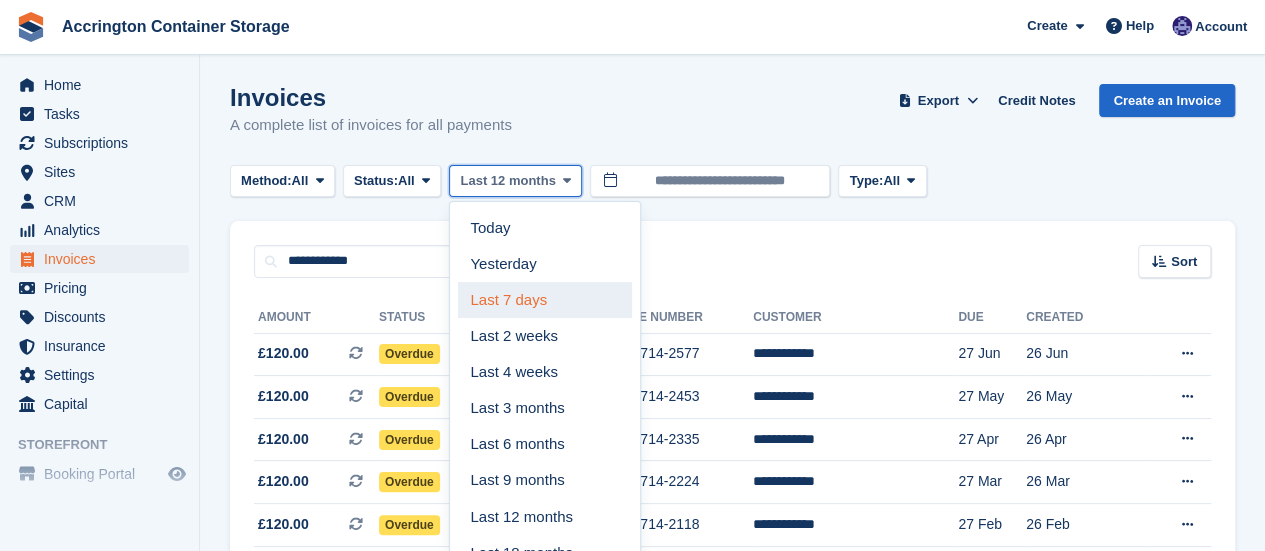 scroll, scrollTop: 297, scrollLeft: 0, axis: vertical 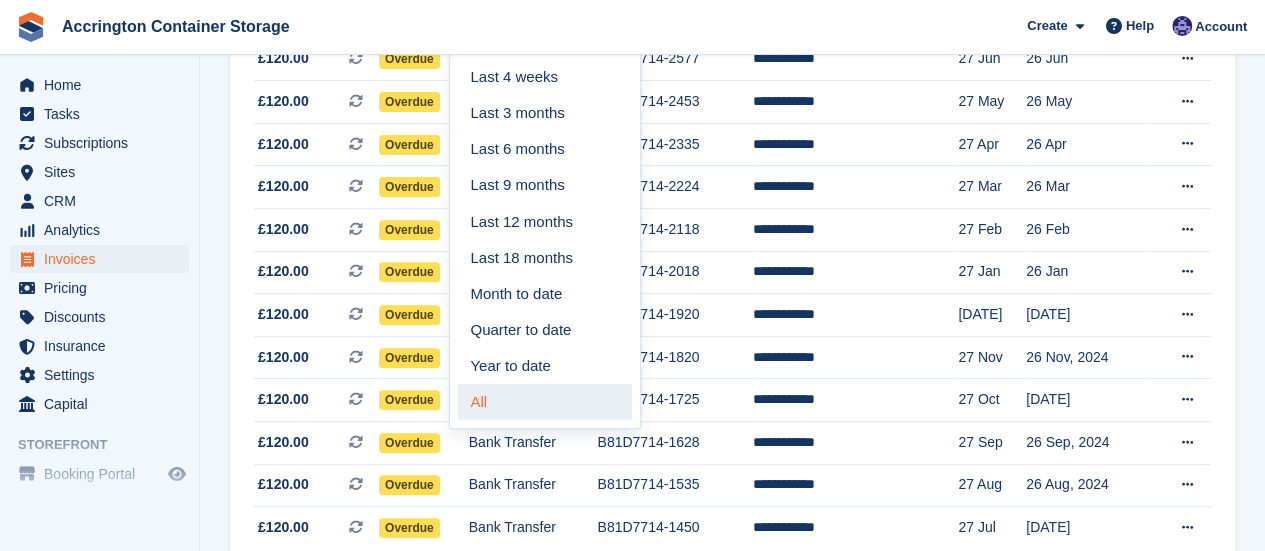 click on "All" at bounding box center (545, 402) 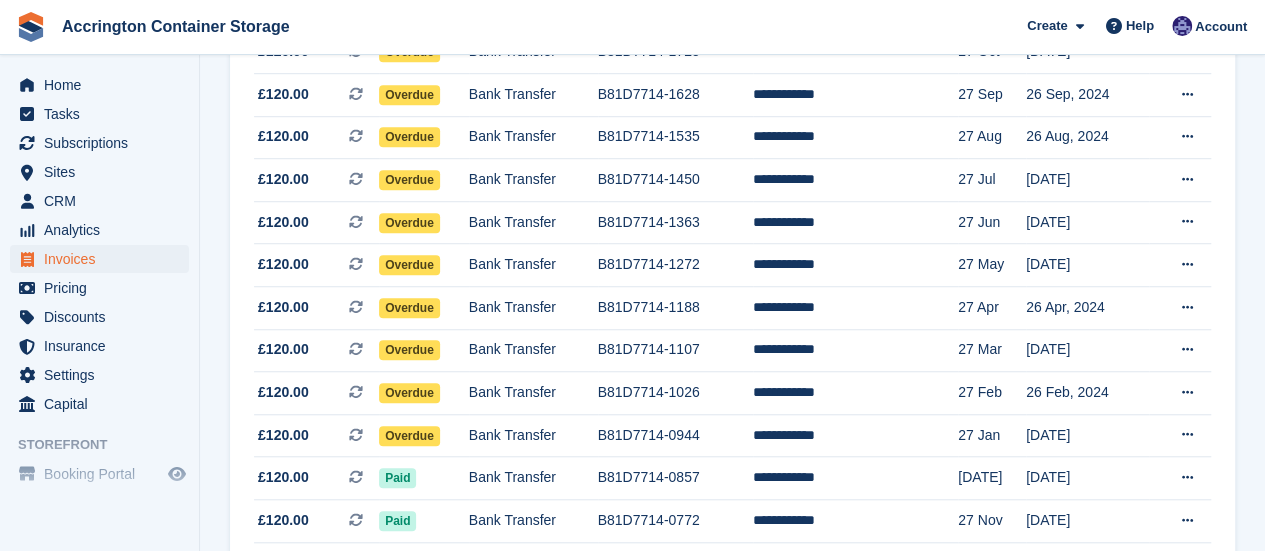 scroll, scrollTop: 743, scrollLeft: 0, axis: vertical 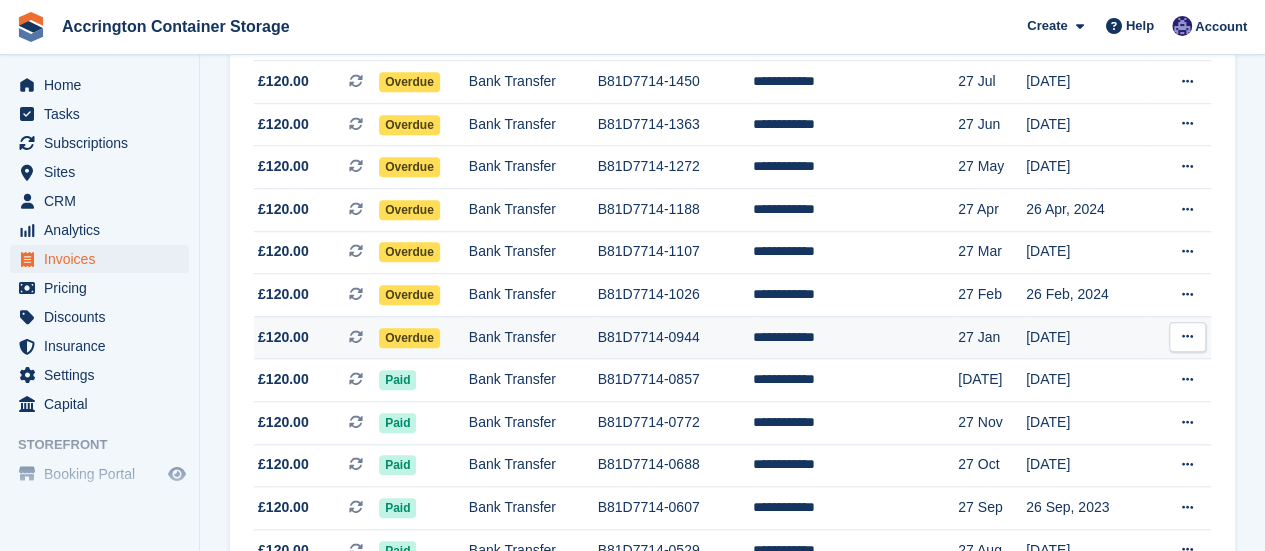 click on "Bank Transfer" at bounding box center (533, 337) 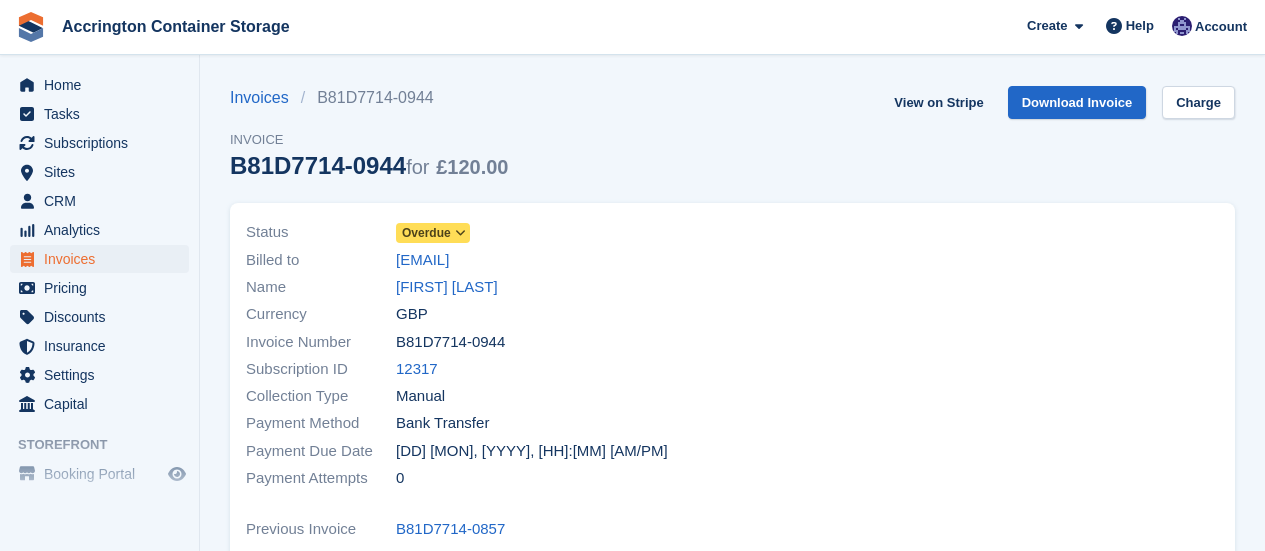 scroll, scrollTop: 0, scrollLeft: 0, axis: both 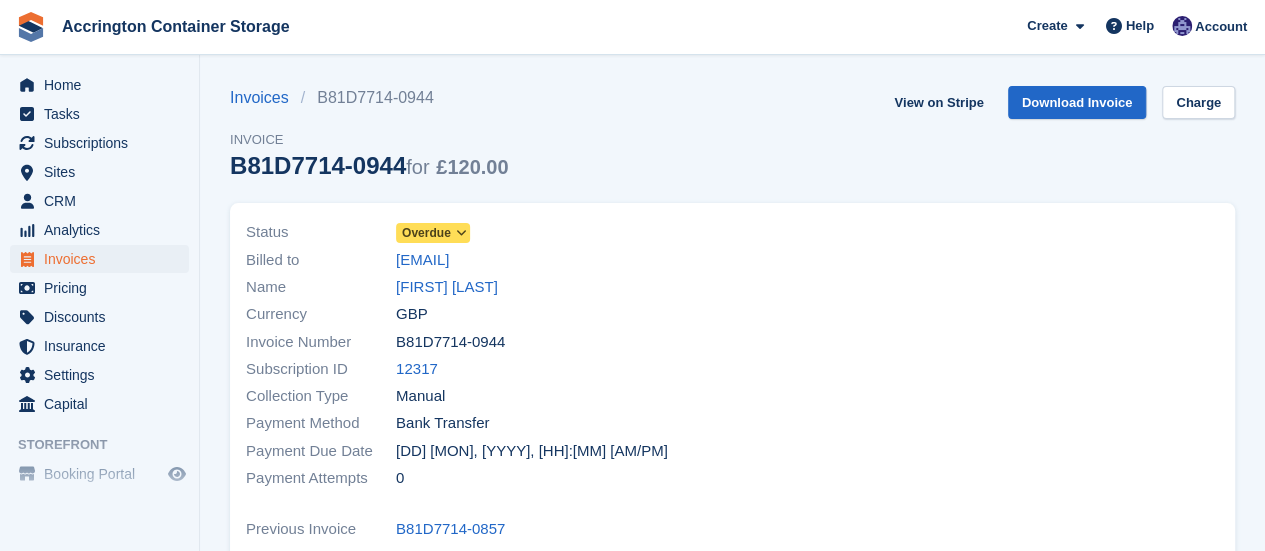 click at bounding box center (461, 233) 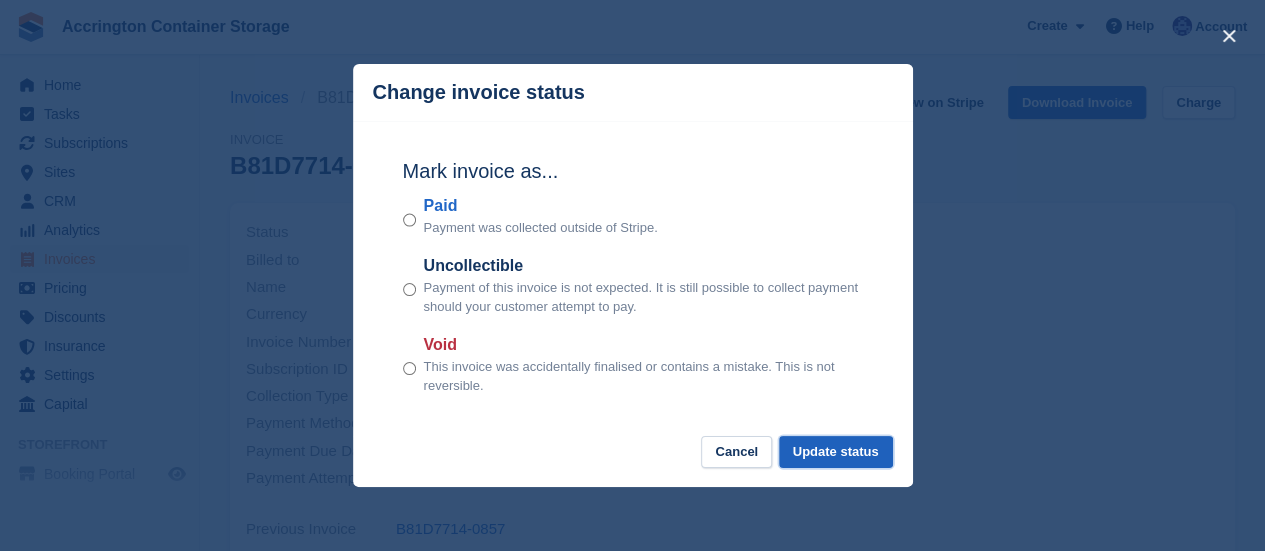 click on "Update status" at bounding box center (836, 452) 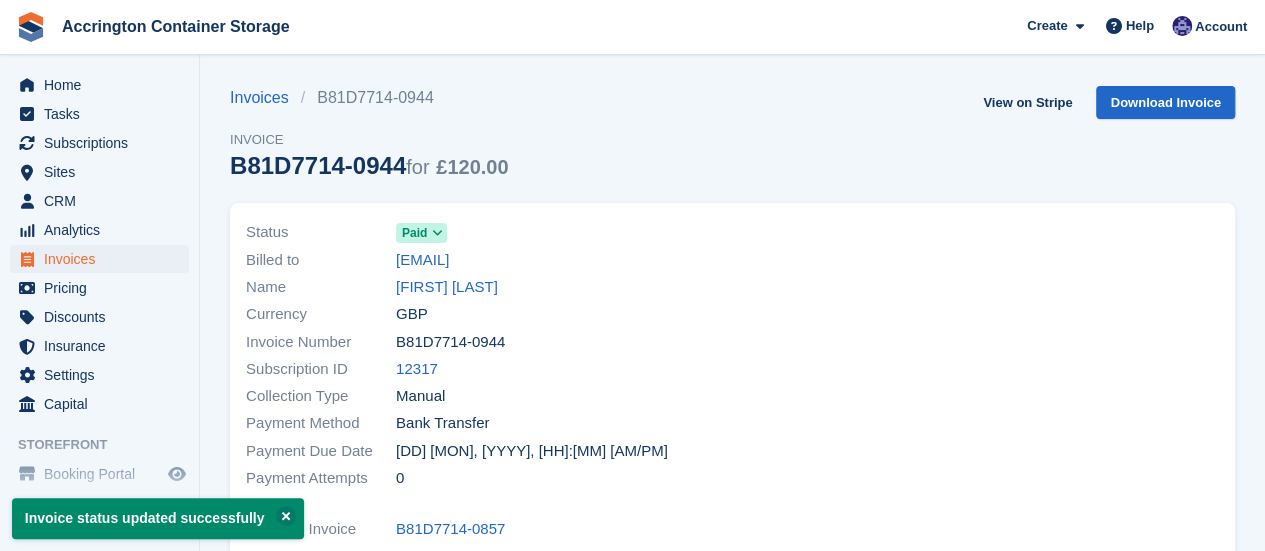scroll, scrollTop: 28, scrollLeft: 0, axis: vertical 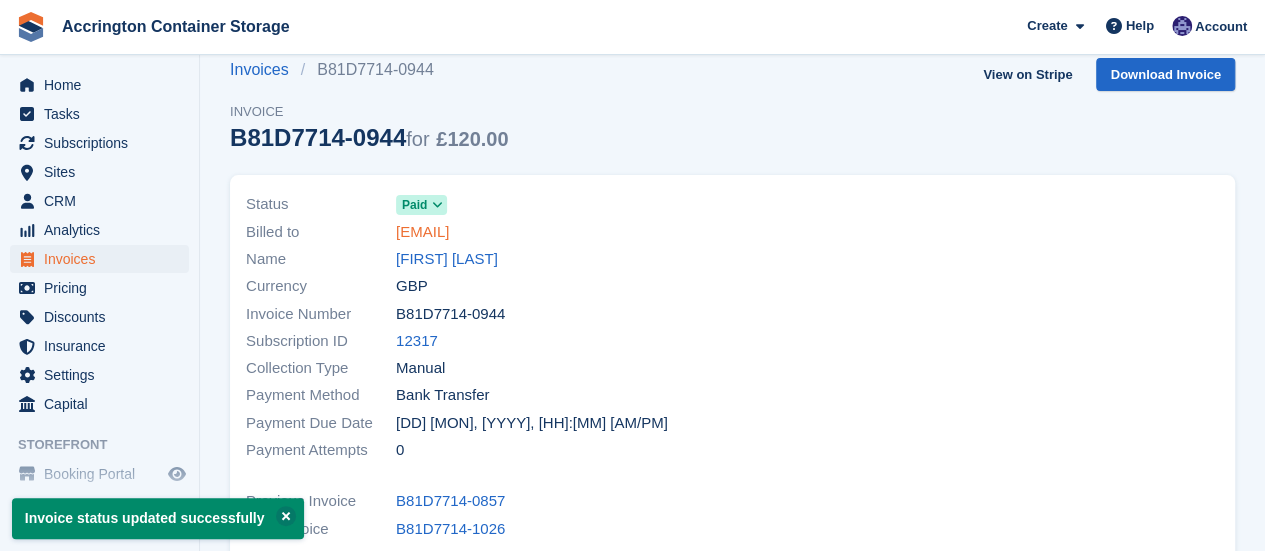 click on "[EMAIL]" at bounding box center (422, 232) 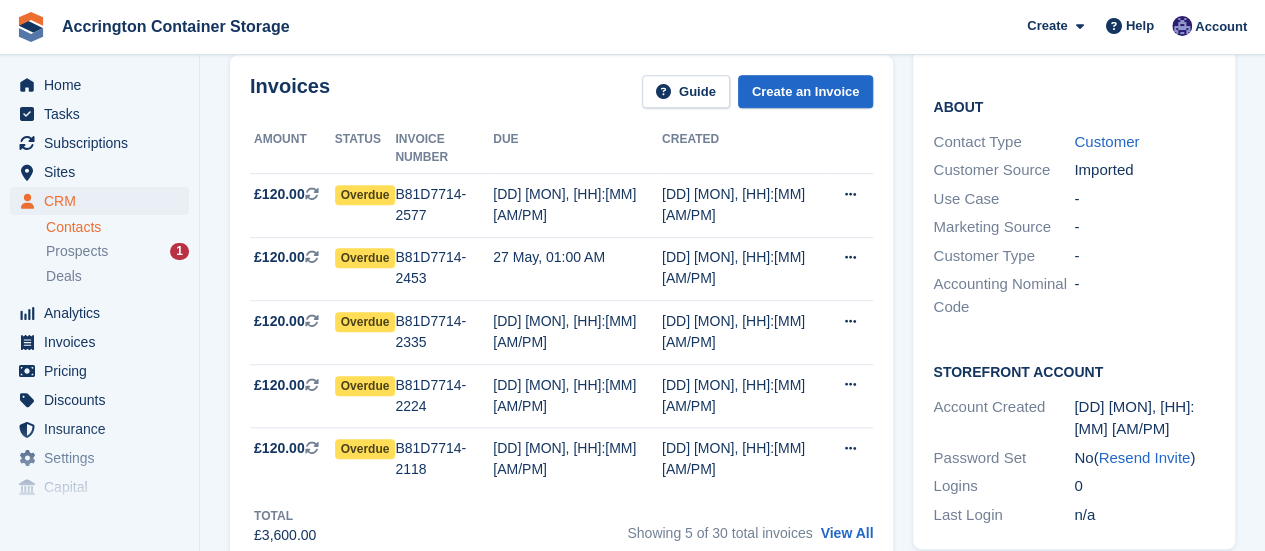 scroll, scrollTop: 554, scrollLeft: 0, axis: vertical 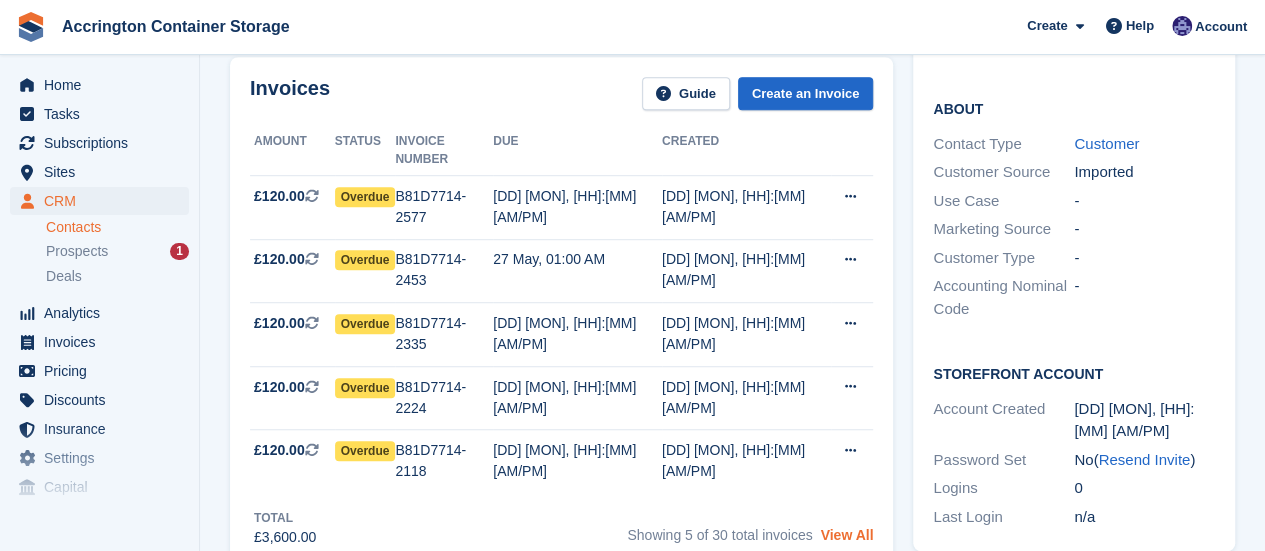 click on "View All" at bounding box center (846, 535) 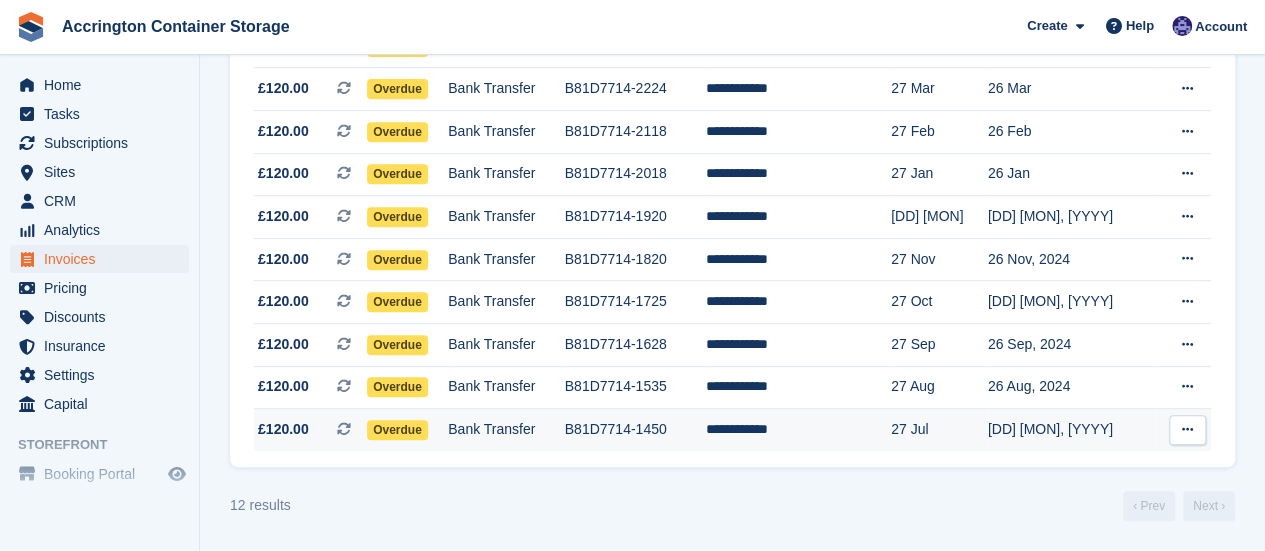 scroll, scrollTop: 0, scrollLeft: 0, axis: both 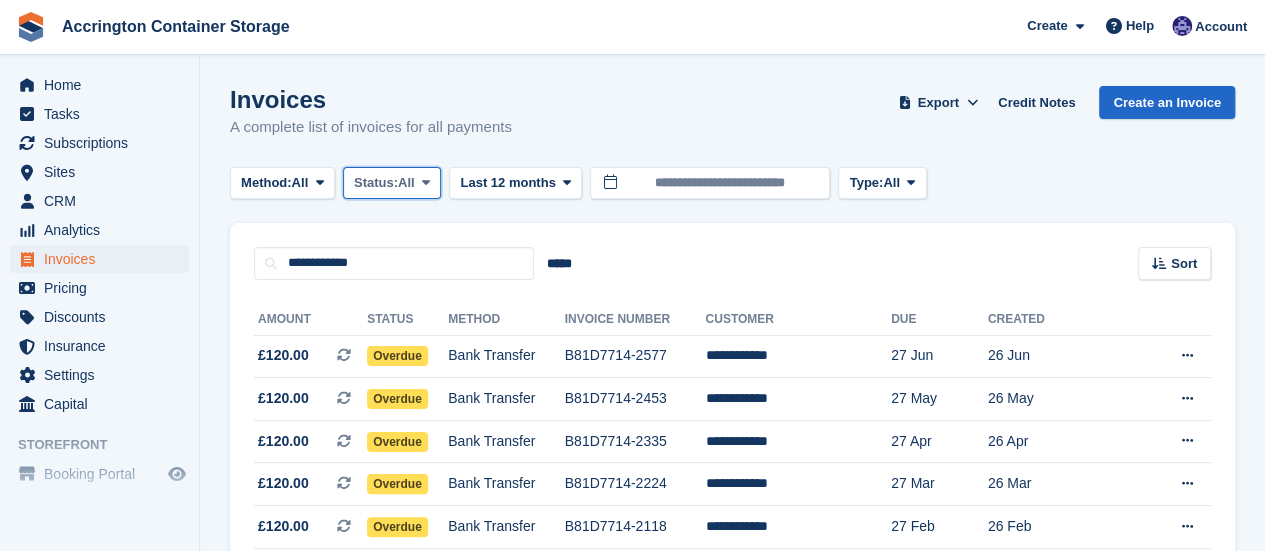 click on "Status:
All" at bounding box center (392, 183) 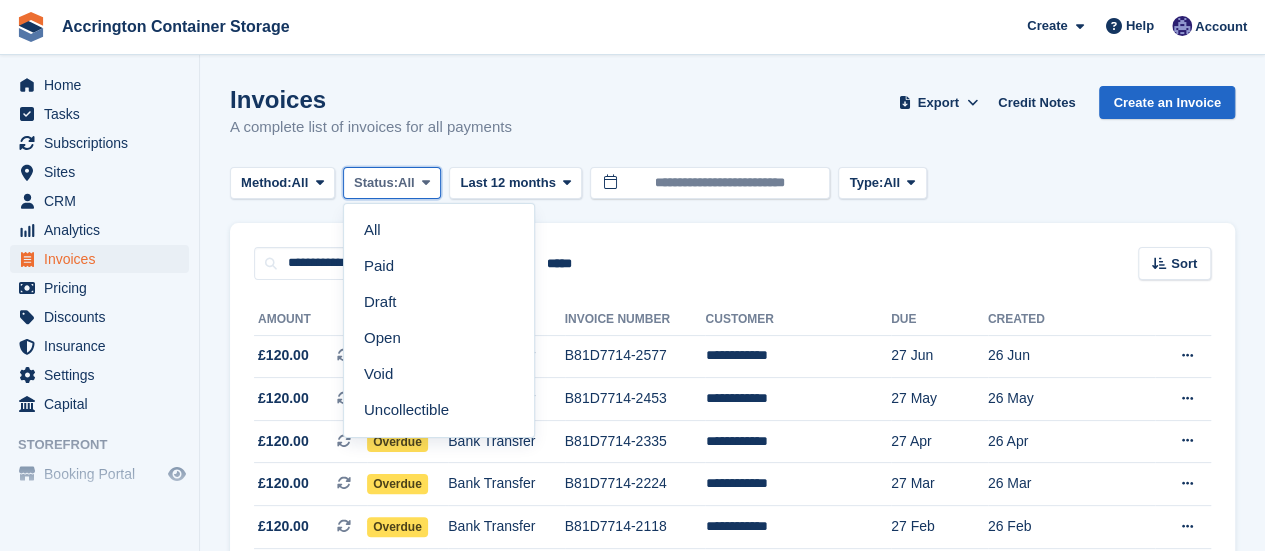 click on "Status:
All" at bounding box center [392, 183] 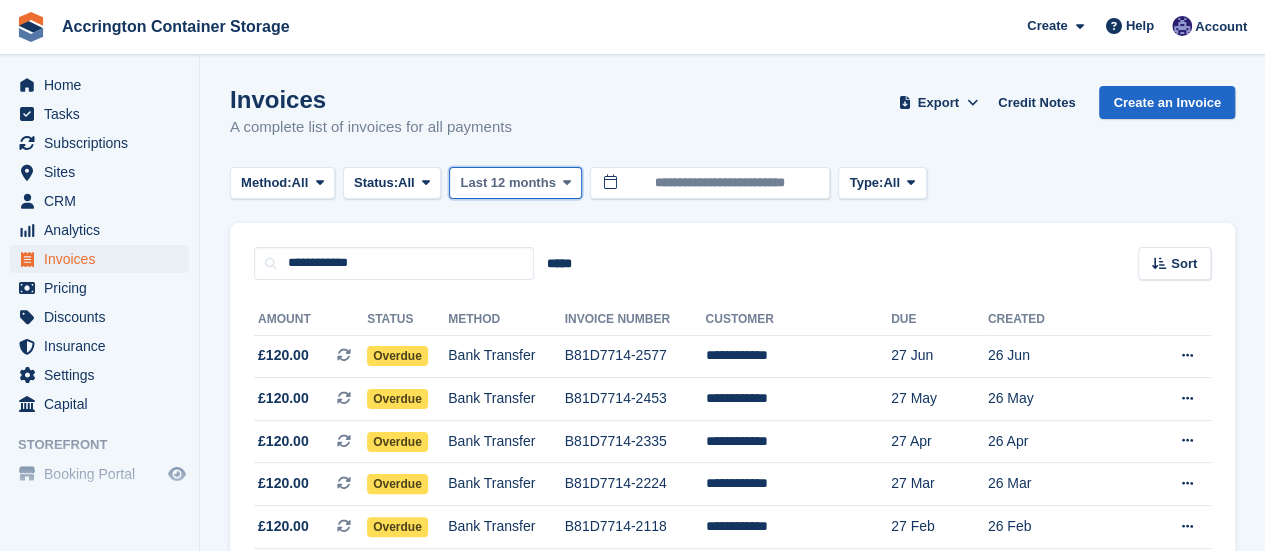 click on "Last 12 months" at bounding box center [507, 183] 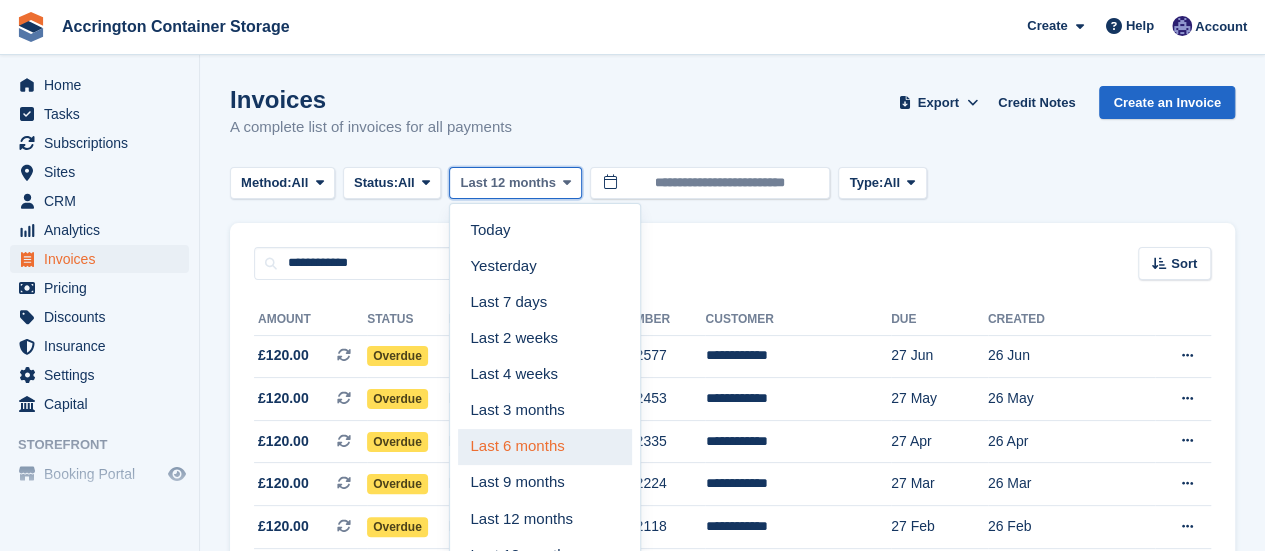scroll, scrollTop: 398, scrollLeft: 0, axis: vertical 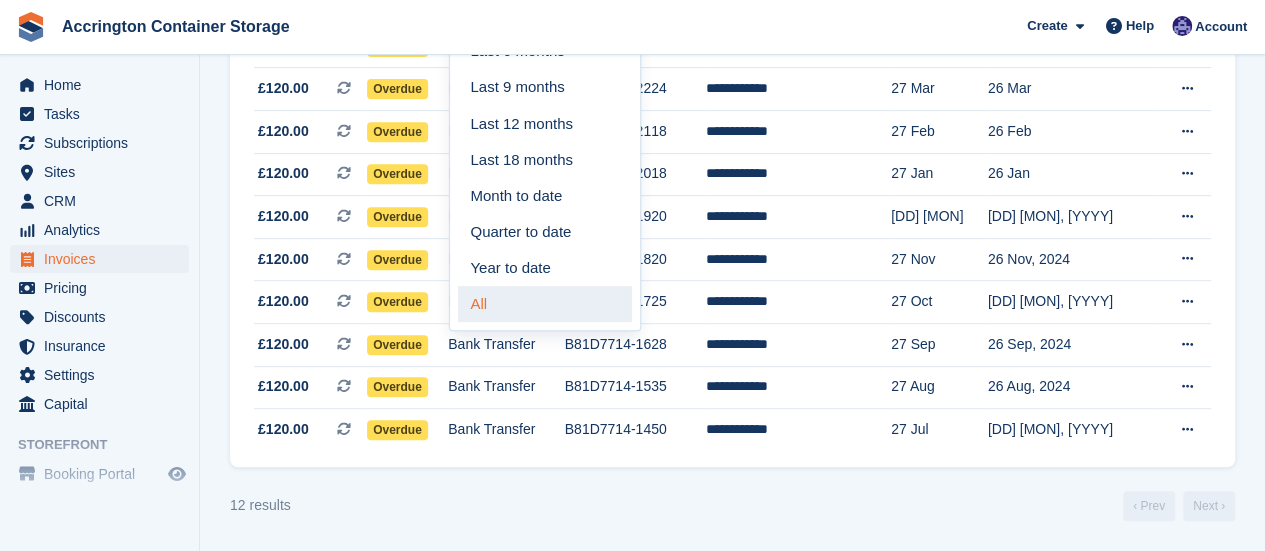 click on "All" at bounding box center (545, 304) 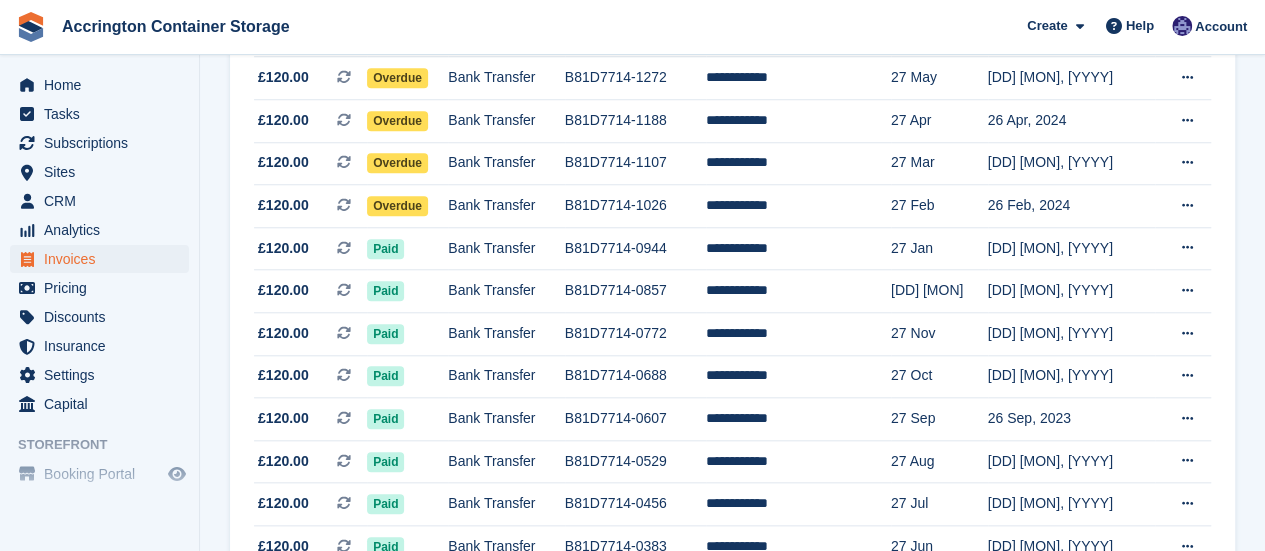 scroll, scrollTop: 832, scrollLeft: 0, axis: vertical 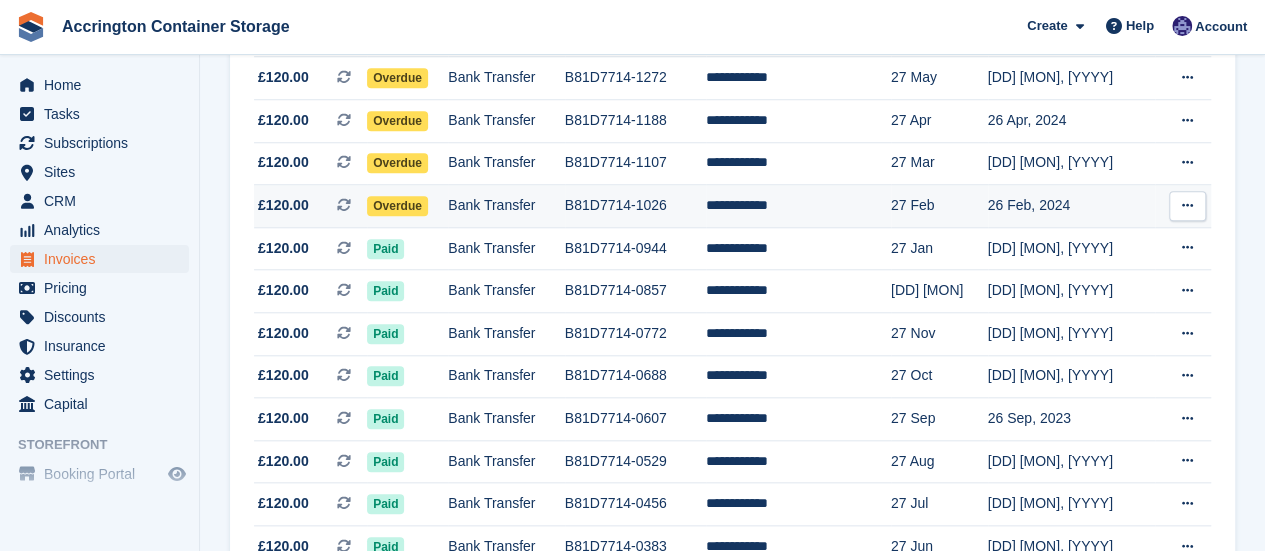 click on "Bank Transfer" at bounding box center (506, 206) 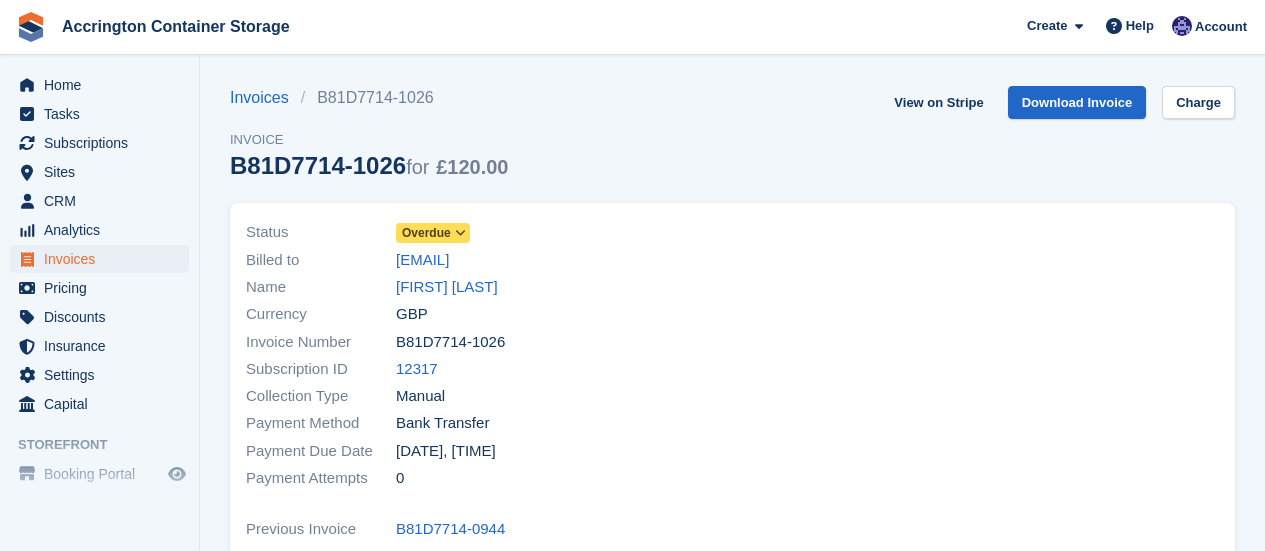 scroll, scrollTop: 0, scrollLeft: 0, axis: both 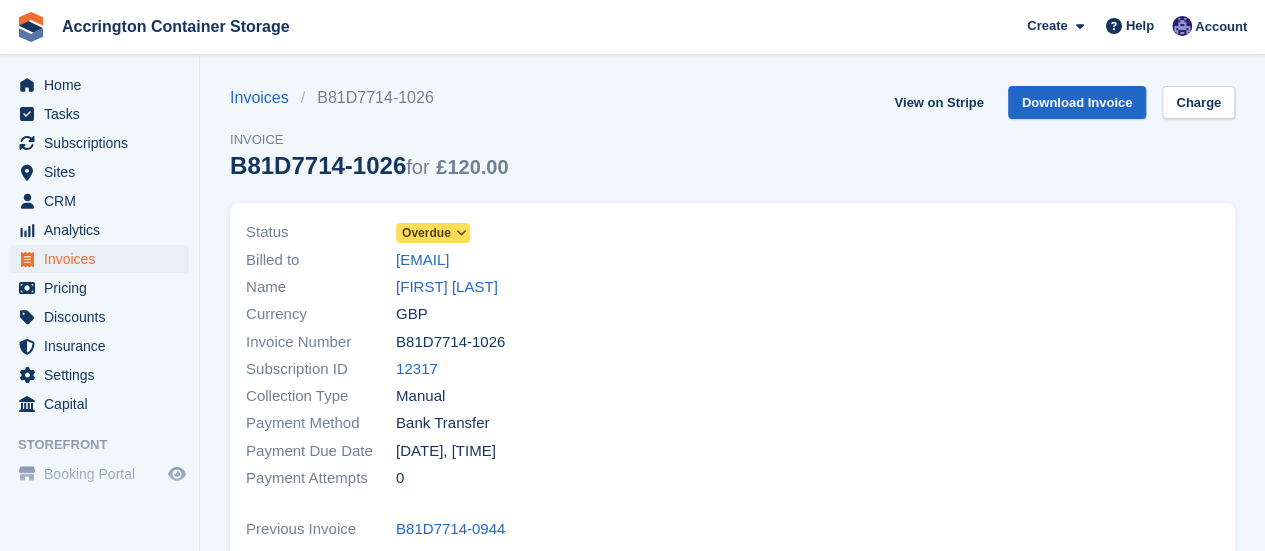 click on "Overdue" at bounding box center (426, 233) 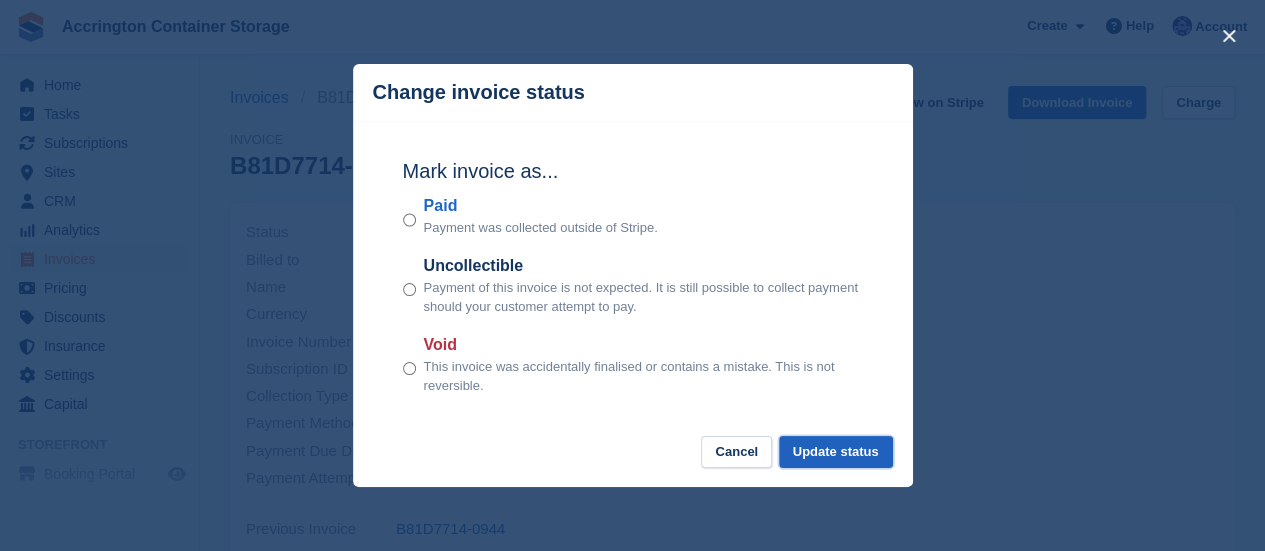 click on "Update status" at bounding box center [836, 452] 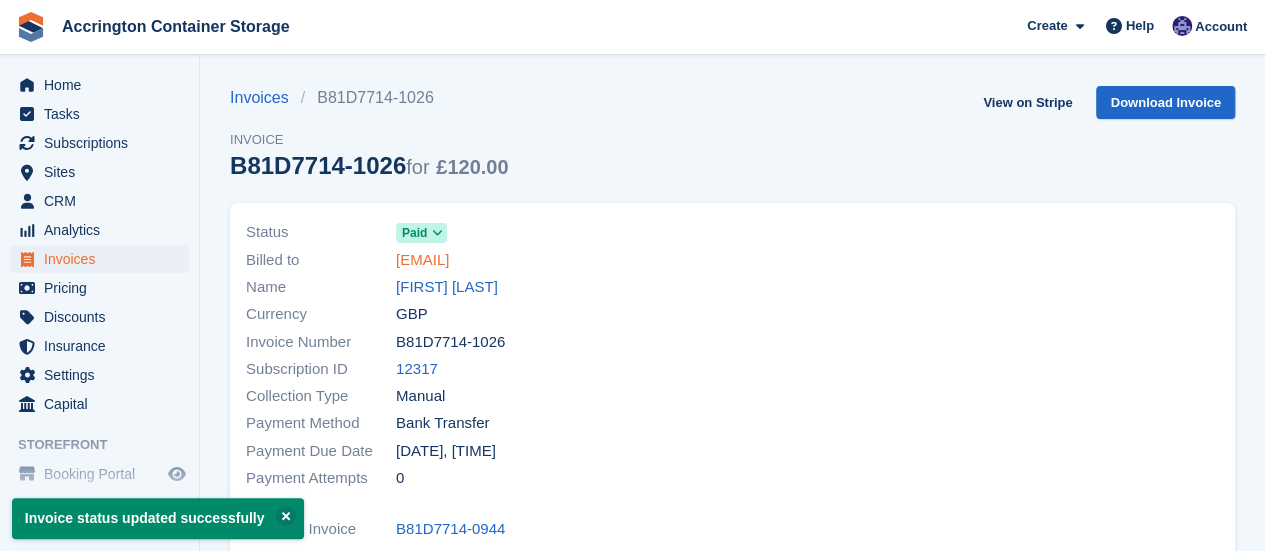 click on "[EMAIL]" at bounding box center (422, 260) 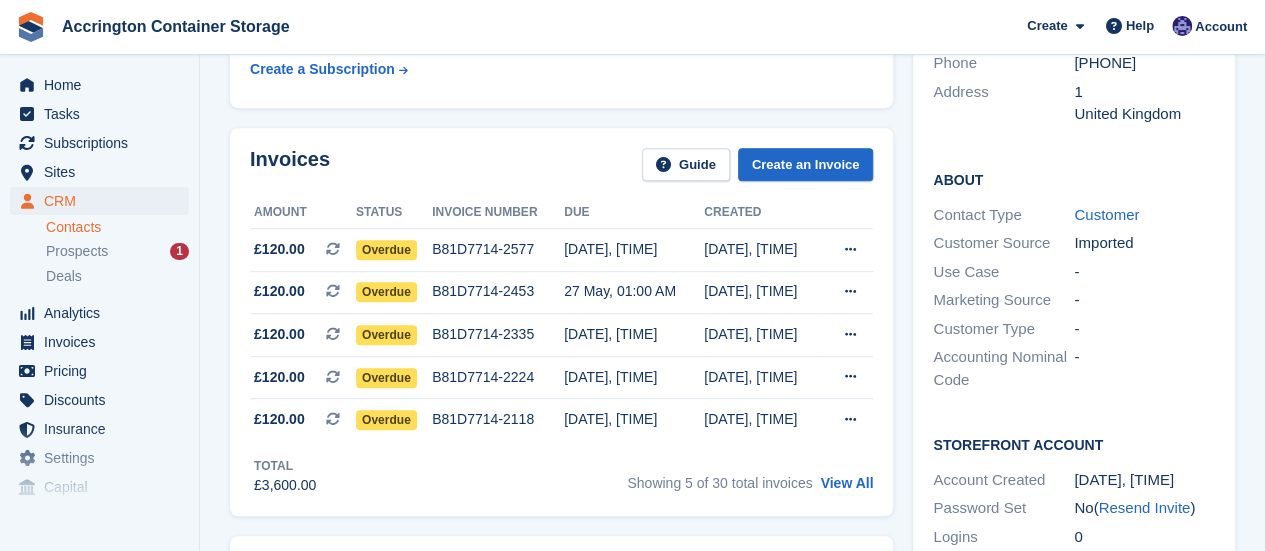 scroll, scrollTop: 484, scrollLeft: 0, axis: vertical 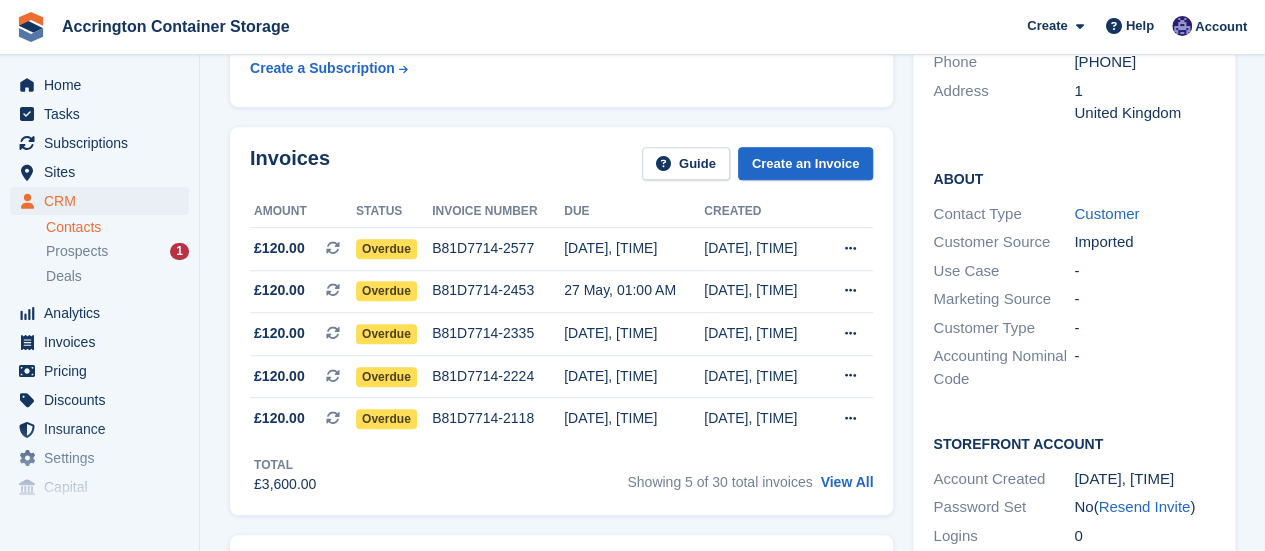 click on "Showing 5 of 30 total invoices
View All" at bounding box center [750, 479] 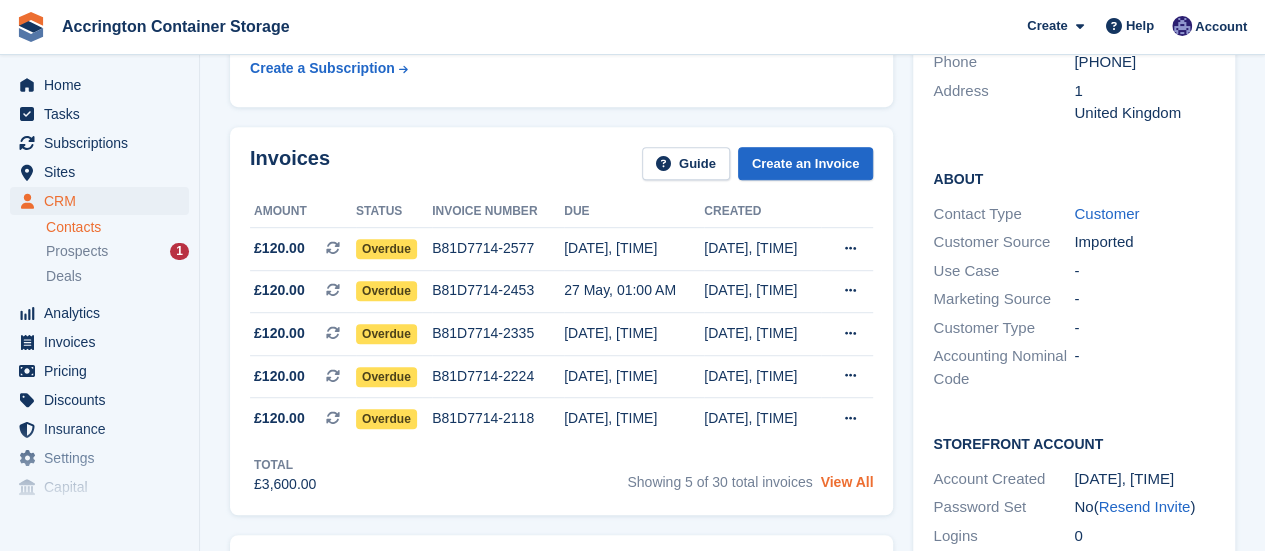 click on "View All" at bounding box center [846, 482] 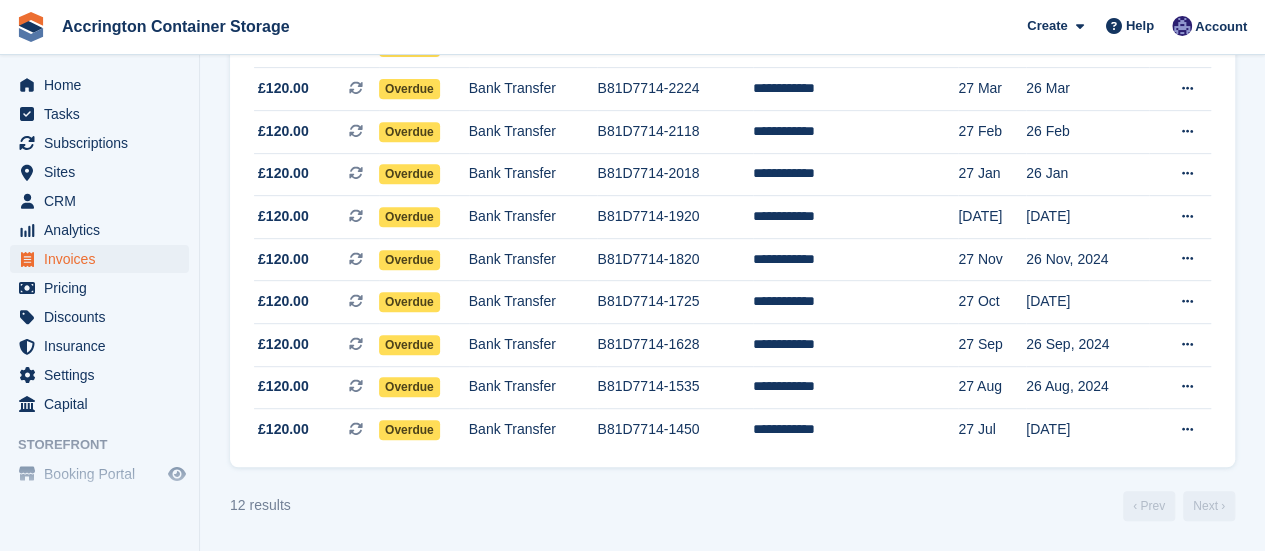scroll, scrollTop: 0, scrollLeft: 0, axis: both 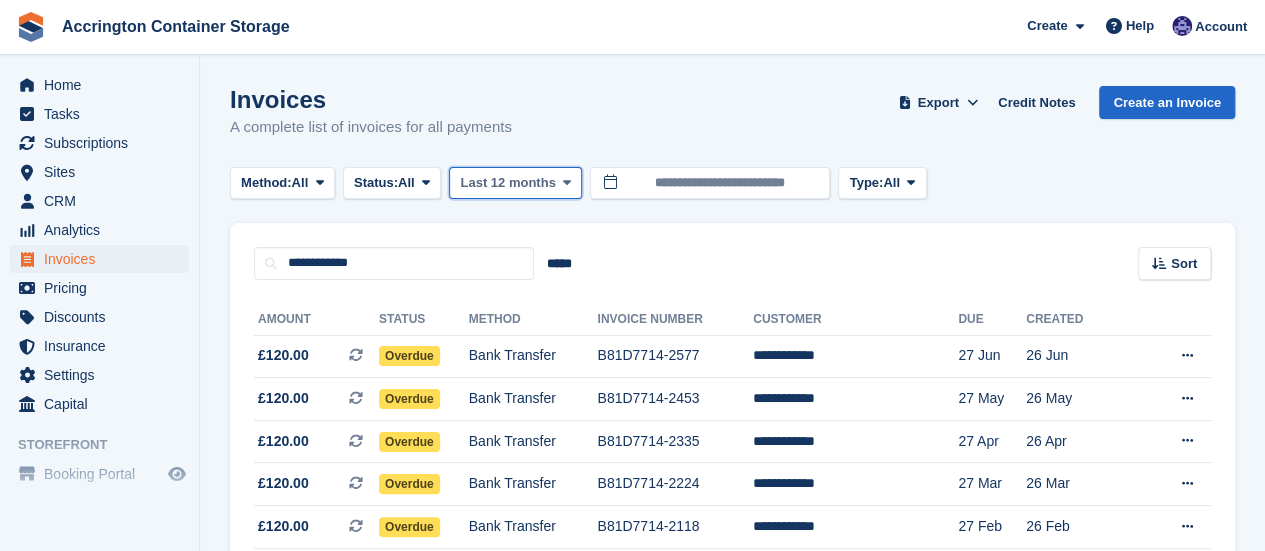 click on "Last 12 months" at bounding box center [507, 183] 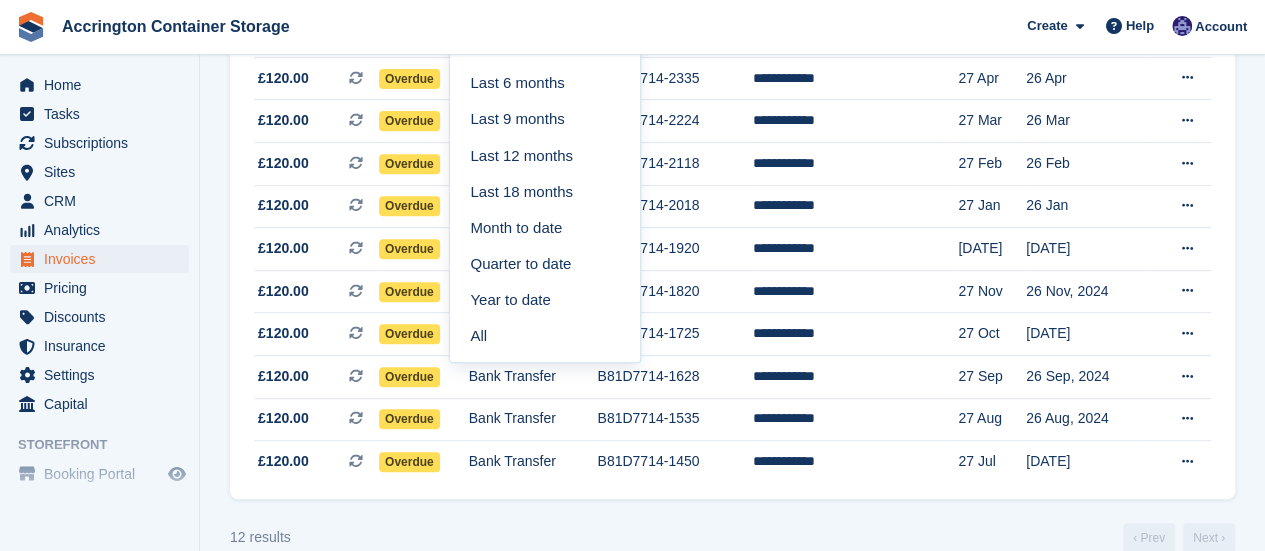 scroll, scrollTop: 398, scrollLeft: 0, axis: vertical 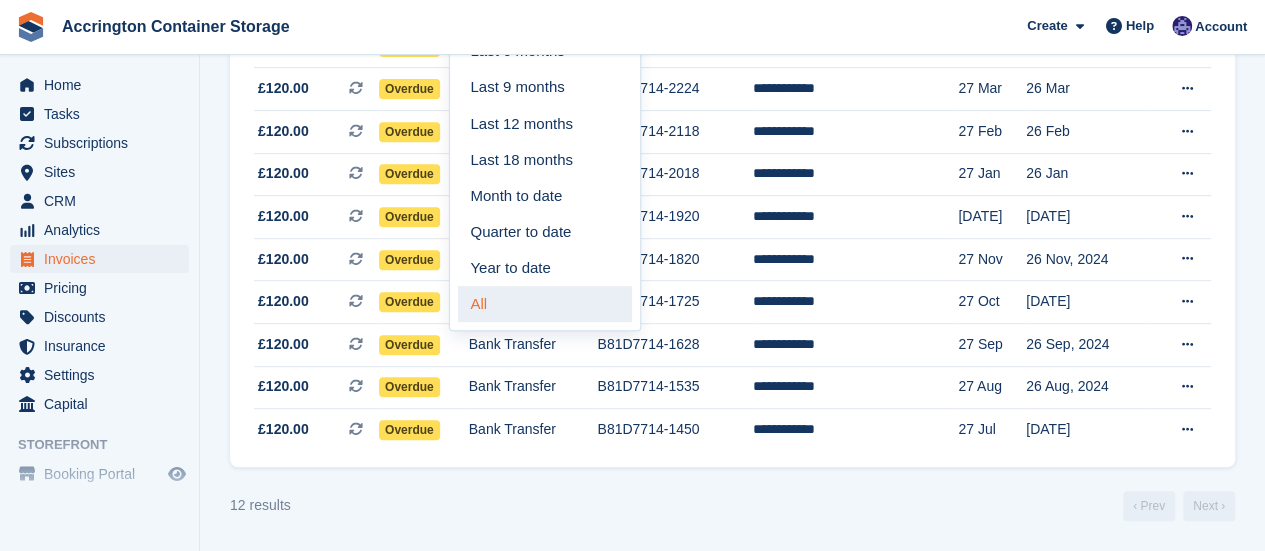 click on "All" at bounding box center (545, 304) 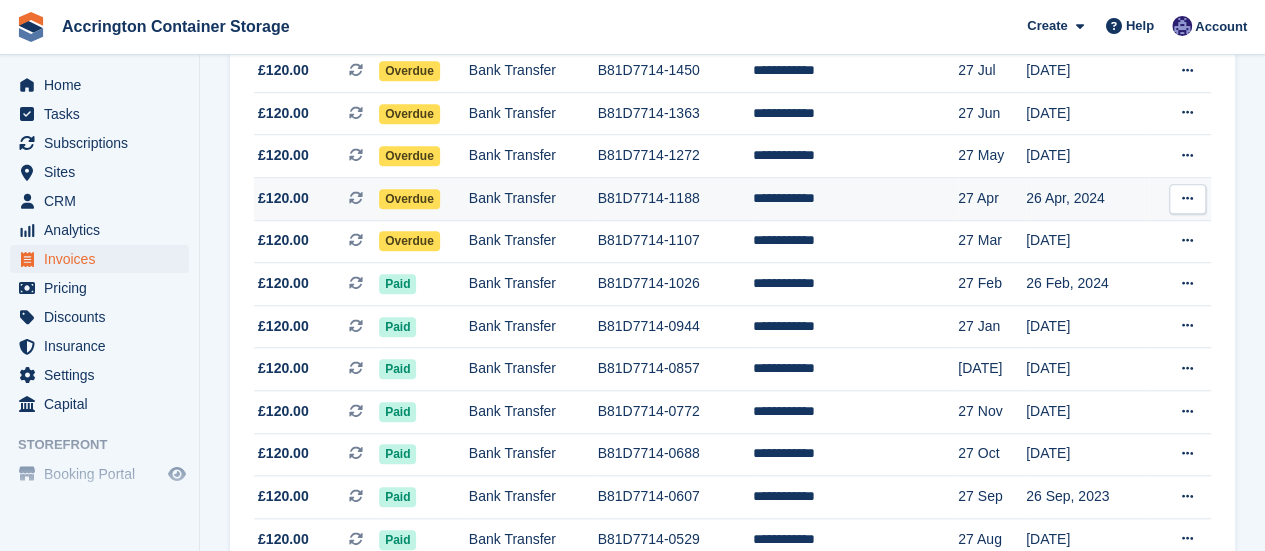 scroll, scrollTop: 0, scrollLeft: 0, axis: both 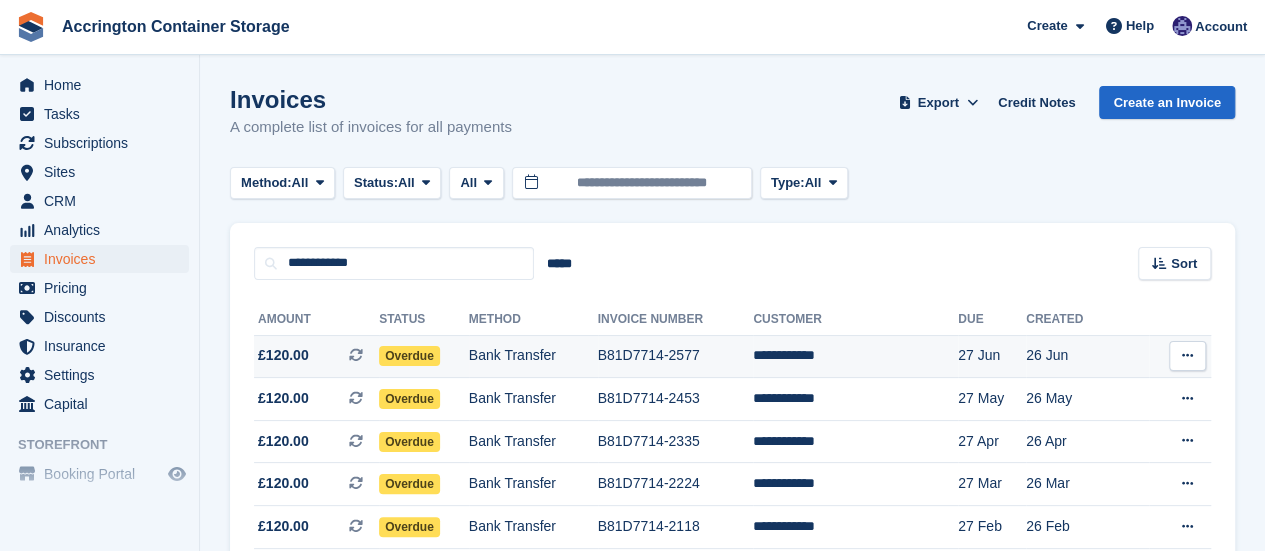 click on "B81D7714-2577" at bounding box center [676, 356] 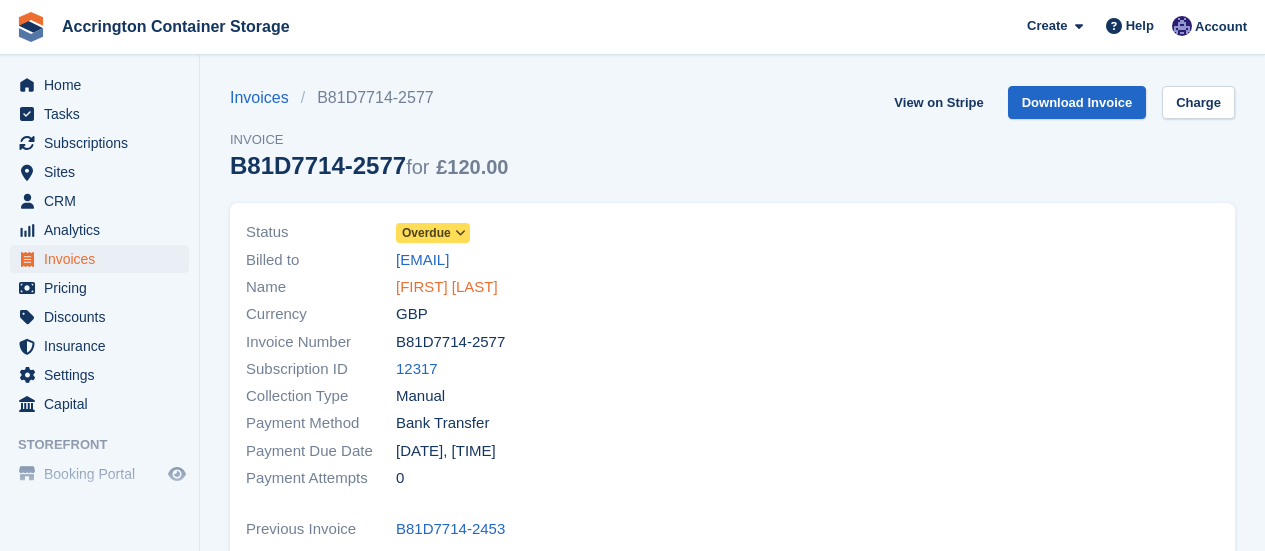scroll, scrollTop: 0, scrollLeft: 0, axis: both 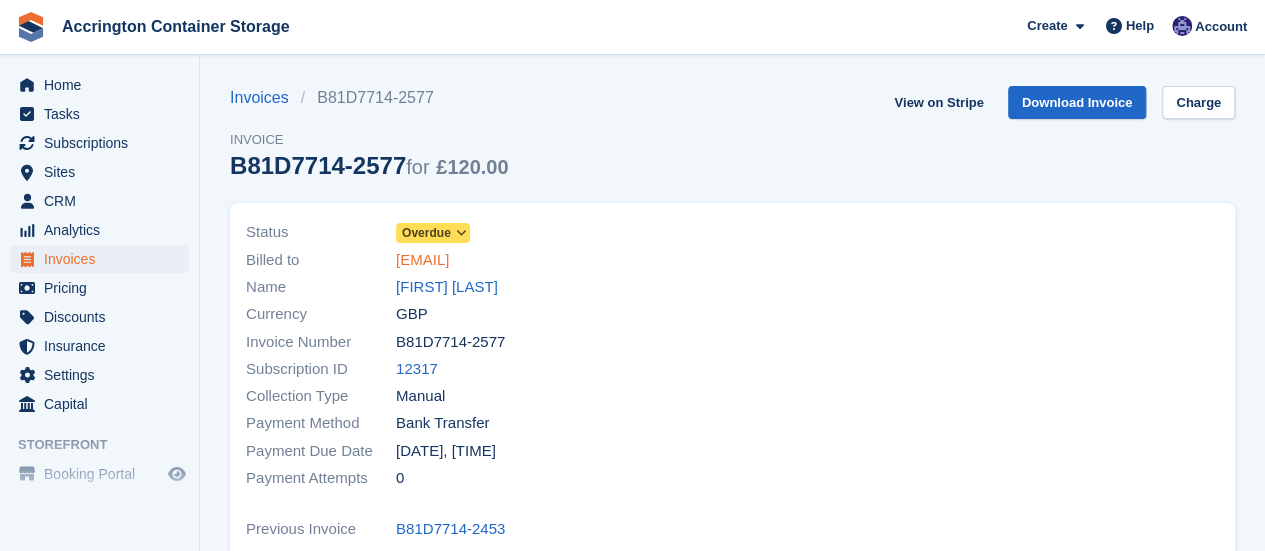 click on "[EMAIL]" at bounding box center (422, 260) 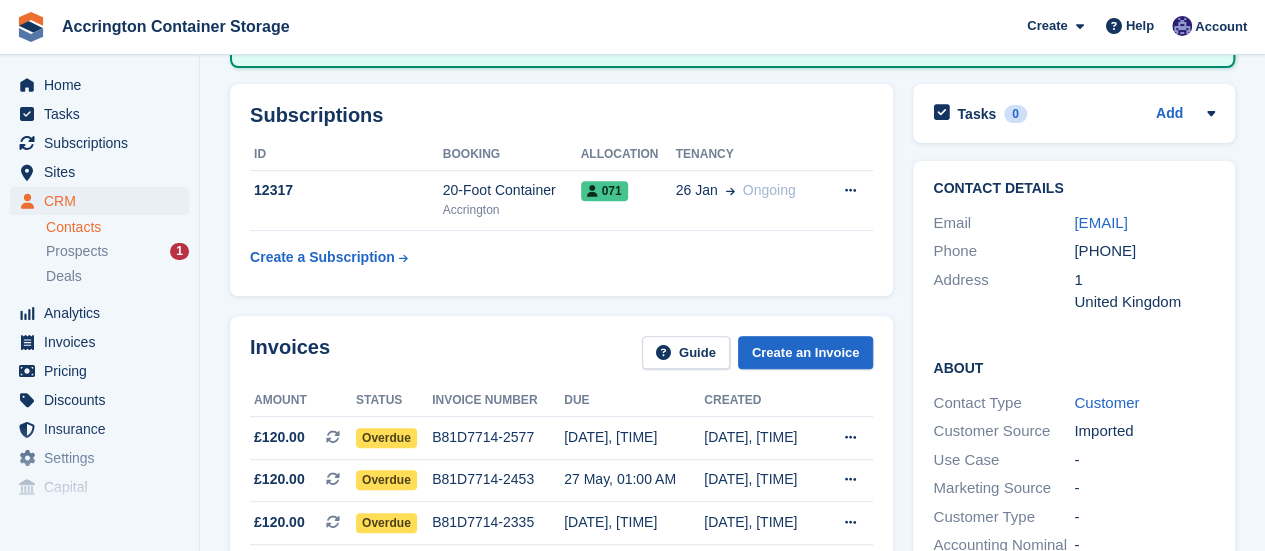 scroll, scrollTop: 294, scrollLeft: 0, axis: vertical 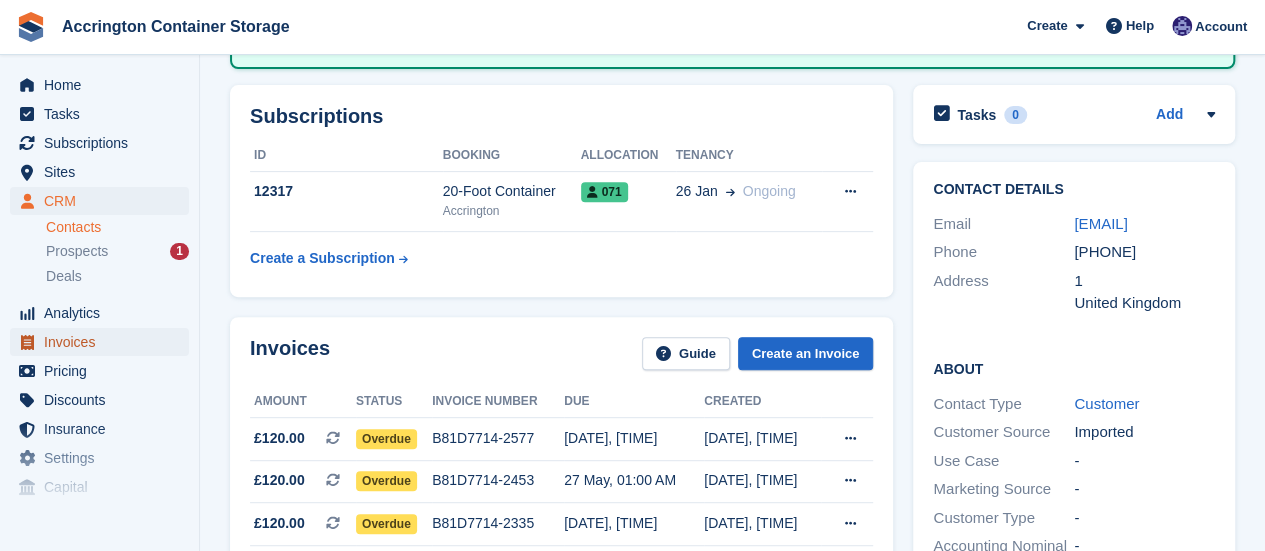 click on "Invoices" at bounding box center (104, 342) 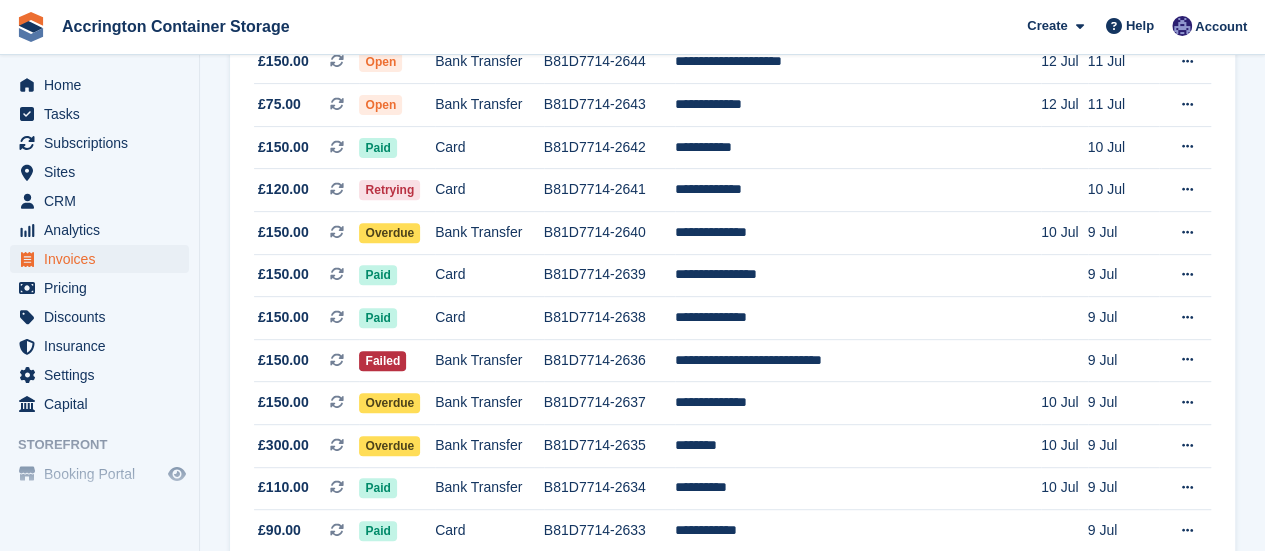 scroll, scrollTop: 0, scrollLeft: 0, axis: both 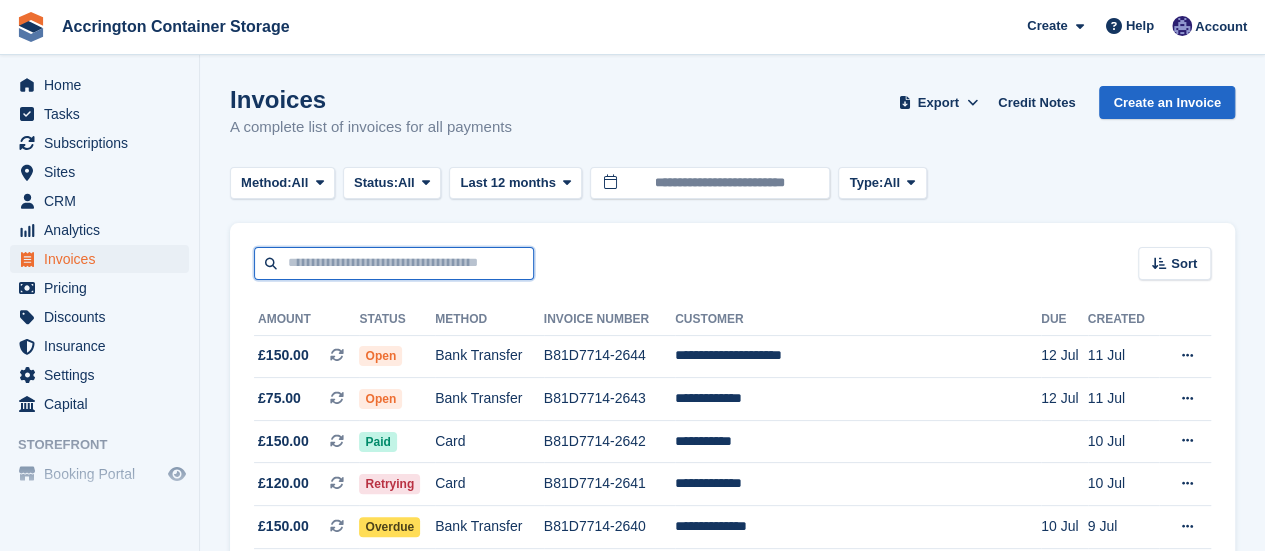 click at bounding box center (394, 263) 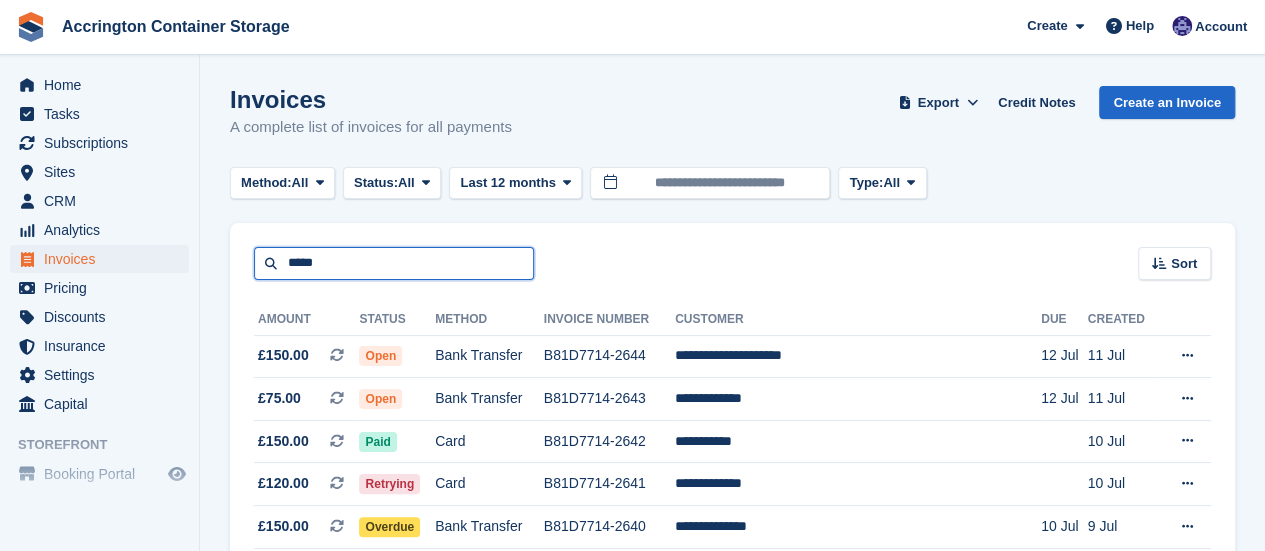 type on "*****" 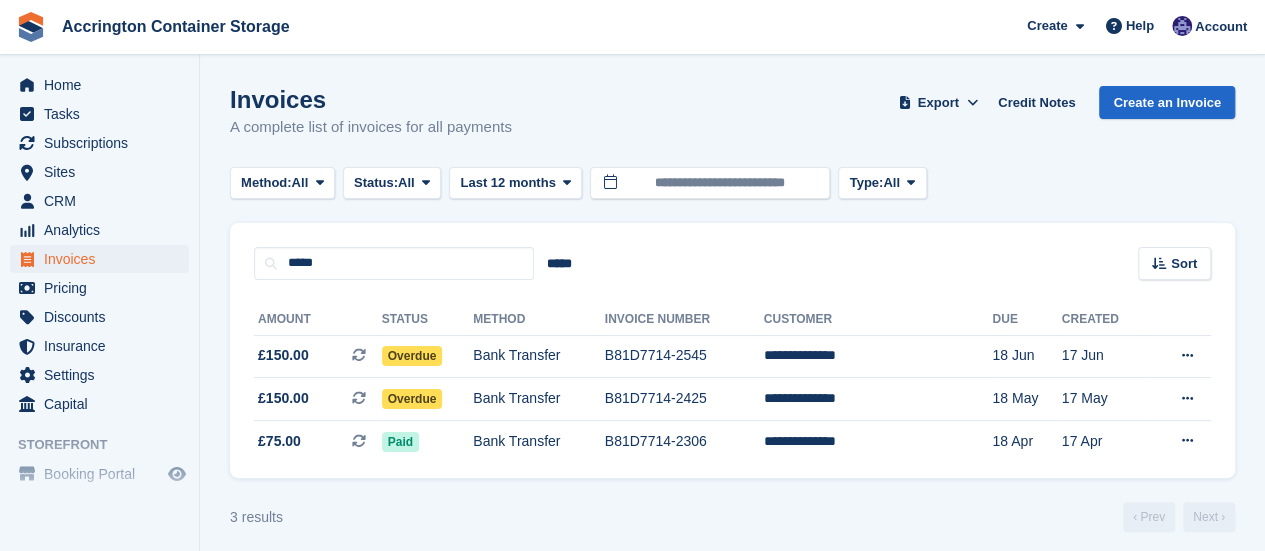 scroll, scrollTop: 12, scrollLeft: 0, axis: vertical 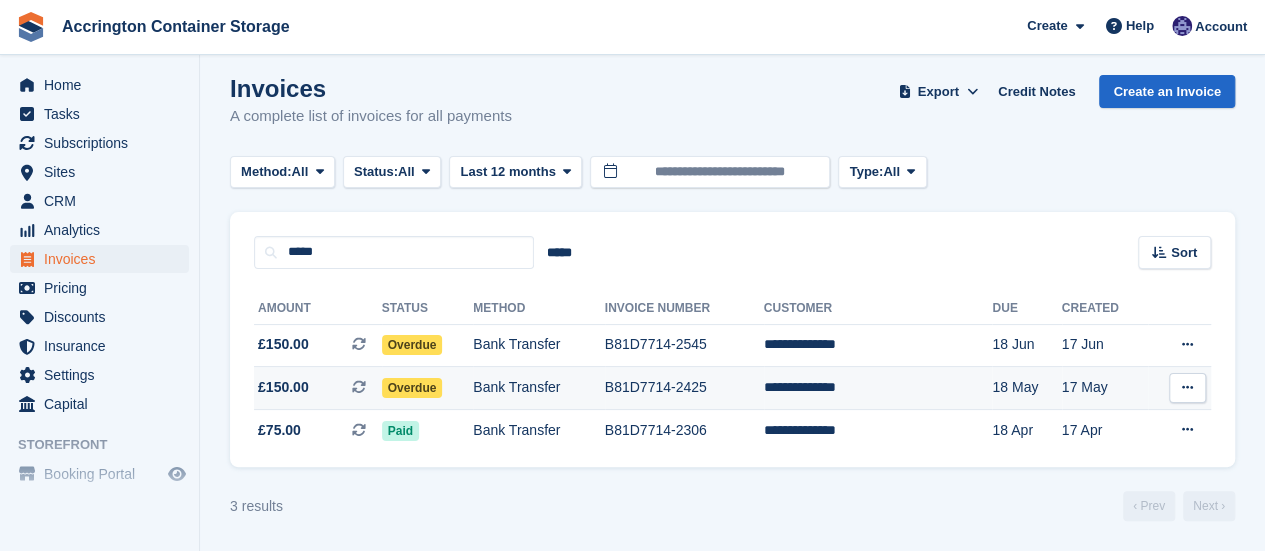 click on "Bank Transfer" at bounding box center [538, 388] 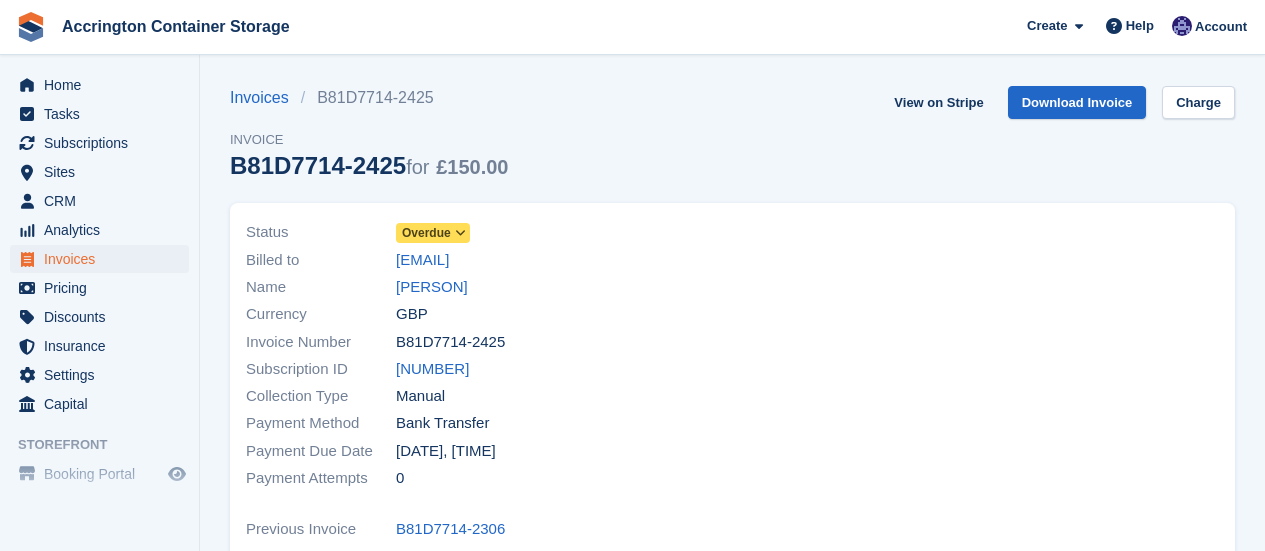 scroll, scrollTop: 0, scrollLeft: 0, axis: both 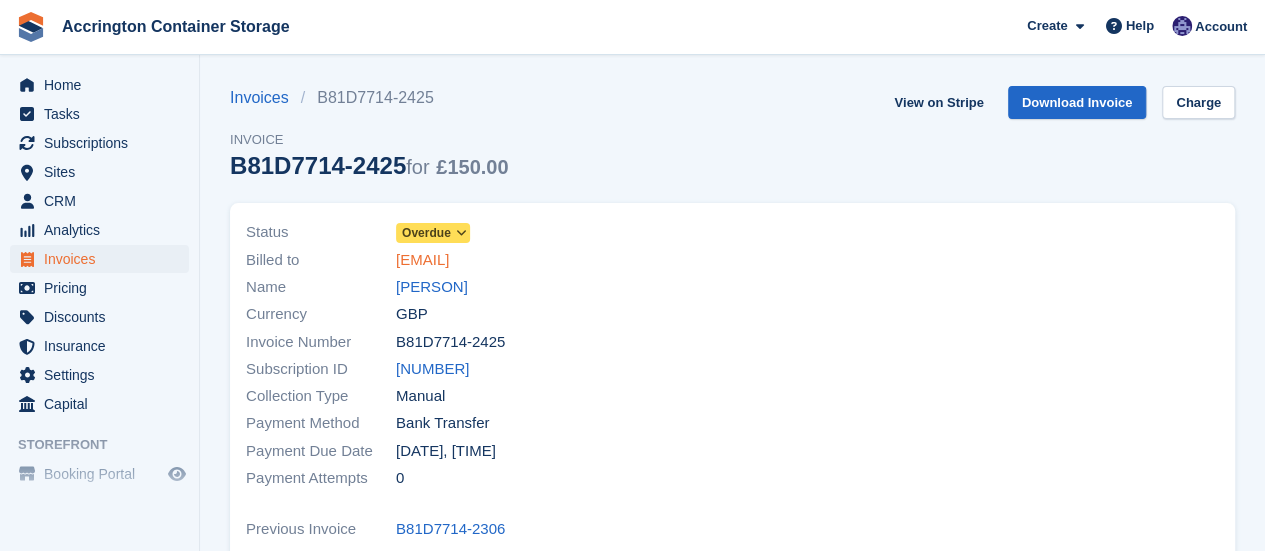 click on "cgrierson@btinternet.com" at bounding box center [422, 260] 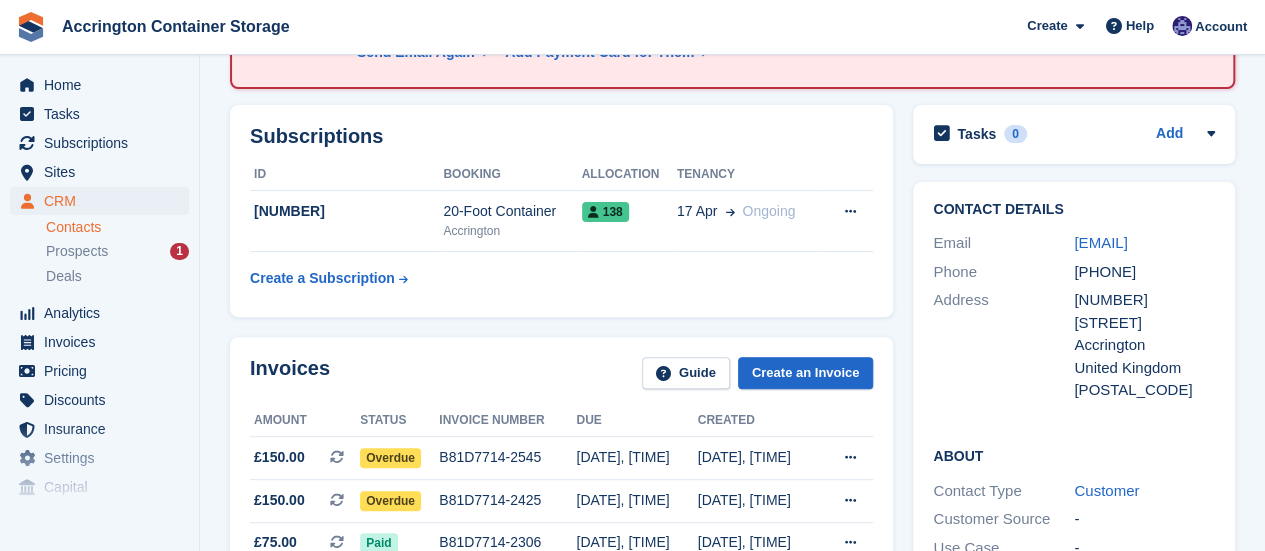 scroll, scrollTop: 219, scrollLeft: 0, axis: vertical 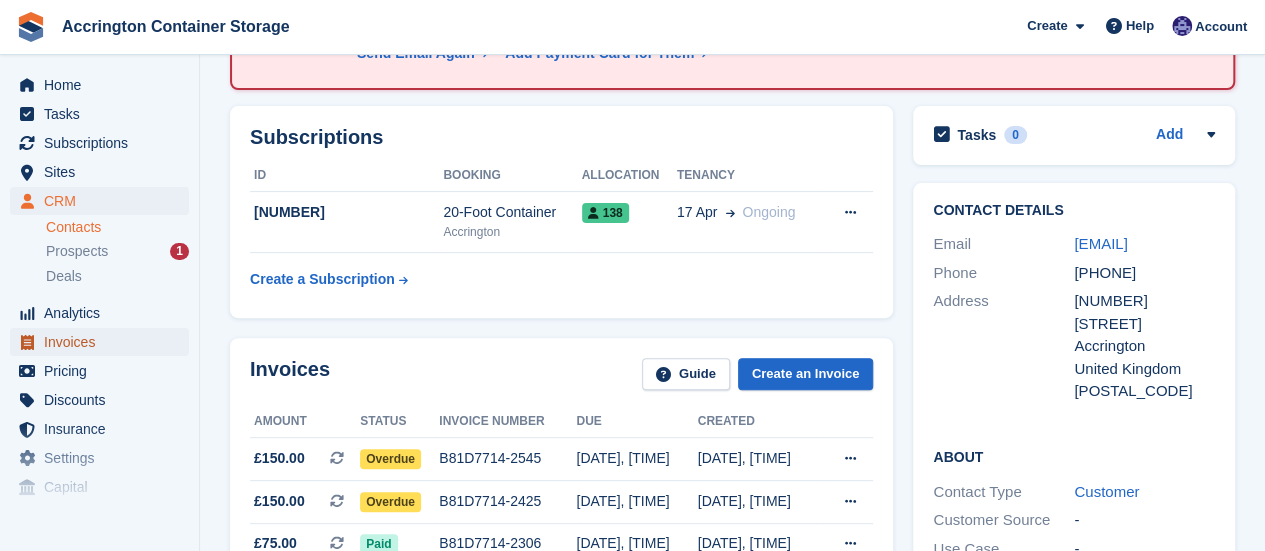 click on "Invoices" at bounding box center [104, 342] 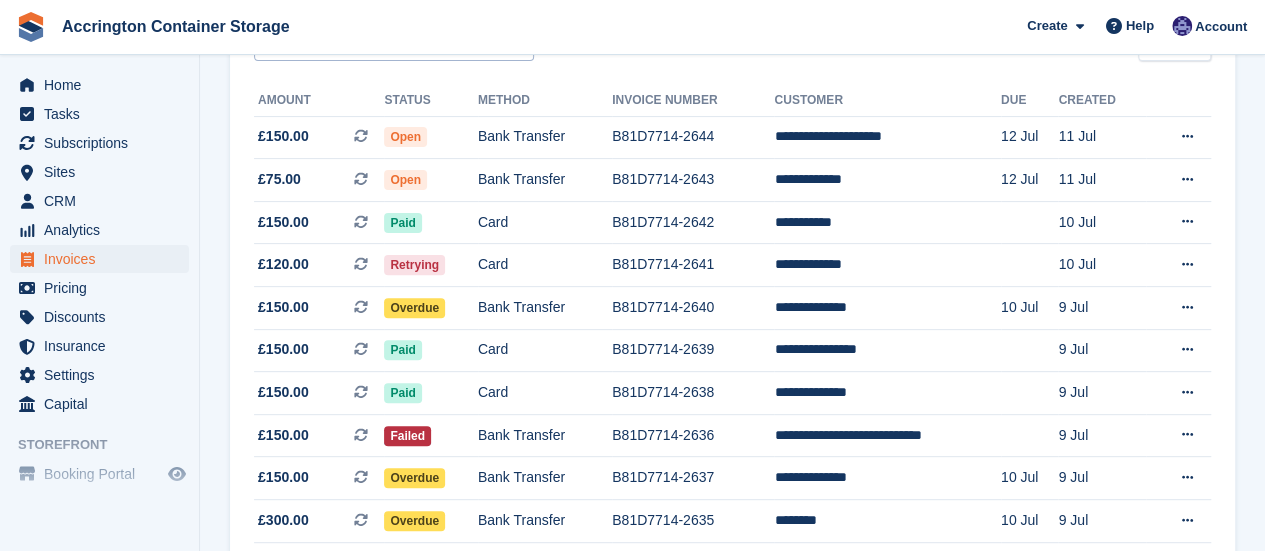 scroll, scrollTop: 0, scrollLeft: 0, axis: both 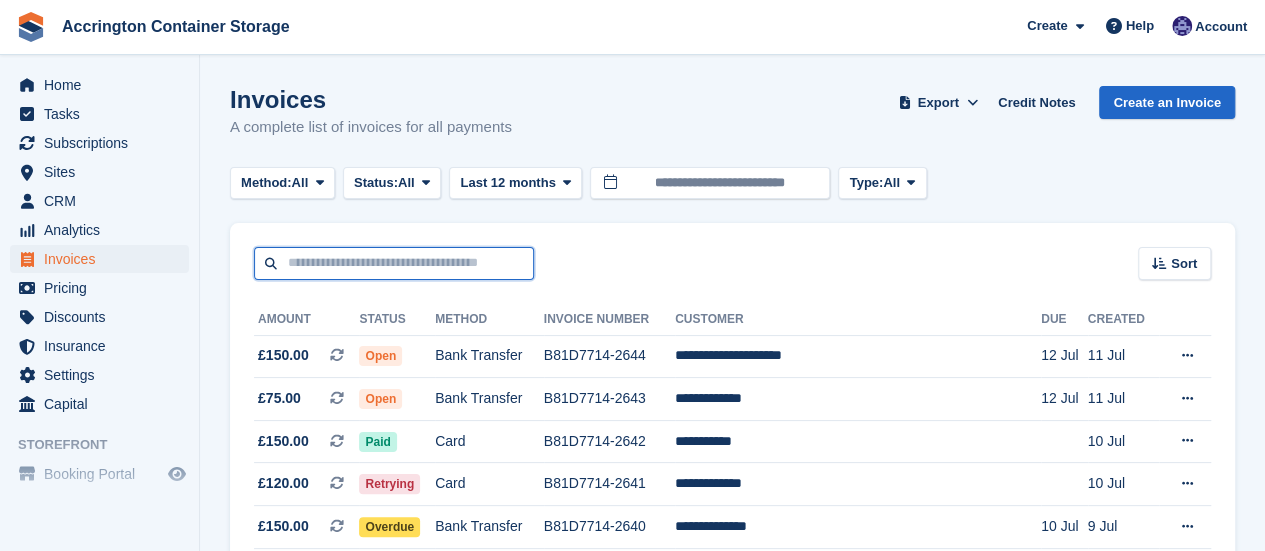 click at bounding box center (394, 263) 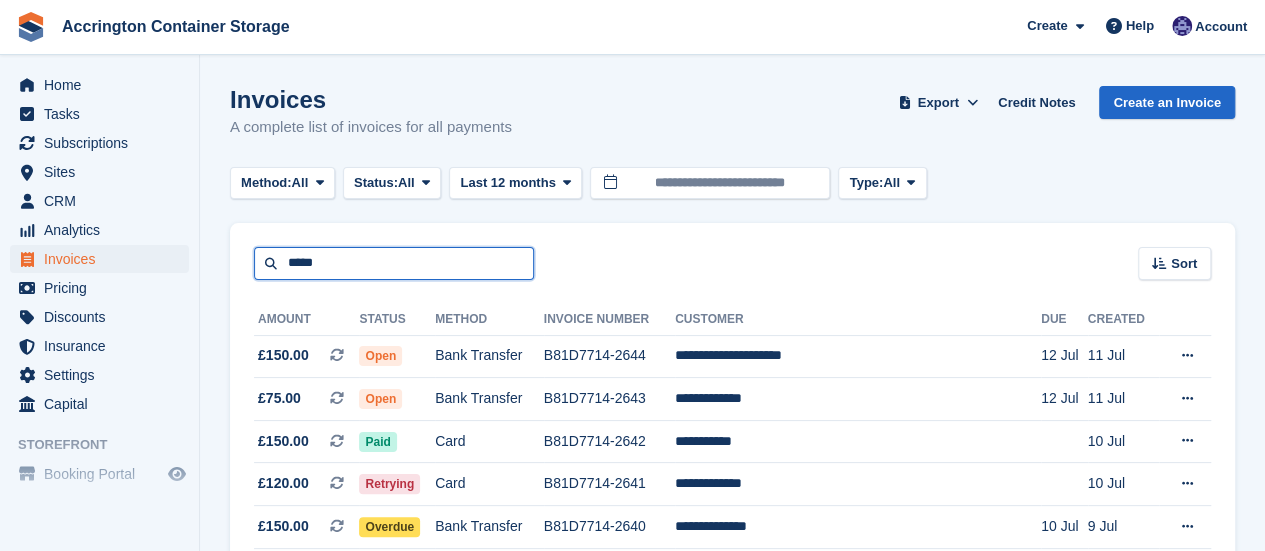type on "*****" 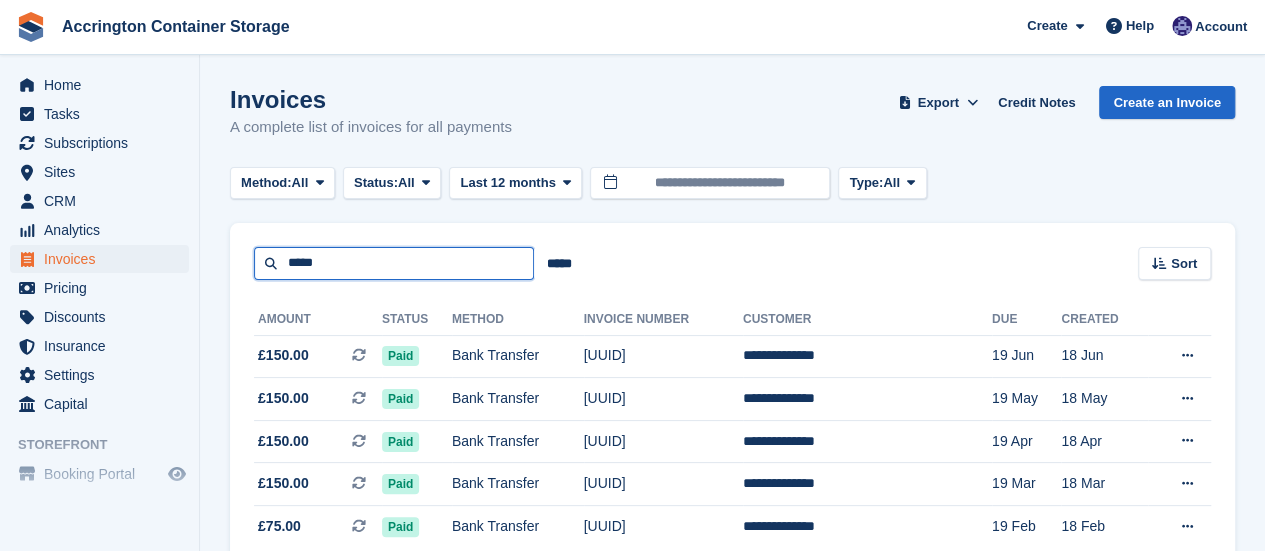 click on "*****" at bounding box center [394, 263] 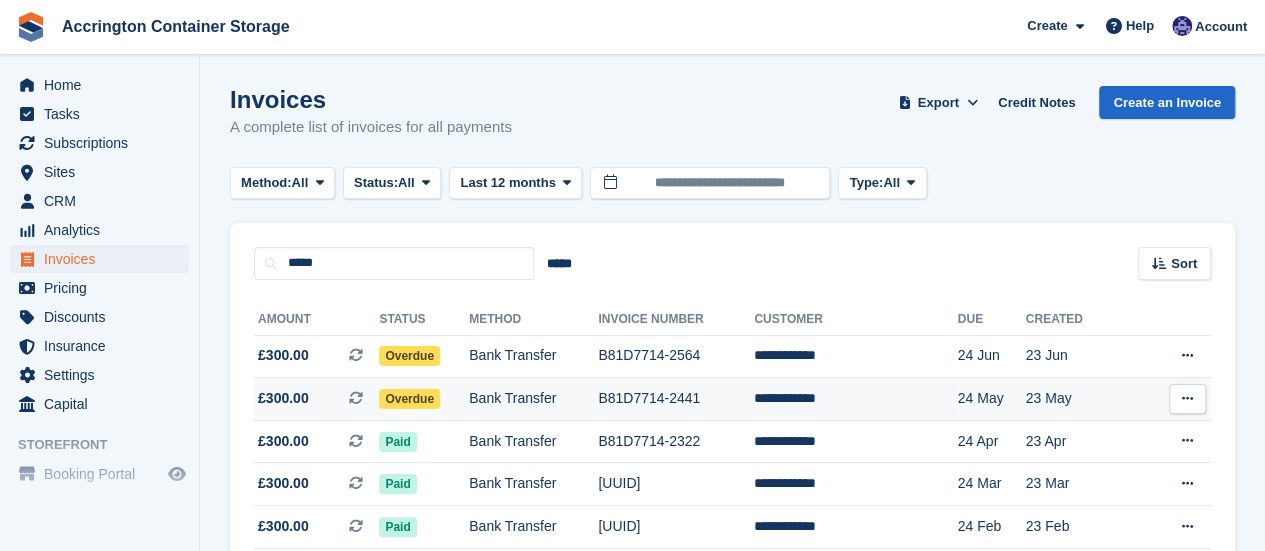 click on "B81D7714-2441" at bounding box center [676, 399] 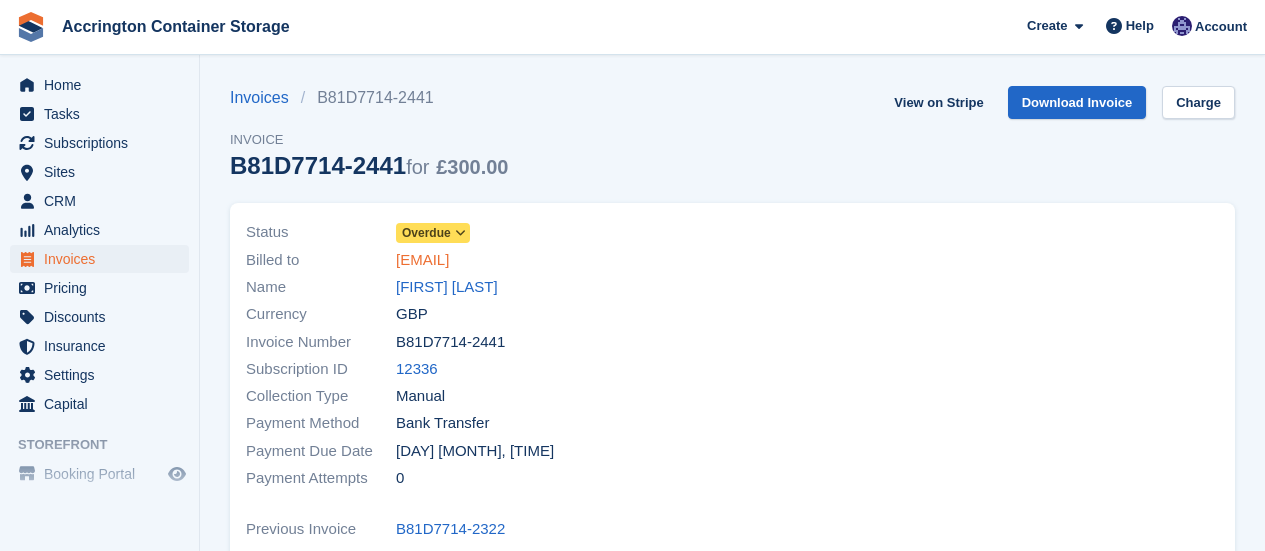 scroll, scrollTop: 0, scrollLeft: 0, axis: both 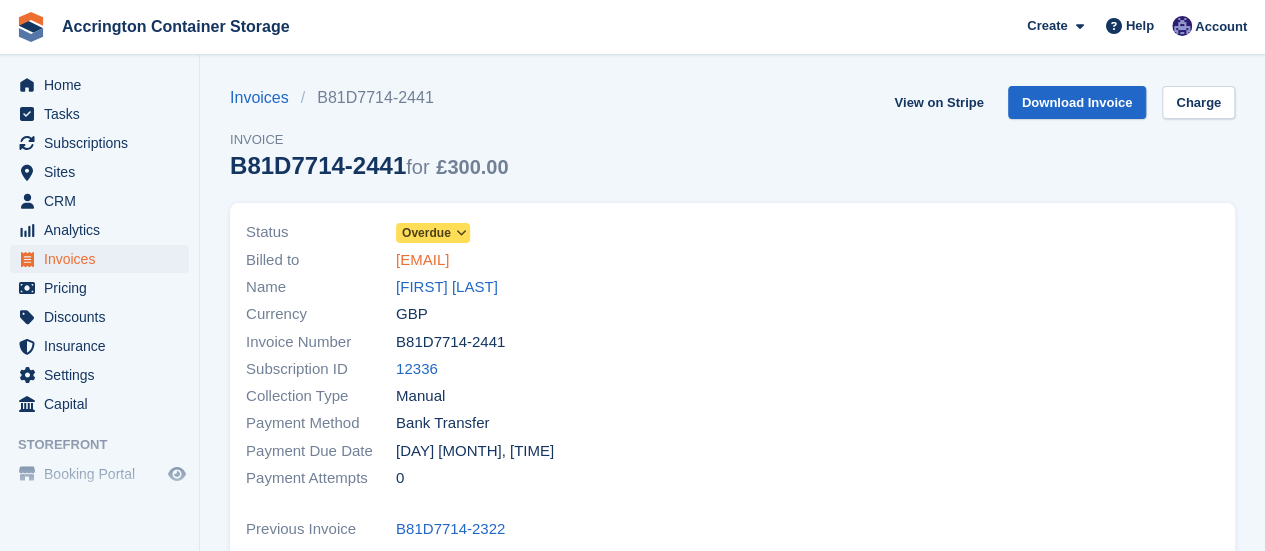 click on "[EMAIL]" at bounding box center [422, 260] 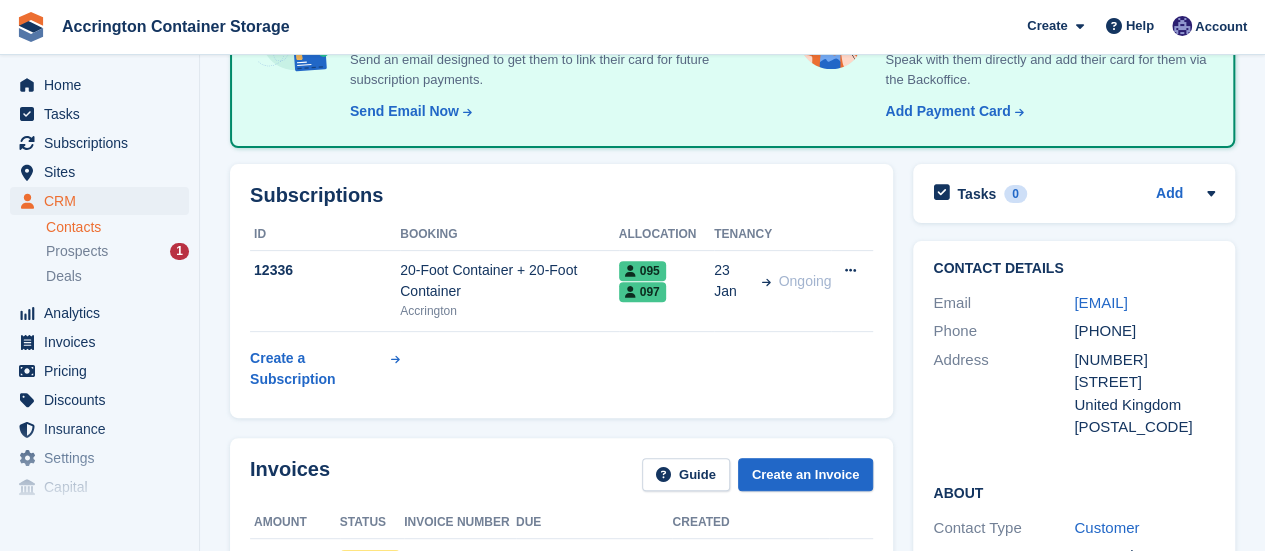 scroll, scrollTop: 214, scrollLeft: 0, axis: vertical 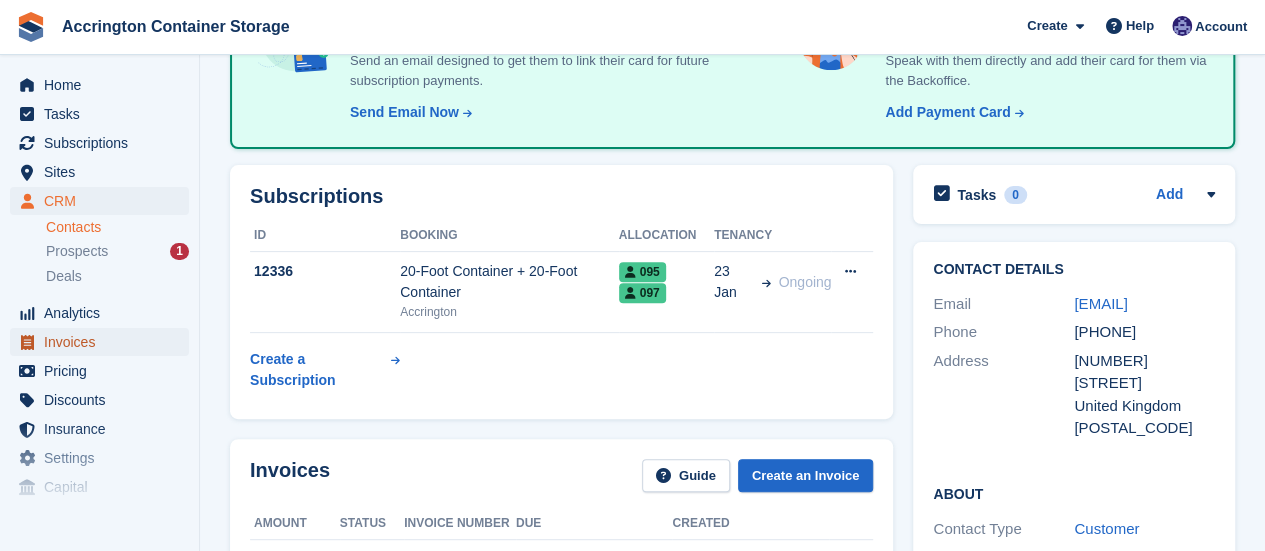 click on "Invoices" at bounding box center [104, 342] 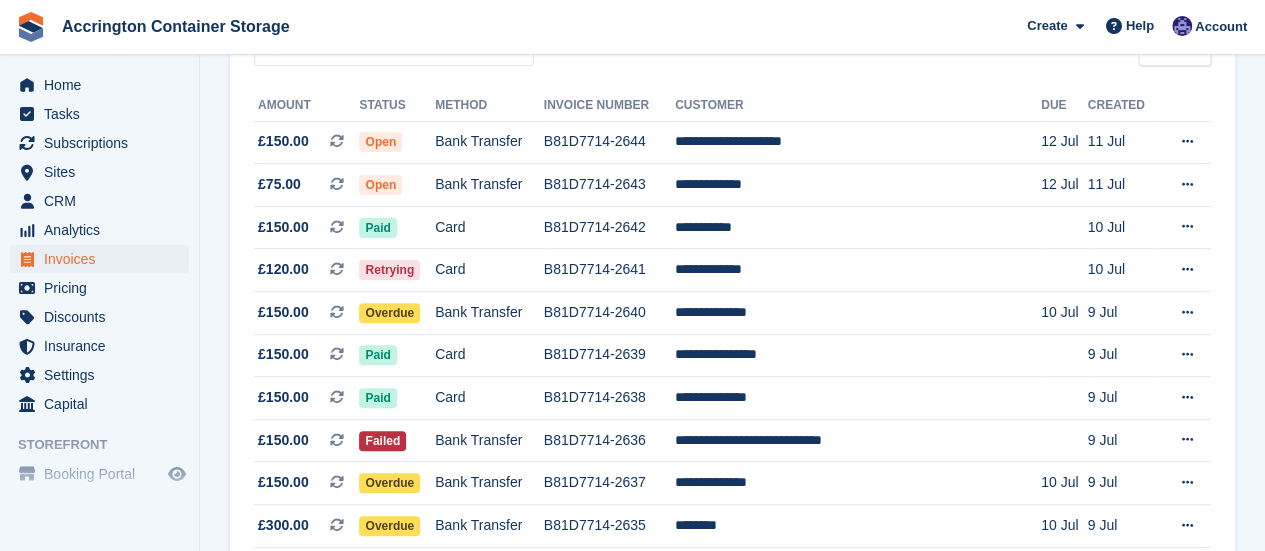 scroll, scrollTop: 0, scrollLeft: 0, axis: both 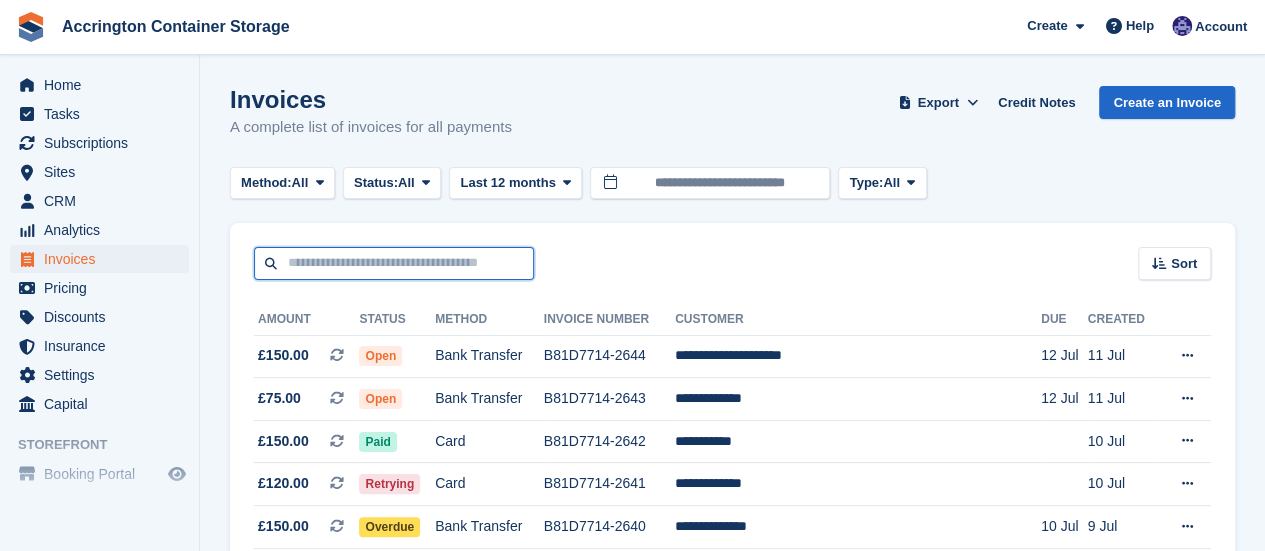 click at bounding box center [394, 263] 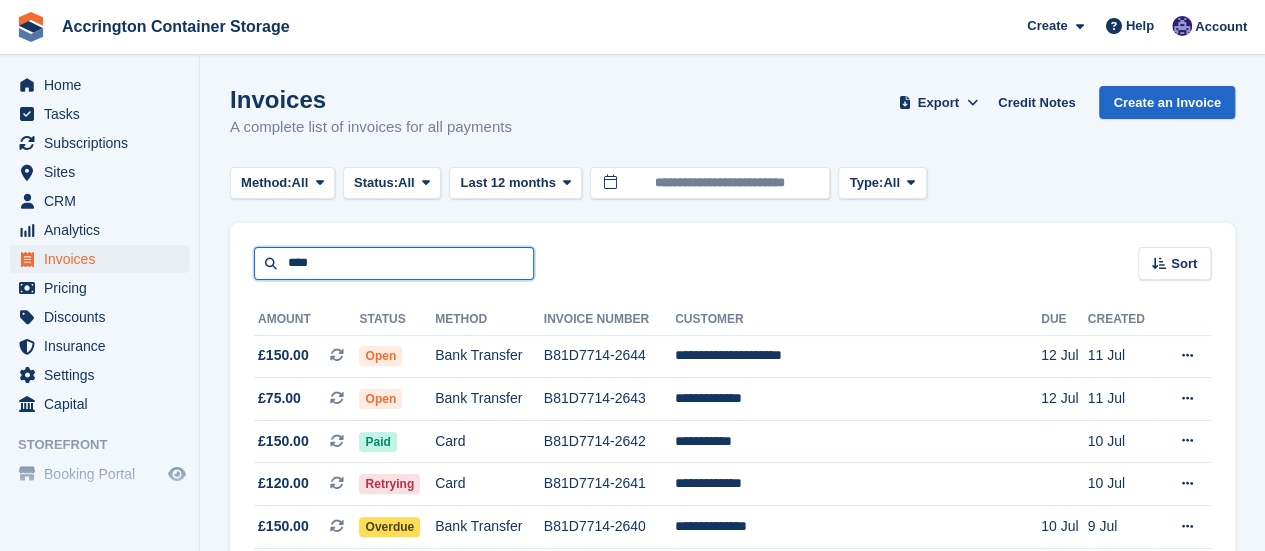 type on "****" 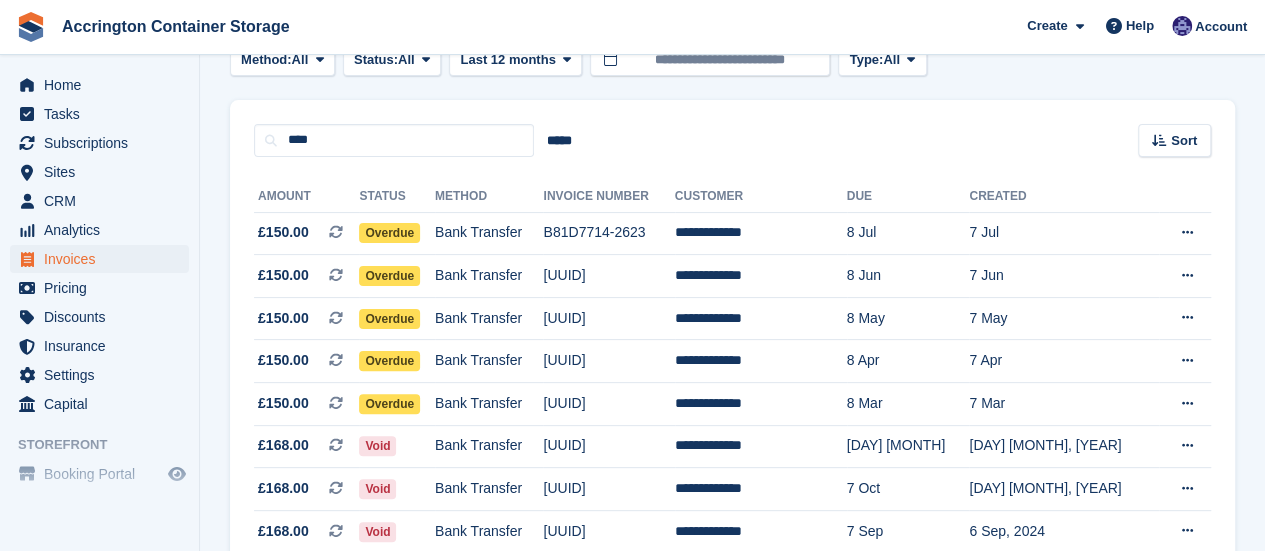 scroll, scrollTop: 0, scrollLeft: 0, axis: both 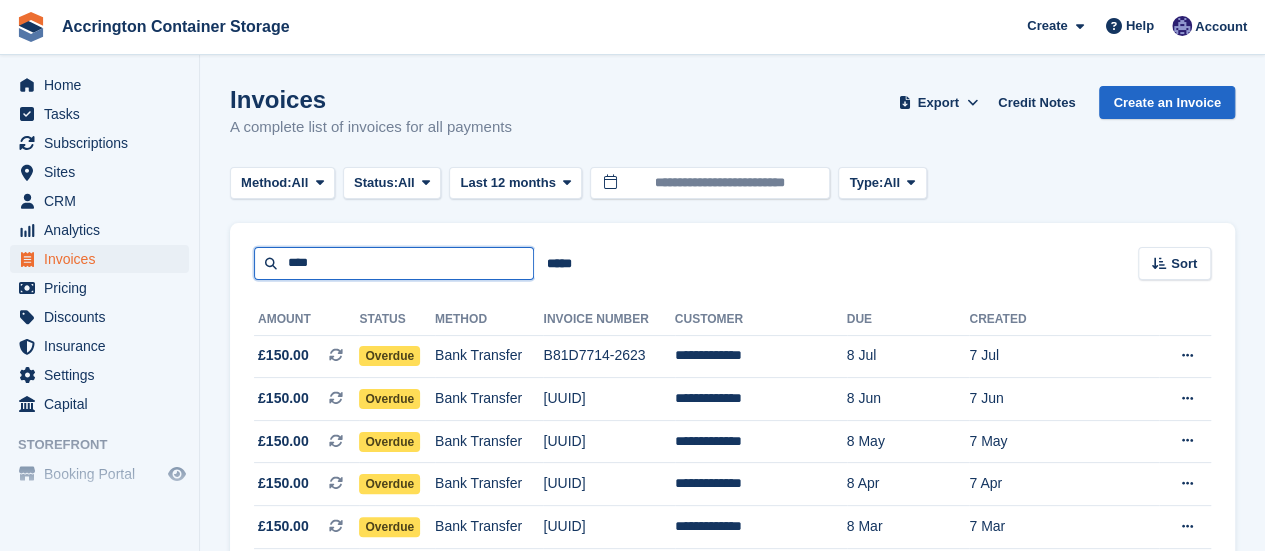 click on "****" at bounding box center [394, 263] 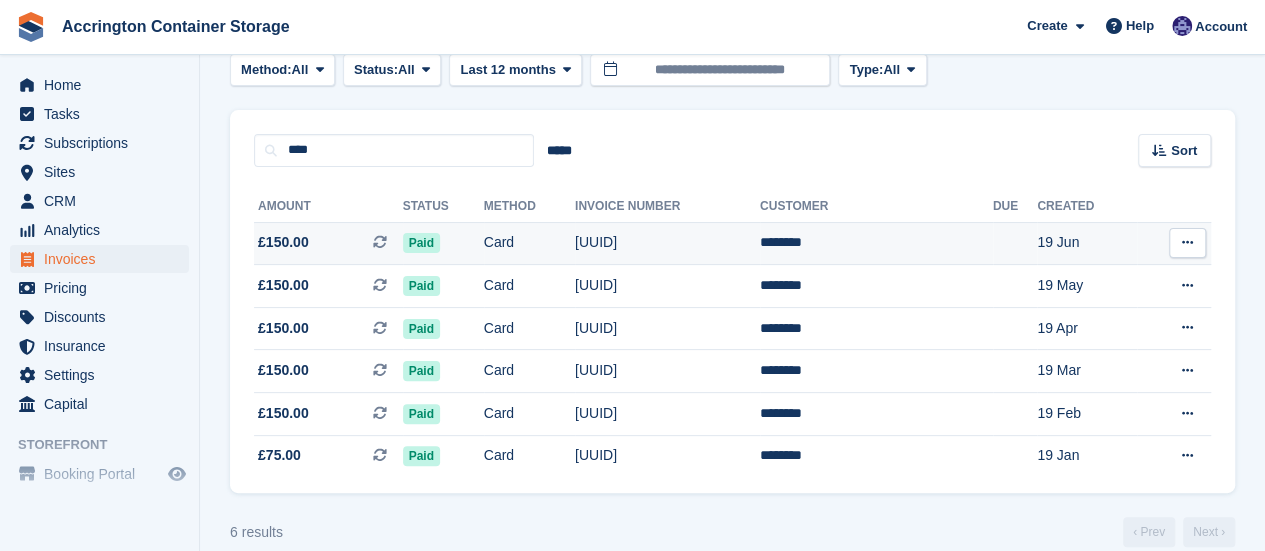 scroll, scrollTop: 0, scrollLeft: 0, axis: both 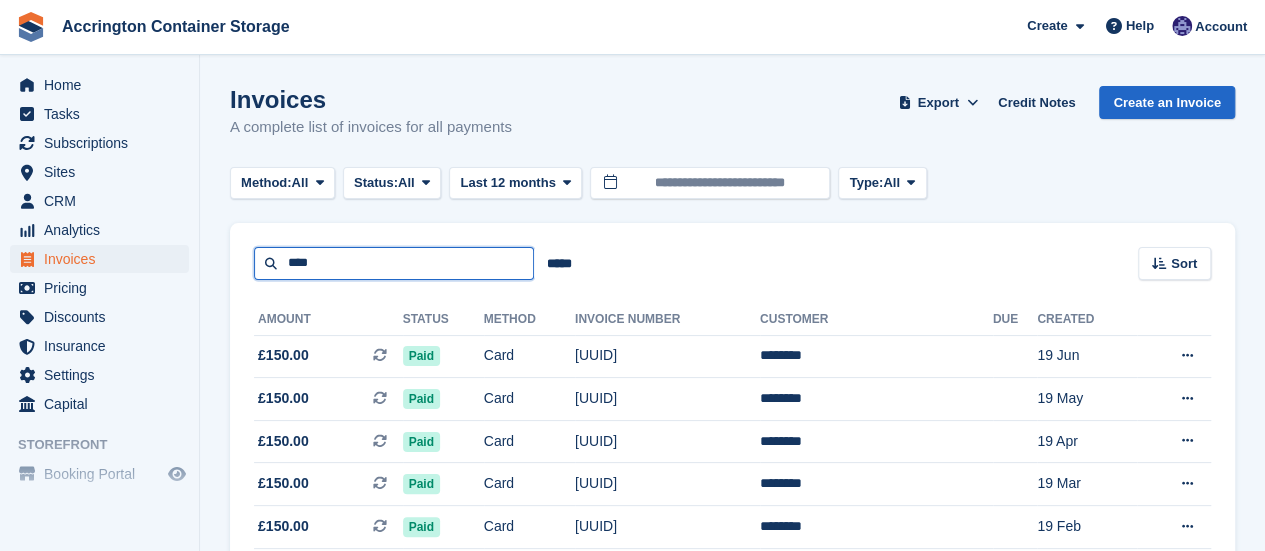 click on "Amount
Status
Method
Invoice Number
Customer
Due
Created
£150.00
This is a recurring subscription invoice.
Paid
Card
[INVOICE_NUMBER]
********
[DAY] [MONTH]
Download PDF
View on Stripe
View Customer
View Subscription
£150.00" at bounding box center (732, 443) 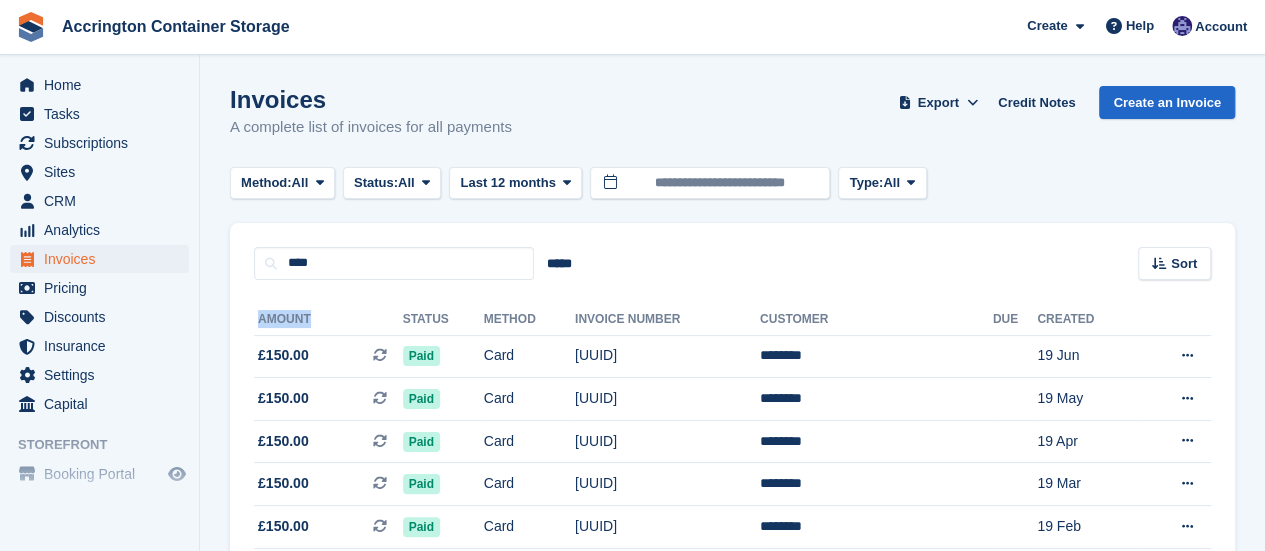 click on "Amount
Status
Method
Invoice Number
Customer
Due
Created
£150.00
This is a recurring subscription invoice.
Paid
Card
[INVOICE_NUMBER]
********
[DAY] [MONTH]
Download PDF
View on Stripe
View Customer
View Subscription
£150.00" at bounding box center (732, 443) 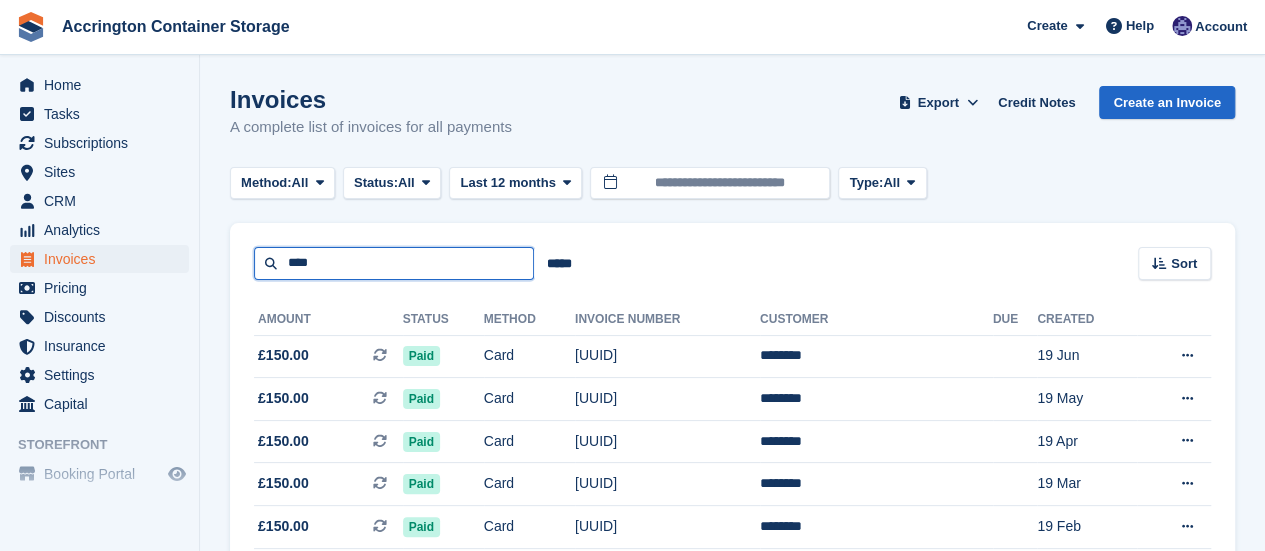 click on "****" at bounding box center [394, 263] 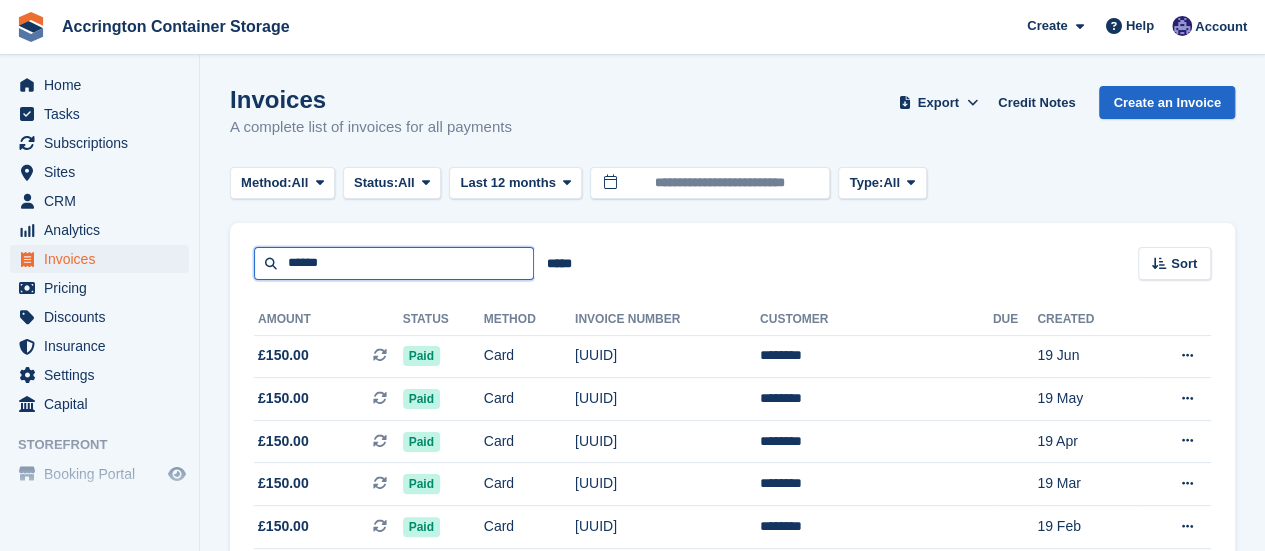 type on "******" 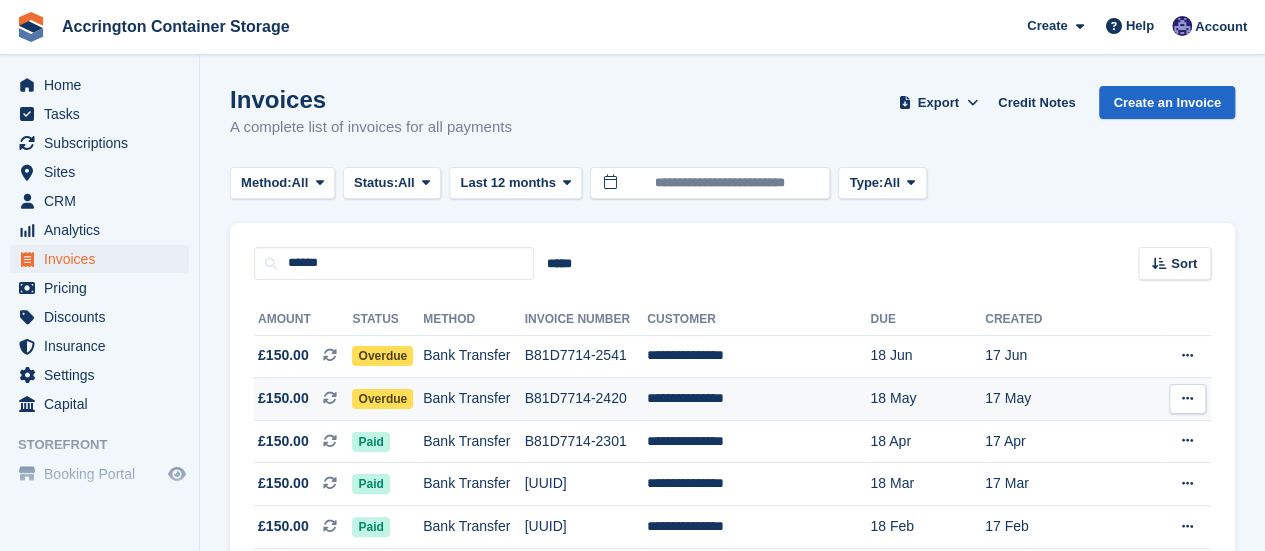 click on "B81D7714-2420" at bounding box center (586, 399) 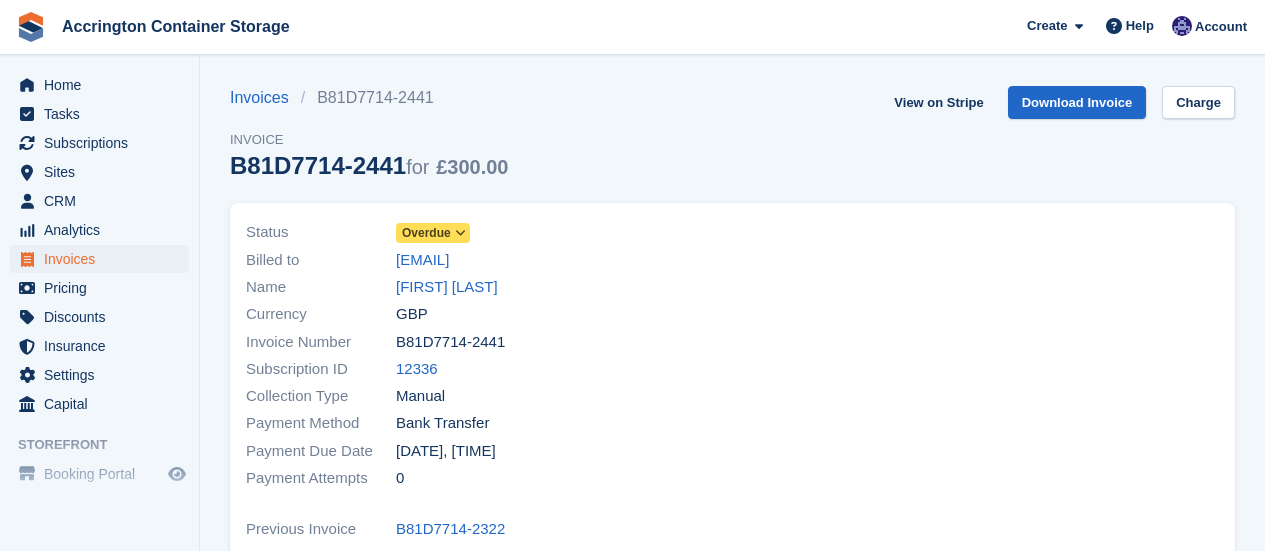 scroll, scrollTop: 0, scrollLeft: 0, axis: both 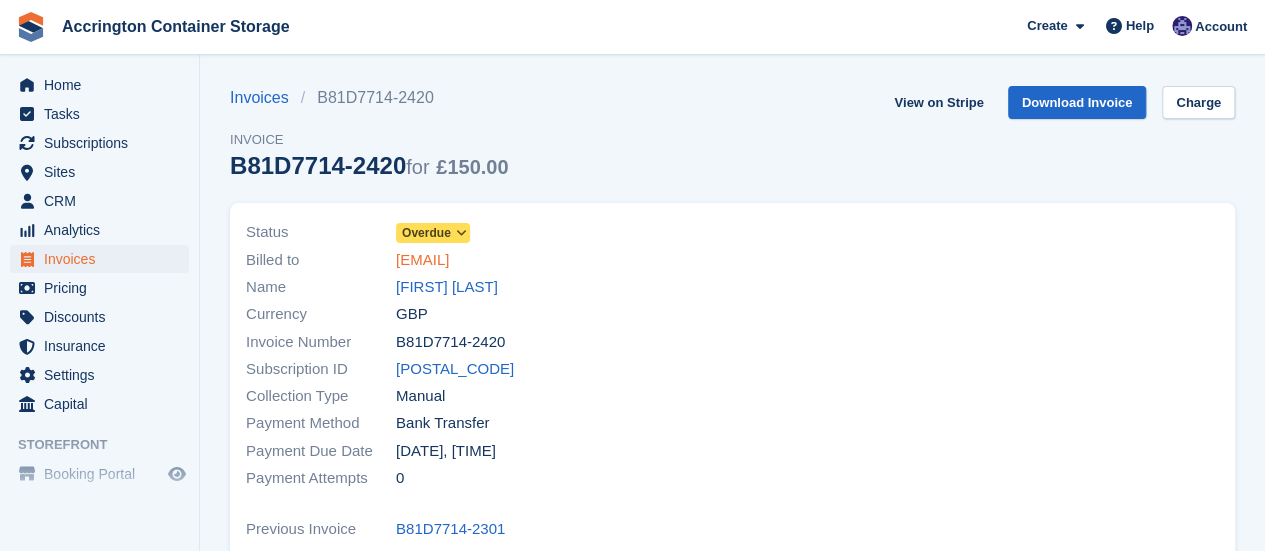 click on "hassanmohammed1999@icloud.com" at bounding box center (422, 260) 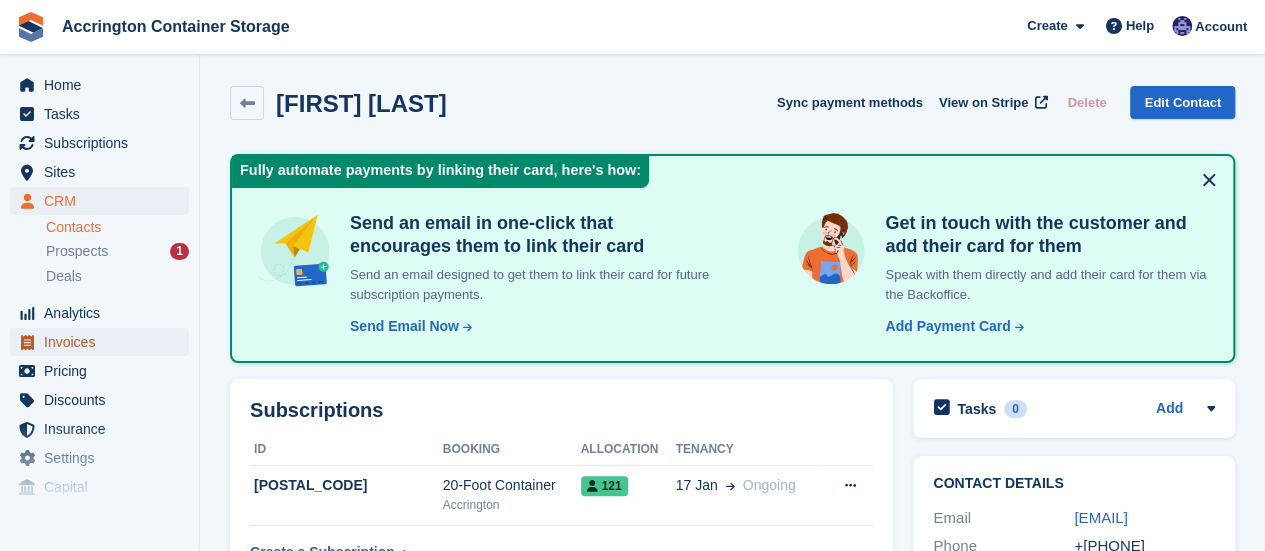 click on "Invoices" at bounding box center (104, 342) 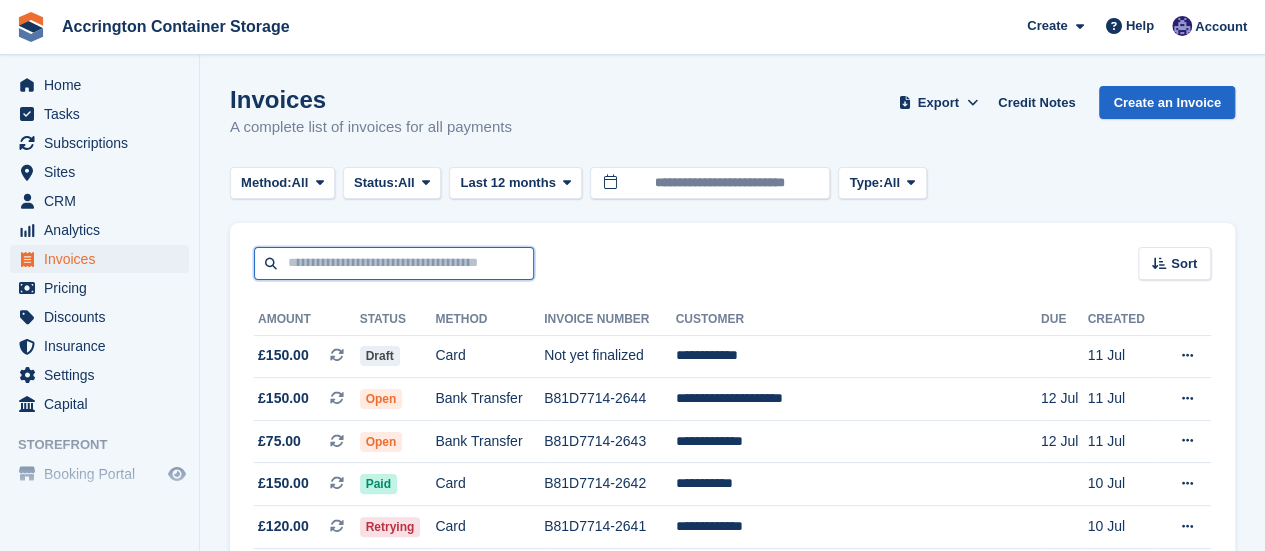 click at bounding box center (394, 263) 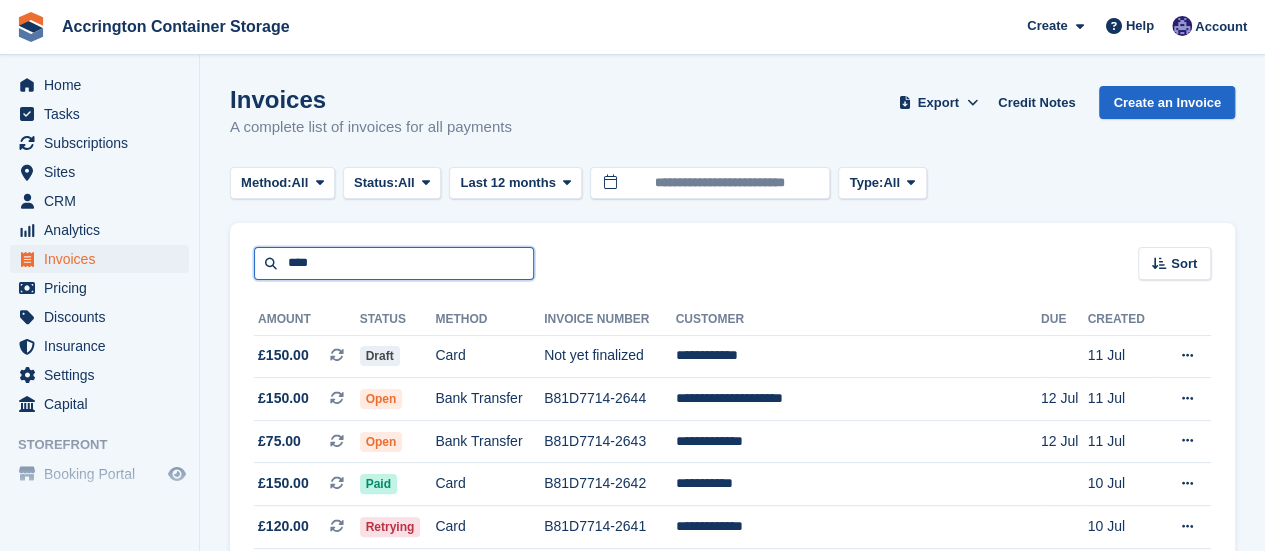type on "****" 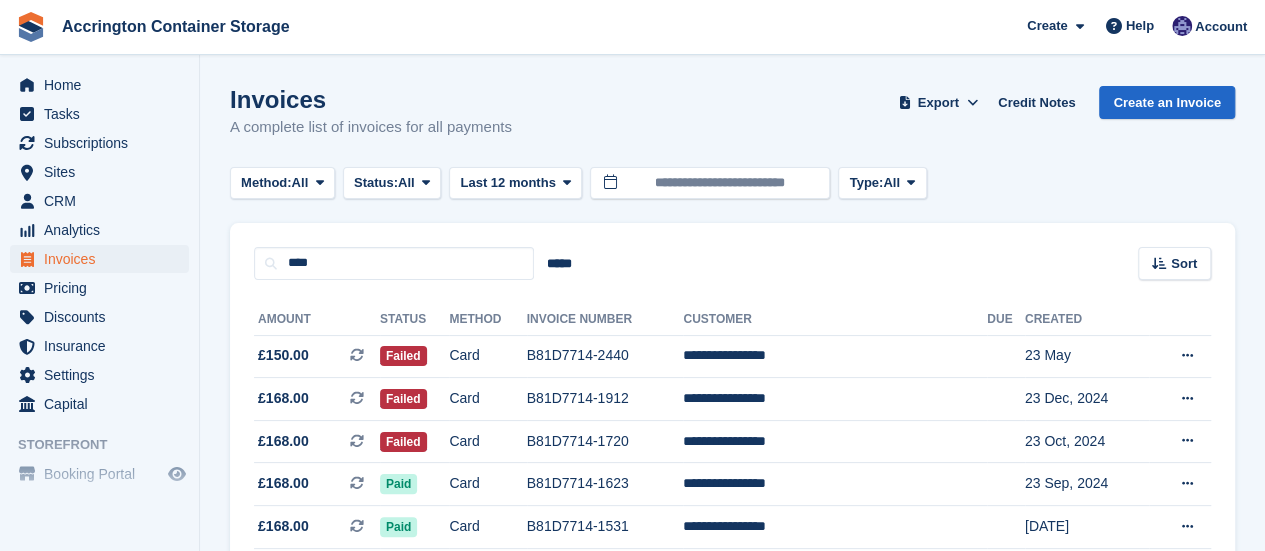 scroll, scrollTop: 100, scrollLeft: 0, axis: vertical 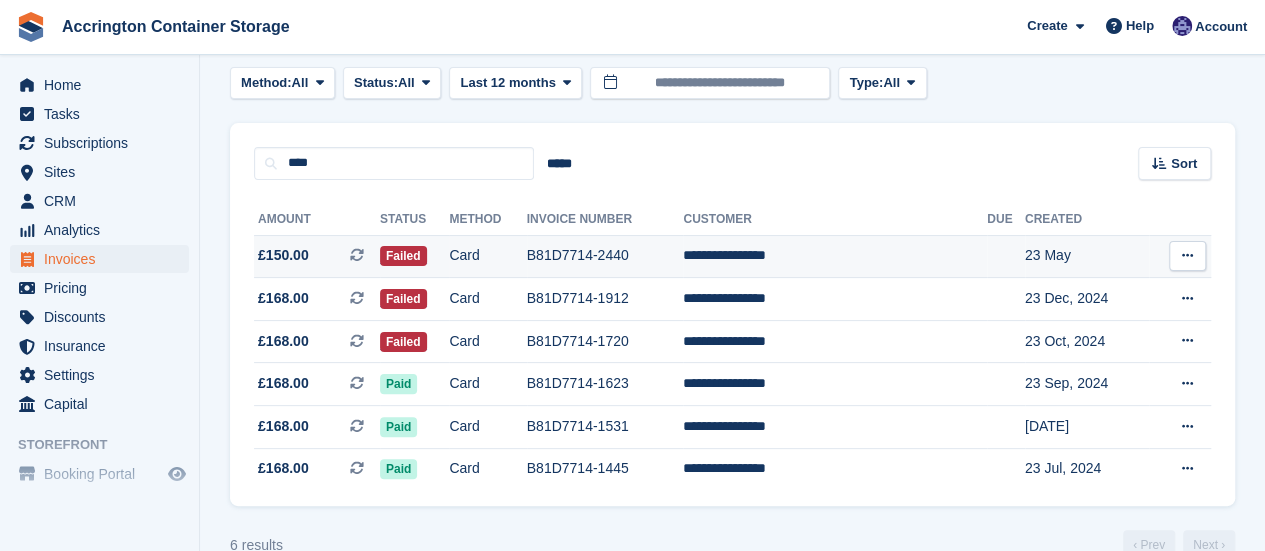 click on "Card" at bounding box center (487, 256) 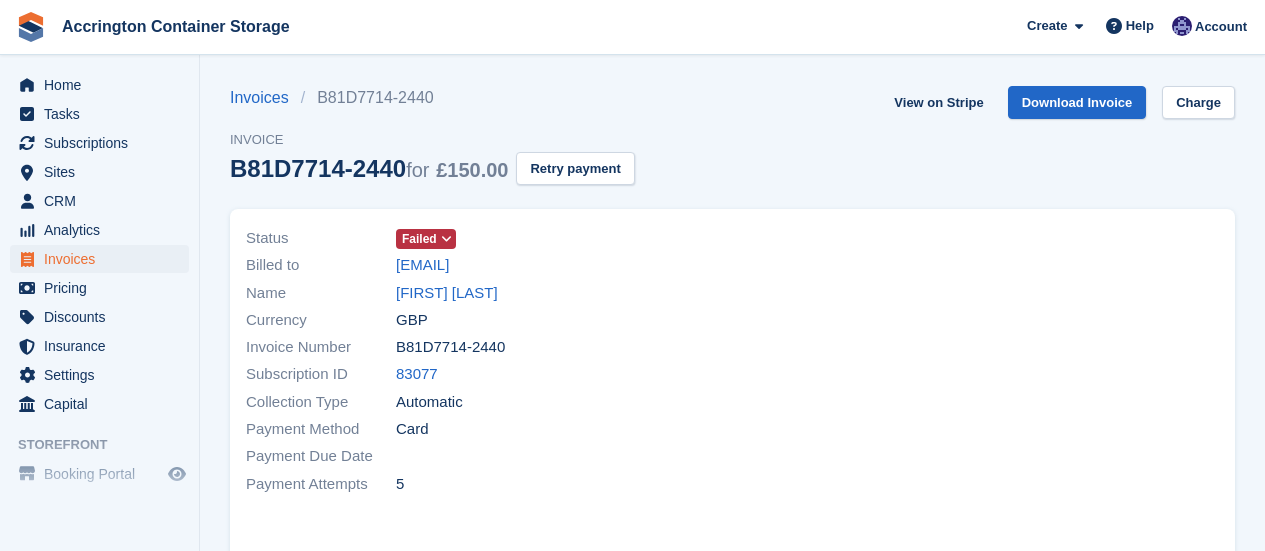 scroll, scrollTop: 0, scrollLeft: 0, axis: both 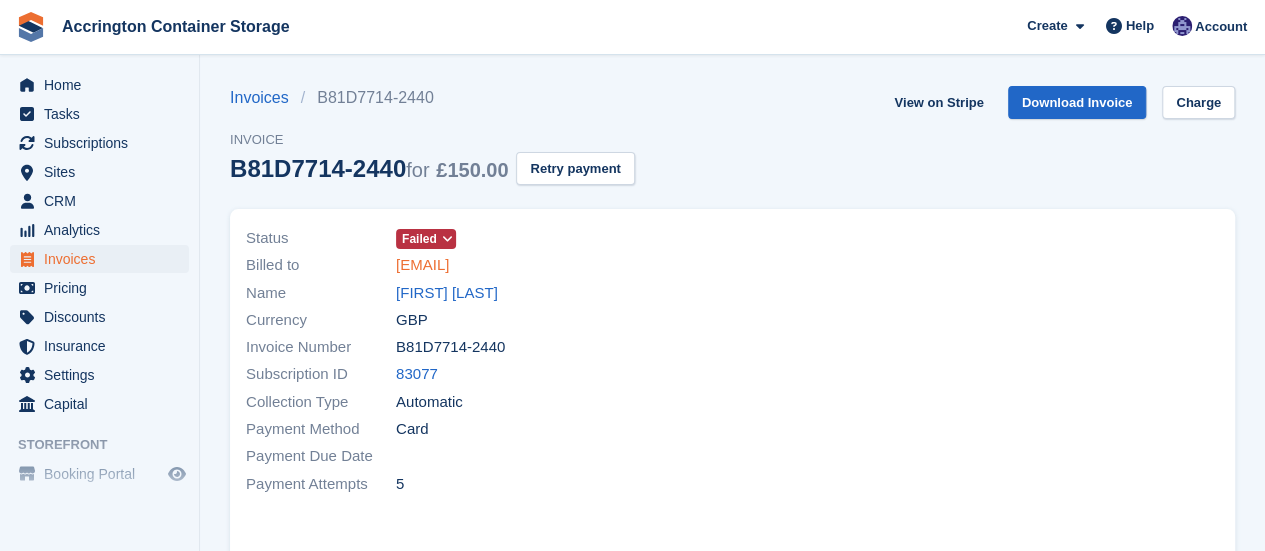 click on "[EMAIL]" at bounding box center (422, 265) 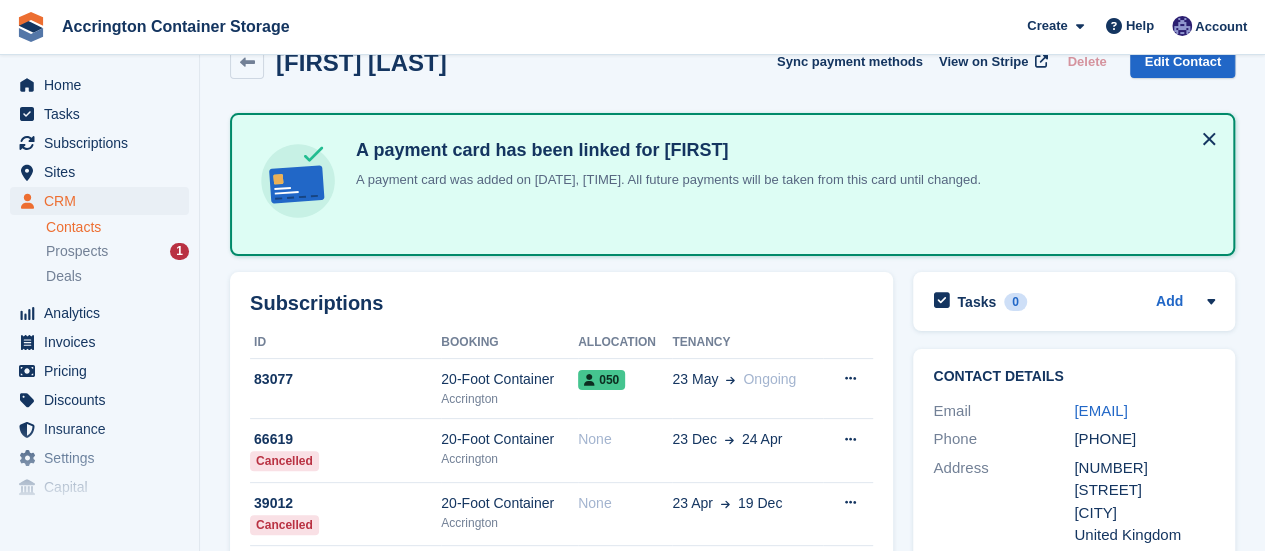 scroll, scrollTop: 39, scrollLeft: 0, axis: vertical 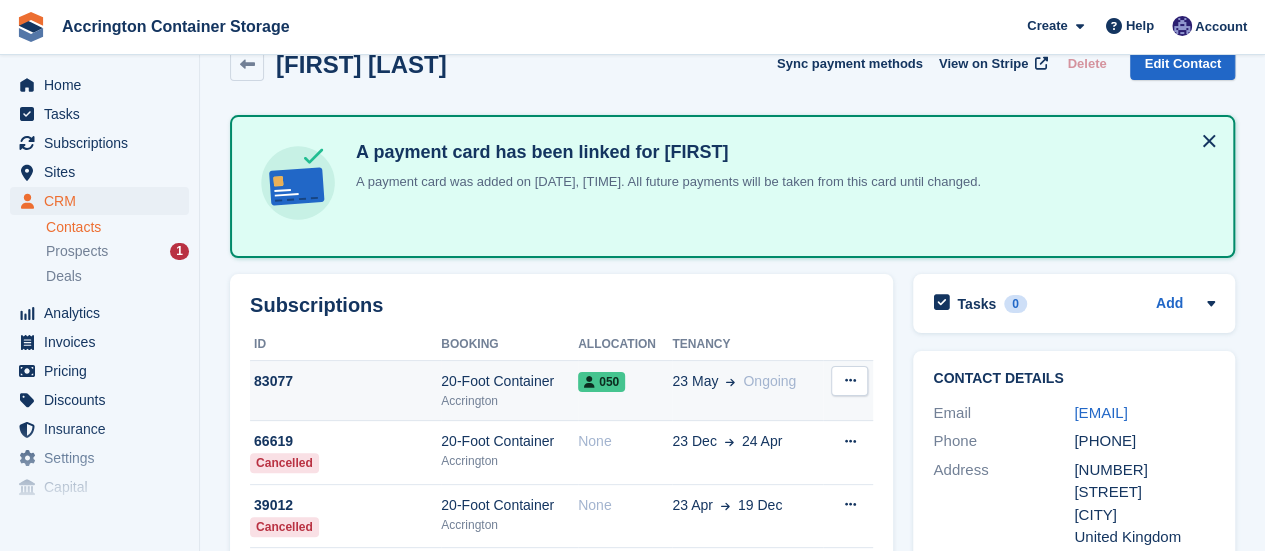 click on "050" at bounding box center (601, 382) 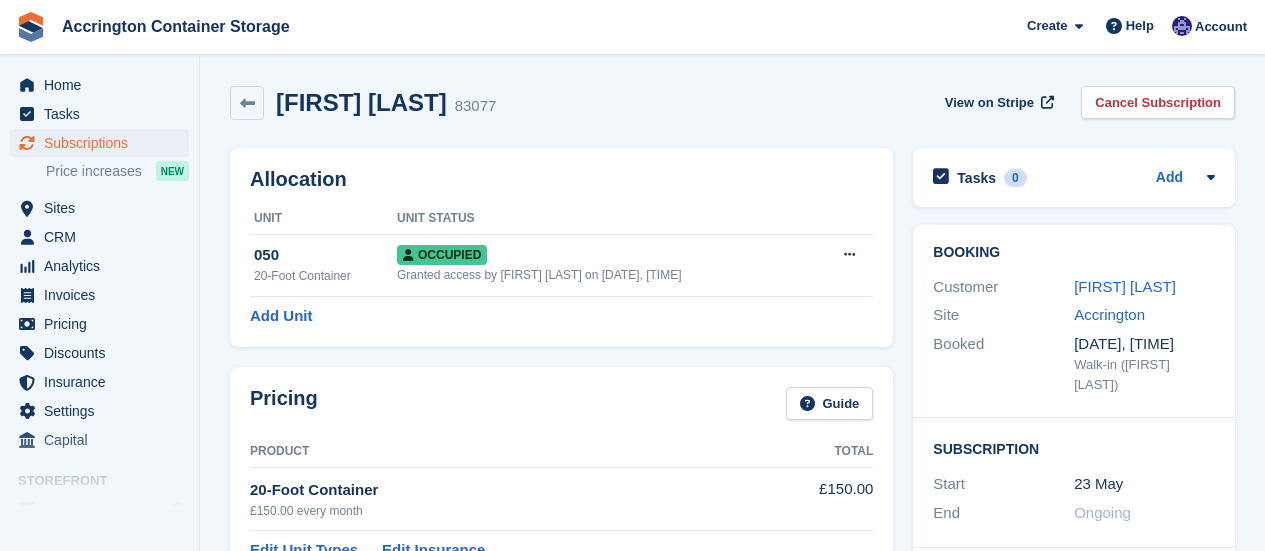 scroll, scrollTop: 0, scrollLeft: 0, axis: both 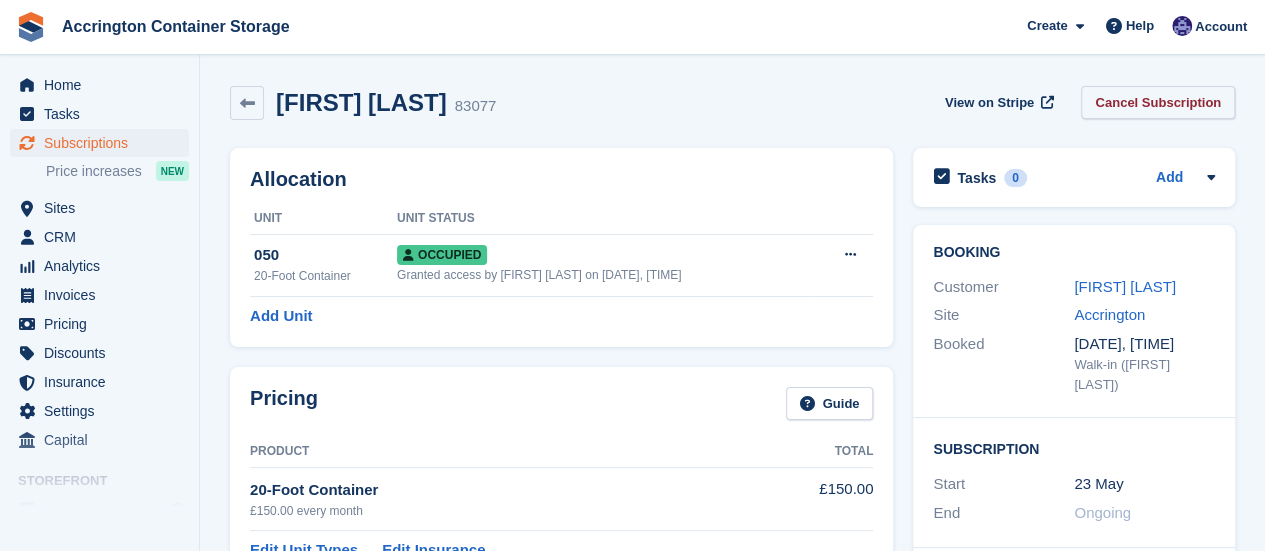 click on "Cancel Subscription" at bounding box center [1158, 102] 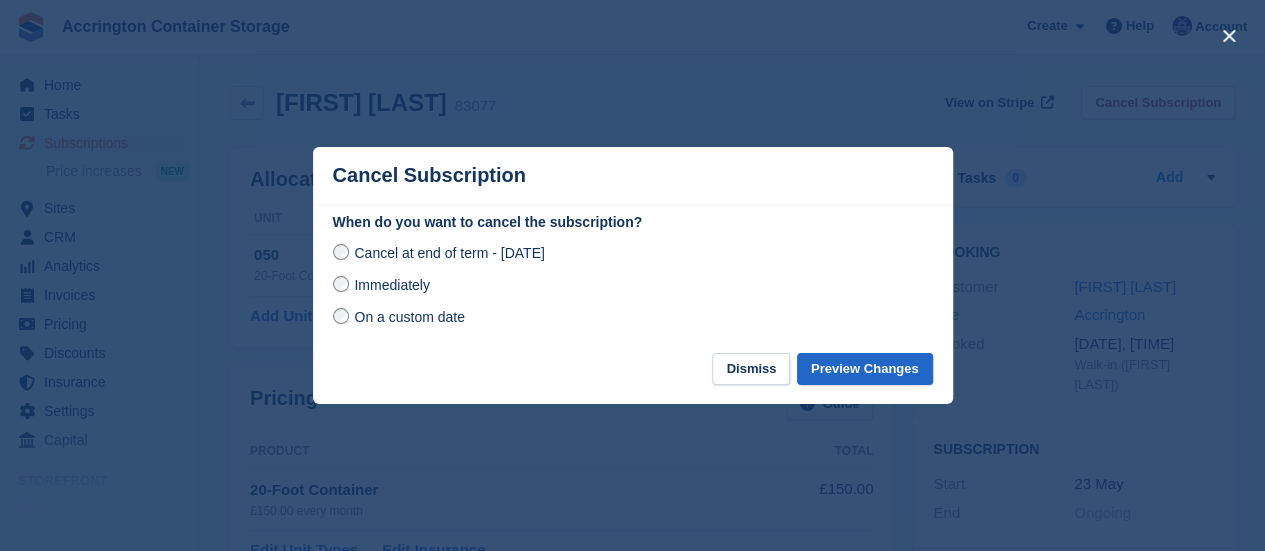 click on "Immediately" at bounding box center [391, 285] 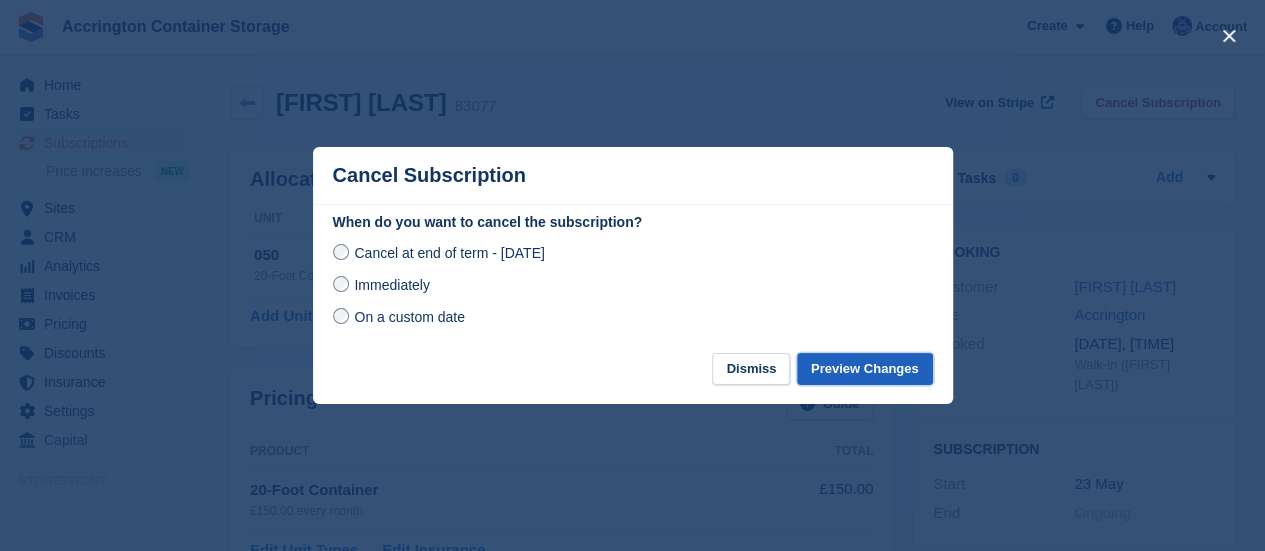 click on "Preview Changes" at bounding box center [865, 369] 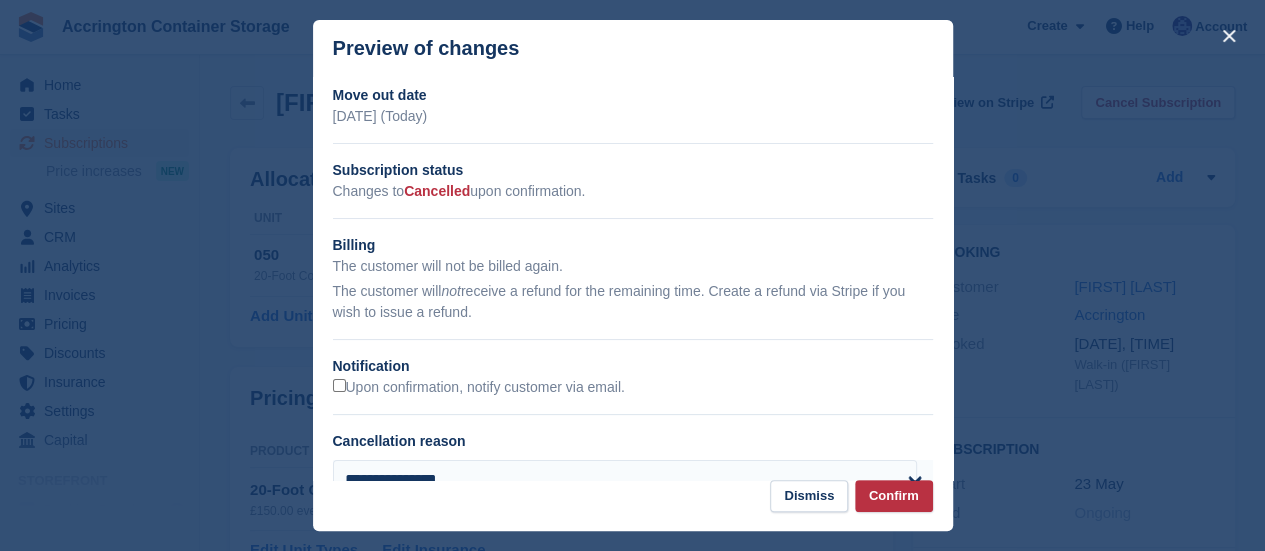click on "**********" at bounding box center (633, 300) 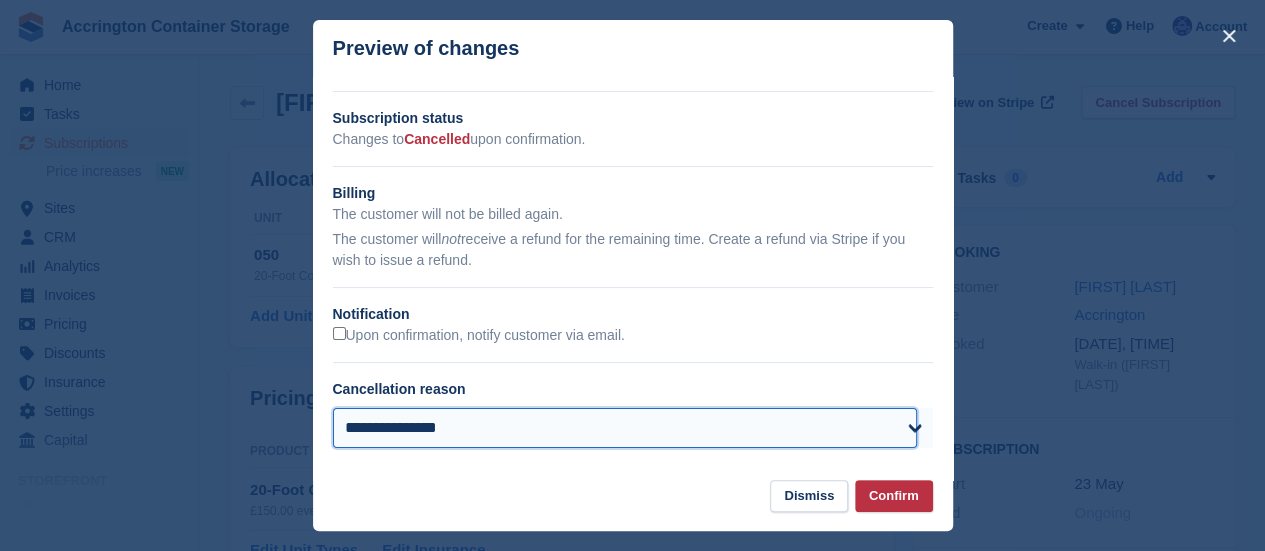 click on "**********" at bounding box center [625, 428] 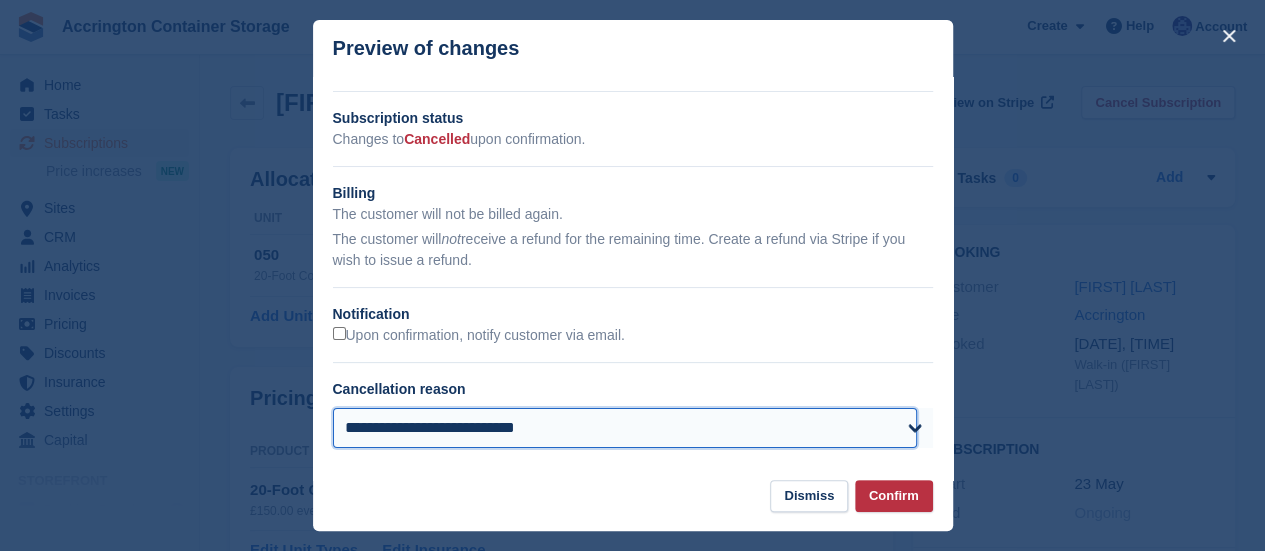 click on "**********" at bounding box center (625, 428) 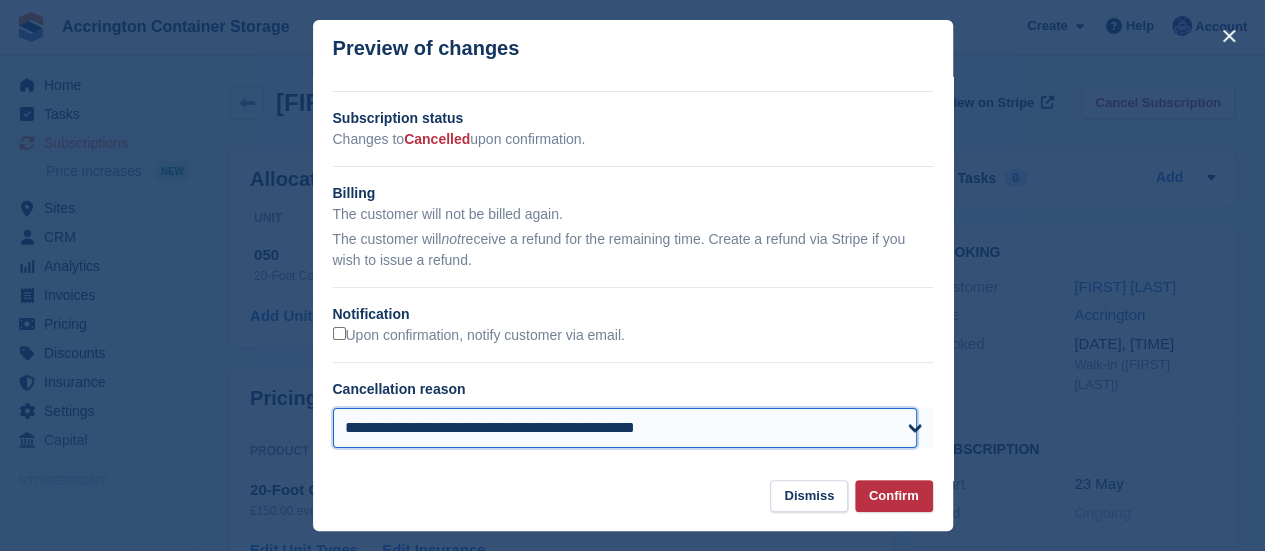 click on "**********" at bounding box center (625, 428) 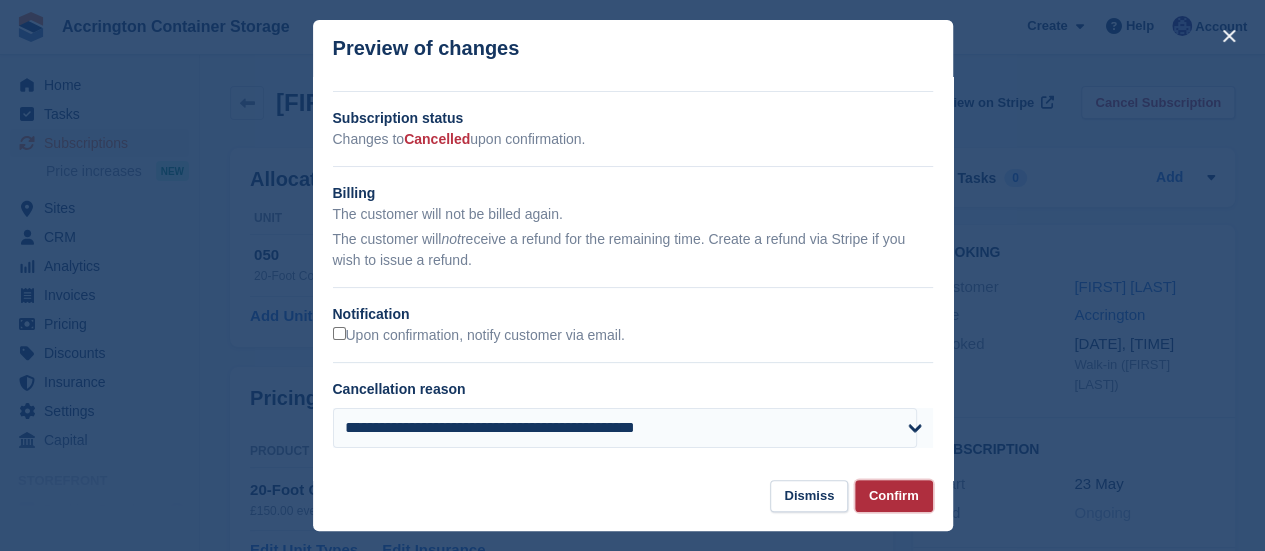 click on "Confirm" at bounding box center (894, 496) 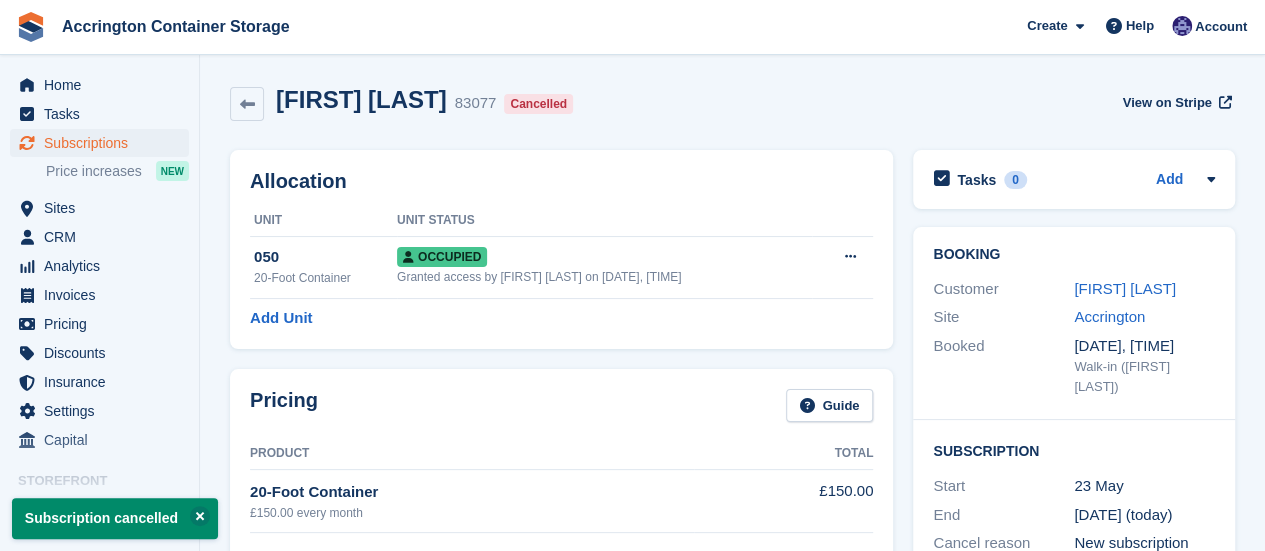 scroll, scrollTop: 33, scrollLeft: 0, axis: vertical 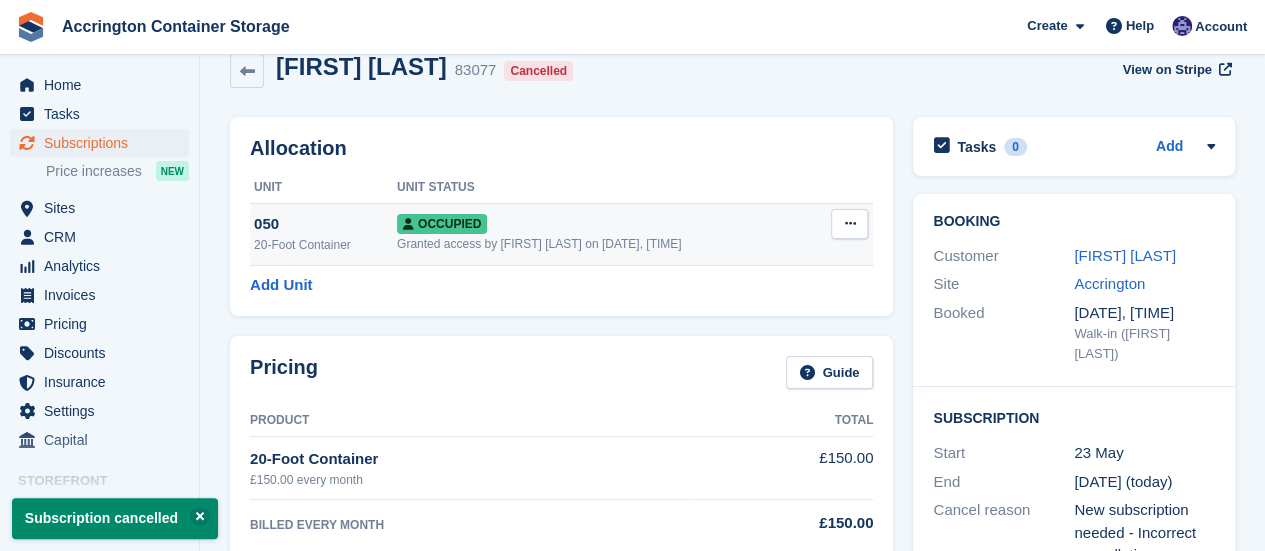 click at bounding box center (849, 224) 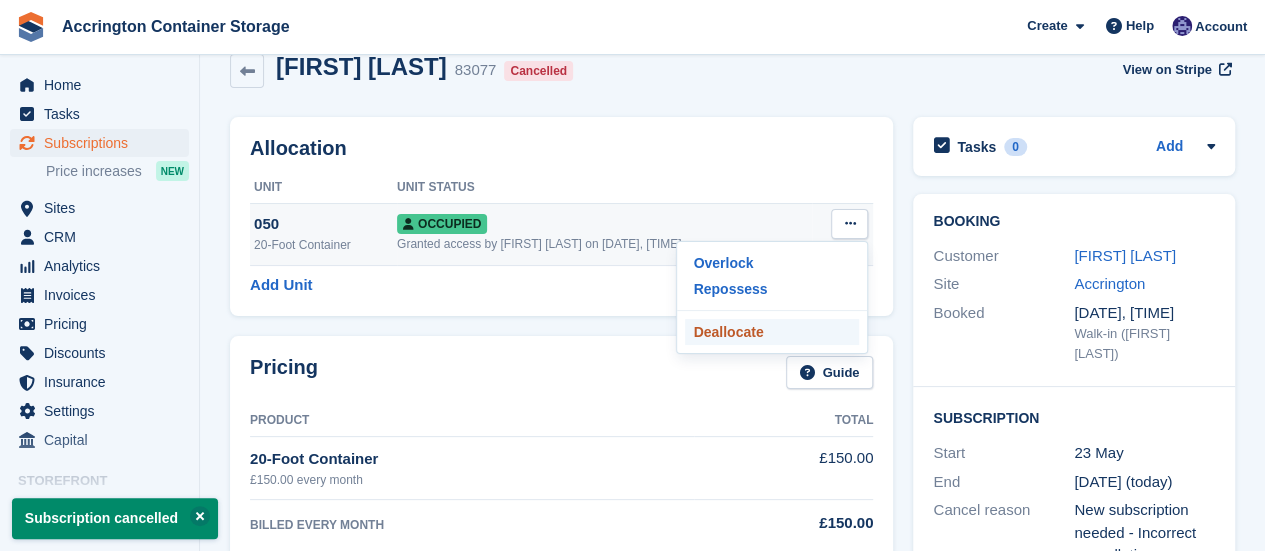 click on "Deallocate" at bounding box center (772, 332) 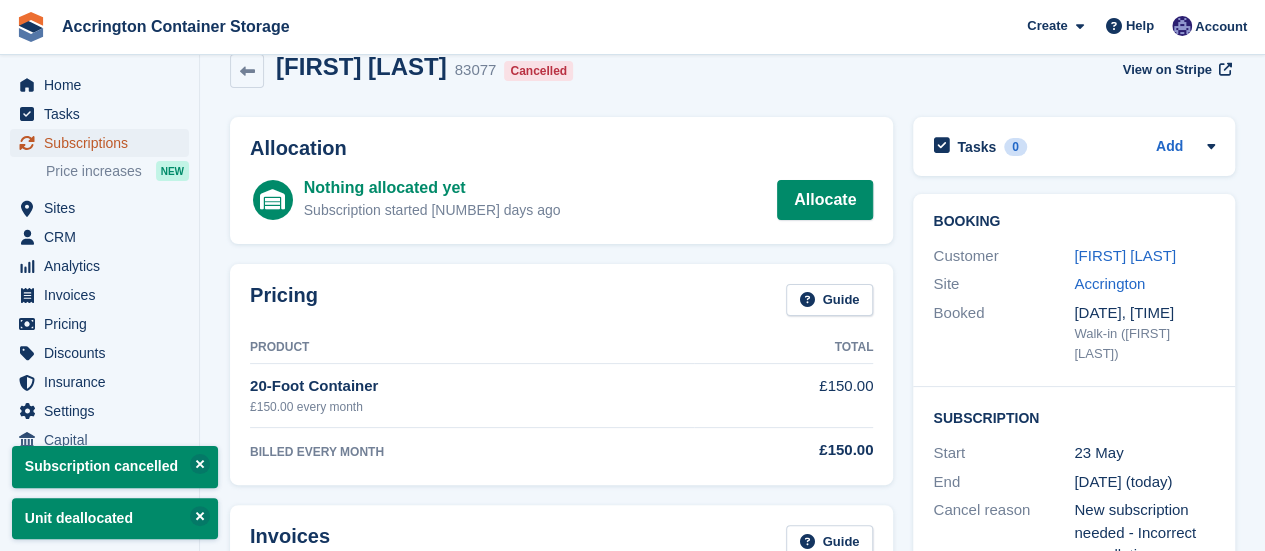 click on "Subscriptions" at bounding box center (104, 143) 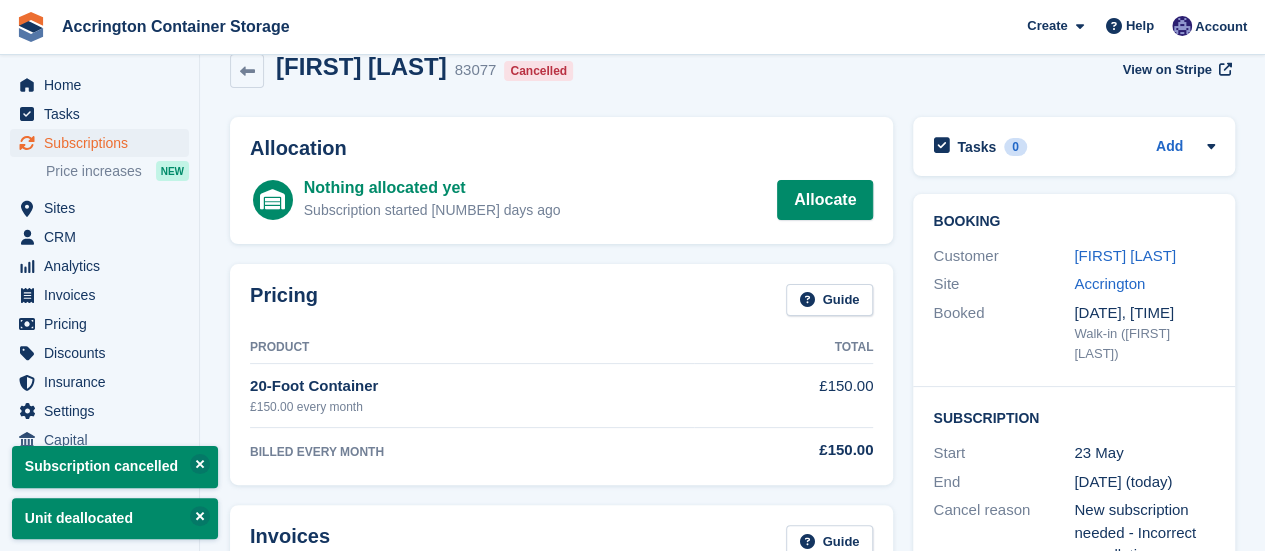 scroll, scrollTop: 0, scrollLeft: 0, axis: both 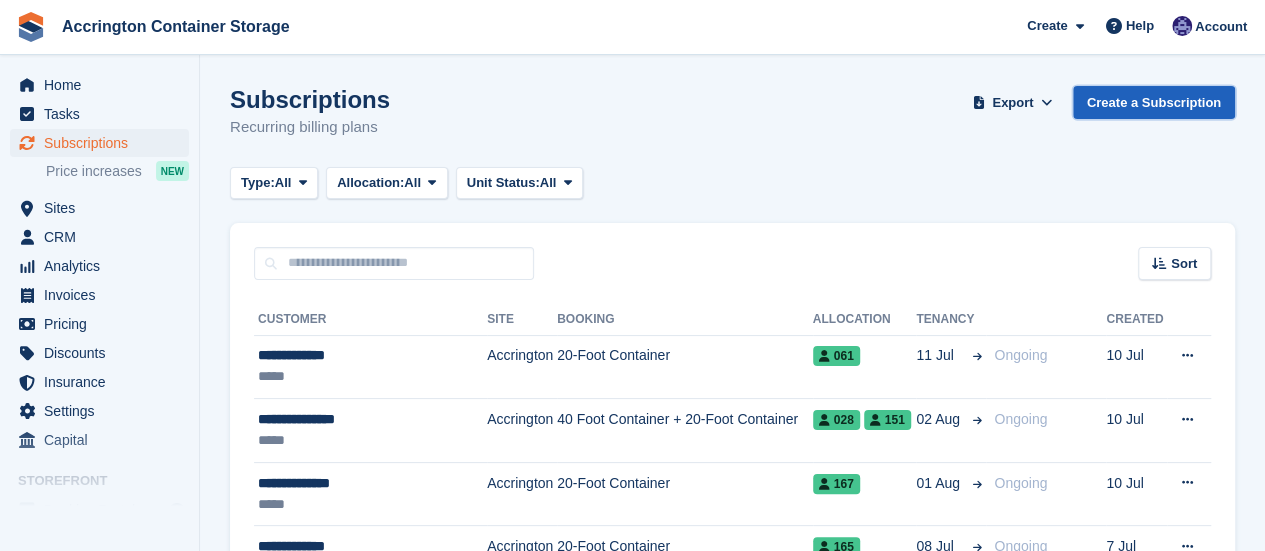 click on "Create a Subscription" at bounding box center (1154, 102) 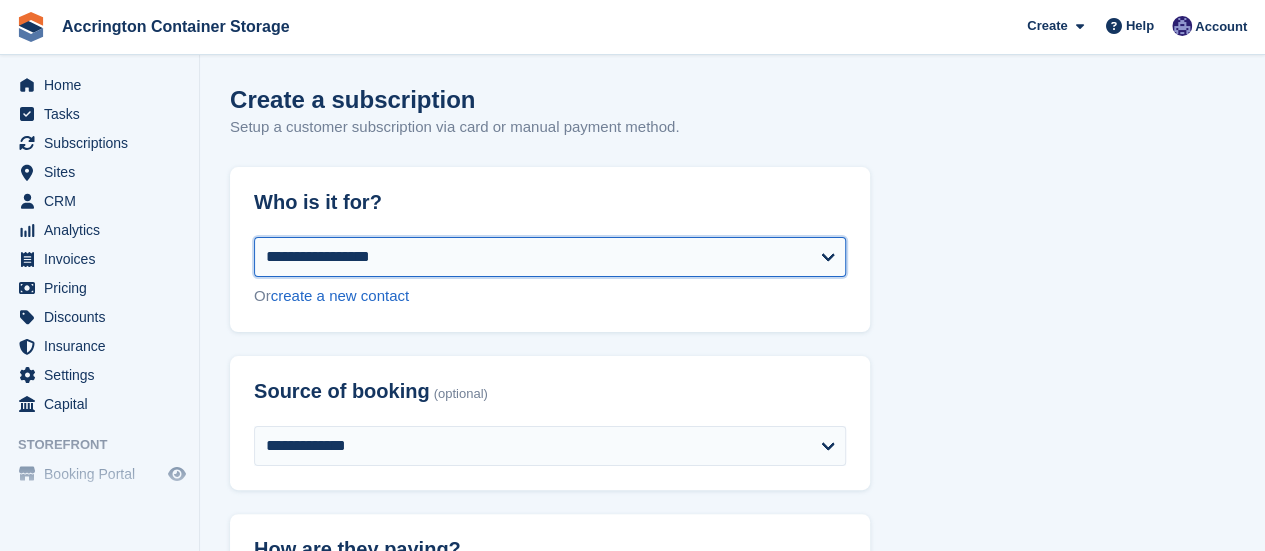 click on "**********" at bounding box center [550, 257] 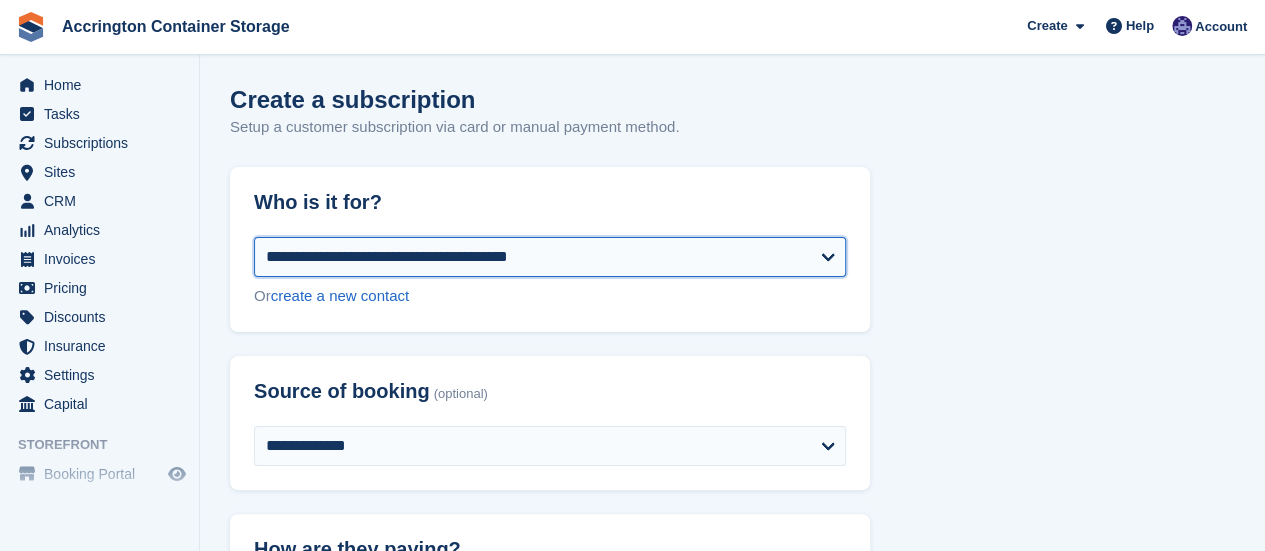 click on "**********" at bounding box center [550, 257] 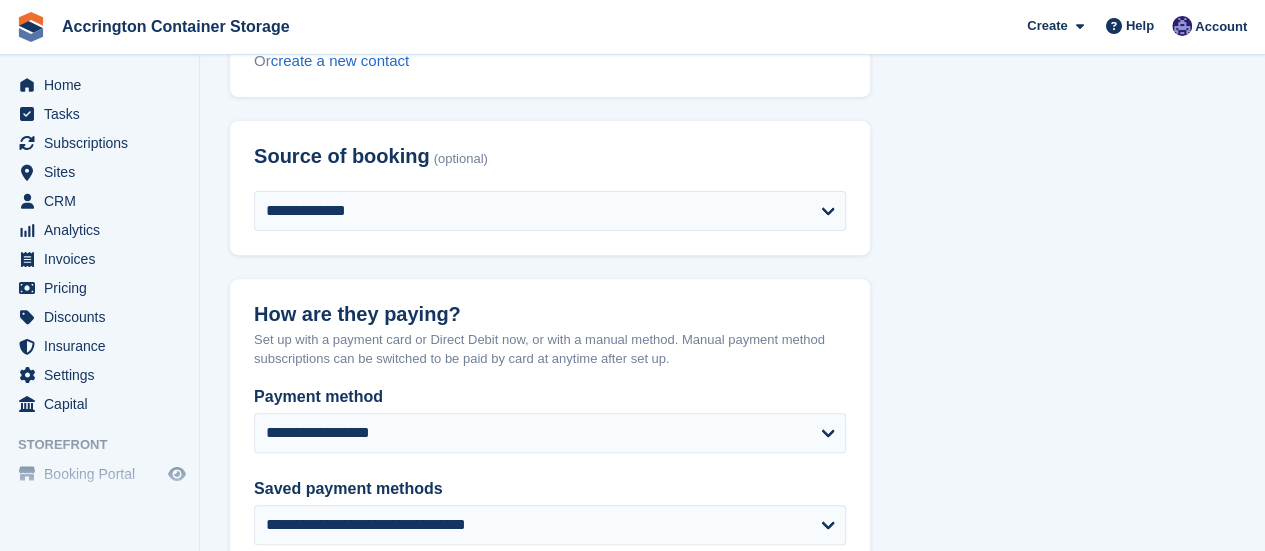 scroll, scrollTop: 237, scrollLeft: 0, axis: vertical 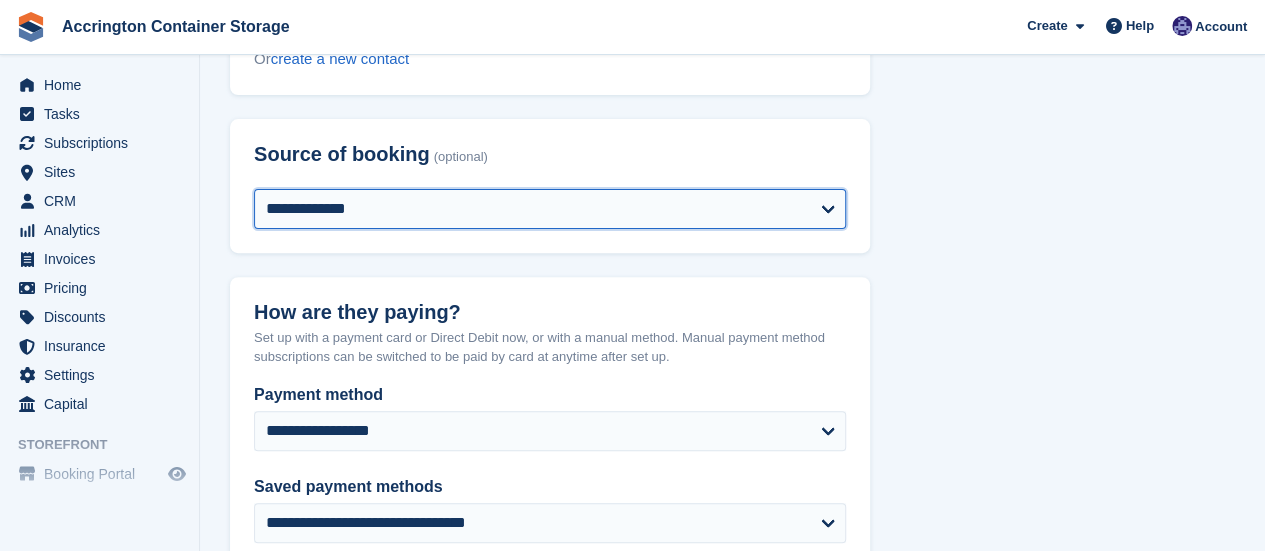 click on "**********" at bounding box center (550, 209) 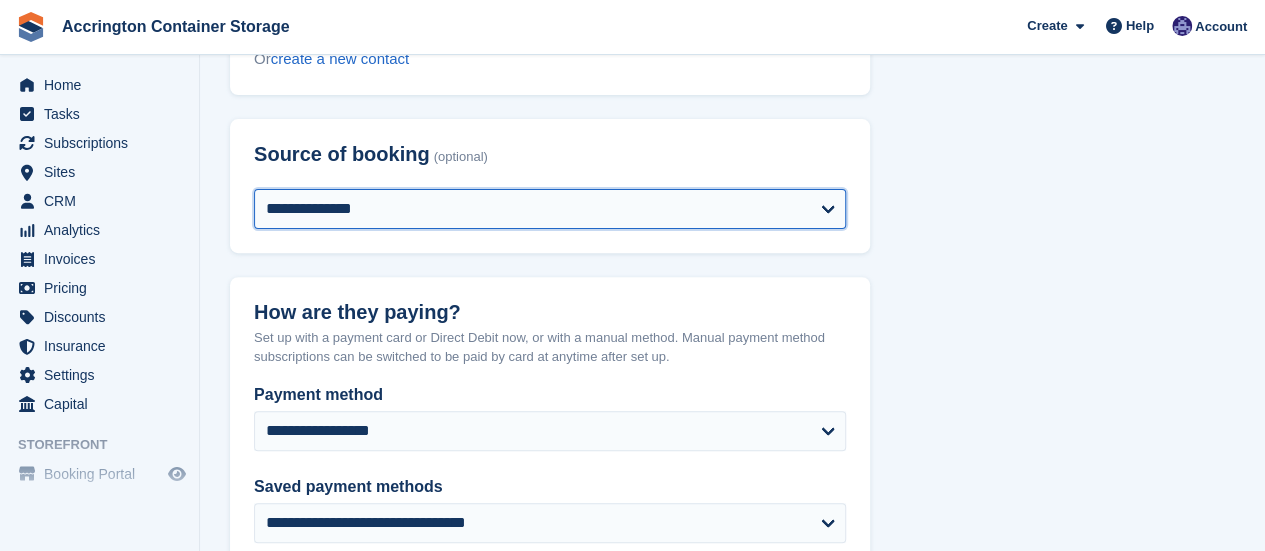 click on "**********" at bounding box center [550, 209] 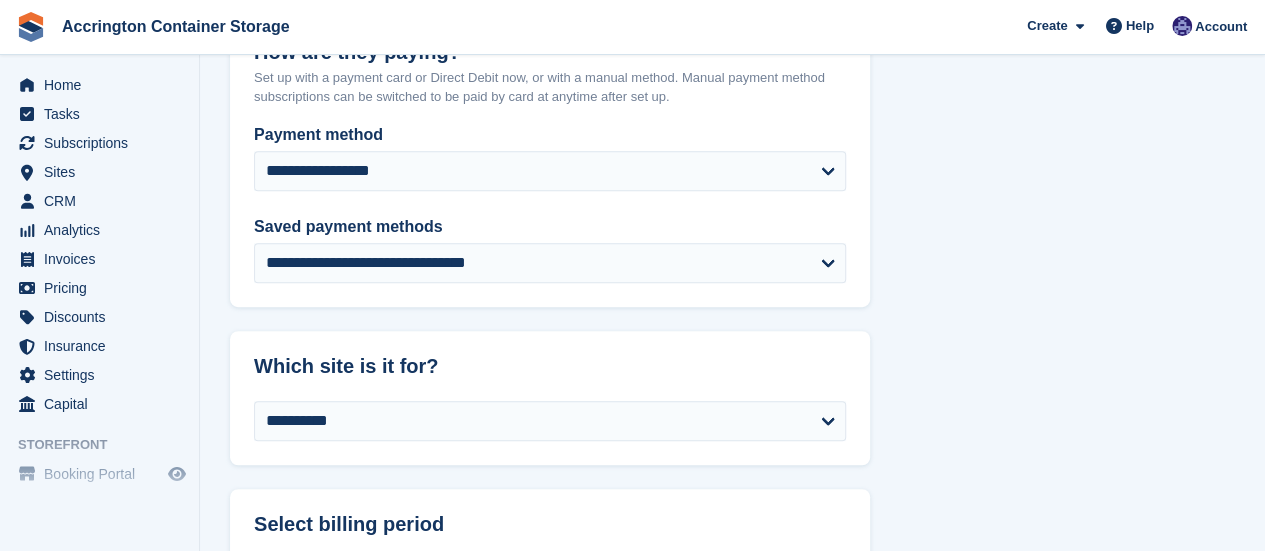 scroll, scrollTop: 499, scrollLeft: 0, axis: vertical 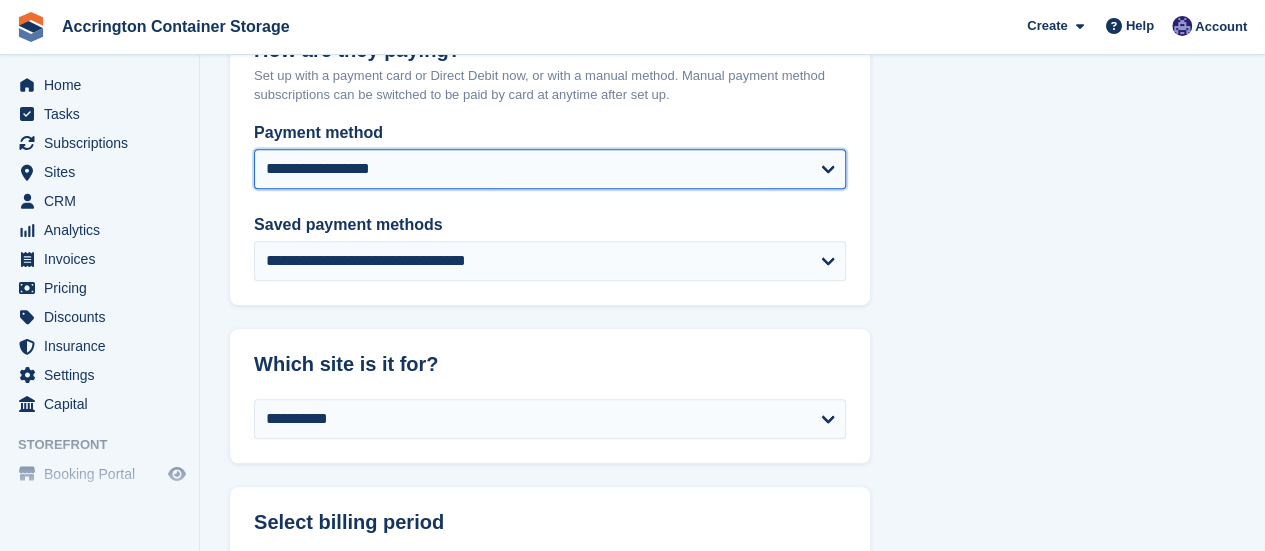 click on "**********" at bounding box center [550, 169] 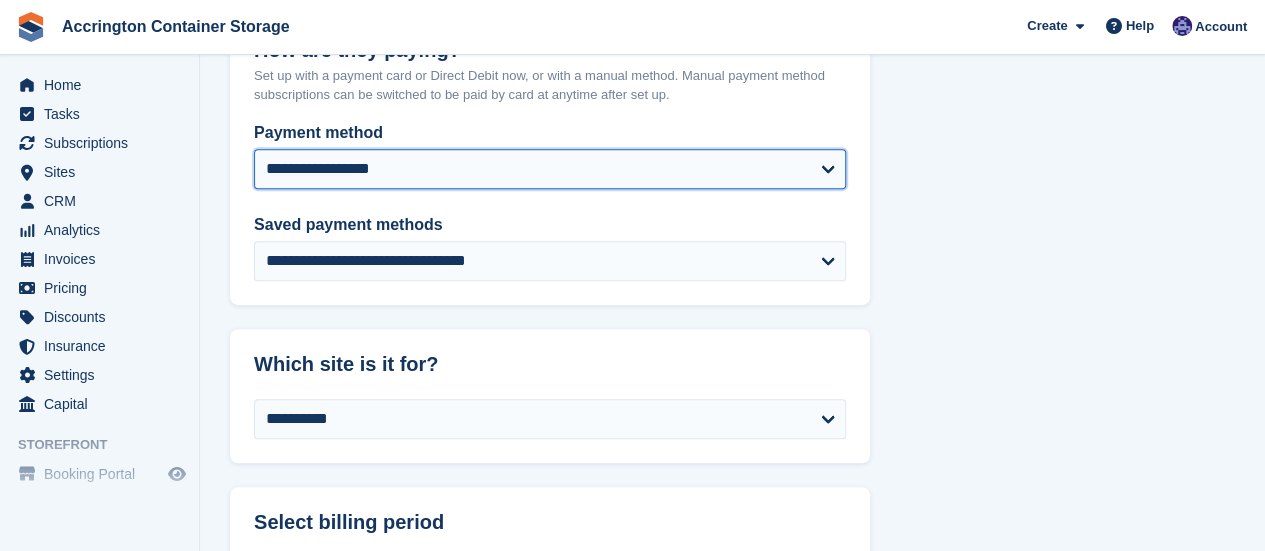 select on "**********" 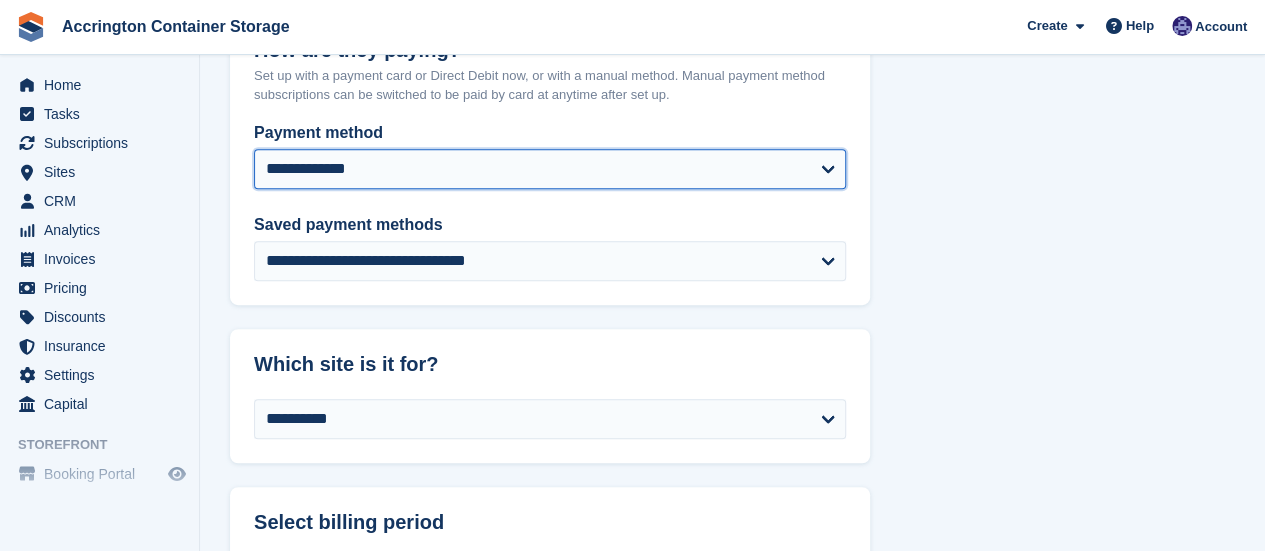 click on "**********" at bounding box center [550, 169] 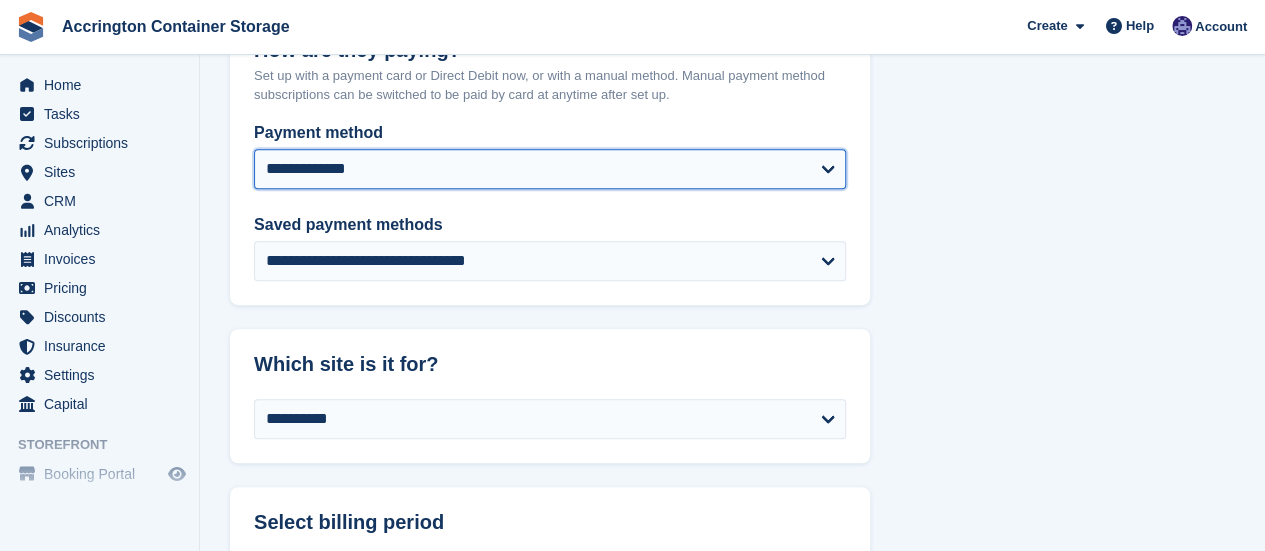 select on "*****" 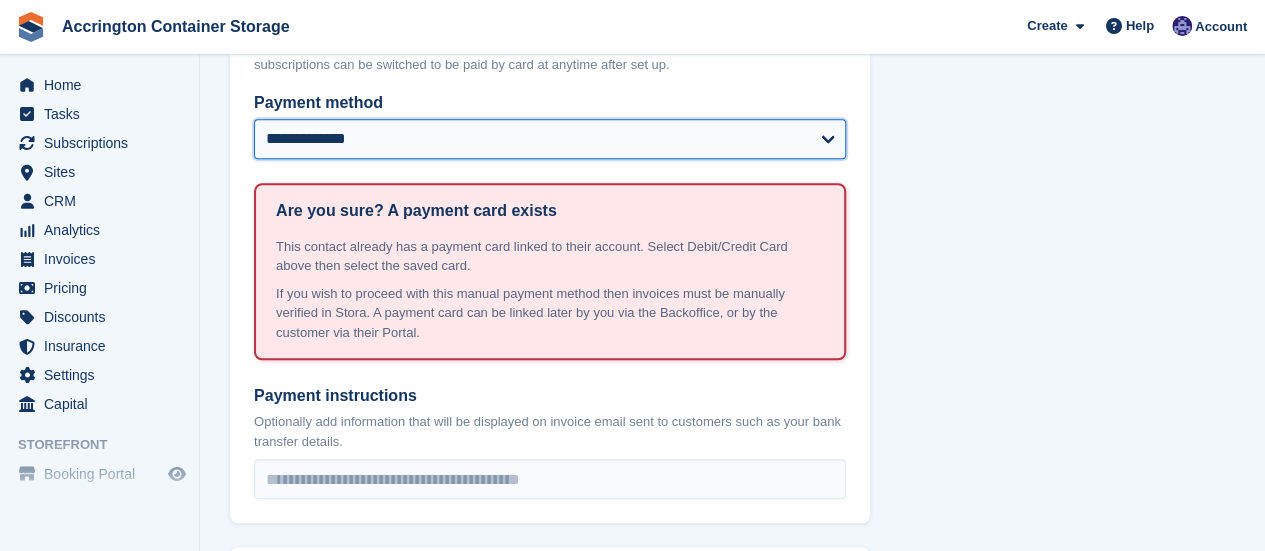 scroll, scrollTop: 670, scrollLeft: 0, axis: vertical 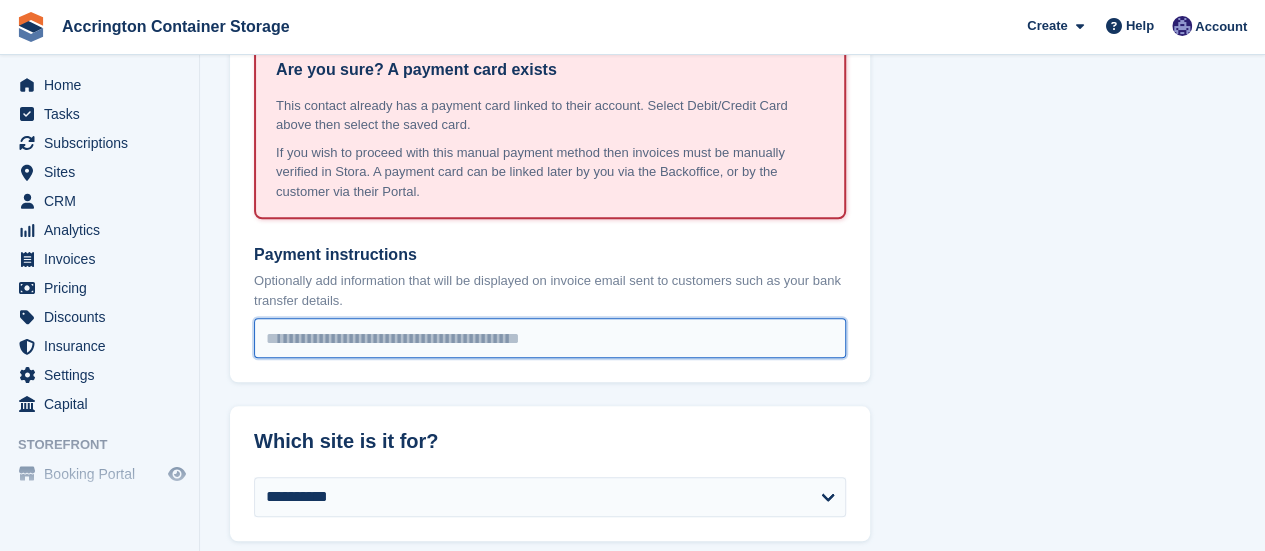 click on "Payment instructions" at bounding box center (550, 338) 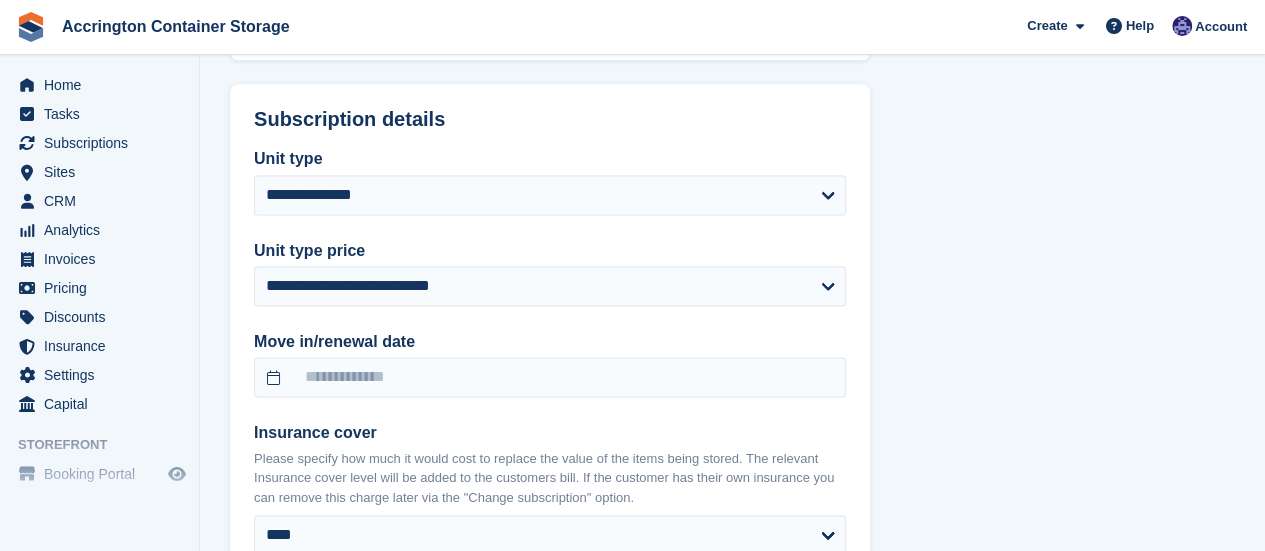 scroll, scrollTop: 1311, scrollLeft: 0, axis: vertical 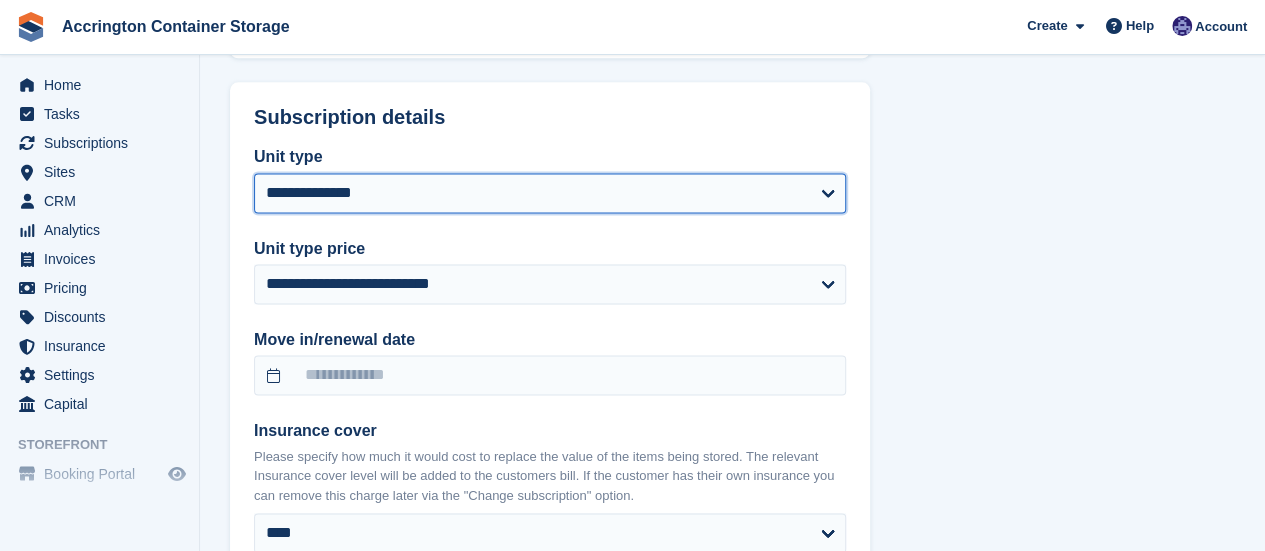 click on "**********" at bounding box center [550, 193] 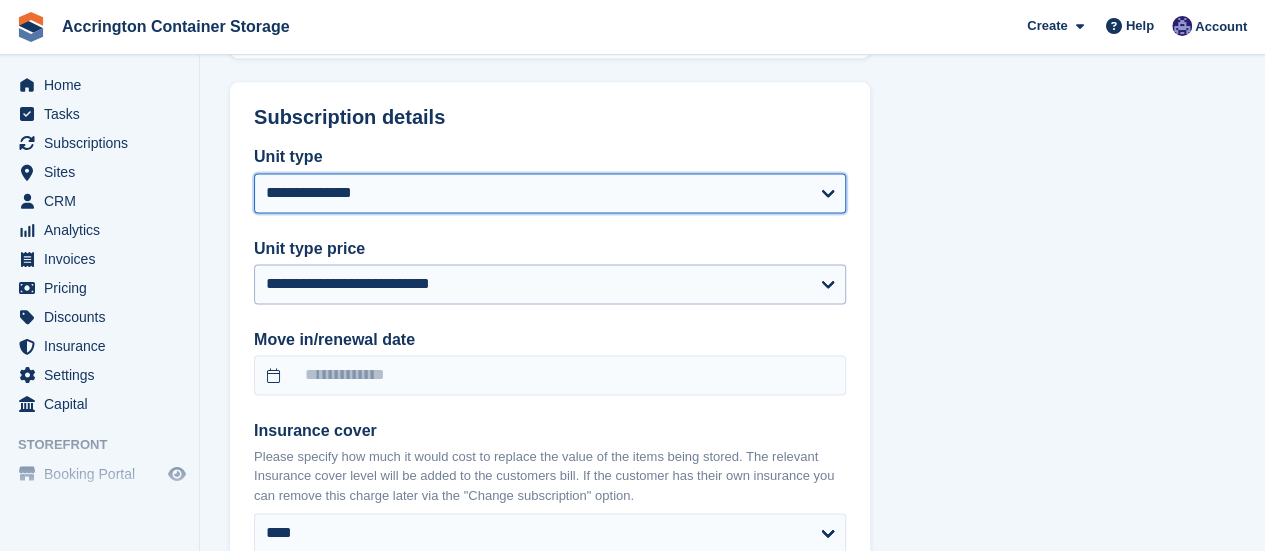 select on "*****" 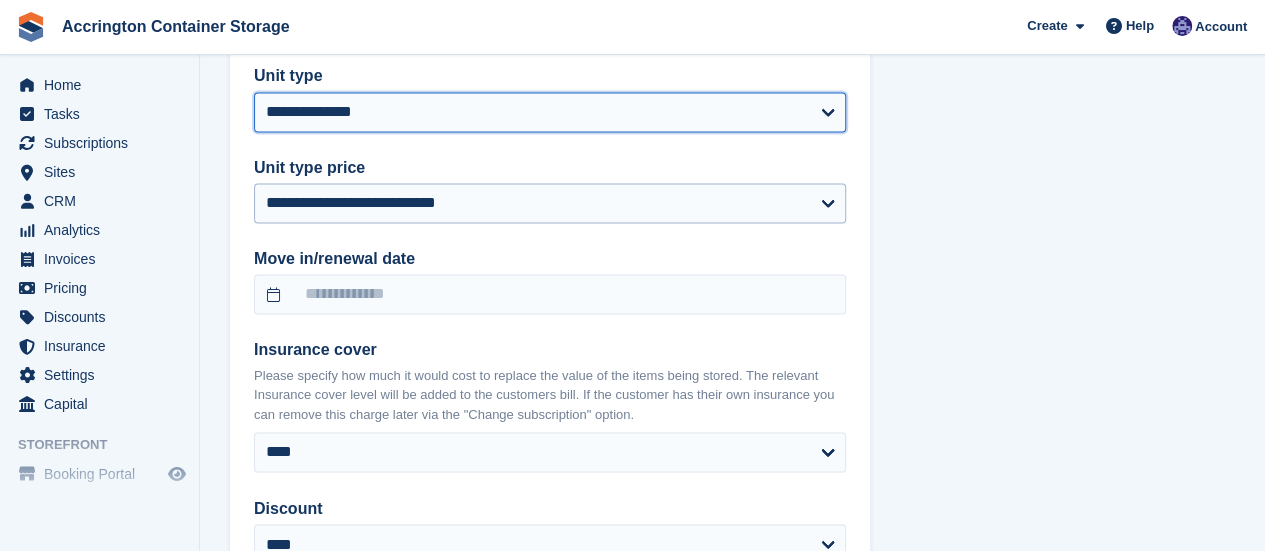 scroll, scrollTop: 1393, scrollLeft: 0, axis: vertical 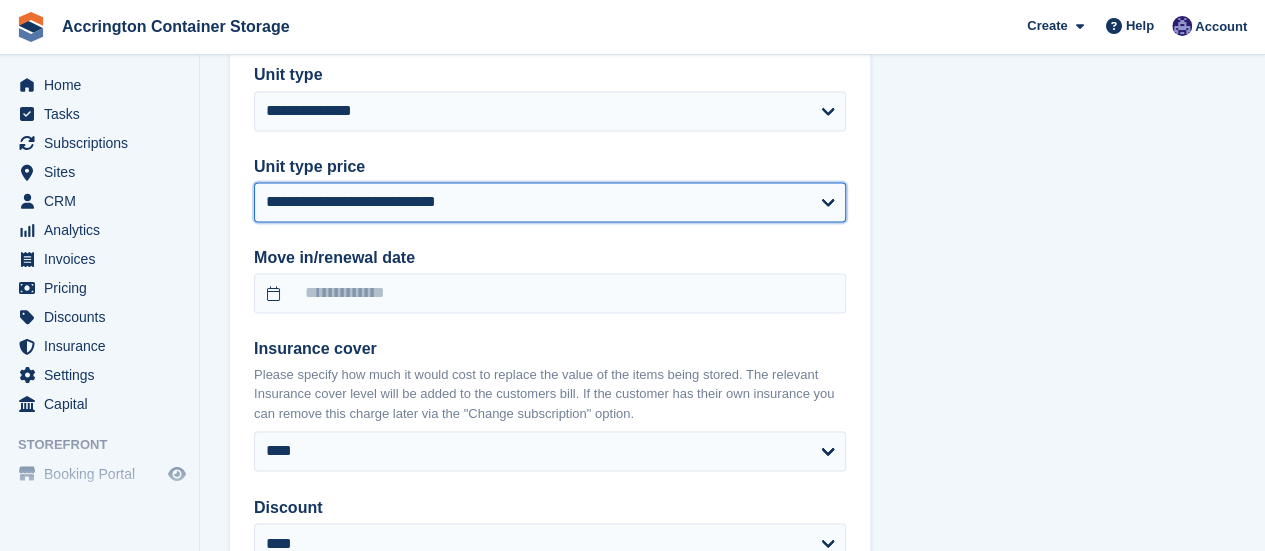 click on "**********" at bounding box center [550, 202] 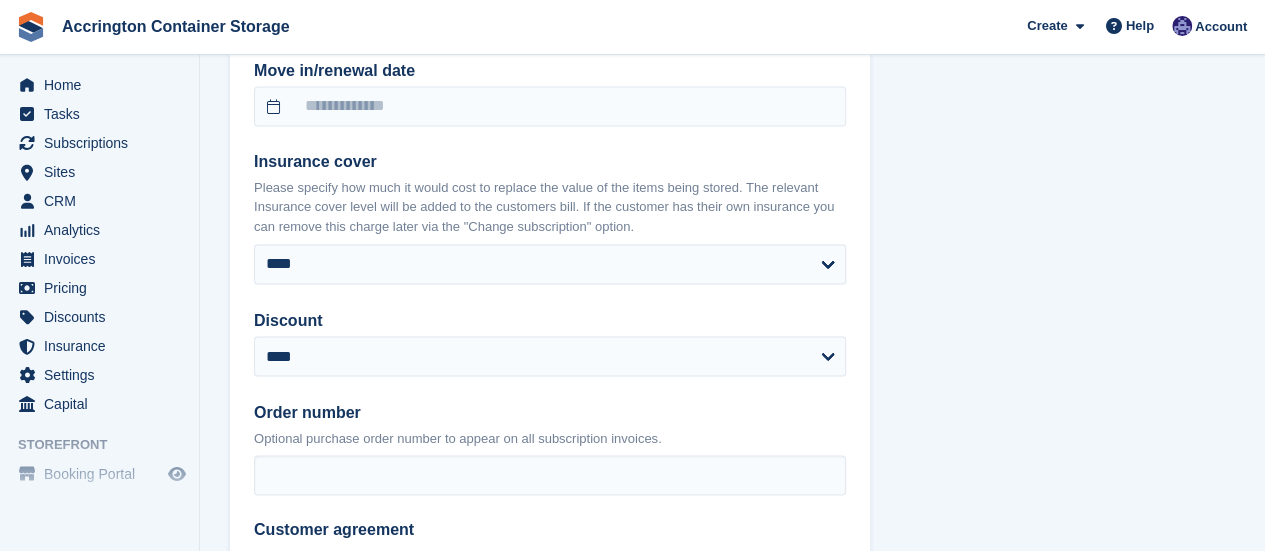 scroll, scrollTop: 1581, scrollLeft: 0, axis: vertical 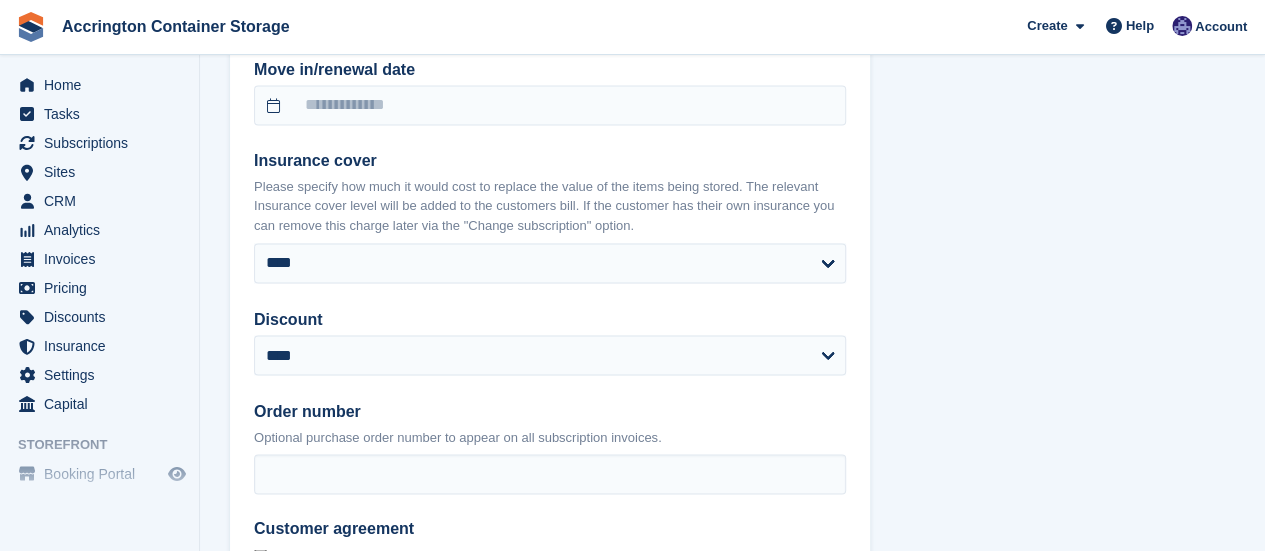 select on "*****" 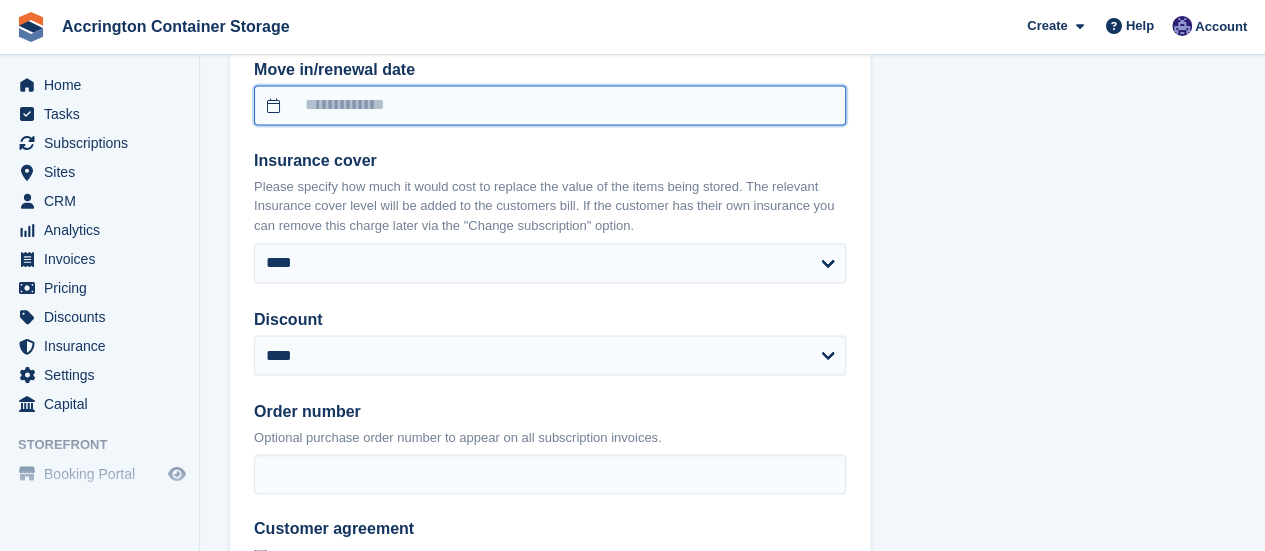 click on "Accrington Container Storage
Create
Subscription
Invoice
Contact
Deal
Discount
Page
Help
Chat Support
Submit a support request
Help Center
Get answers to Stora questions
What's New" at bounding box center [632, -68] 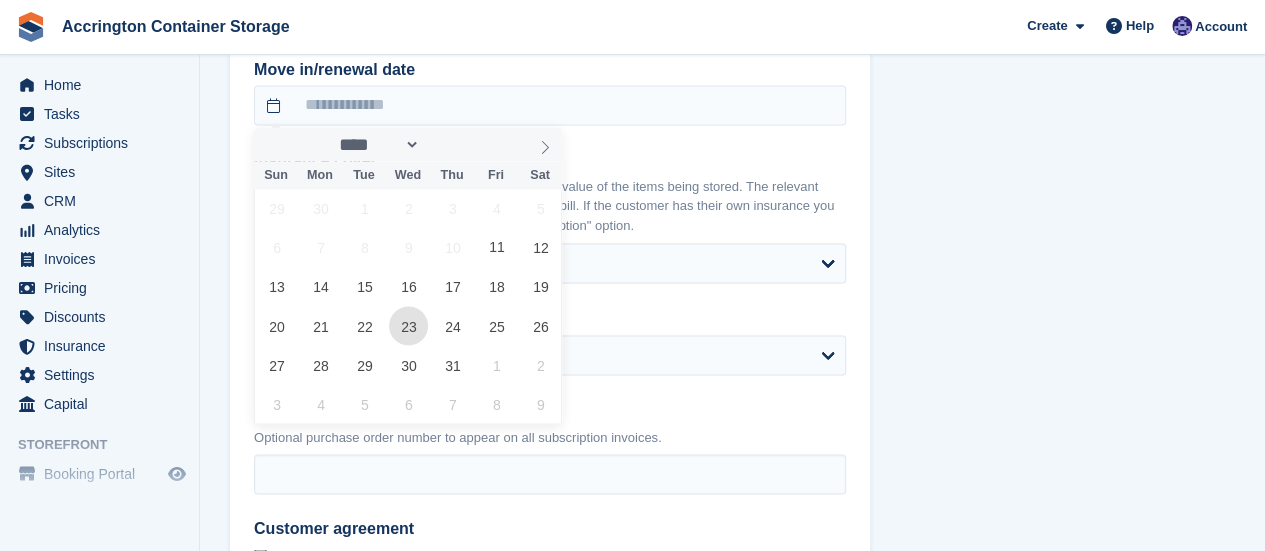 click on "23" at bounding box center [408, 325] 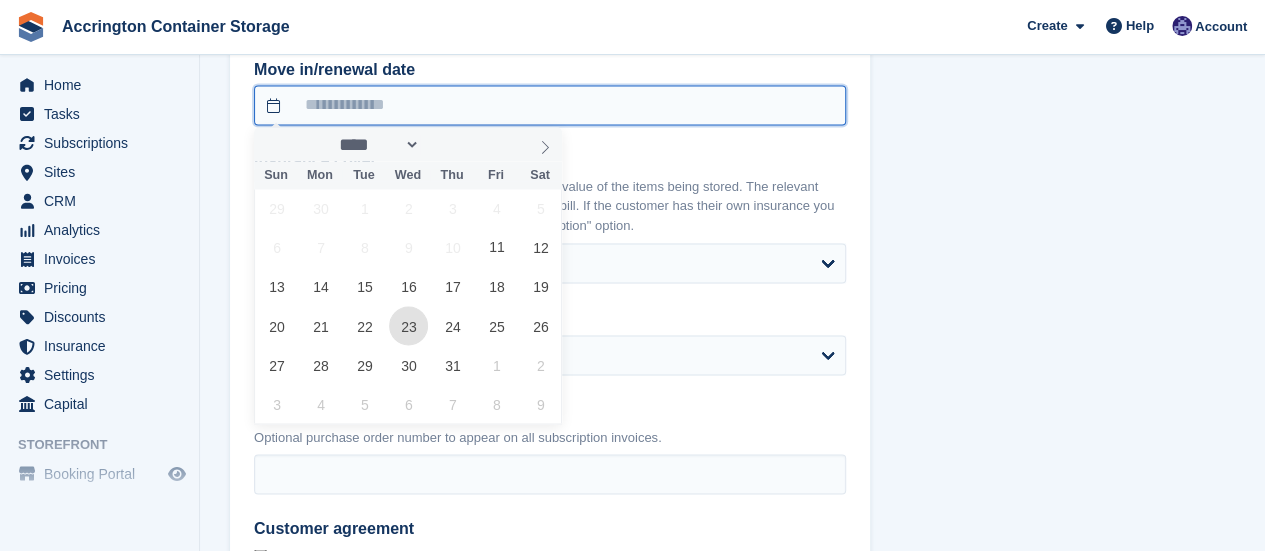 type on "**********" 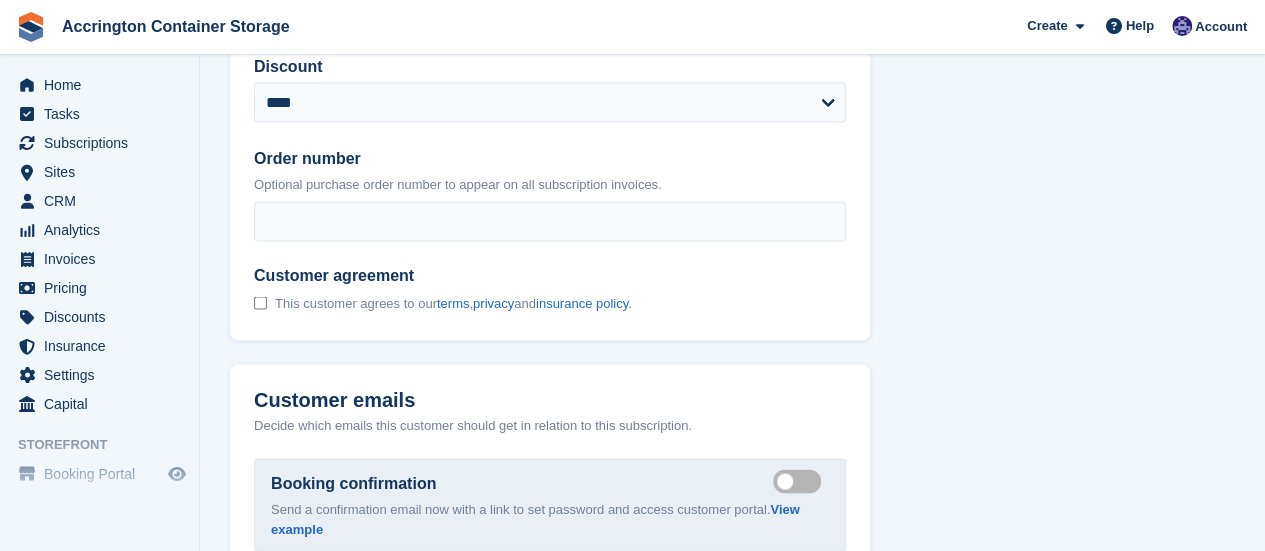scroll, scrollTop: 1870, scrollLeft: 0, axis: vertical 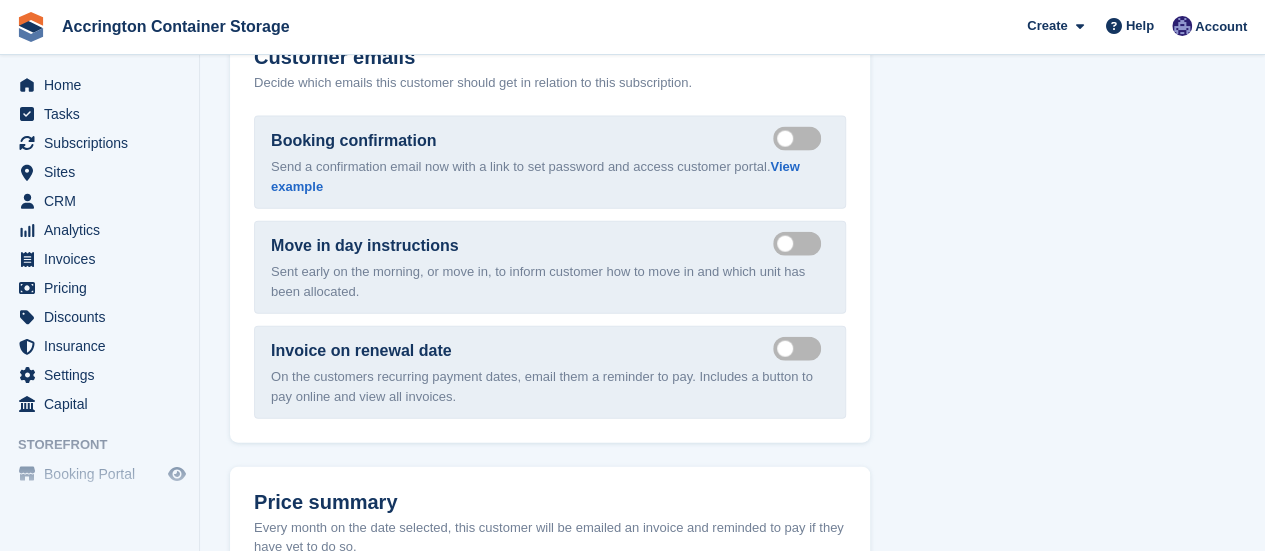 click on "Send booking confirmation email" at bounding box center (801, 138) 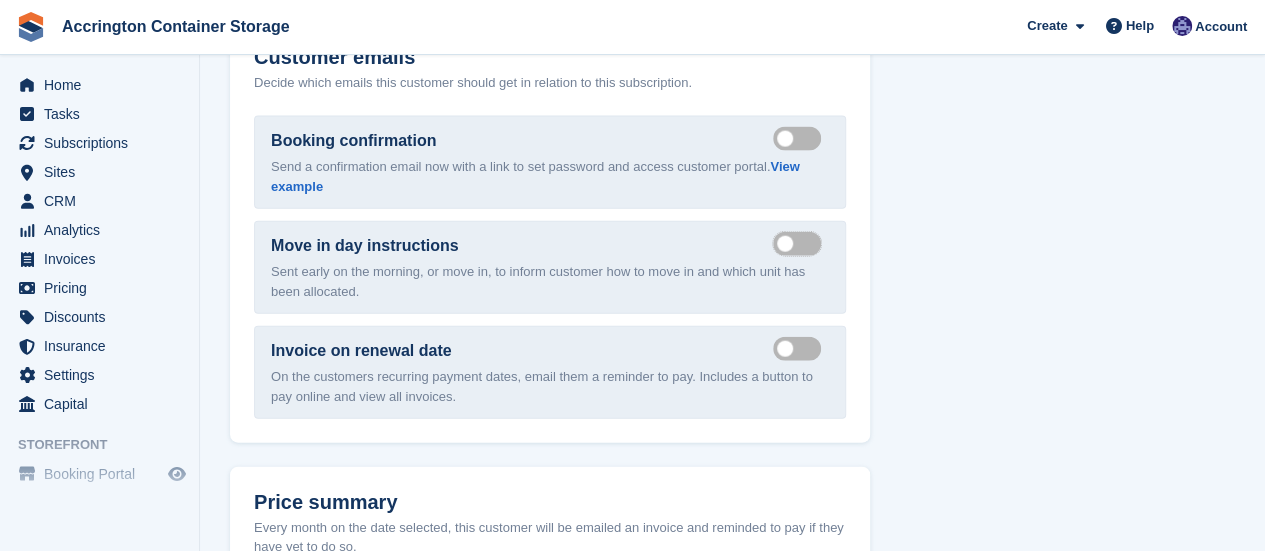 scroll, scrollTop: 2471, scrollLeft: 0, axis: vertical 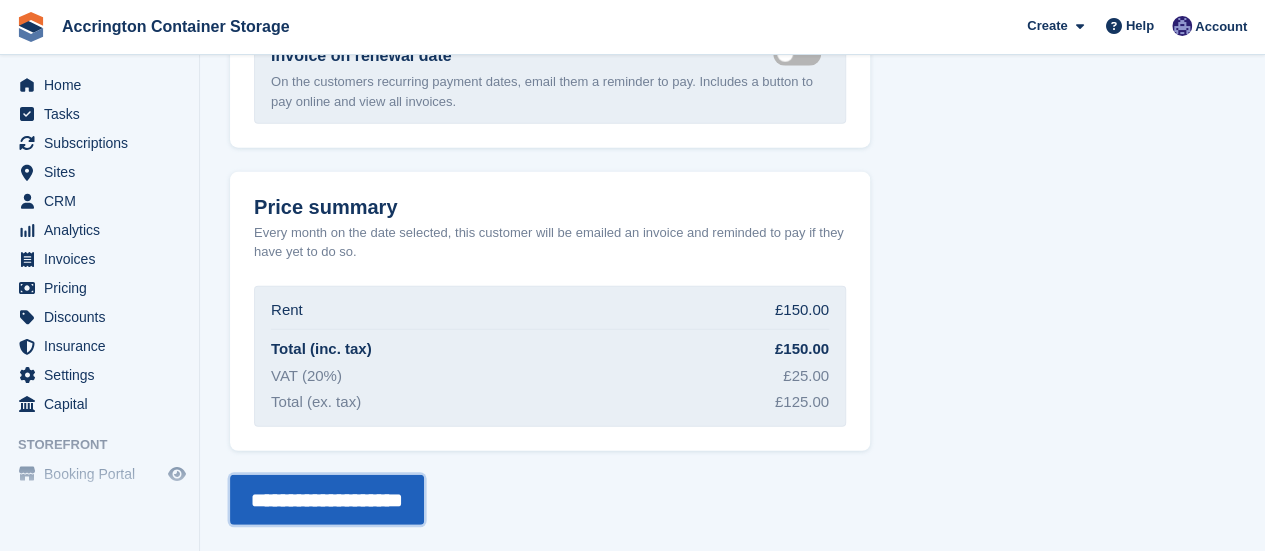 click on "**********" at bounding box center [327, 500] 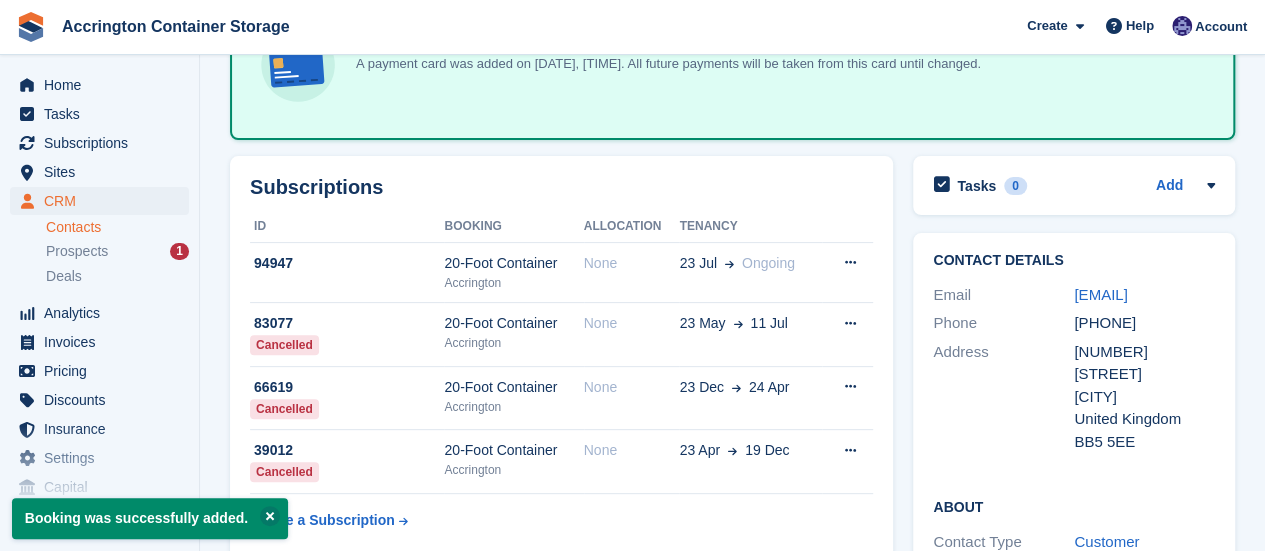 scroll, scrollTop: 172, scrollLeft: 0, axis: vertical 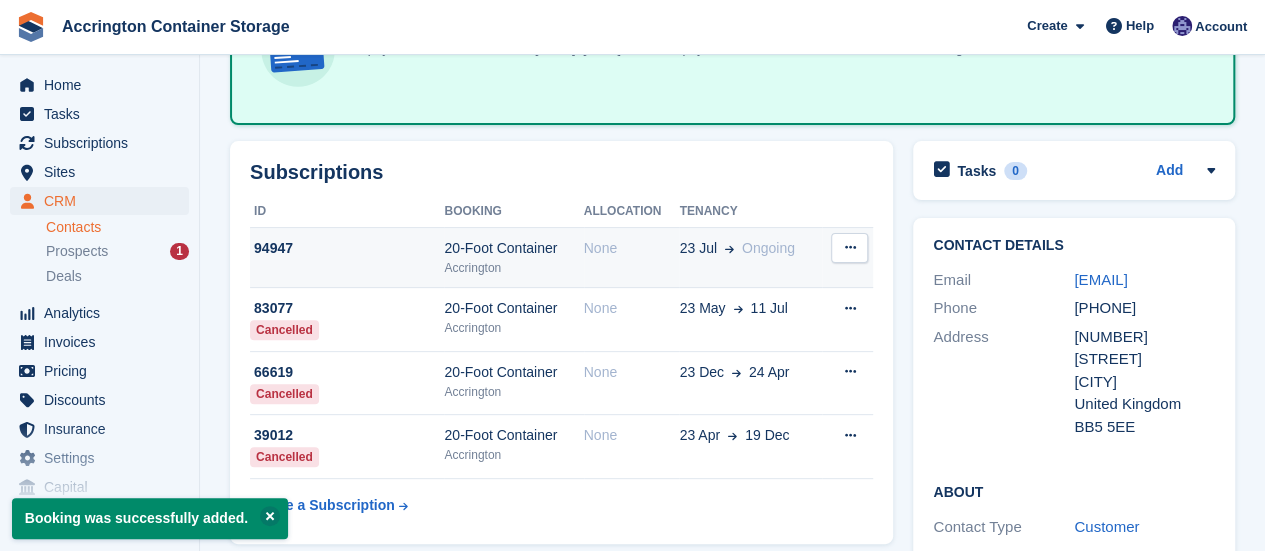 click on "20-Foot Container" at bounding box center [513, 248] 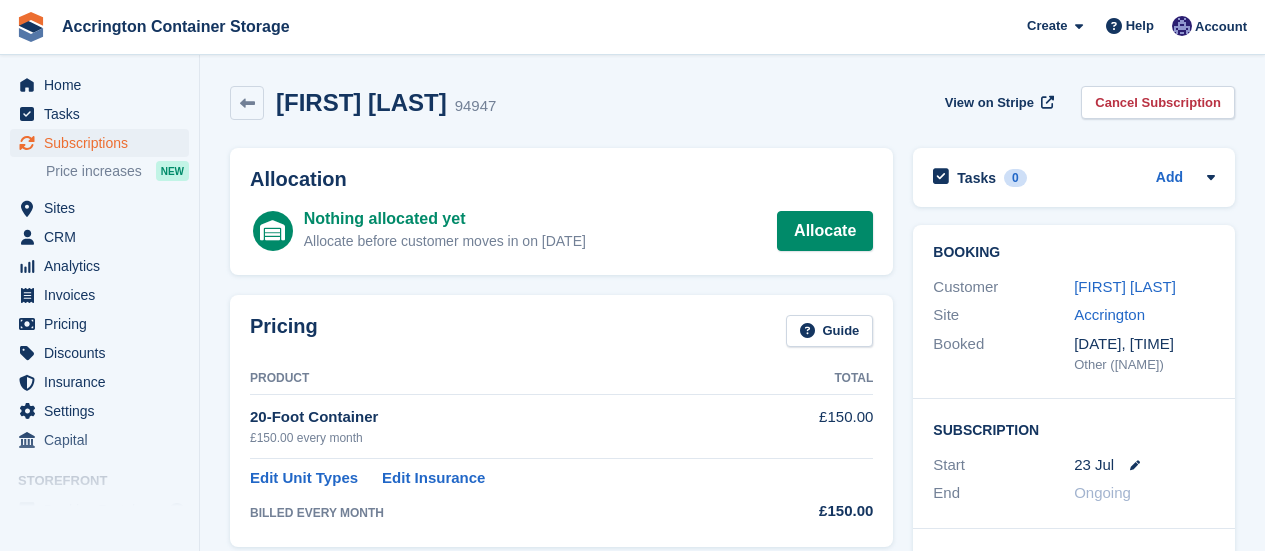 scroll, scrollTop: 0, scrollLeft: 0, axis: both 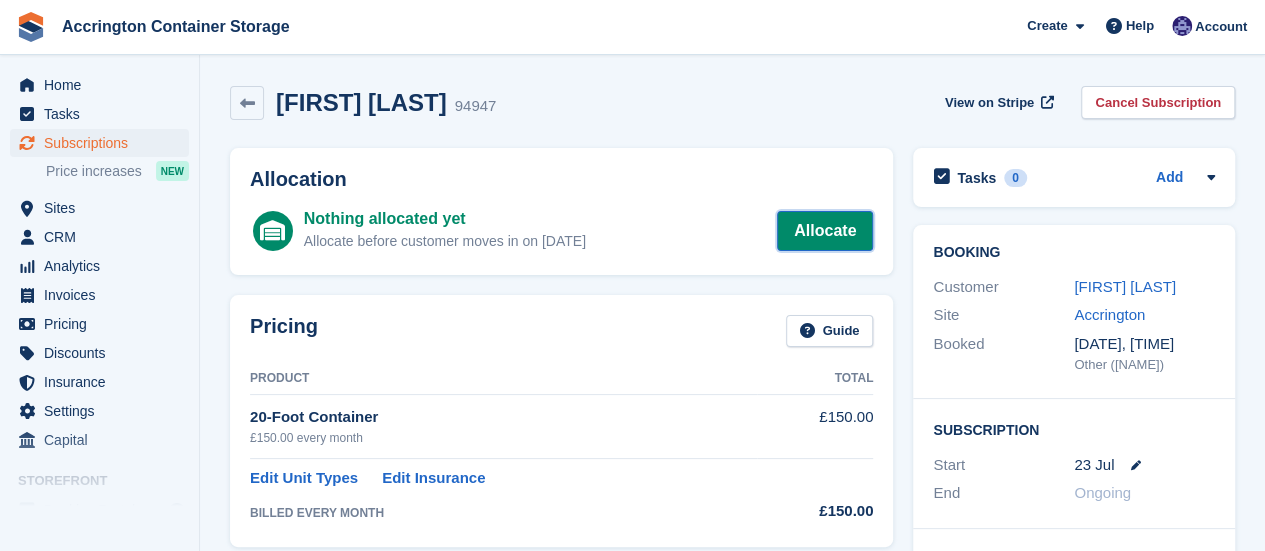 click on "Allocate" at bounding box center (825, 231) 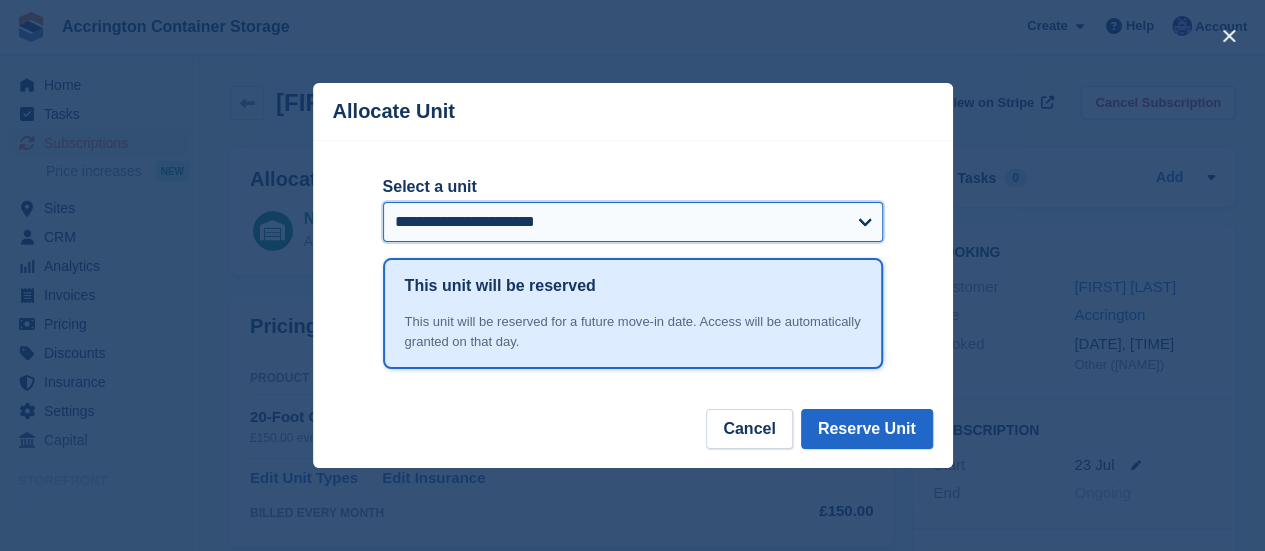 click on "**********" at bounding box center [633, 222] 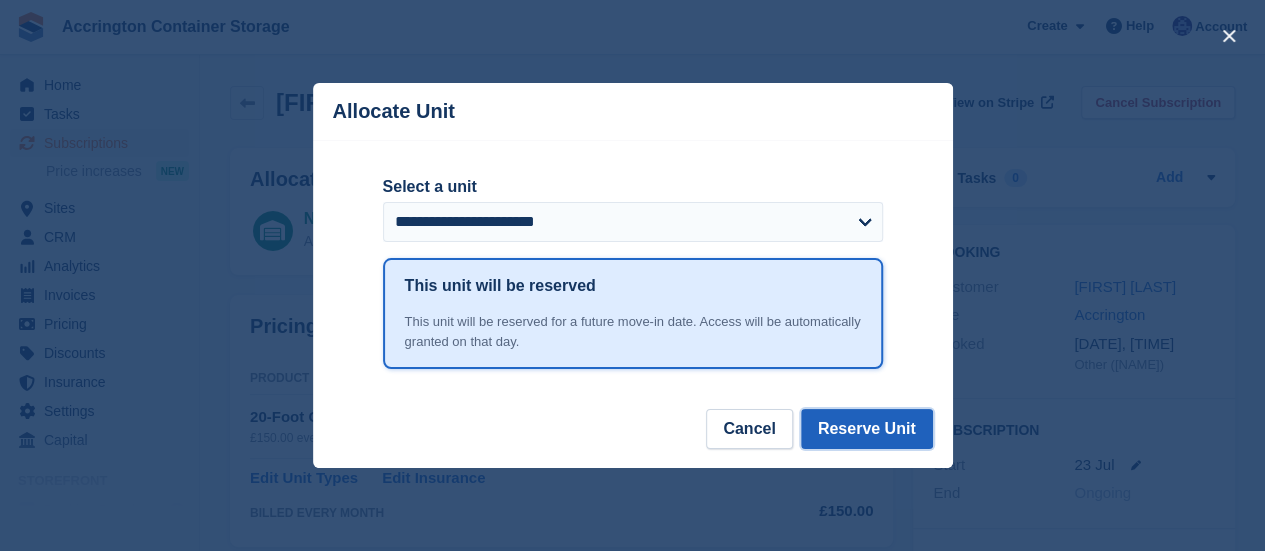 click on "Reserve Unit" at bounding box center [867, 429] 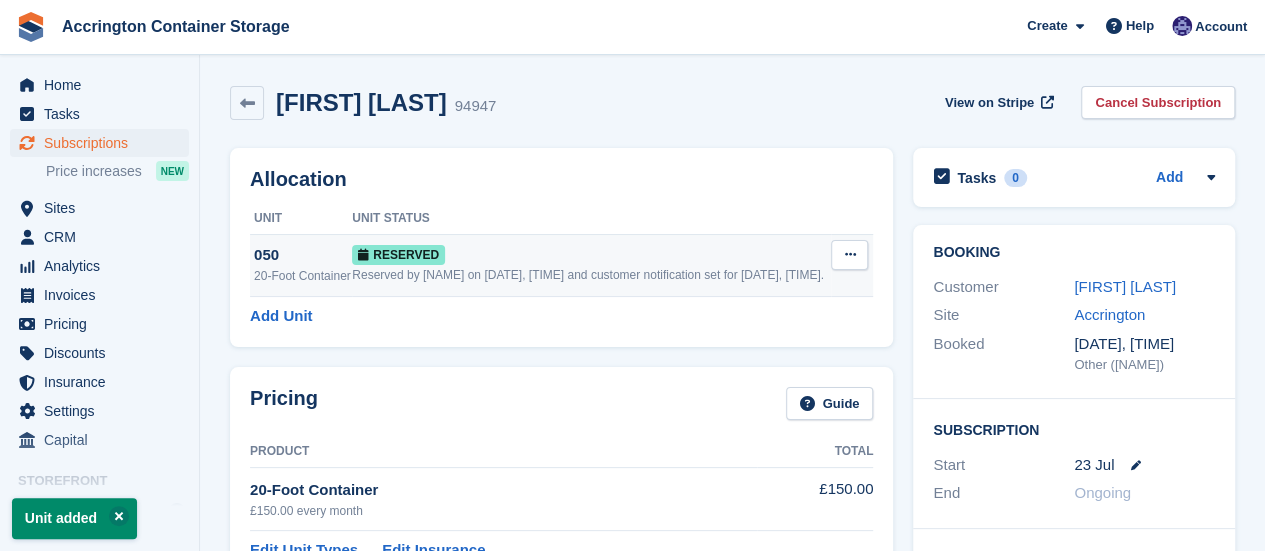 click at bounding box center (849, 255) 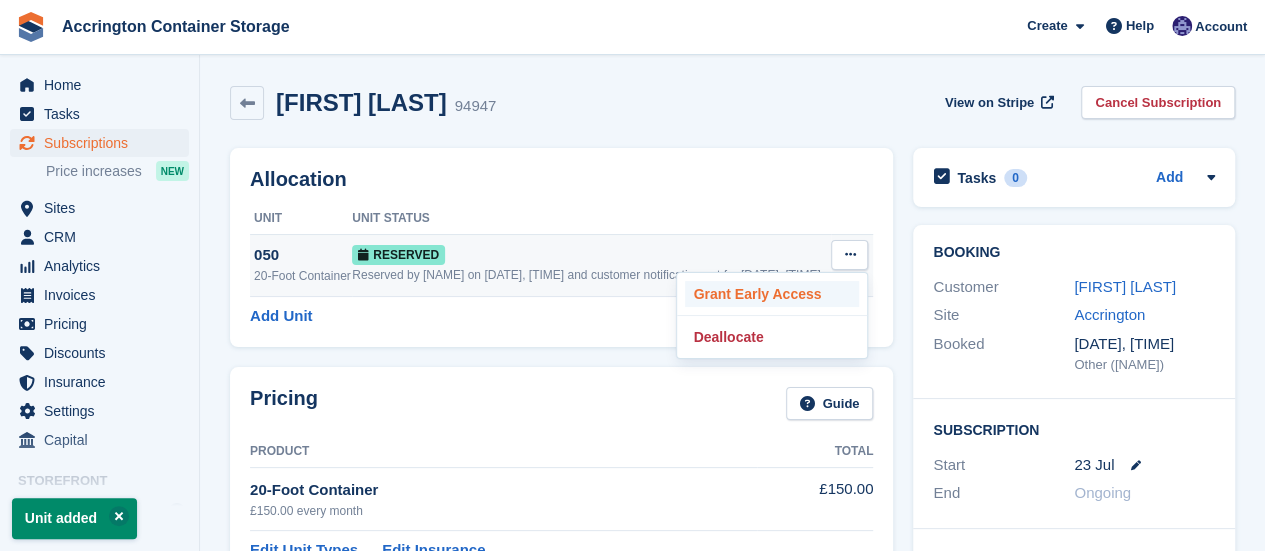 click on "Grant Early Access" at bounding box center (772, 294) 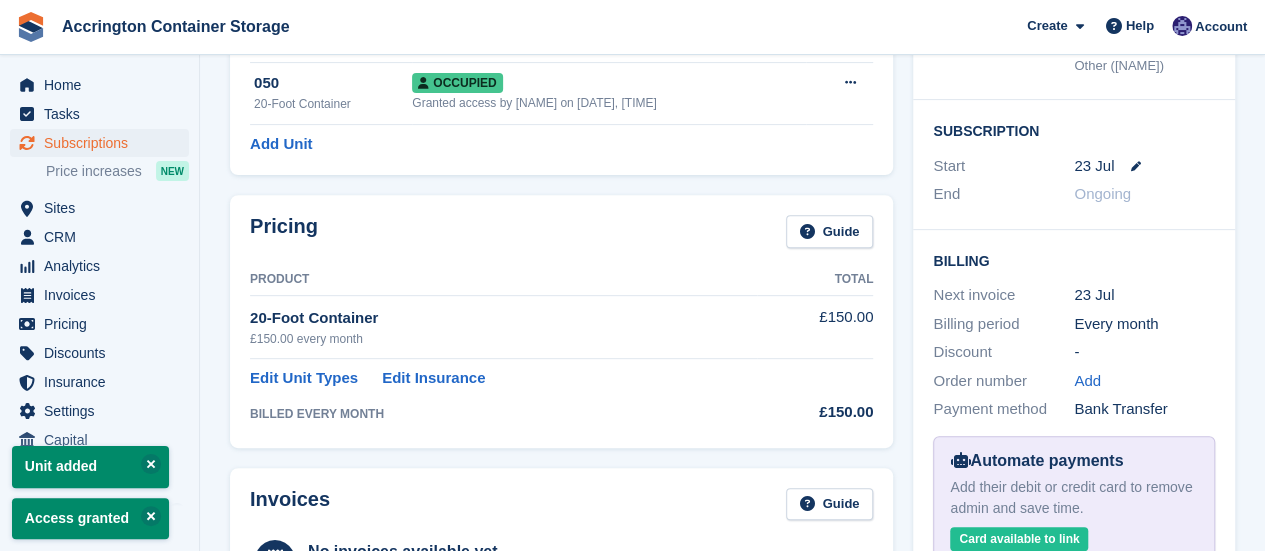scroll, scrollTop: 0, scrollLeft: 0, axis: both 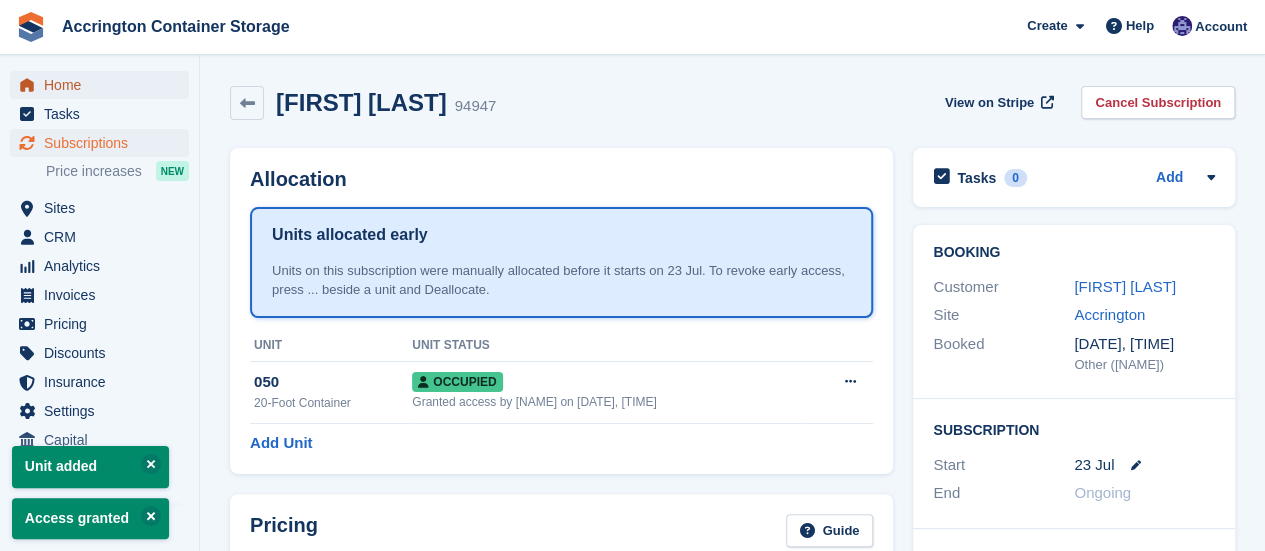 click on "Home" at bounding box center [104, 85] 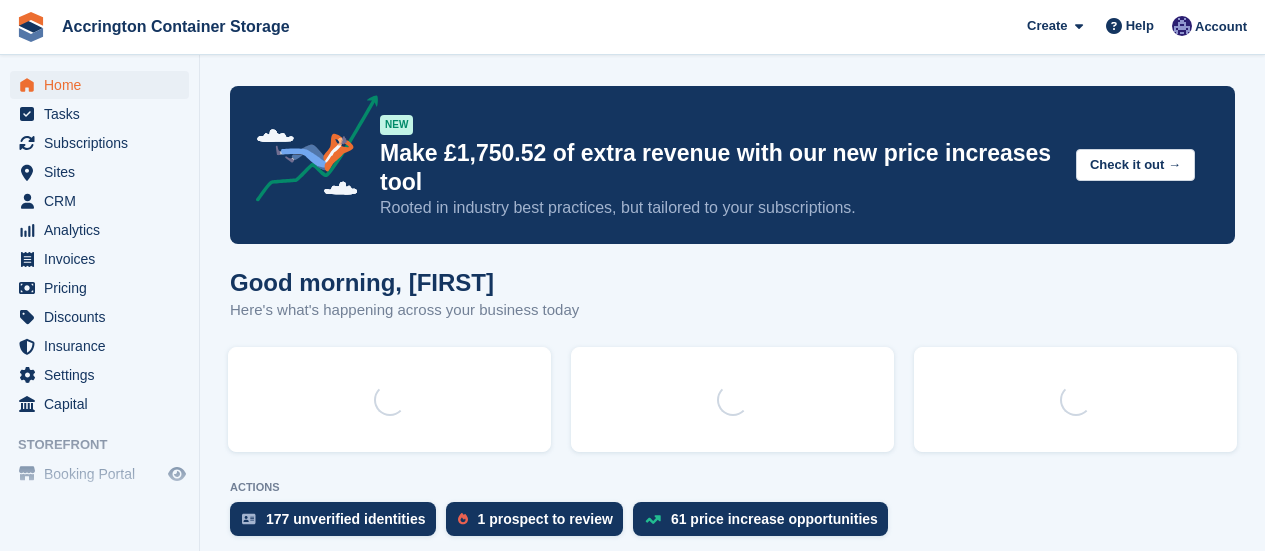 scroll, scrollTop: 0, scrollLeft: 0, axis: both 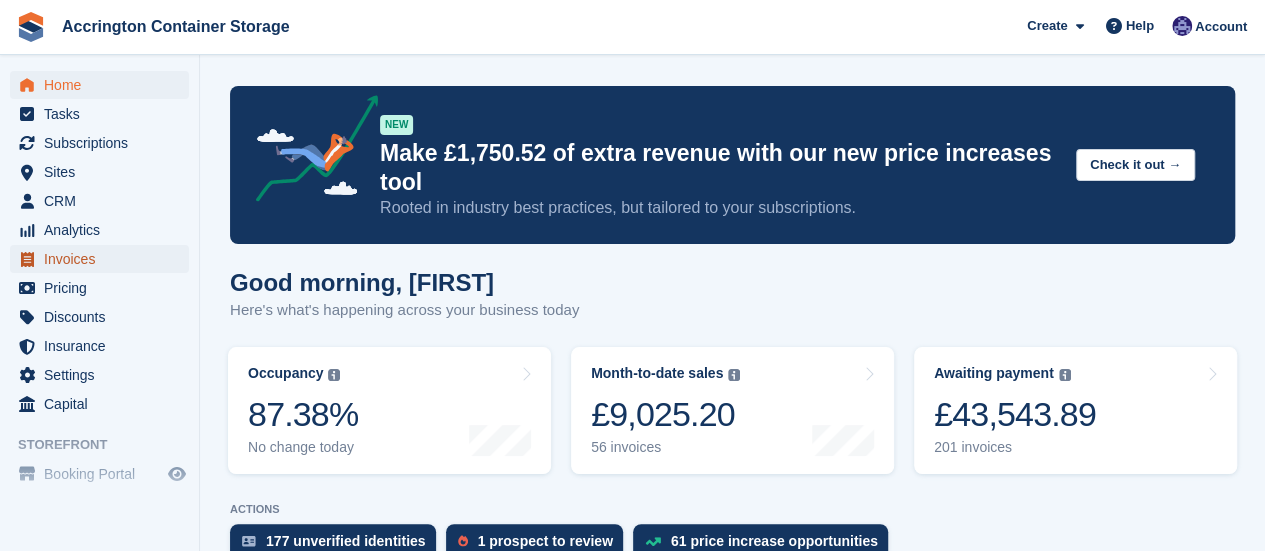 click on "Invoices" at bounding box center [104, 259] 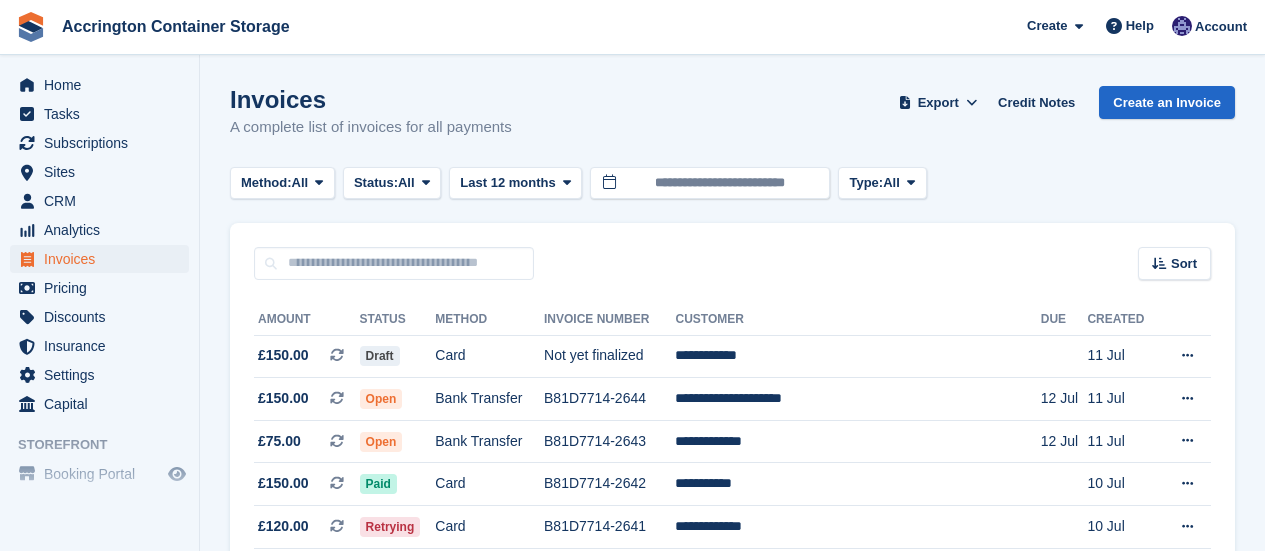 scroll, scrollTop: 0, scrollLeft: 0, axis: both 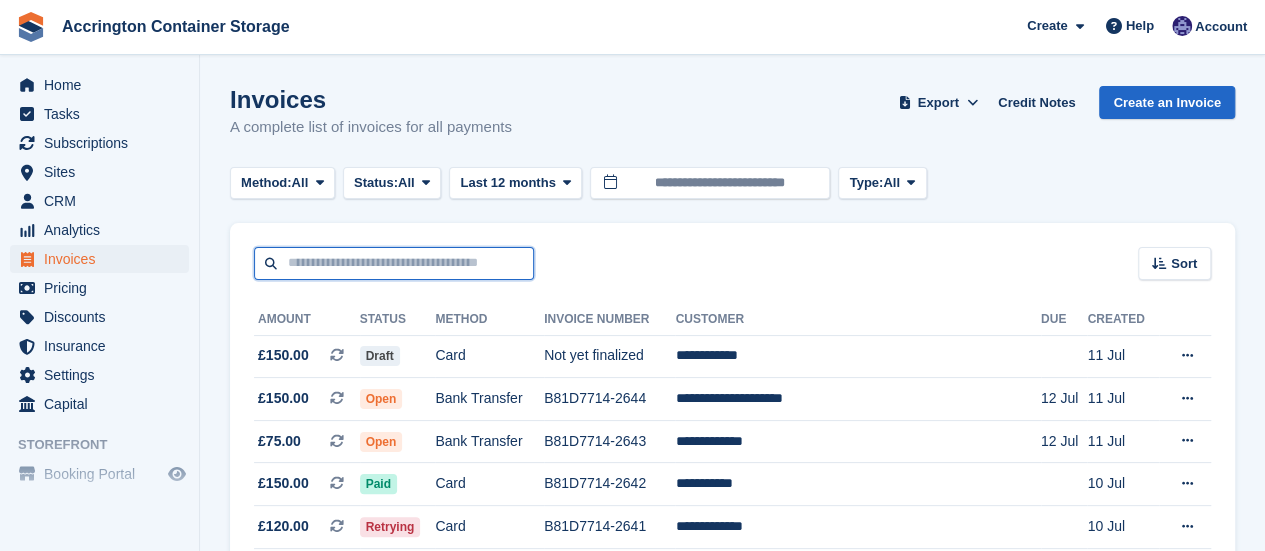 click at bounding box center [394, 263] 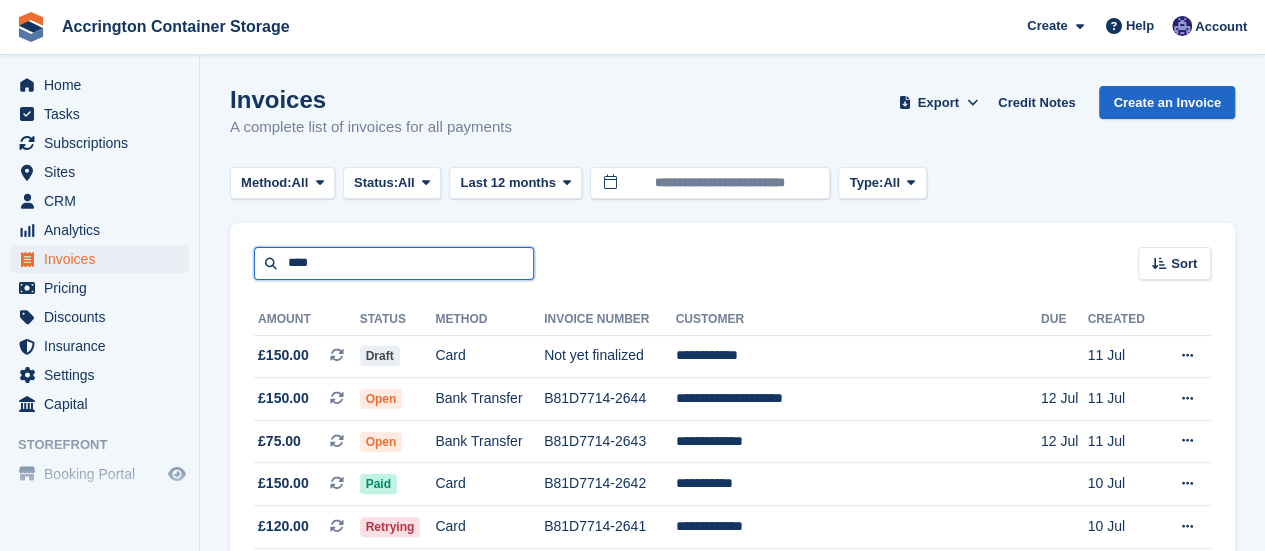 type on "****" 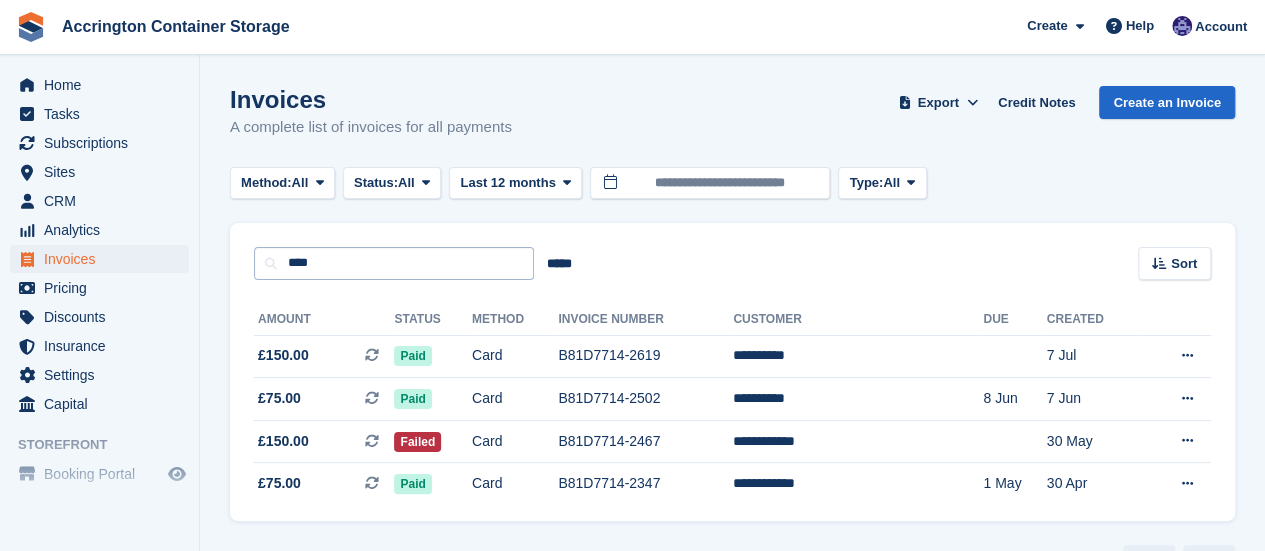 scroll, scrollTop: 55, scrollLeft: 0, axis: vertical 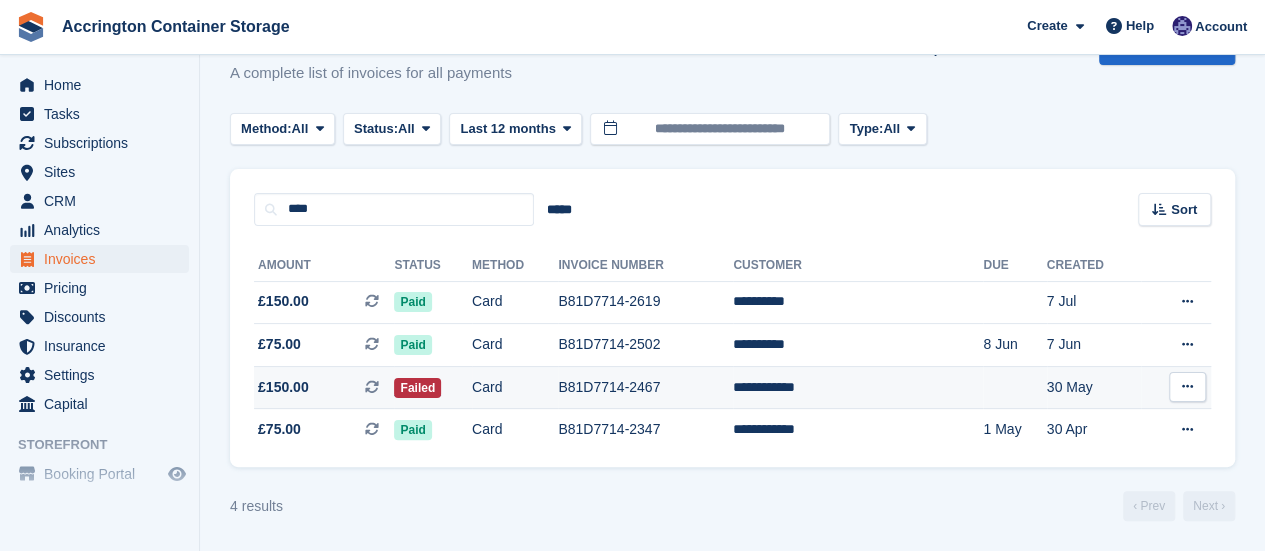 click on "Card" at bounding box center [515, 387] 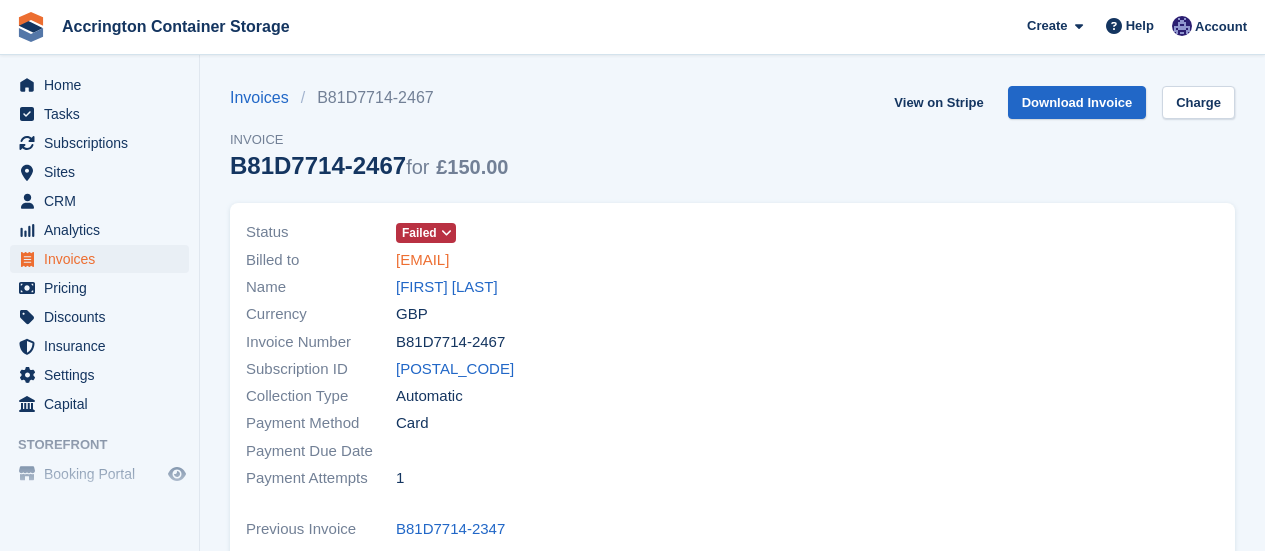 scroll, scrollTop: 0, scrollLeft: 0, axis: both 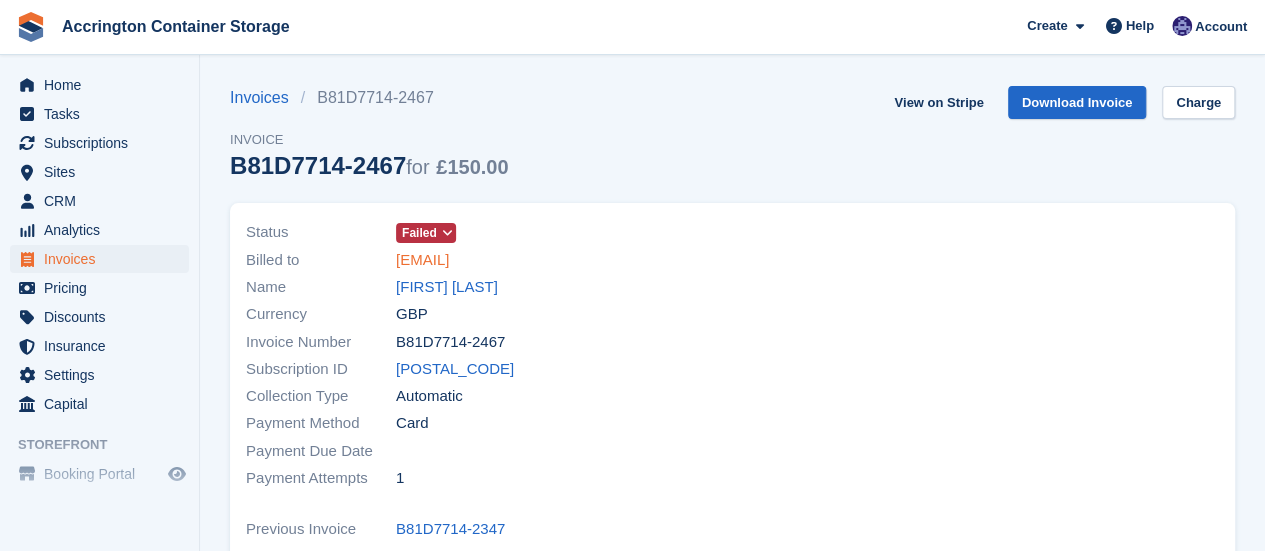 click on "w.holt1985@gmail.com" at bounding box center (422, 260) 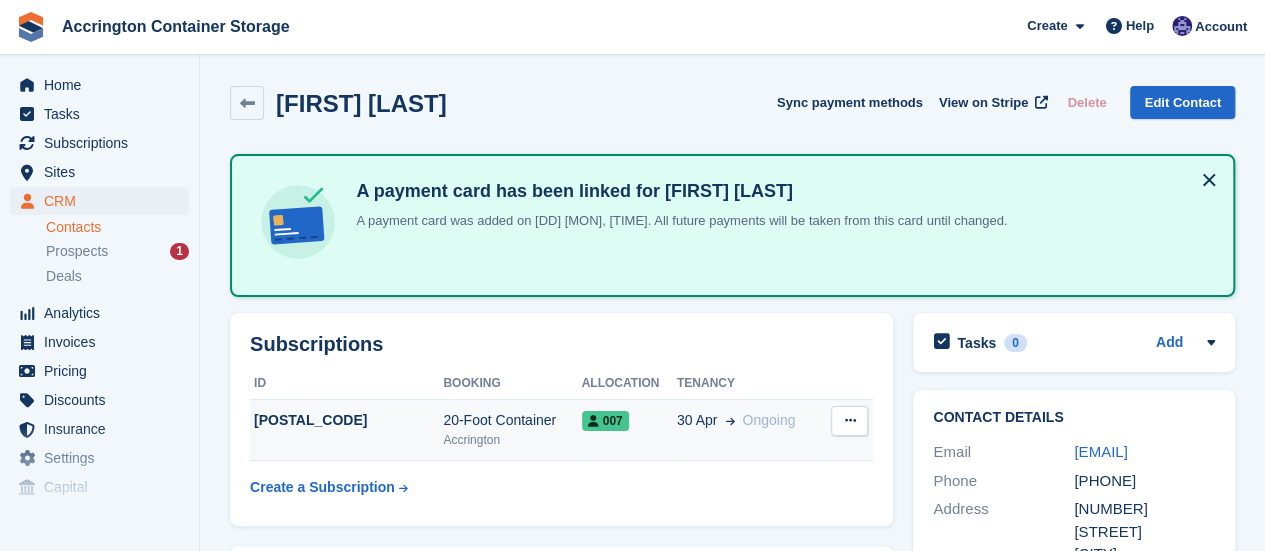 click on "007" at bounding box center [605, 421] 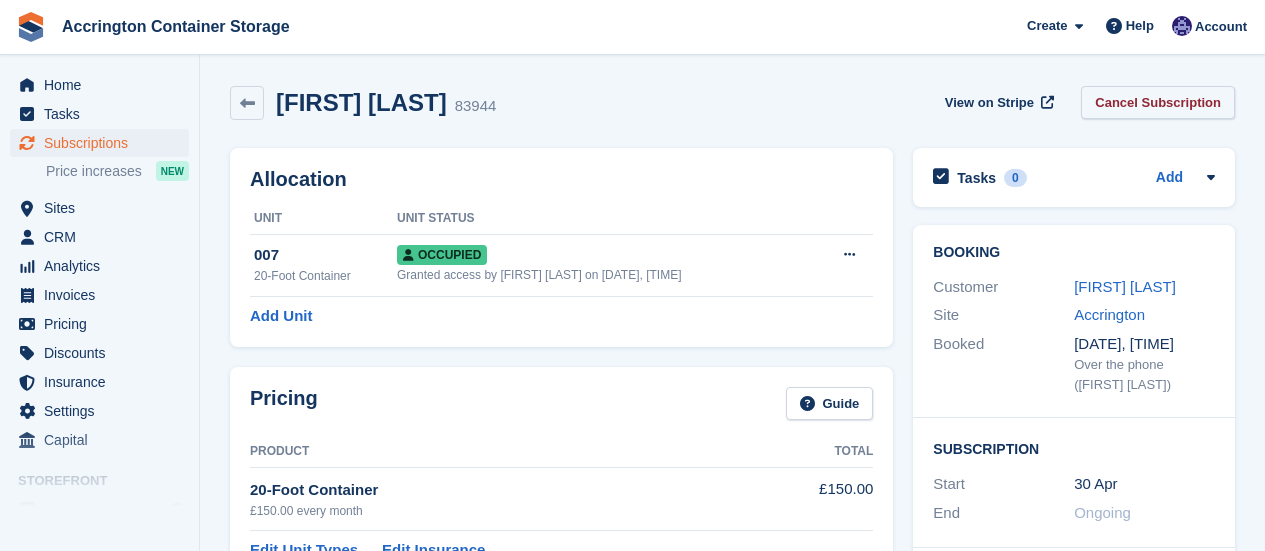 scroll, scrollTop: 0, scrollLeft: 0, axis: both 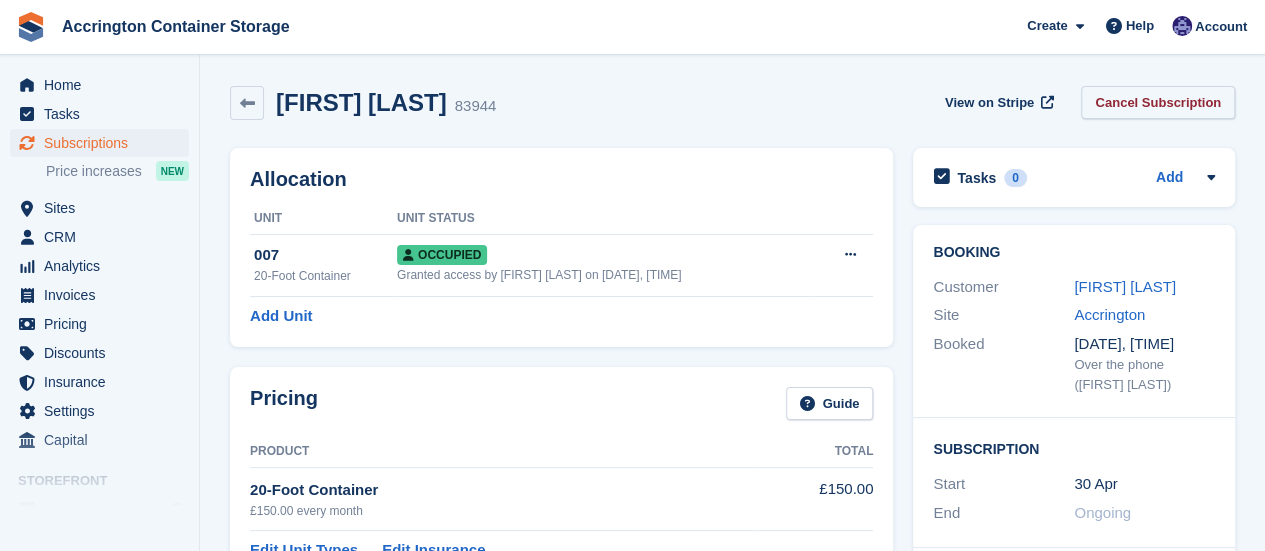 click on "Cancel Subscription" at bounding box center (1158, 102) 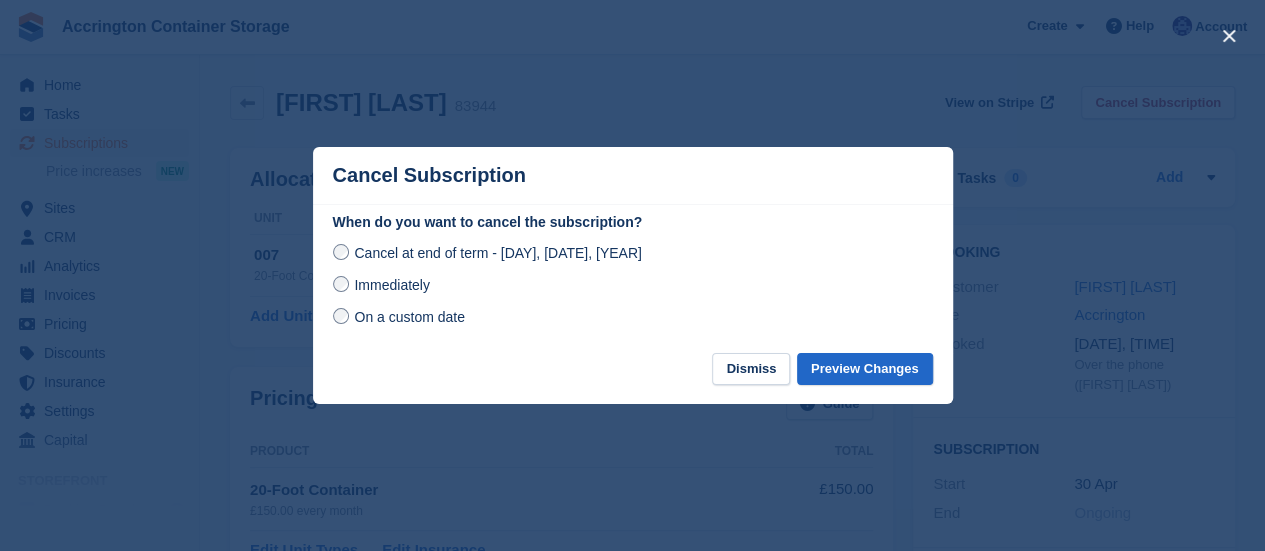 click on "Immediately" at bounding box center [391, 285] 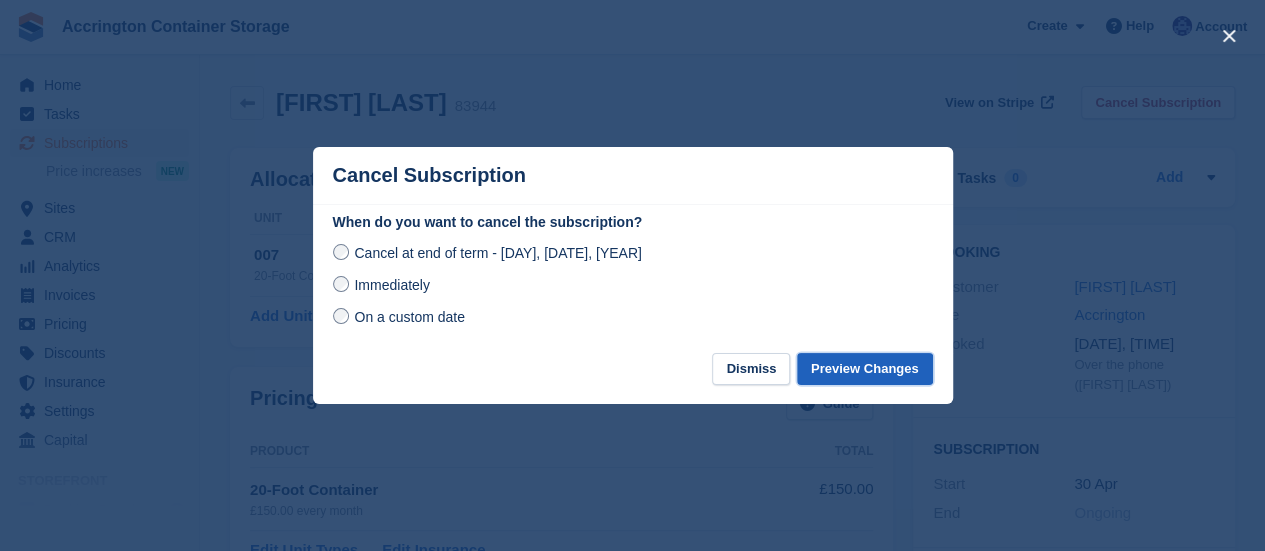 click on "Preview Changes" at bounding box center [865, 369] 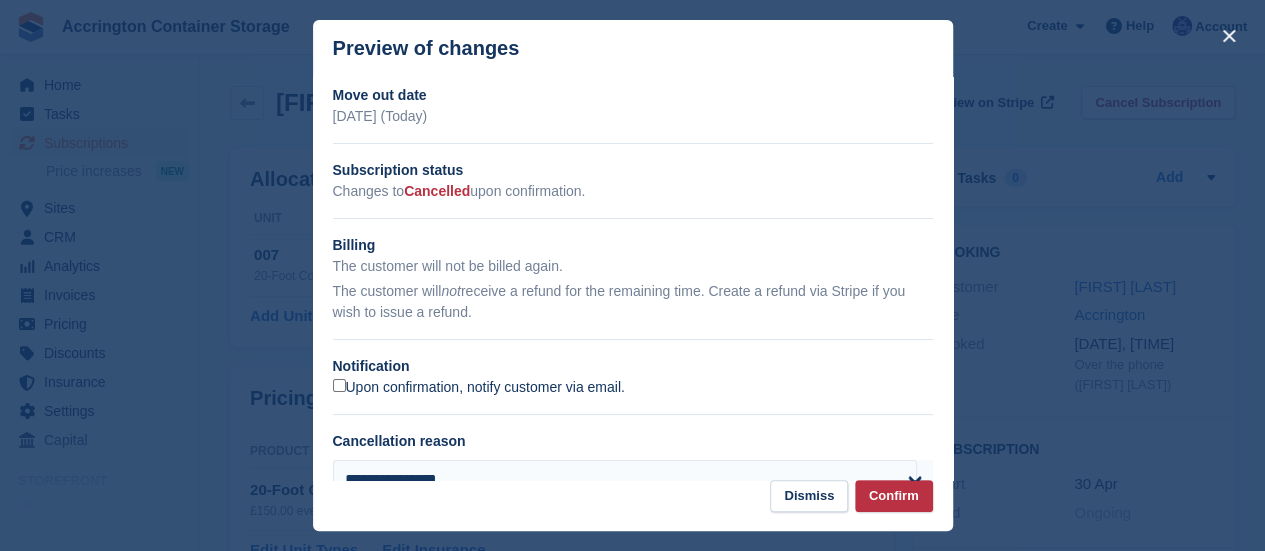 click on "Upon confirmation, notify customer via email." at bounding box center [479, 388] 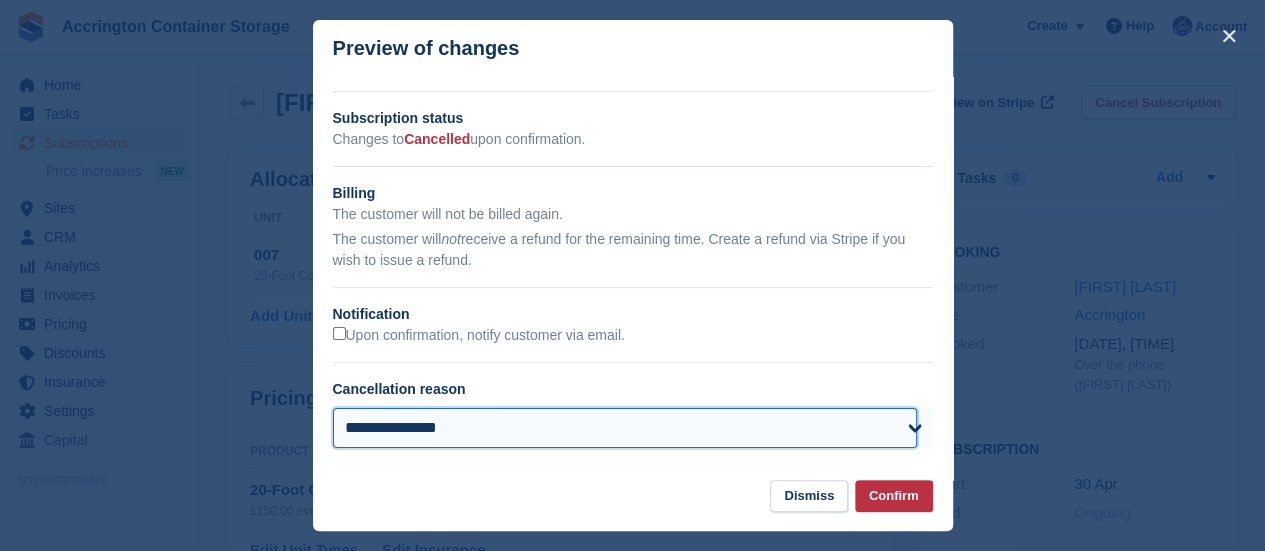 click on "**********" at bounding box center [625, 428] 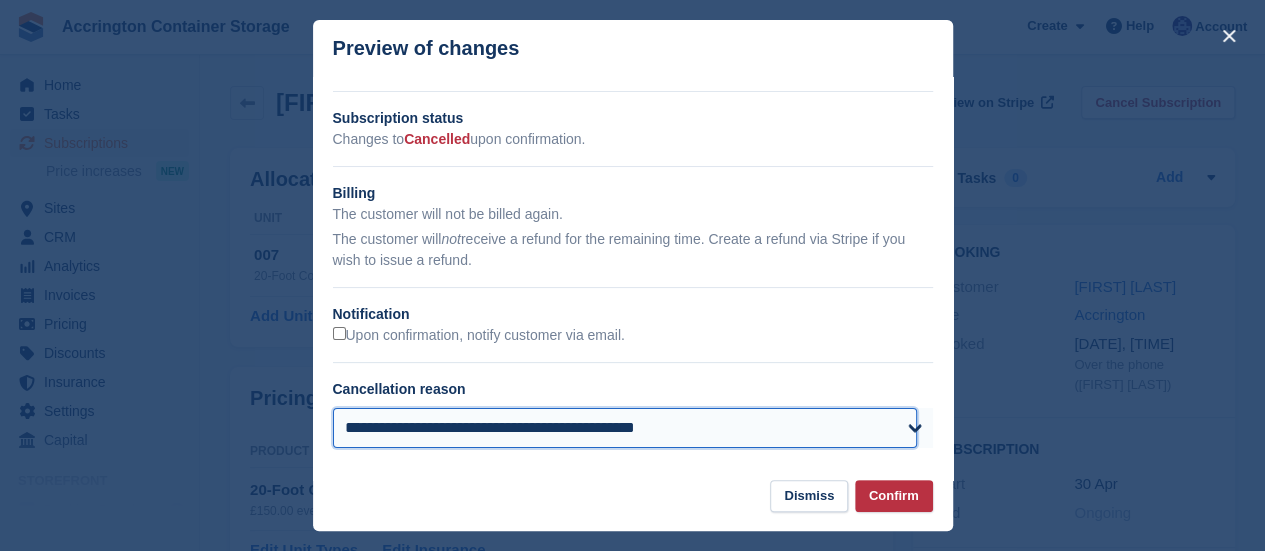 click on "**********" at bounding box center [625, 428] 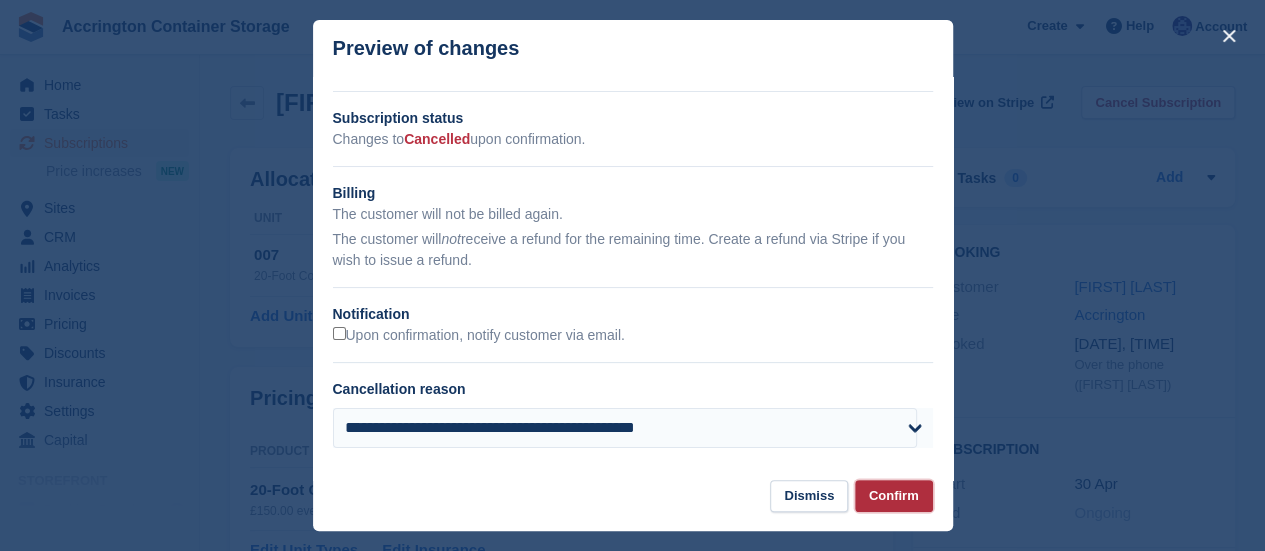 click on "Confirm" at bounding box center [894, 496] 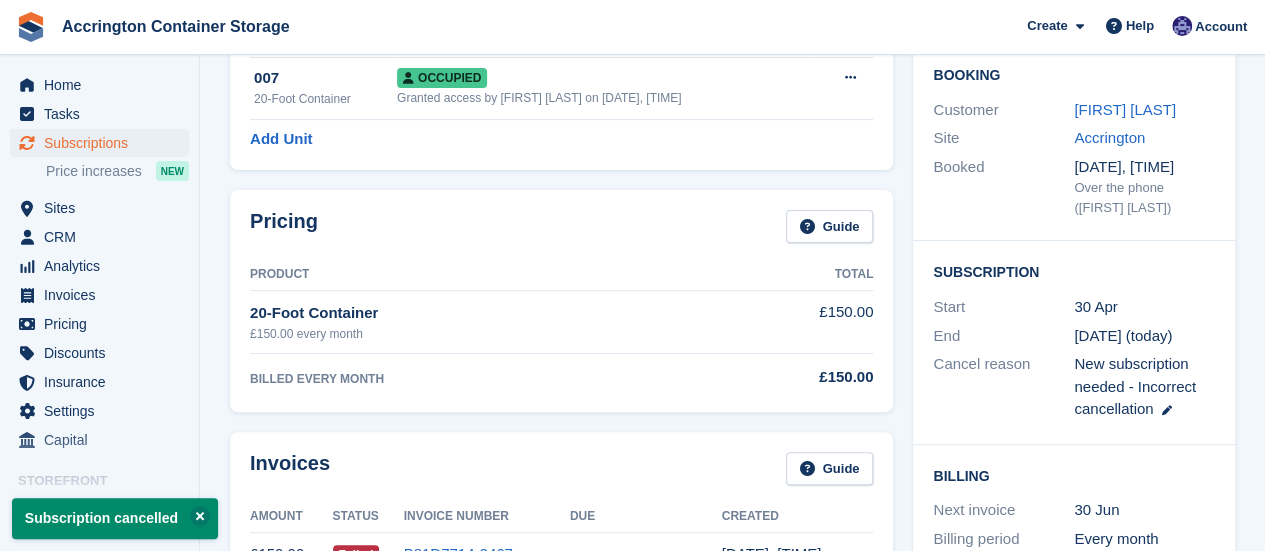 scroll, scrollTop: 178, scrollLeft: 0, axis: vertical 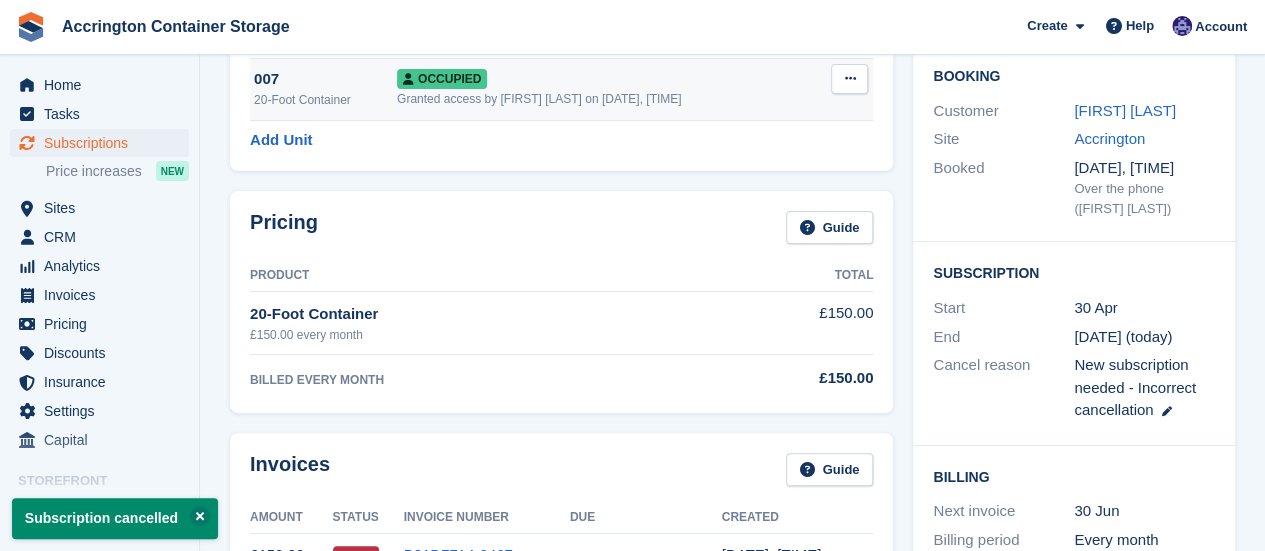 click at bounding box center [849, 79] 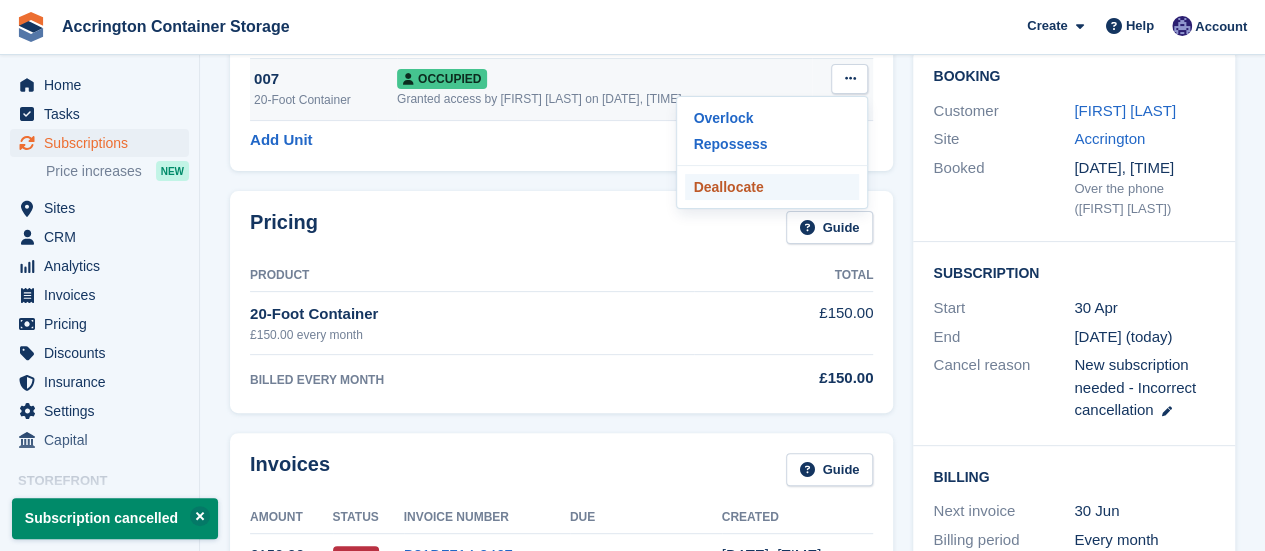 click on "Deallocate" at bounding box center (772, 187) 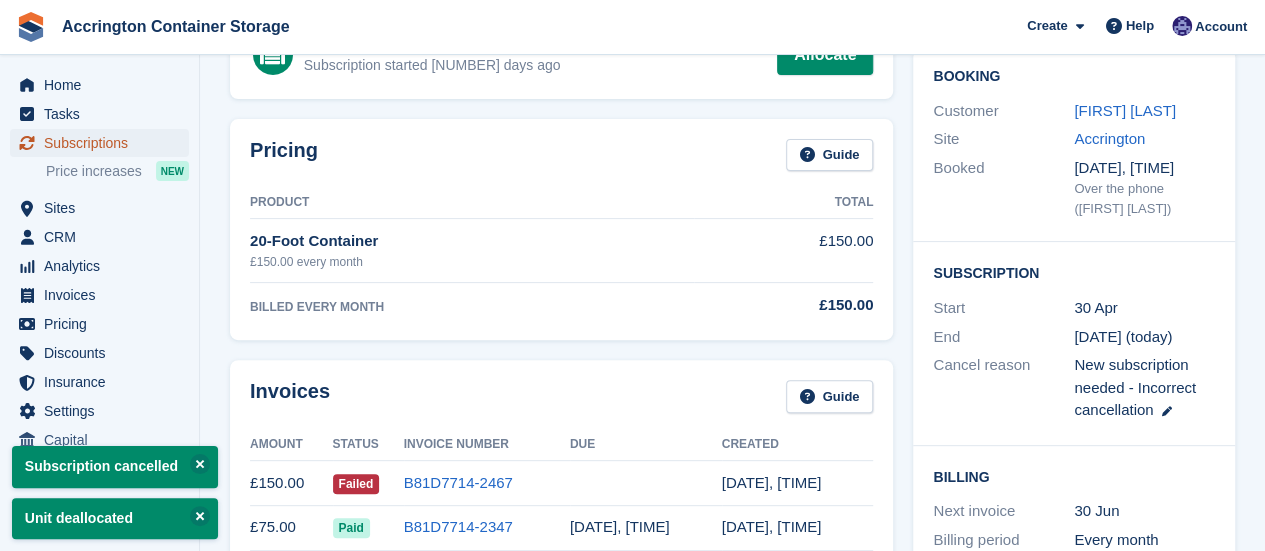 click on "Subscriptions" at bounding box center (104, 143) 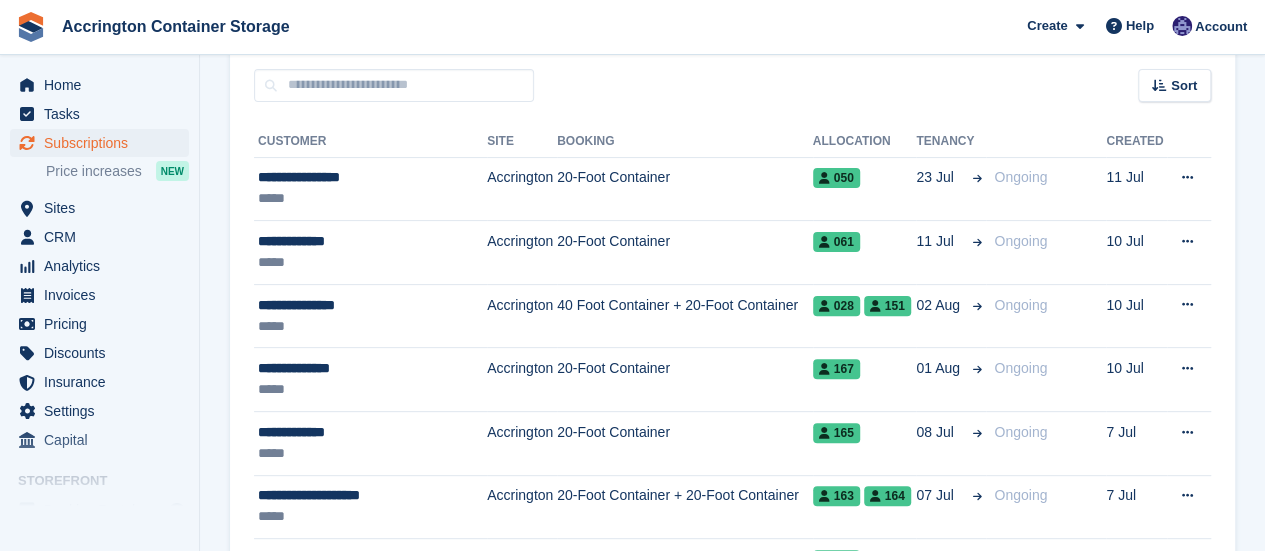 scroll, scrollTop: 0, scrollLeft: 0, axis: both 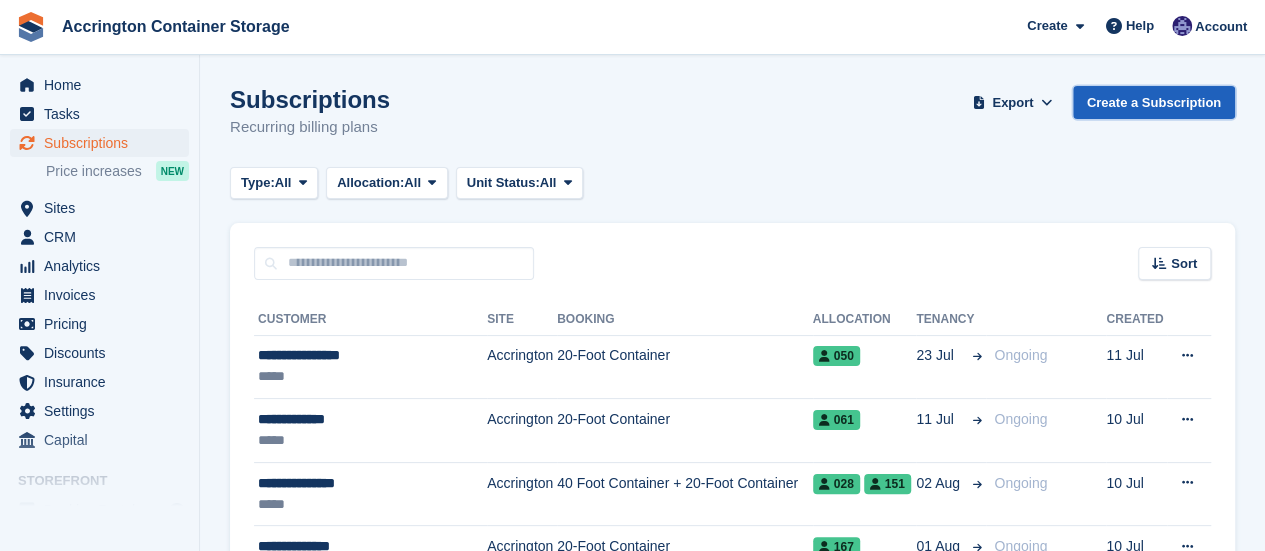 click on "Create a Subscription" at bounding box center (1154, 102) 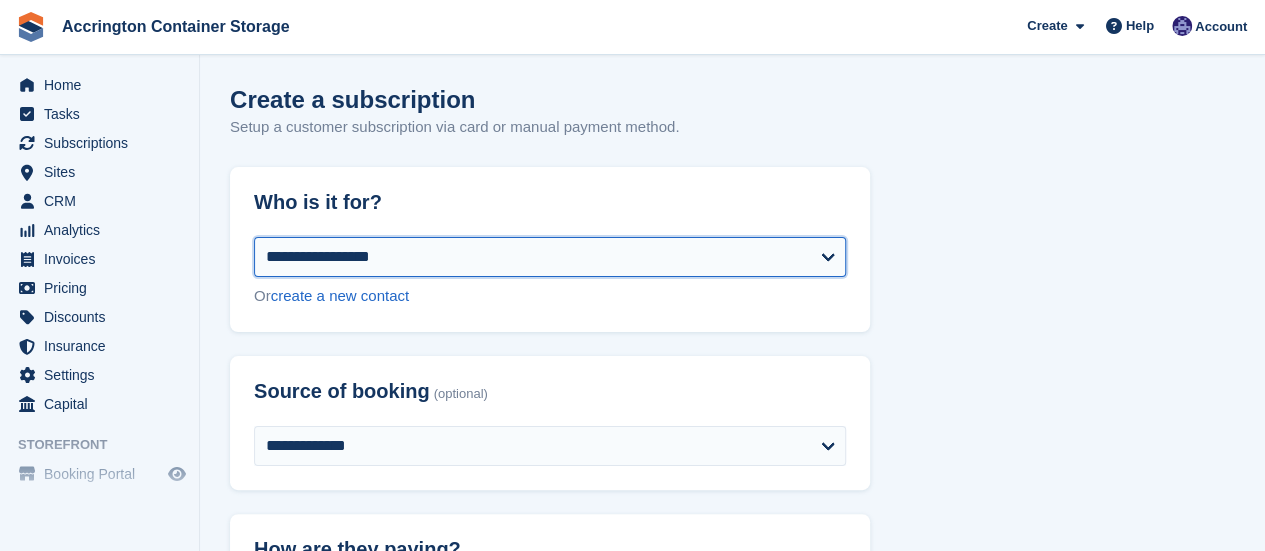 click on "**********" at bounding box center [550, 257] 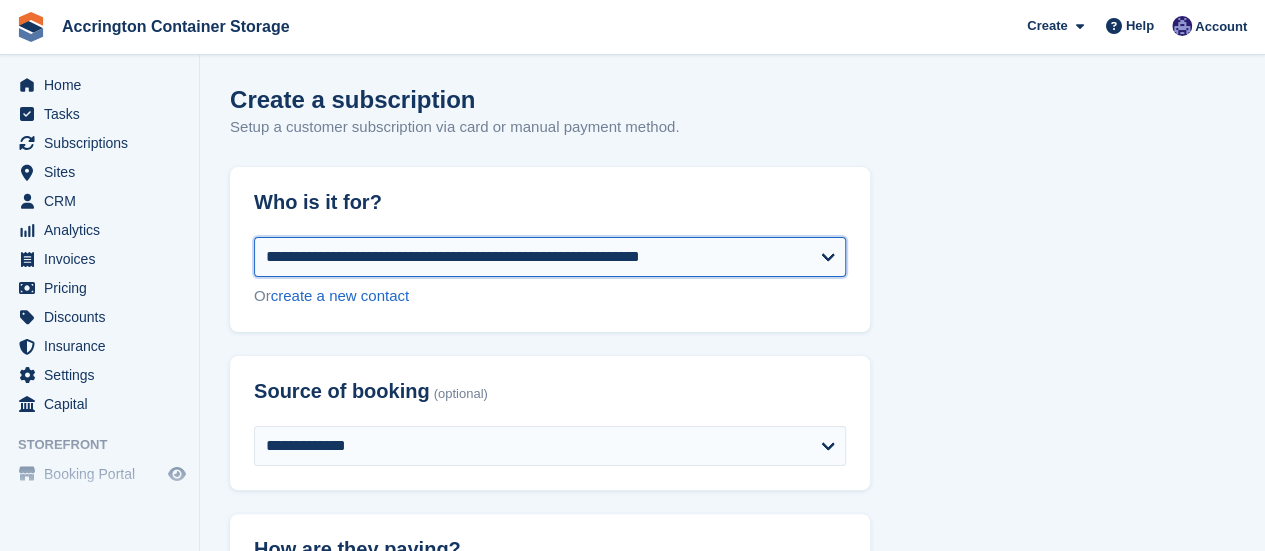 click on "**********" at bounding box center [550, 257] 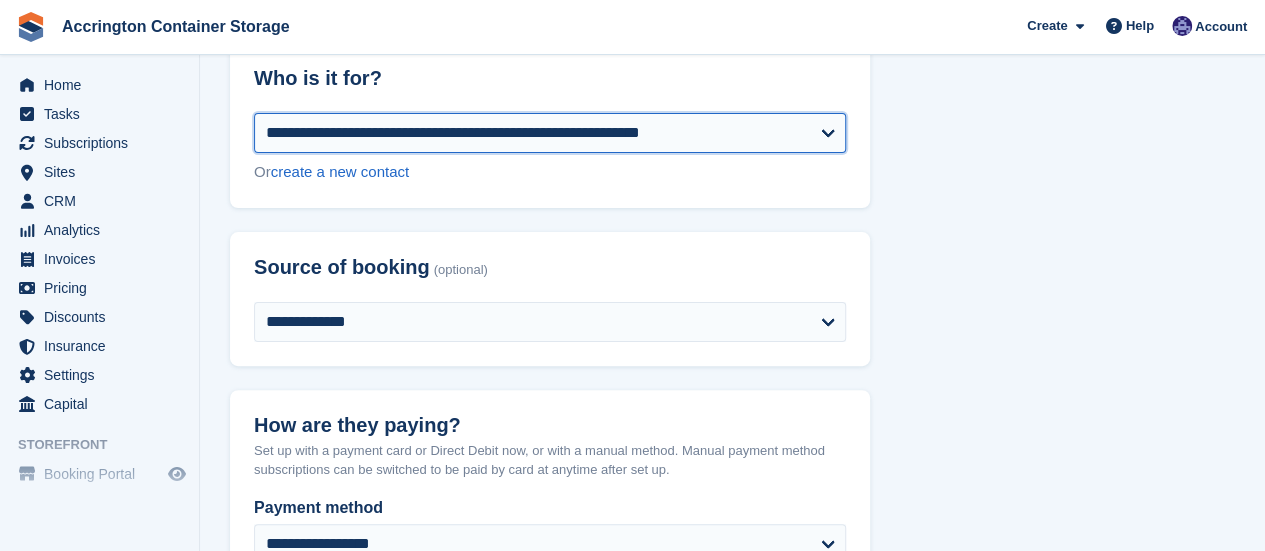 scroll, scrollTop: 165, scrollLeft: 0, axis: vertical 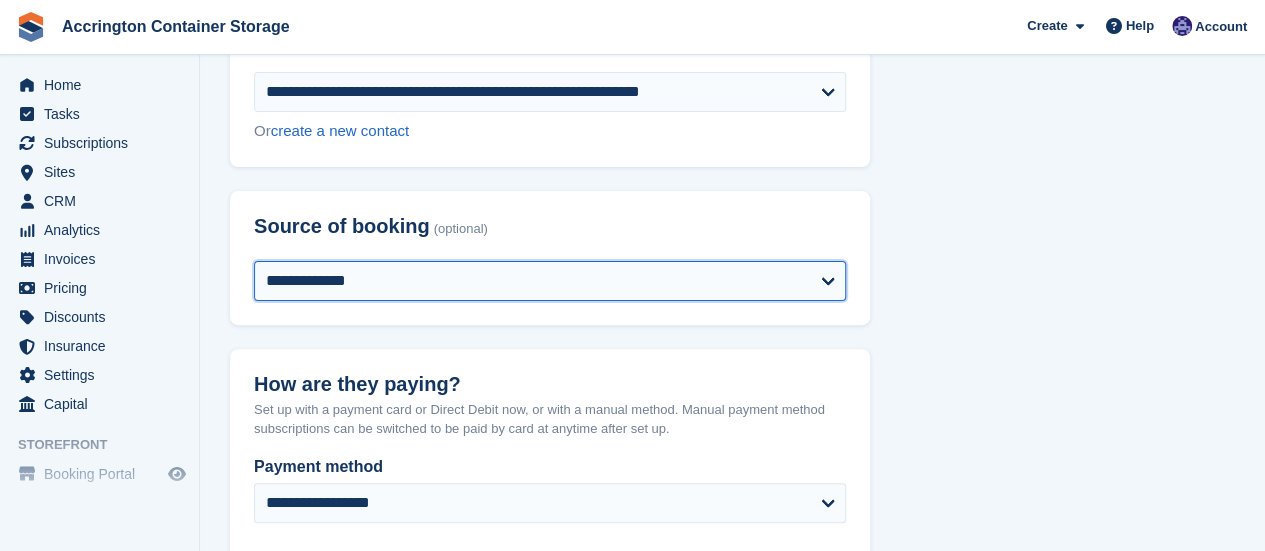 click on "**********" at bounding box center (550, 281) 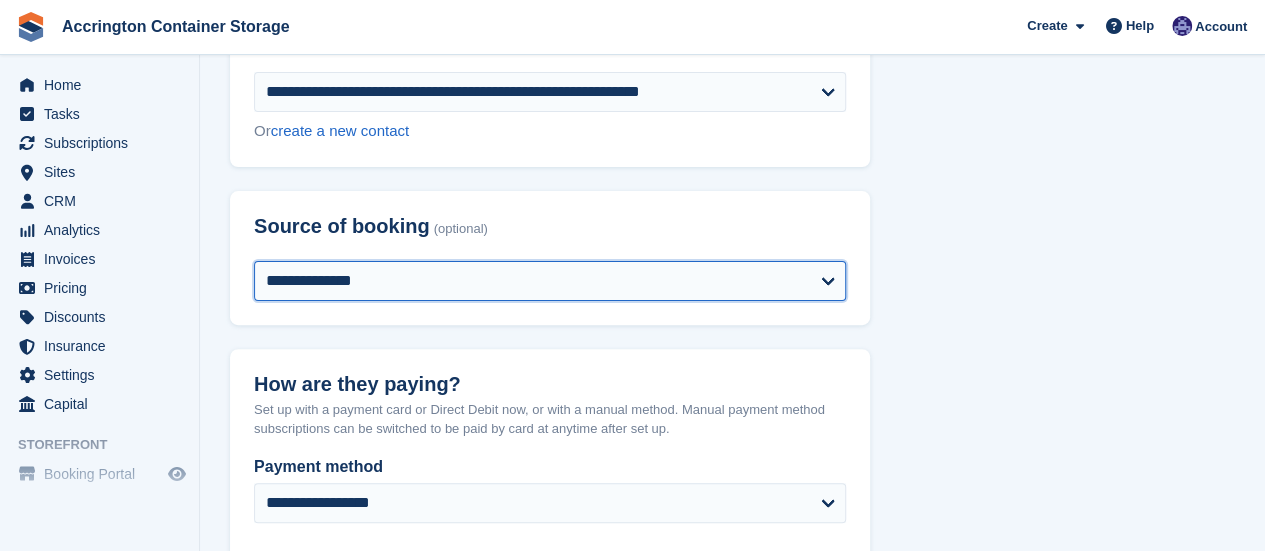 click on "**********" at bounding box center [550, 281] 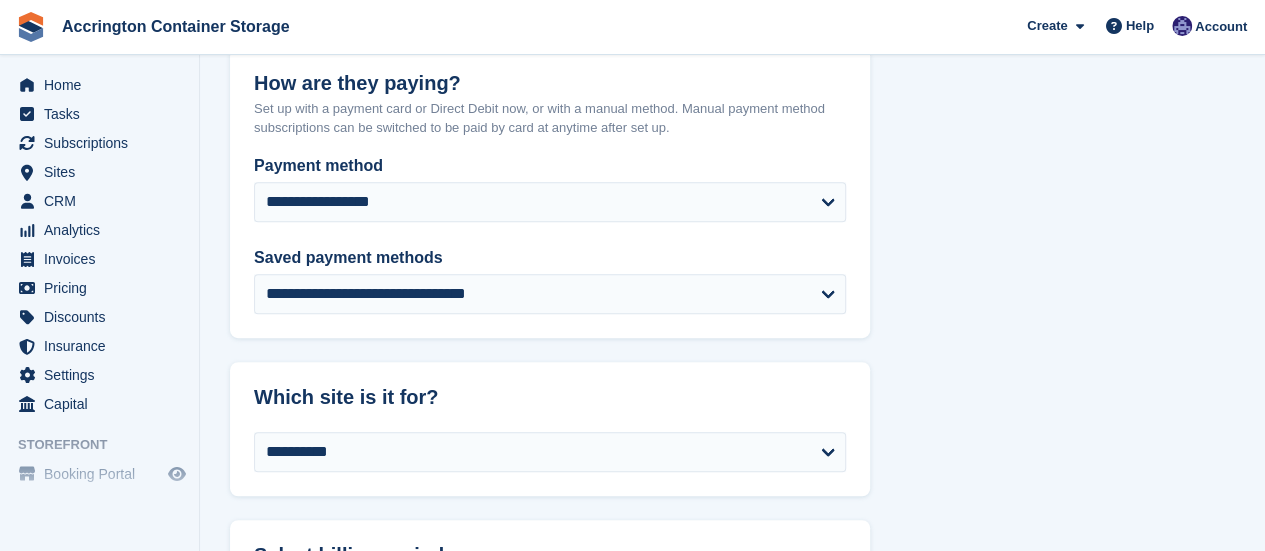 scroll, scrollTop: 471, scrollLeft: 0, axis: vertical 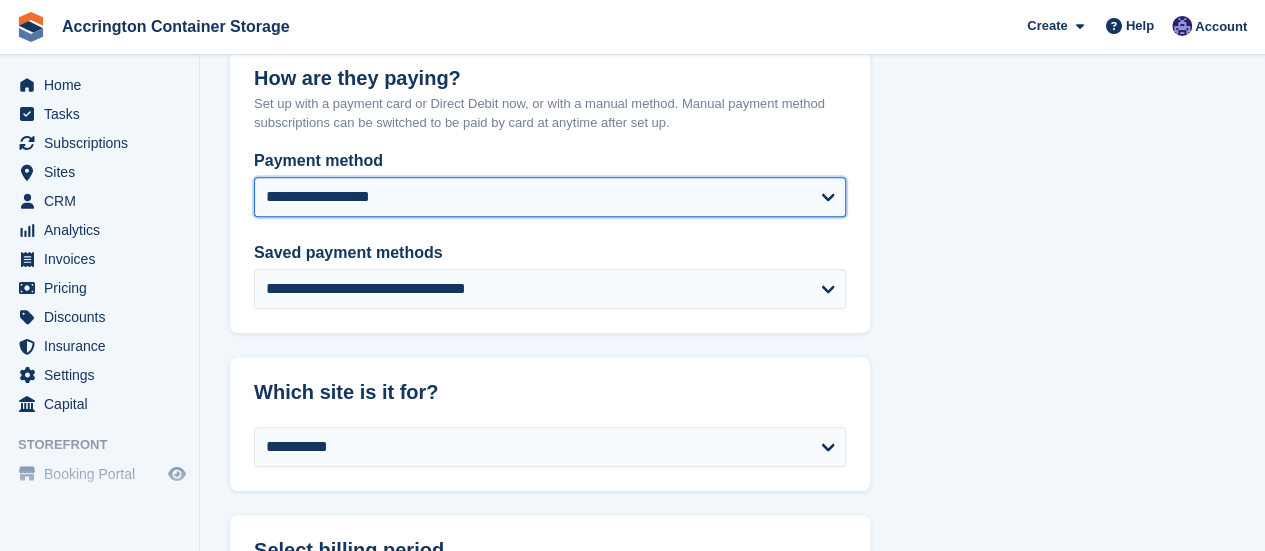 click on "**********" at bounding box center (550, 197) 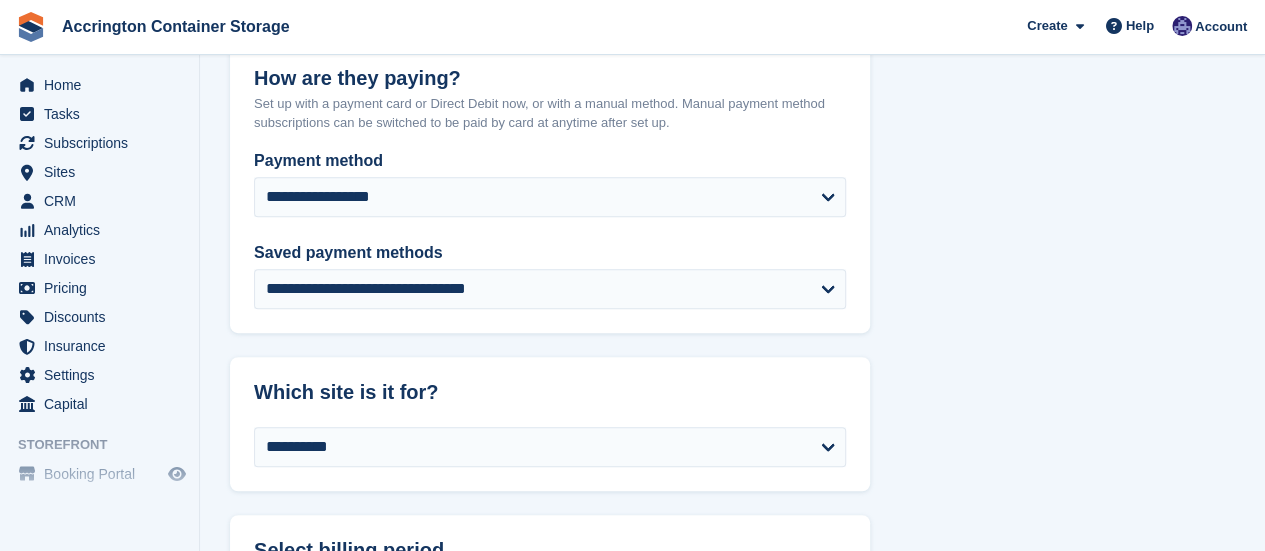 click on "**********" at bounding box center [550, 175] 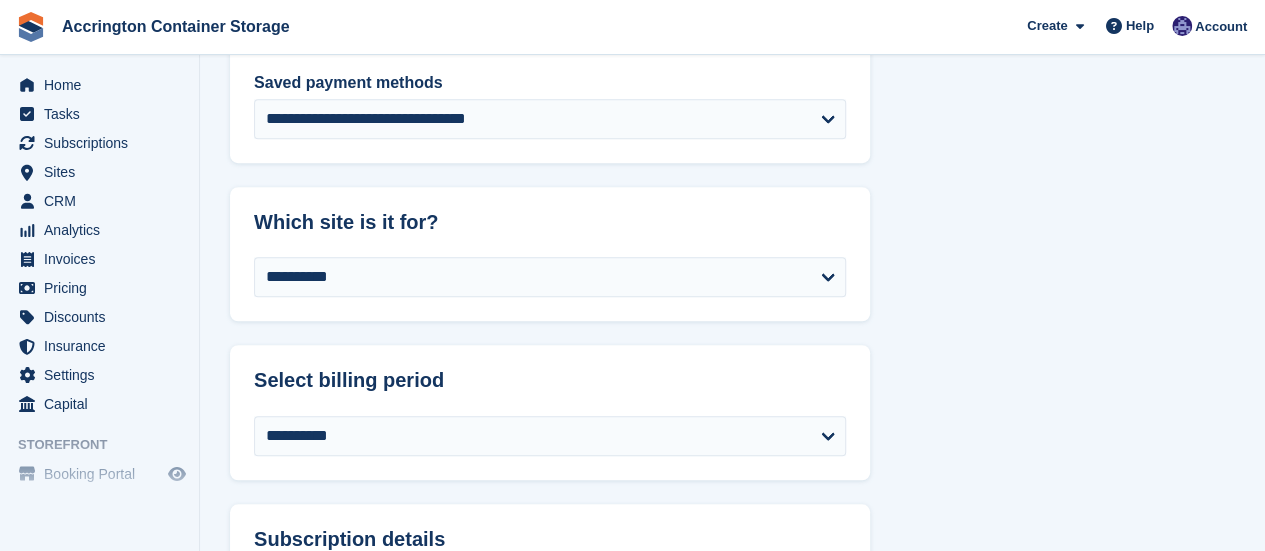 scroll, scrollTop: 647, scrollLeft: 0, axis: vertical 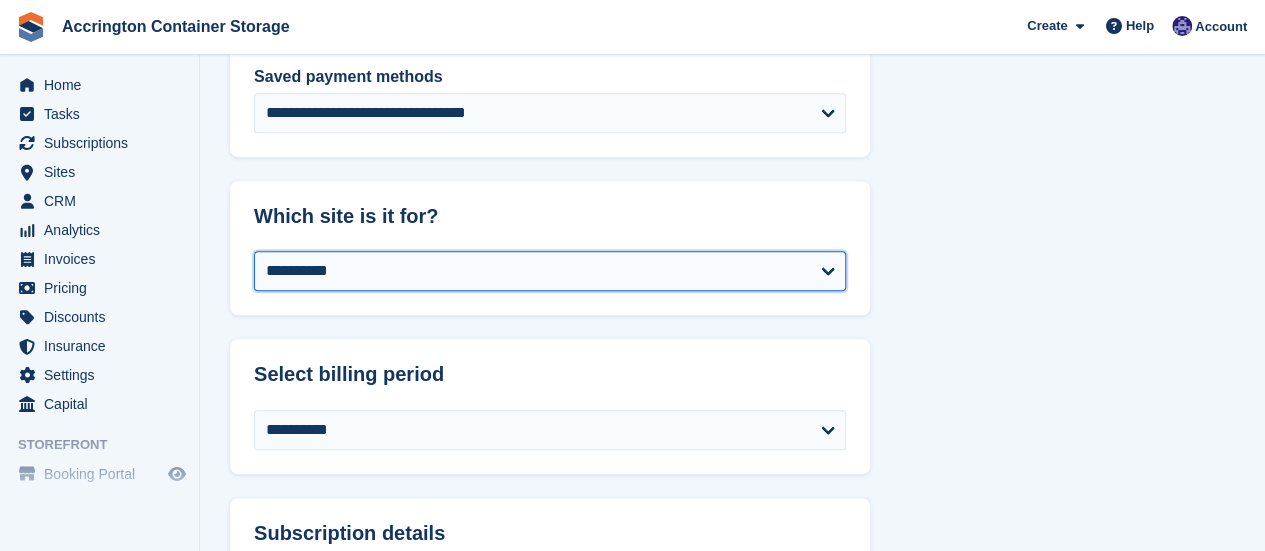 click on "**********" at bounding box center [550, 271] 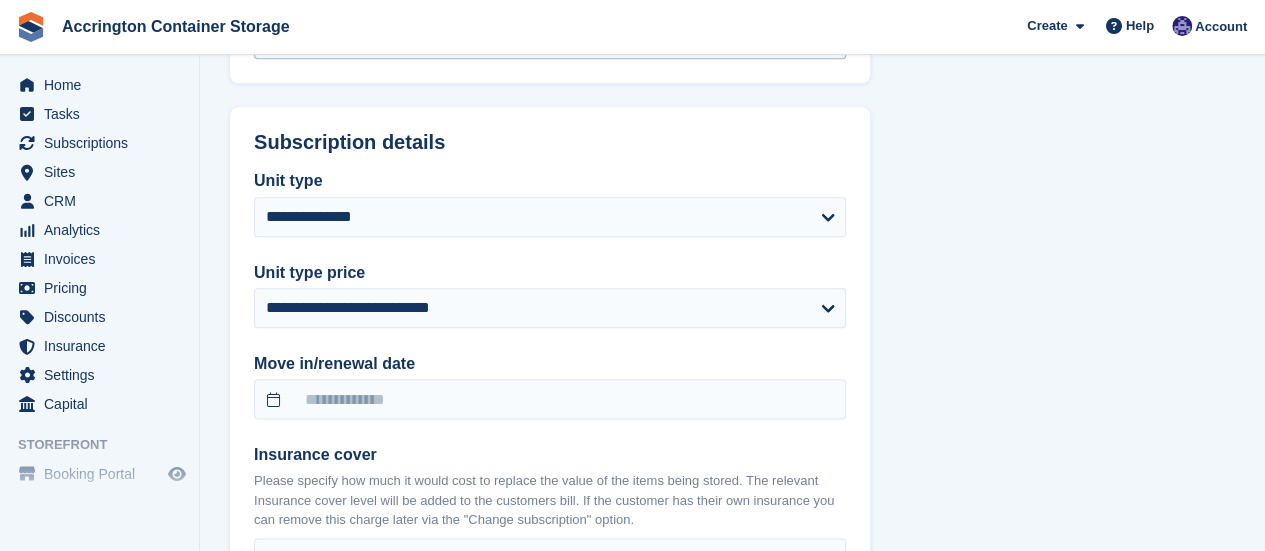 scroll, scrollTop: 1055, scrollLeft: 0, axis: vertical 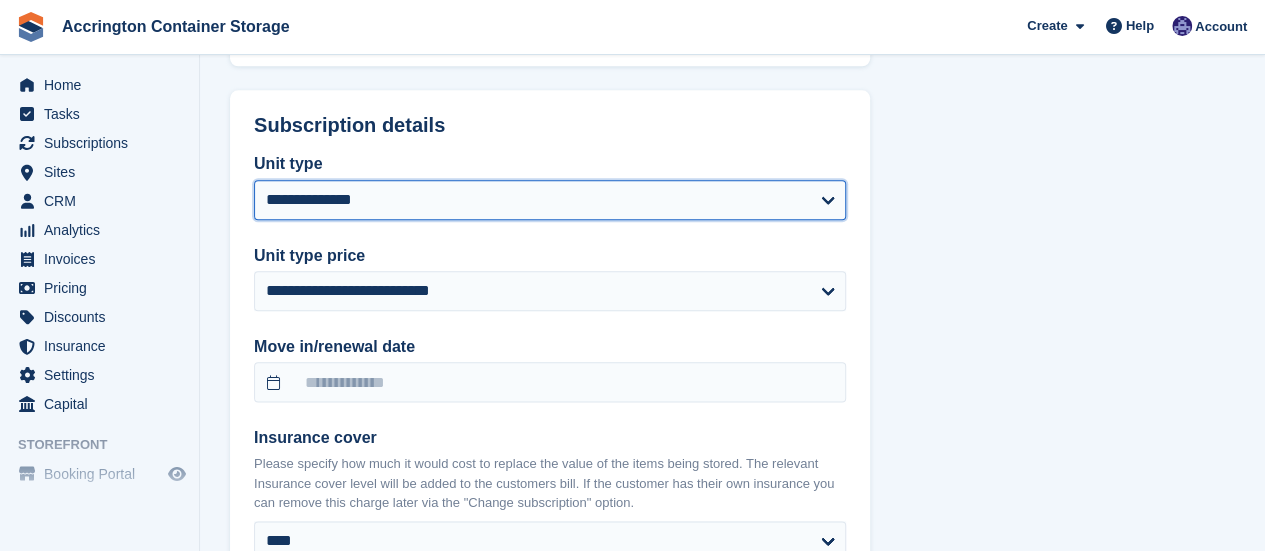 click on "**********" at bounding box center (550, 200) 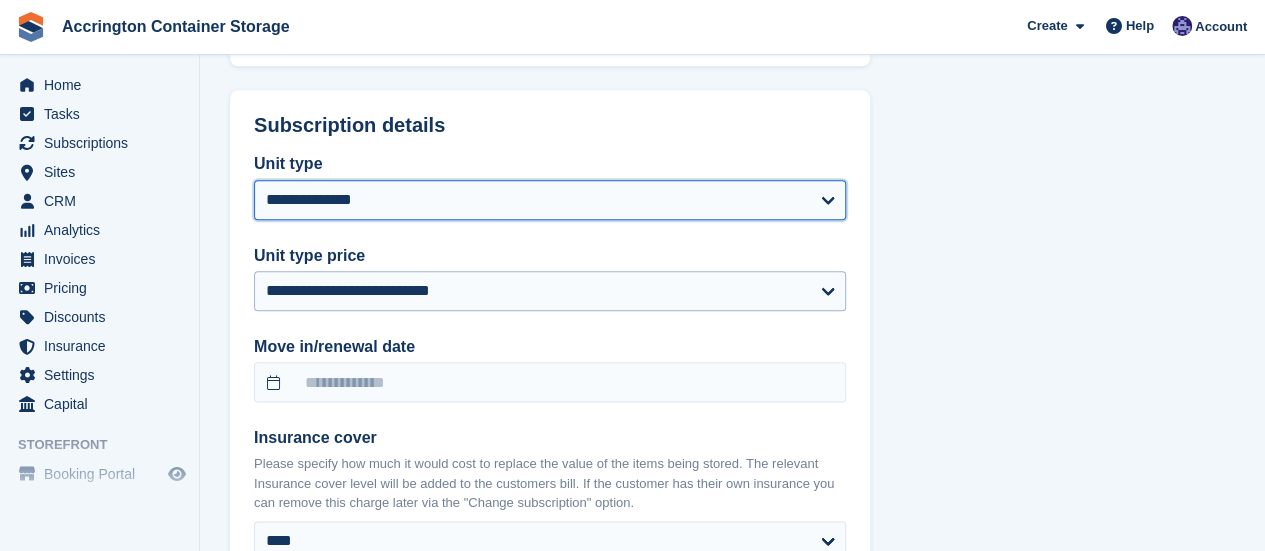 select on "******" 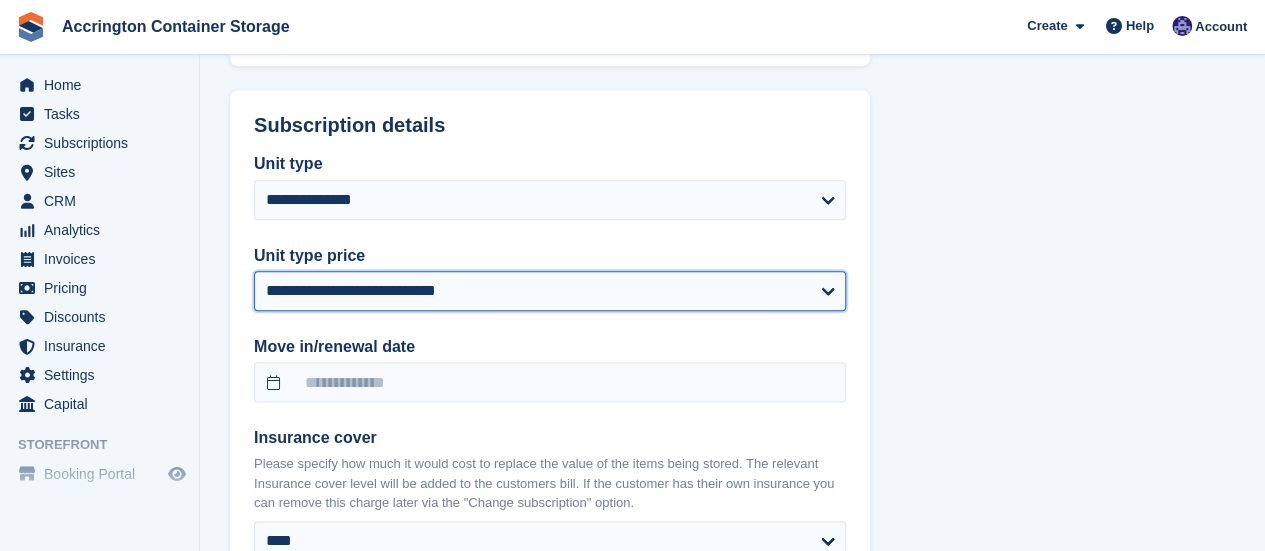 click on "**********" at bounding box center [550, 291] 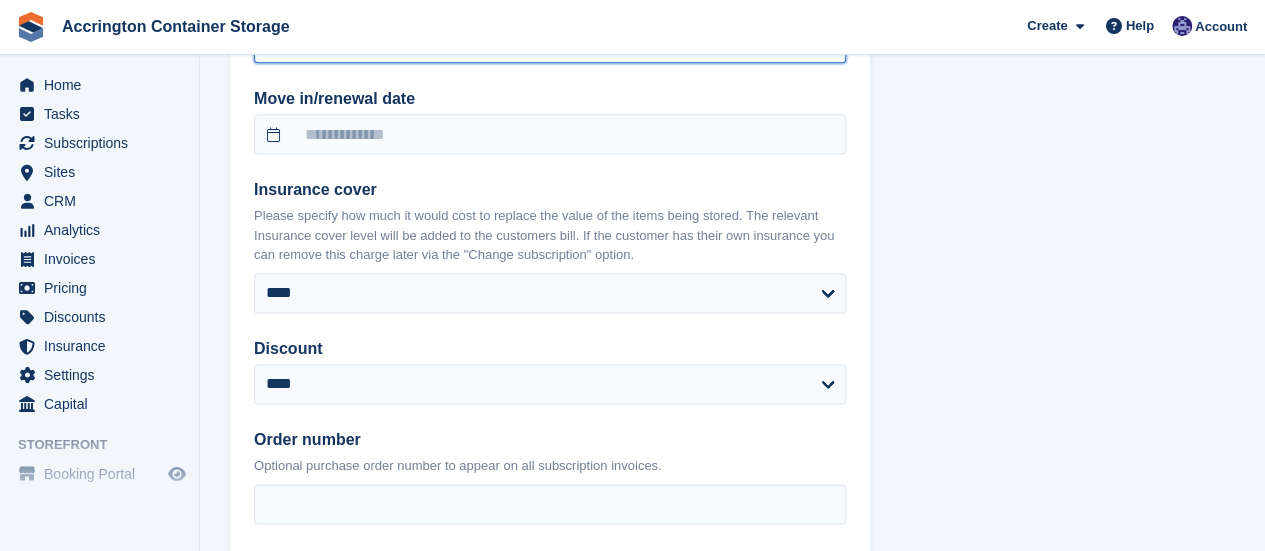select on "******" 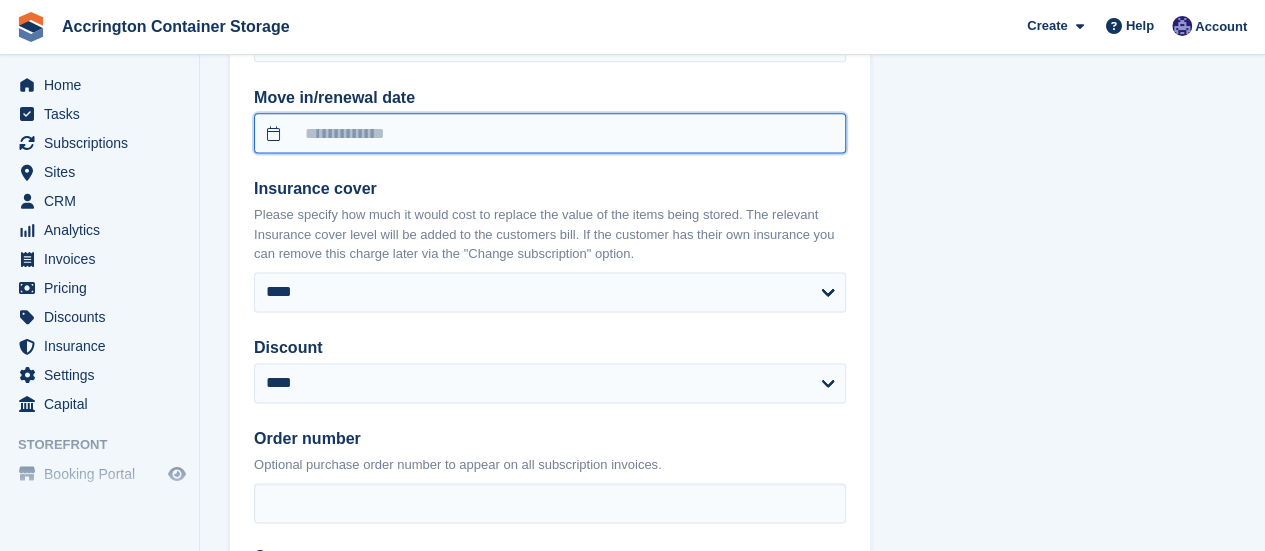 click at bounding box center [550, 133] 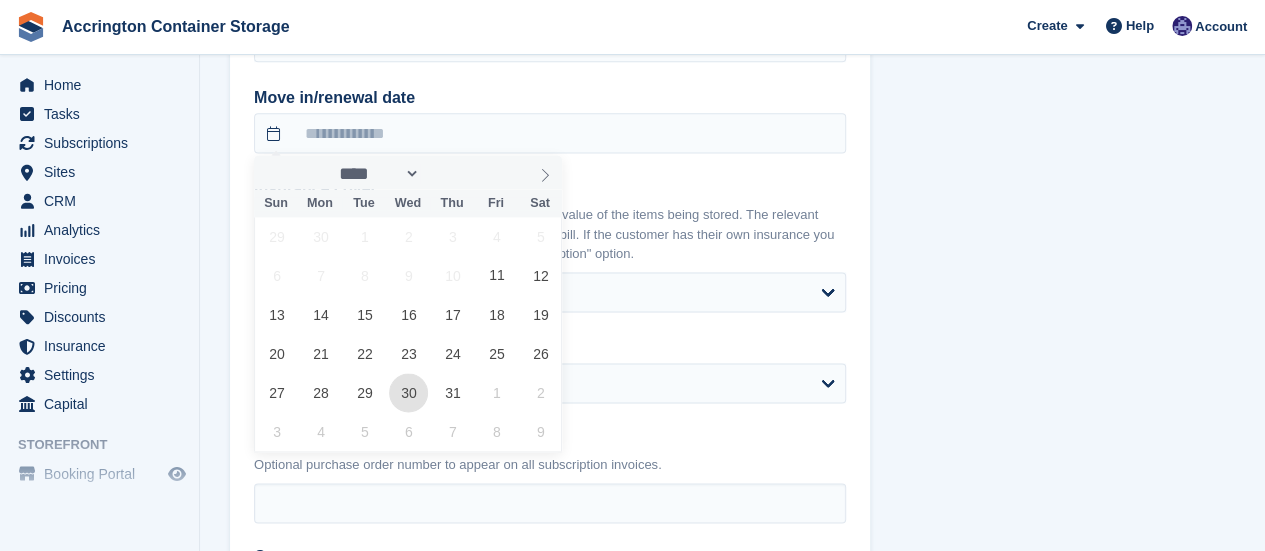 click on "30" at bounding box center [408, 392] 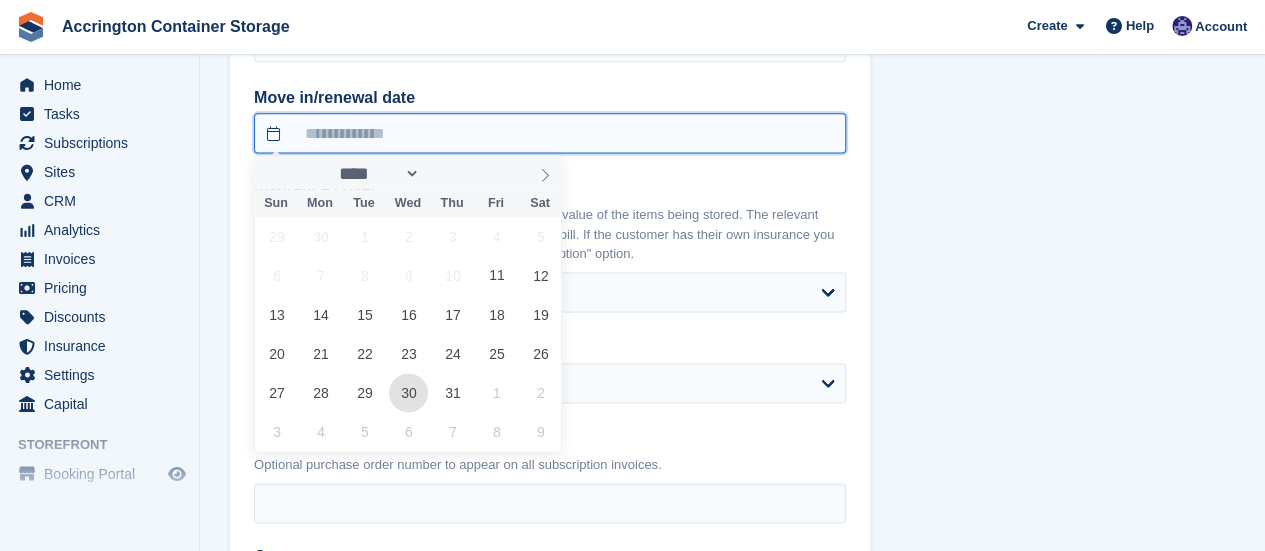 type on "**********" 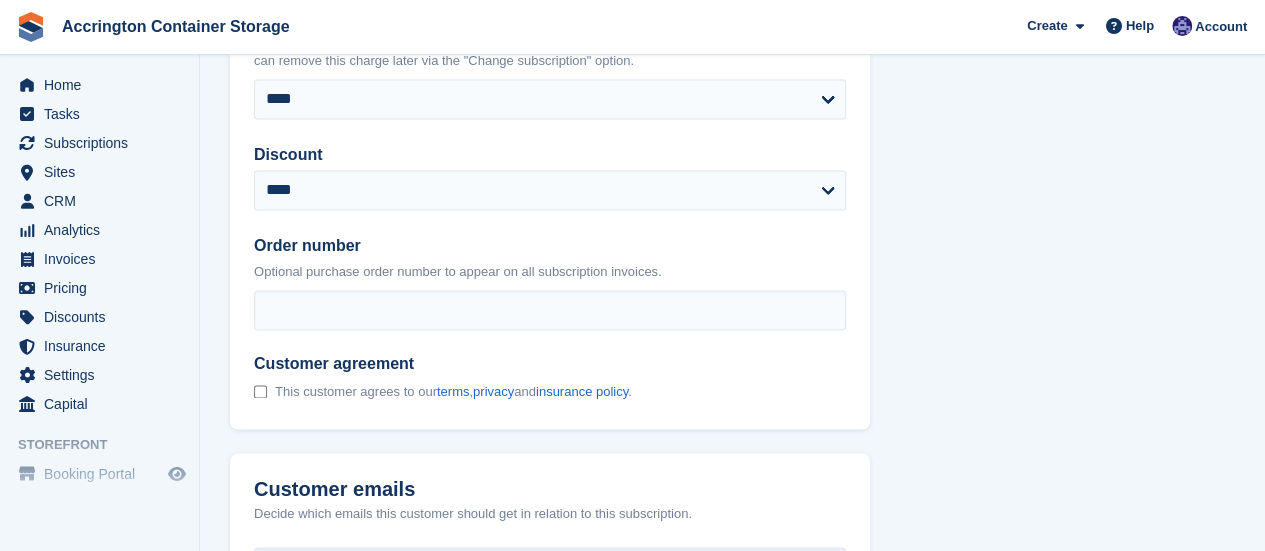 scroll, scrollTop: 1538, scrollLeft: 0, axis: vertical 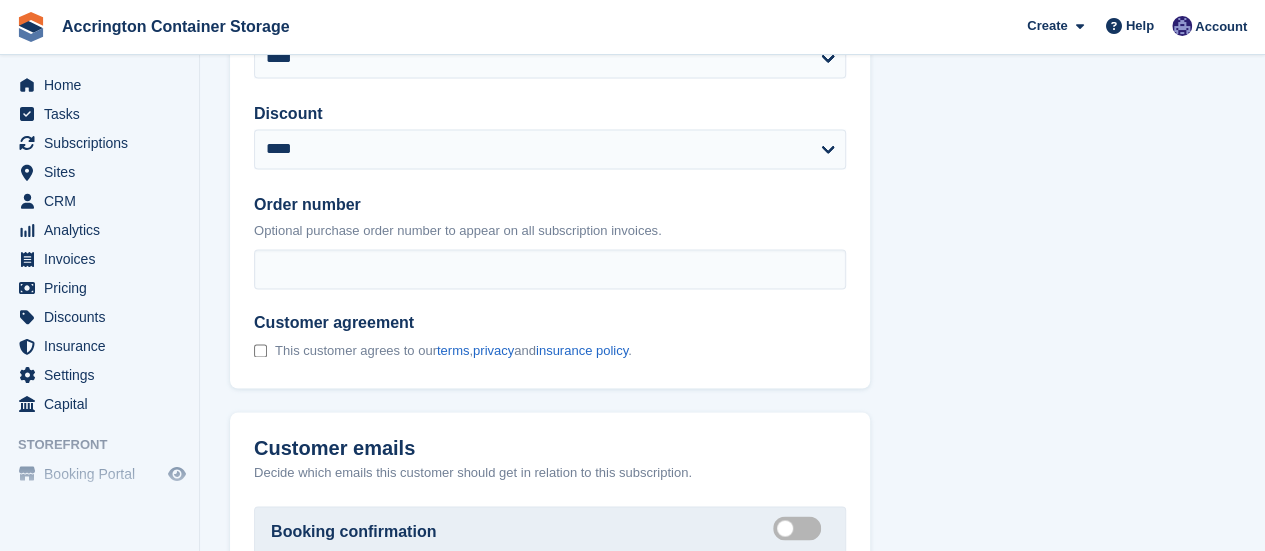 click at bounding box center (260, 352) 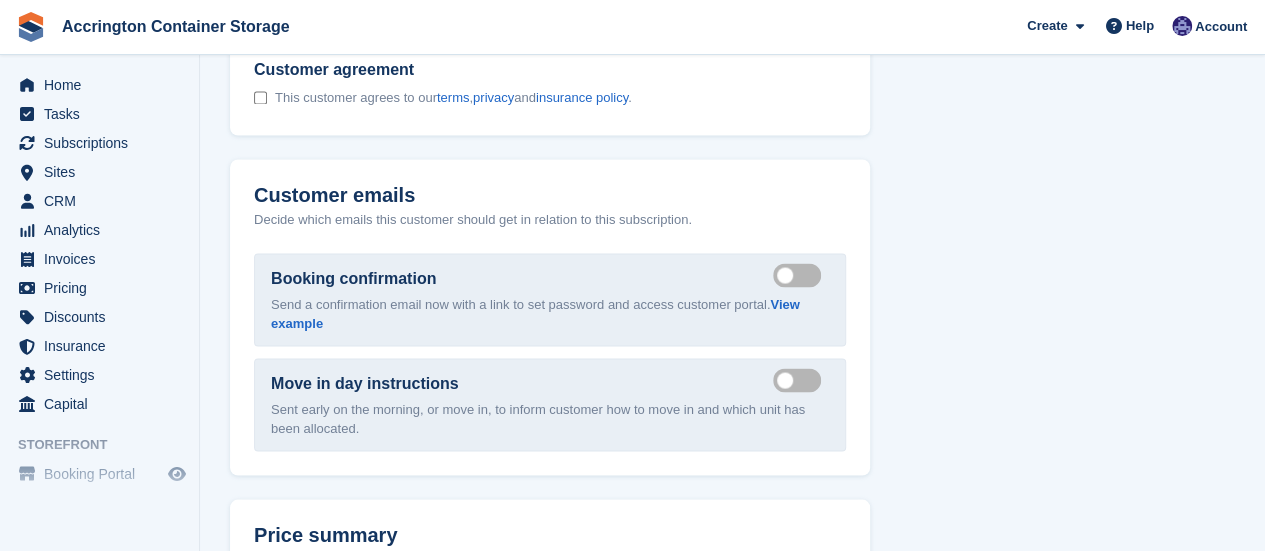scroll, scrollTop: 1792, scrollLeft: 0, axis: vertical 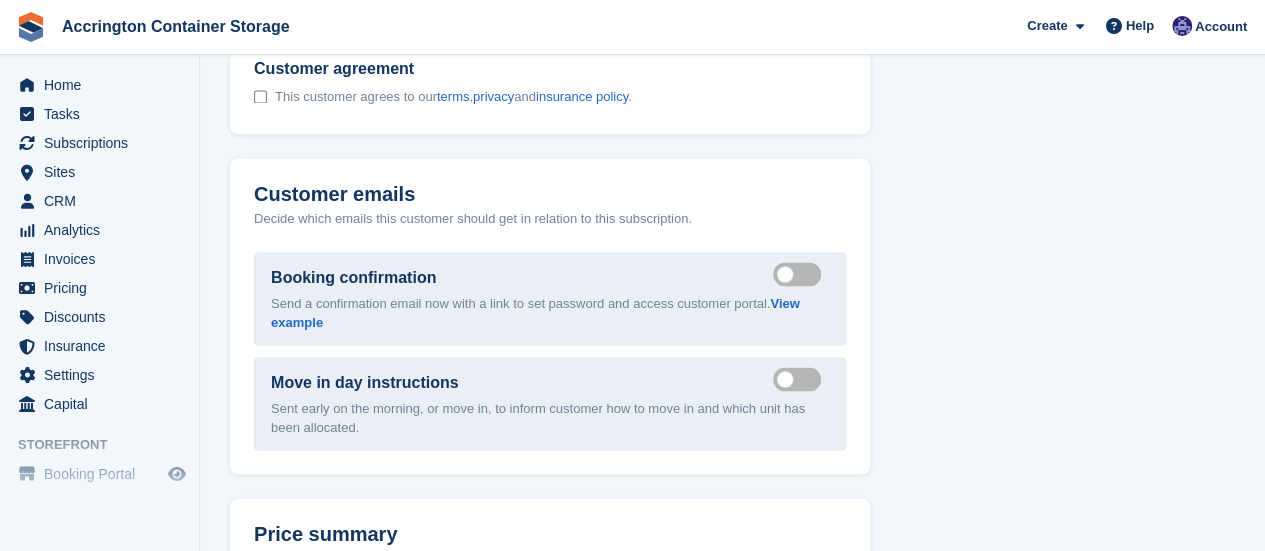 click on "Send booking confirmation email" at bounding box center (801, 274) 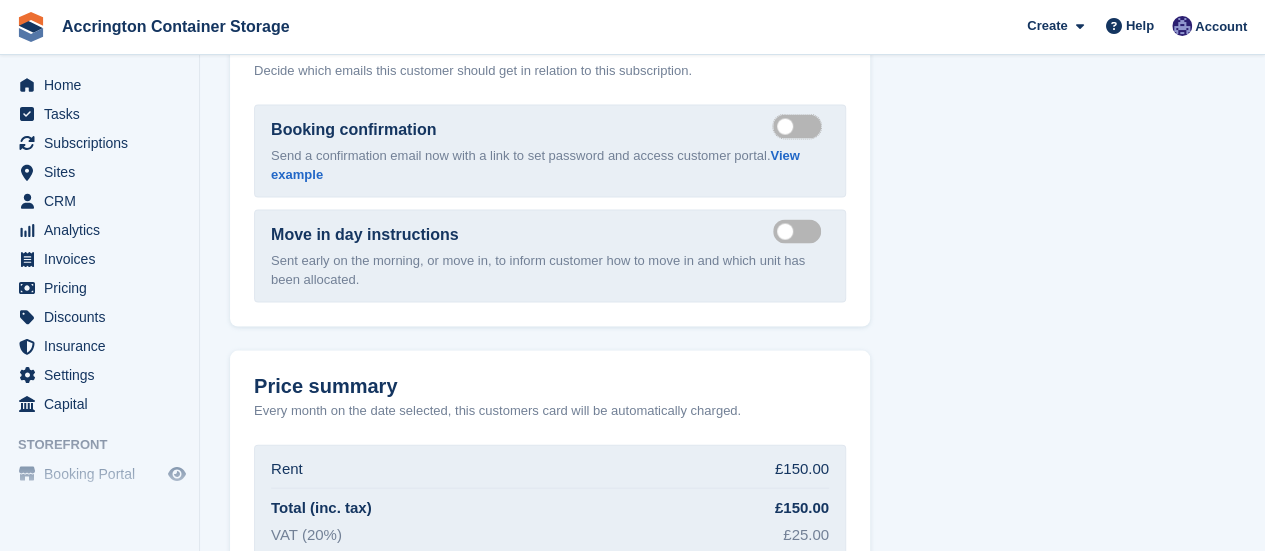 scroll, scrollTop: 1940, scrollLeft: 0, axis: vertical 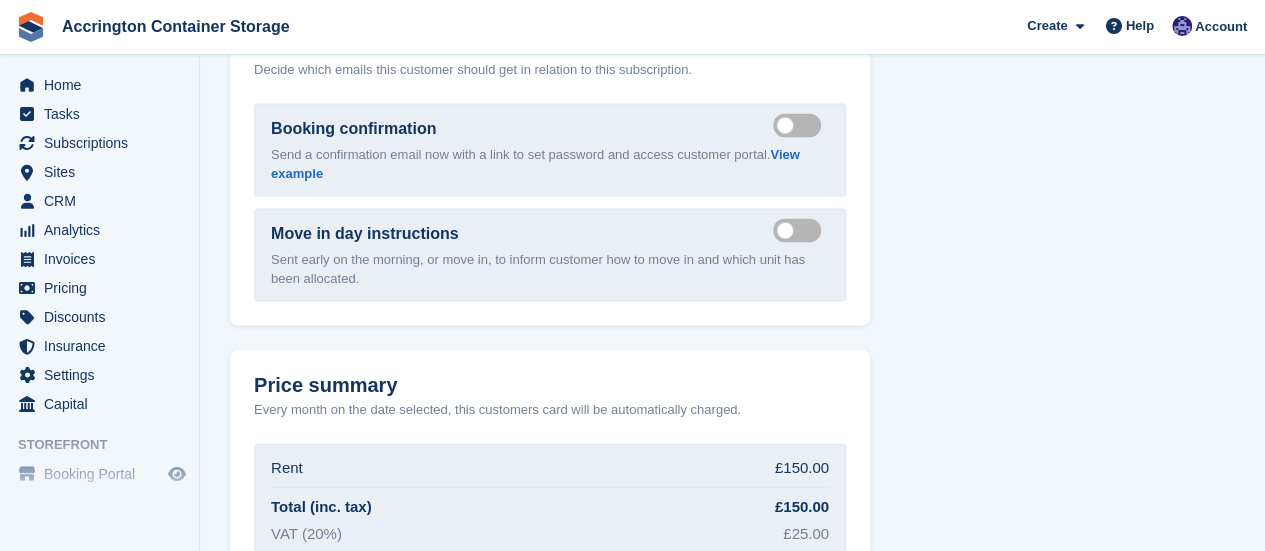 click on "Move in day instructions
Send move in day email
Sent early on the morning, or move in, to inform customer how to move in and which unit has been allocated." at bounding box center [550, 255] 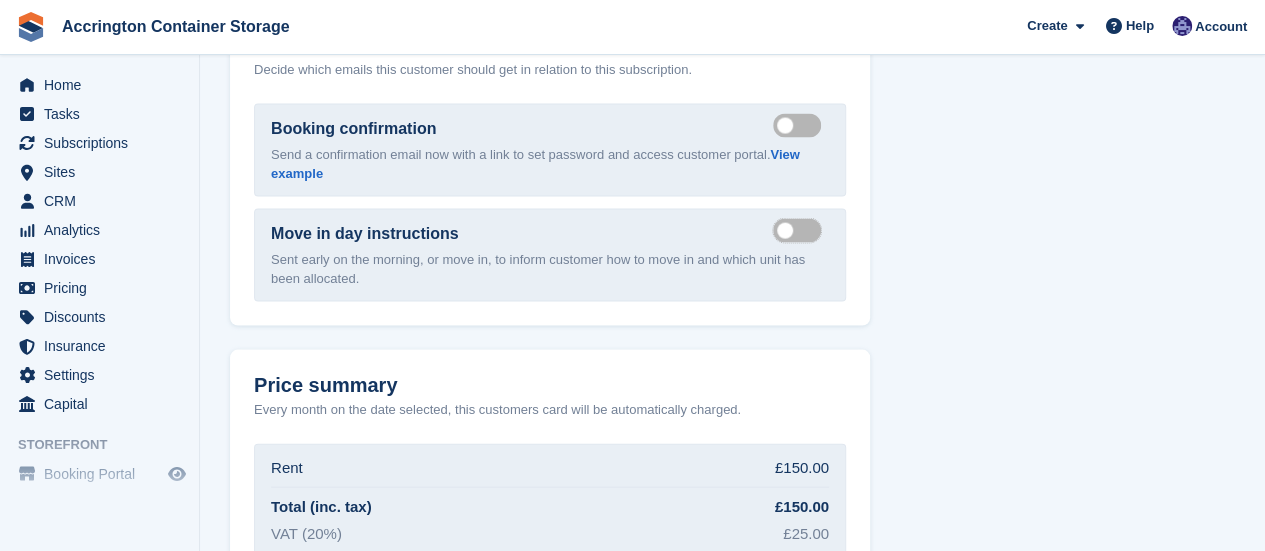 scroll, scrollTop: 2098, scrollLeft: 0, axis: vertical 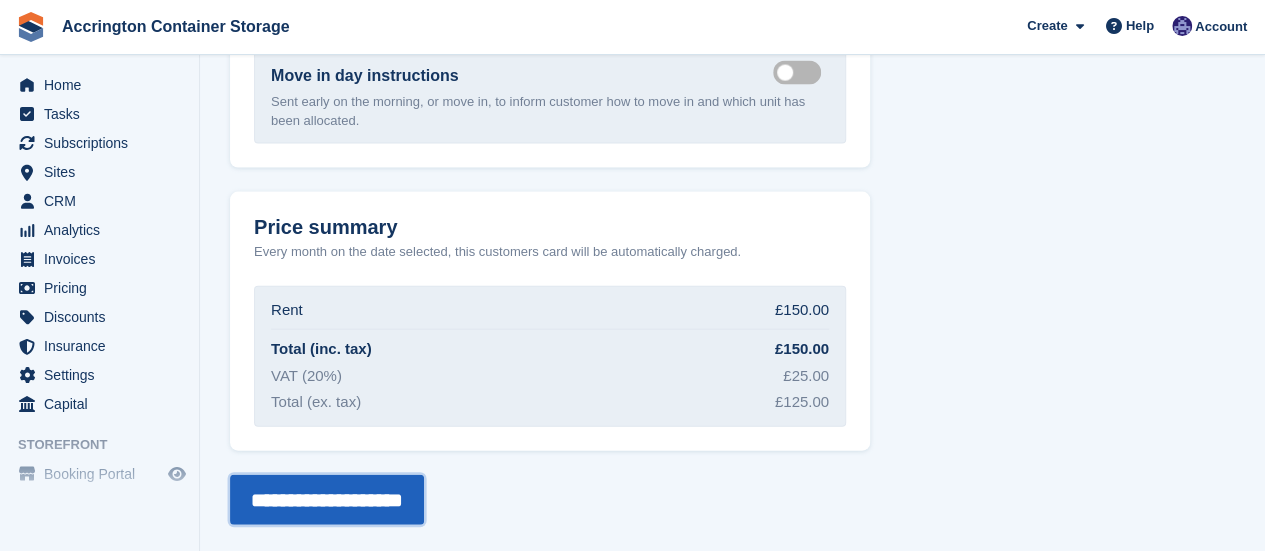 click on "**********" at bounding box center [327, 500] 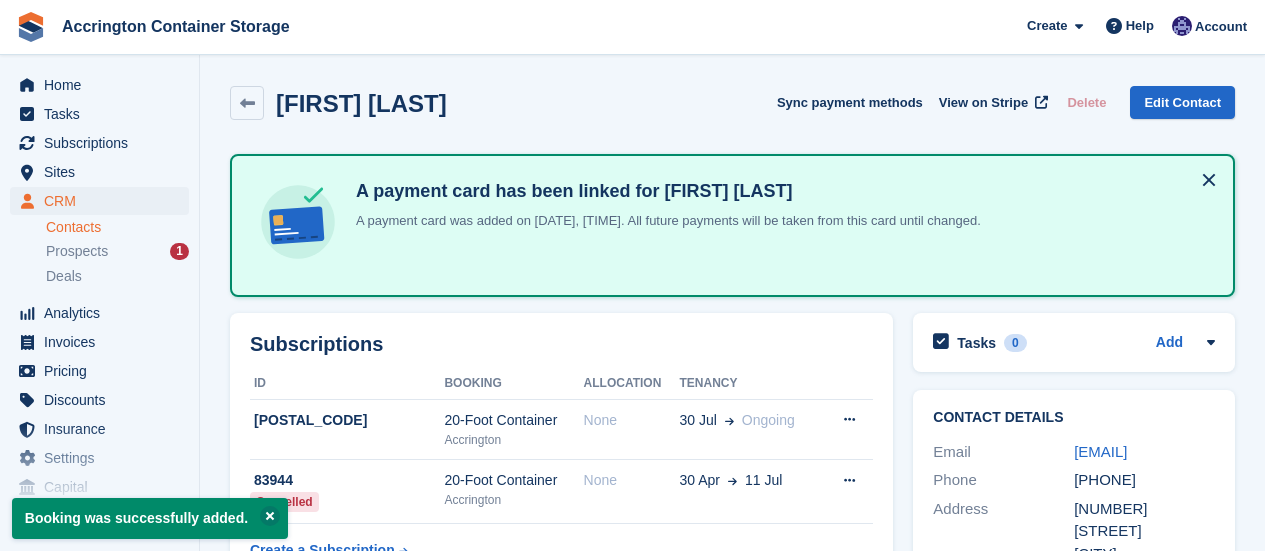 click on "20-Foot Container" at bounding box center (513, 420) 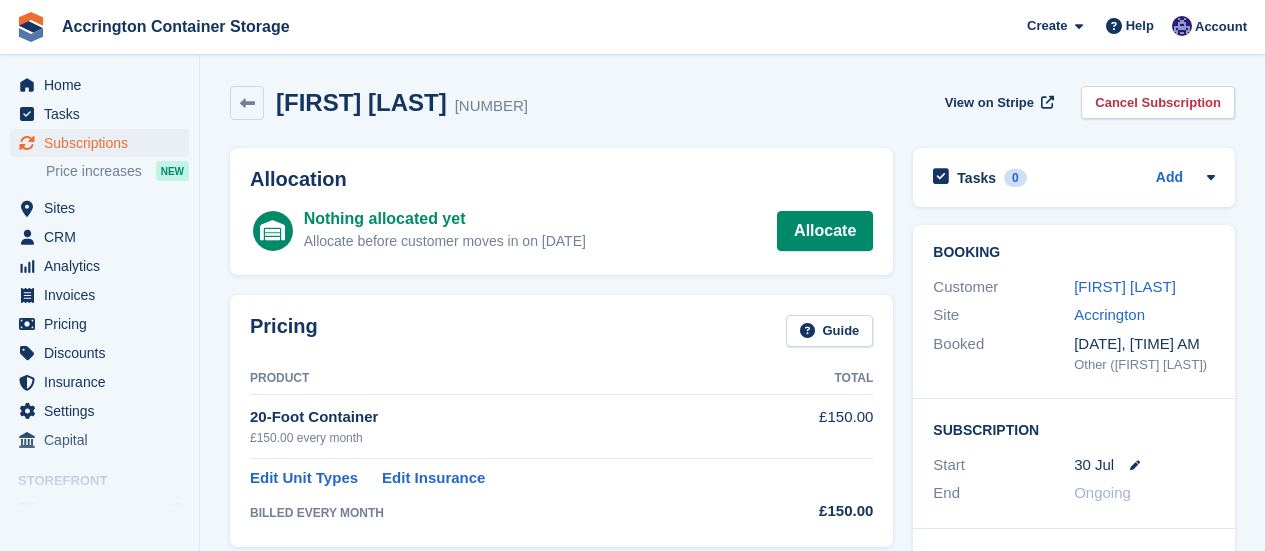 scroll, scrollTop: 0, scrollLeft: 0, axis: both 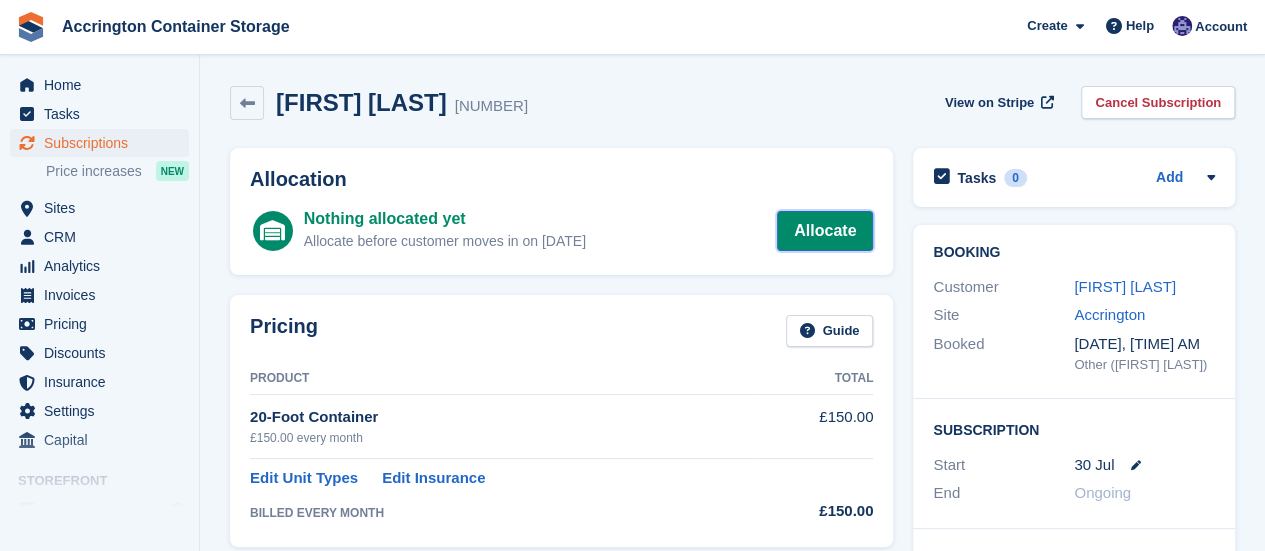 click on "Allocate" at bounding box center [825, 231] 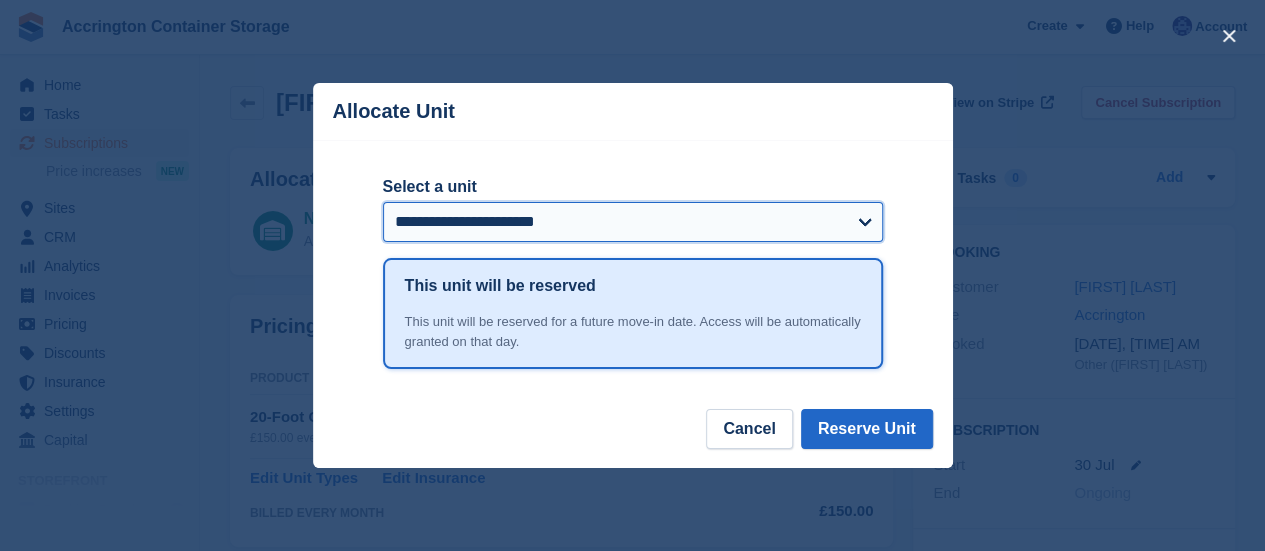 click on "**********" at bounding box center (633, 222) 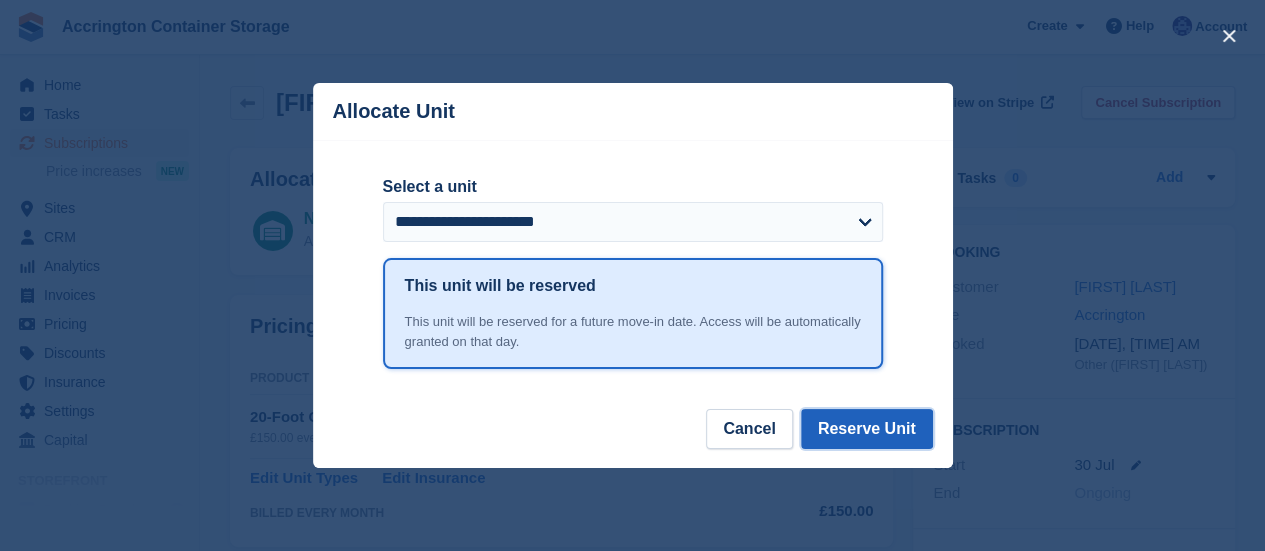 click on "Reserve Unit" at bounding box center [867, 429] 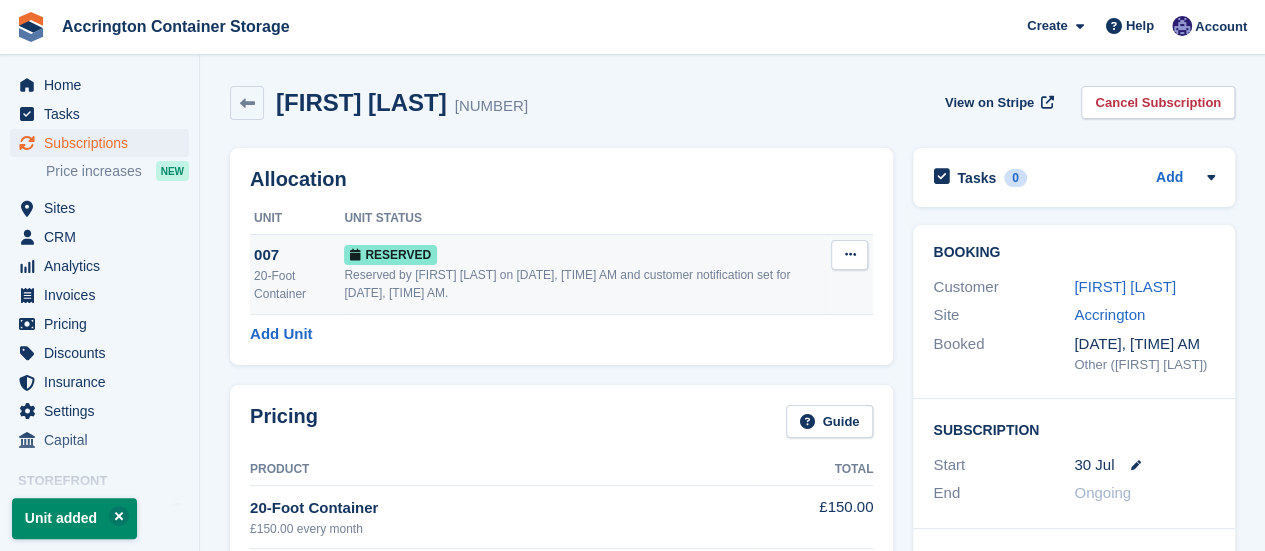 click at bounding box center (849, 255) 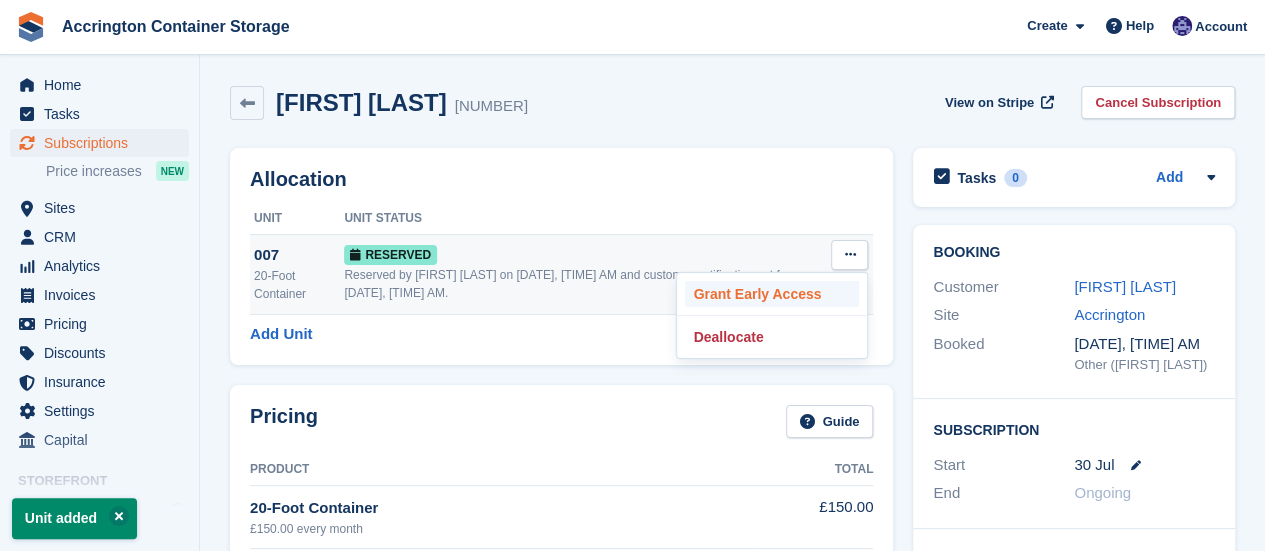 click on "Grant Early Access" at bounding box center [772, 294] 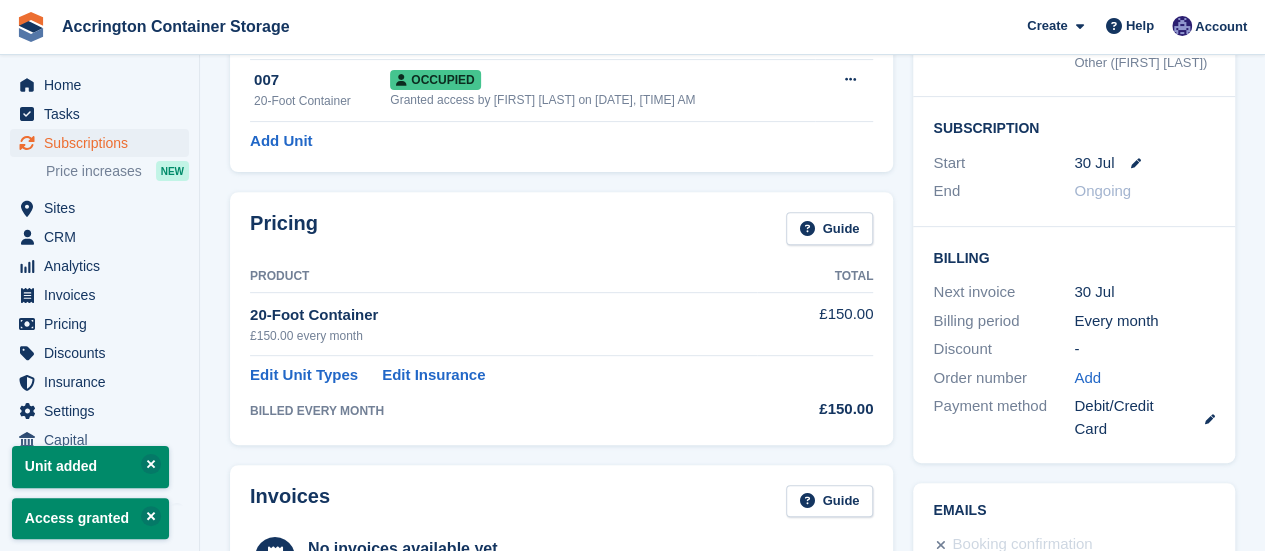 scroll, scrollTop: 301, scrollLeft: 0, axis: vertical 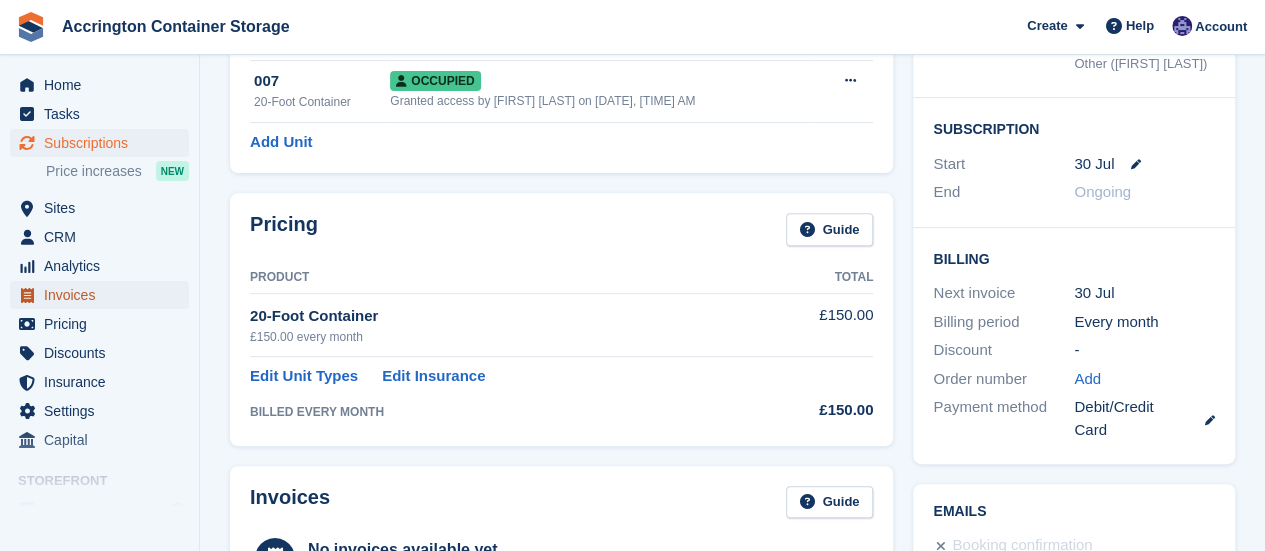 click on "Invoices" at bounding box center (104, 295) 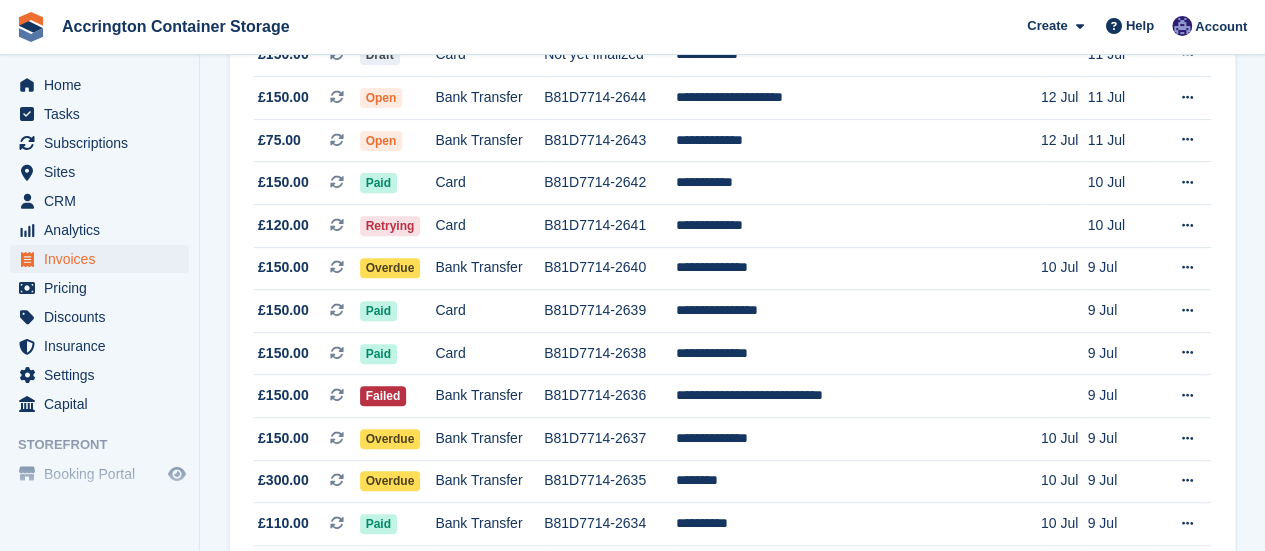 scroll, scrollTop: 0, scrollLeft: 0, axis: both 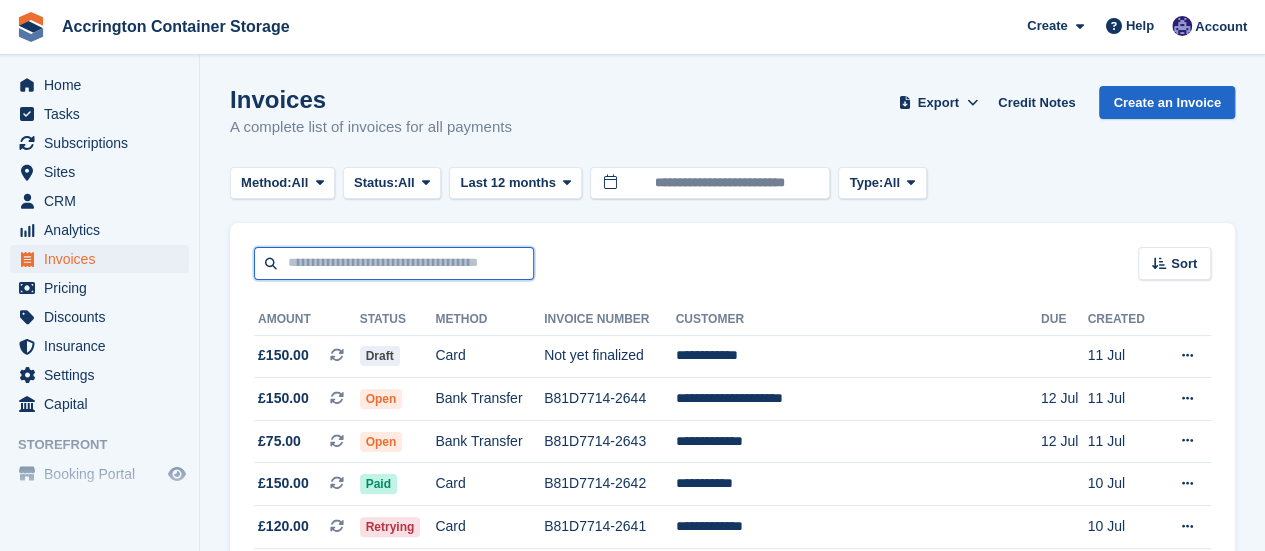 click at bounding box center [394, 263] 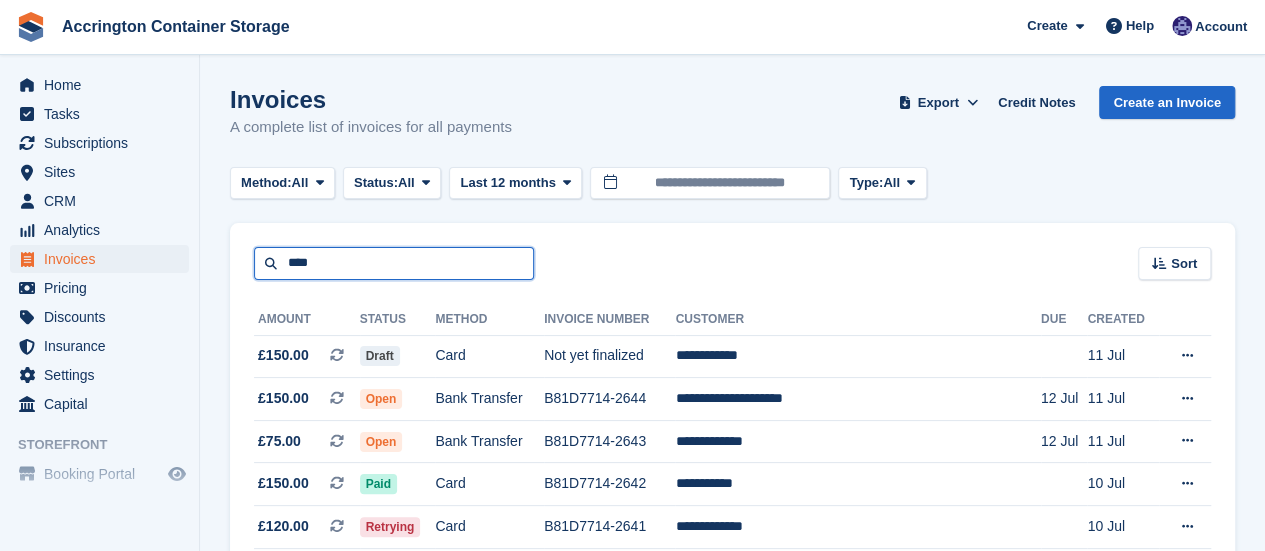 type on "****" 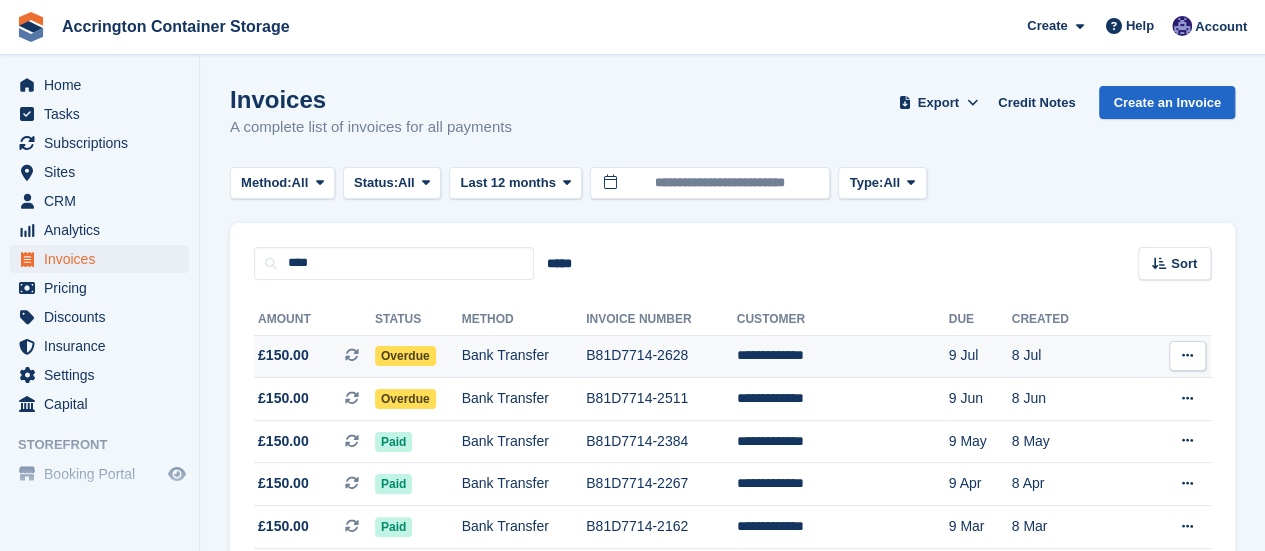 click on "Bank Transfer" at bounding box center [524, 356] 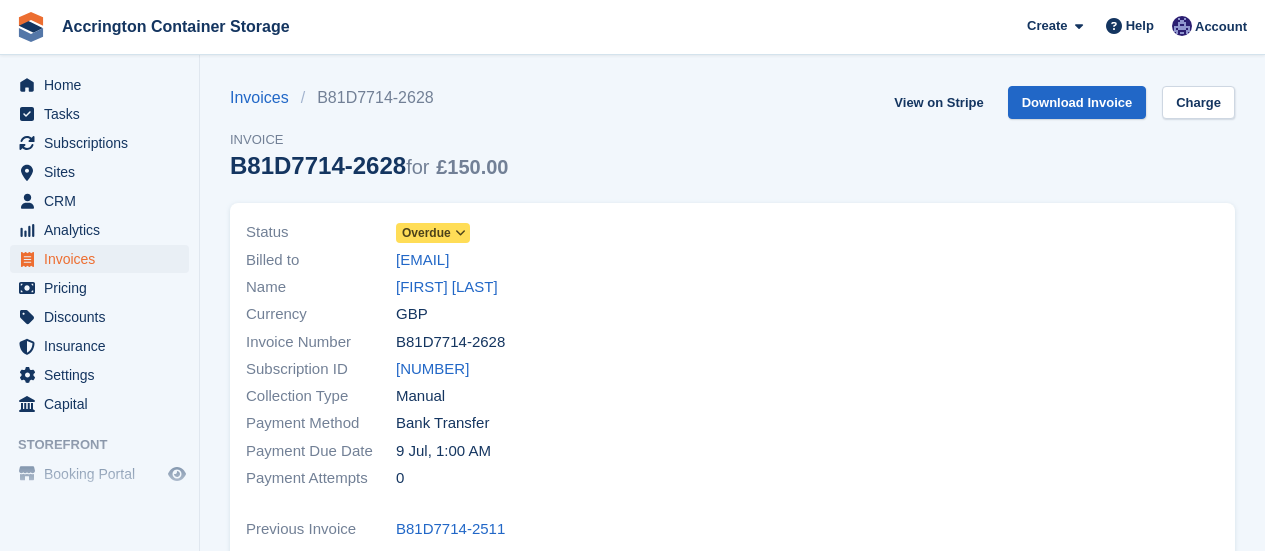 scroll, scrollTop: 0, scrollLeft: 0, axis: both 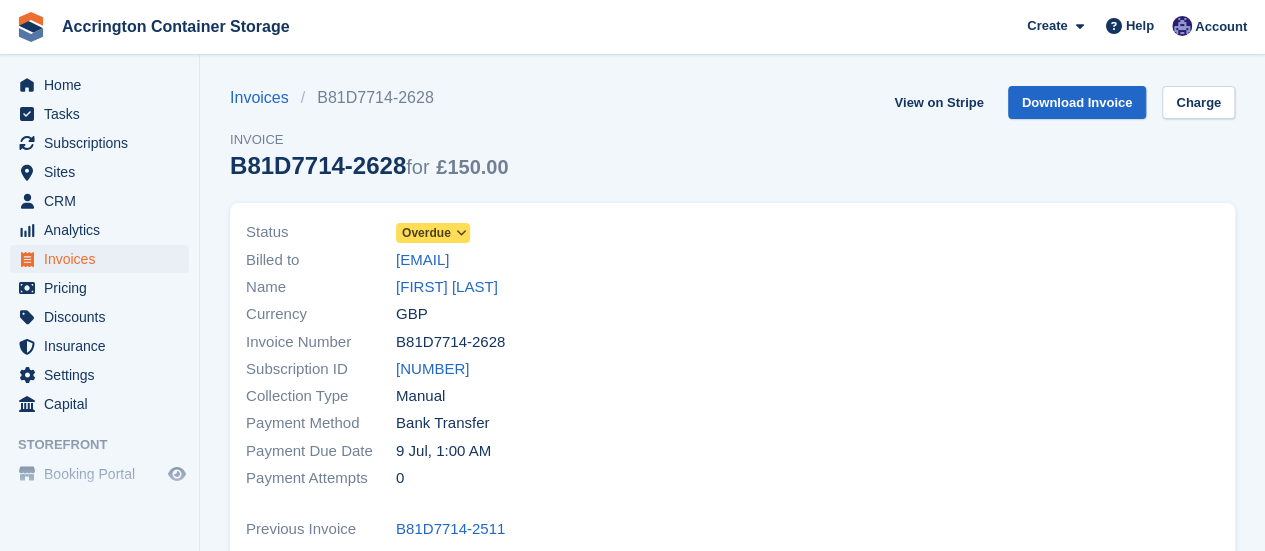click on "[EMAIL]" at bounding box center [422, 260] 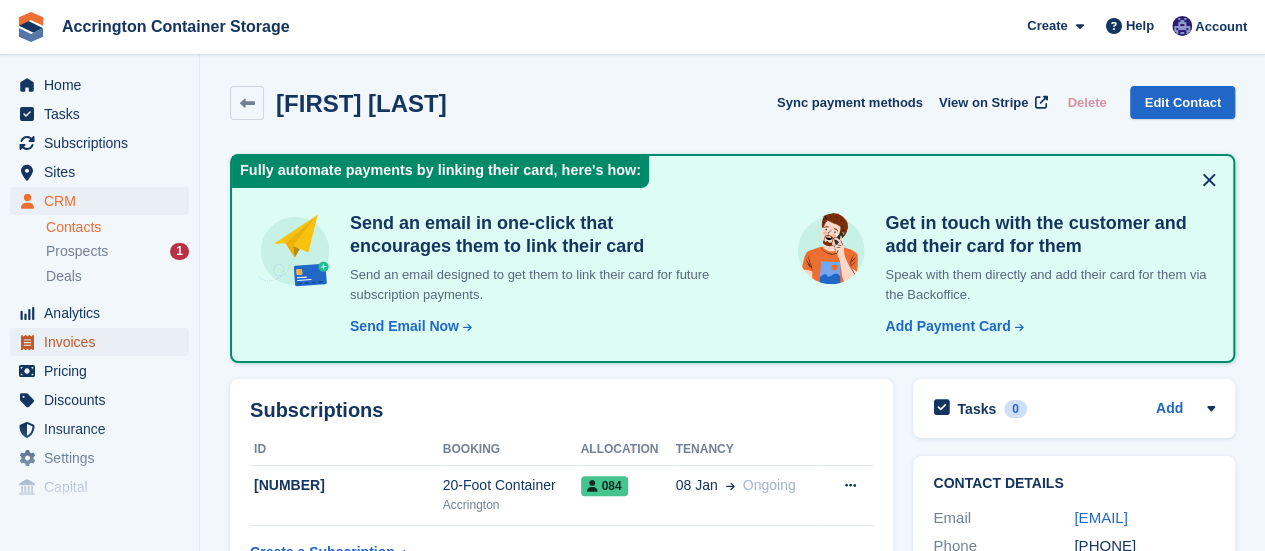 click on "Invoices" at bounding box center (104, 342) 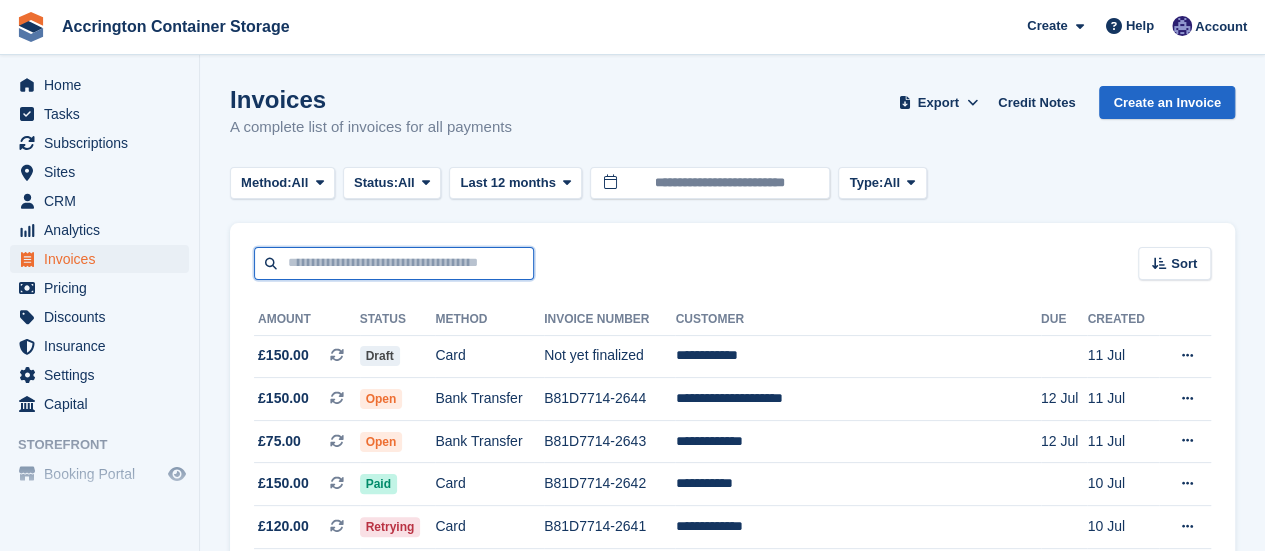 click at bounding box center (394, 263) 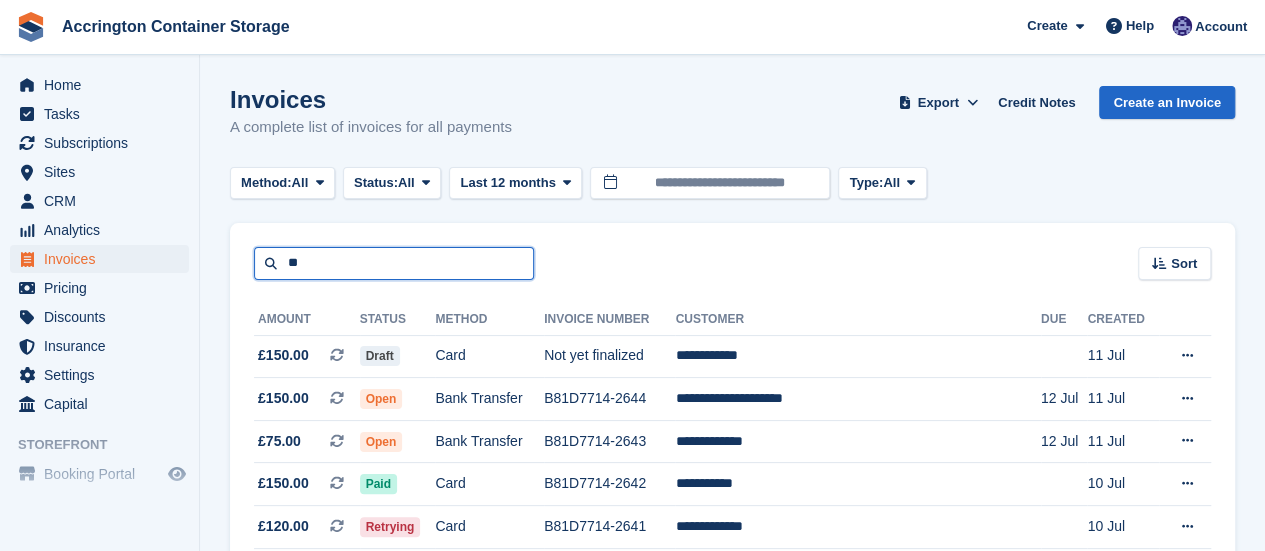 type on "*" 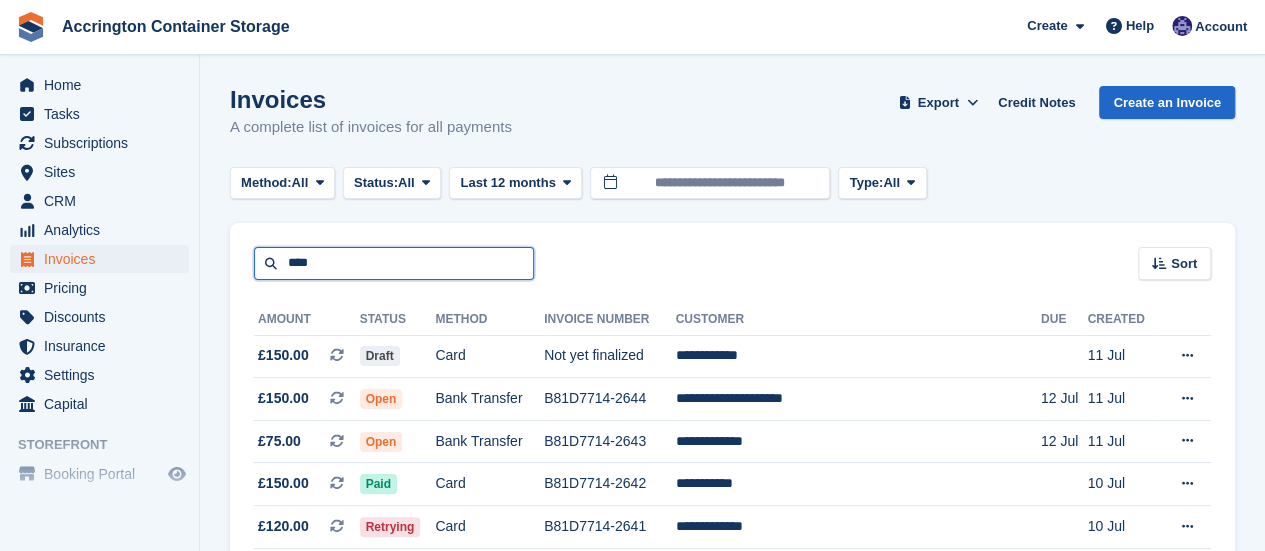 type on "****" 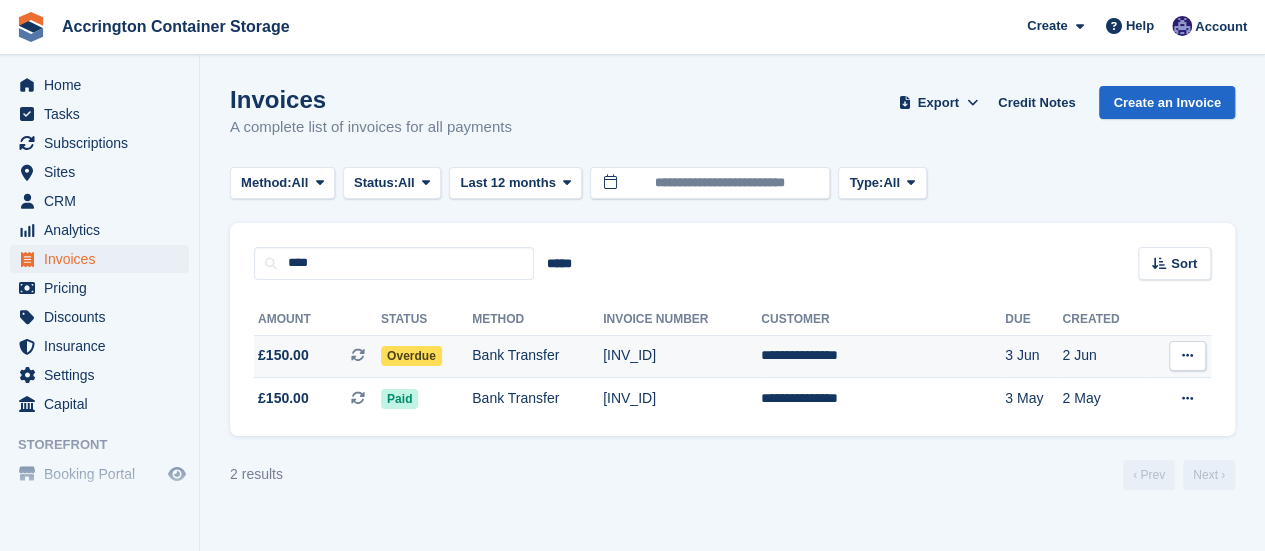 click on "Overdue" at bounding box center (426, 356) 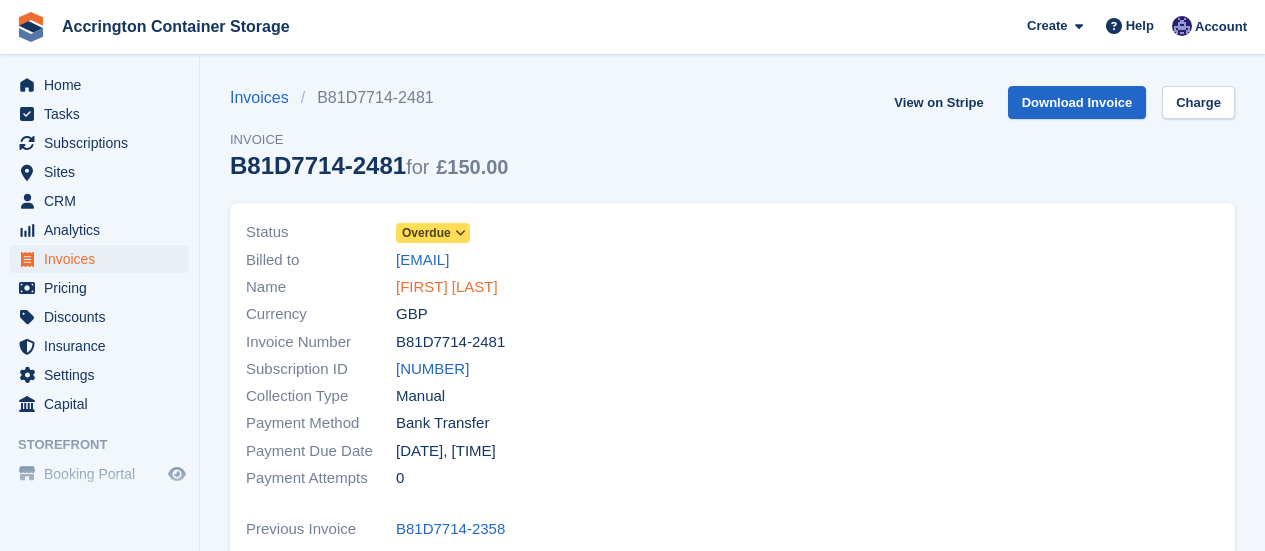 scroll, scrollTop: 0, scrollLeft: 0, axis: both 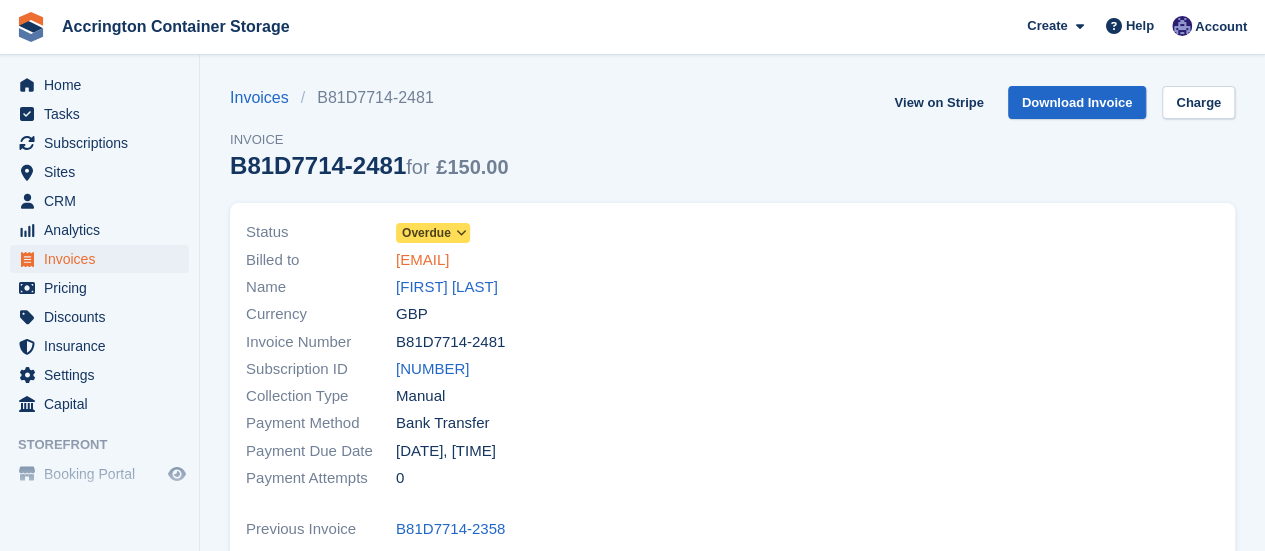click on "[EMAIL]" at bounding box center (422, 260) 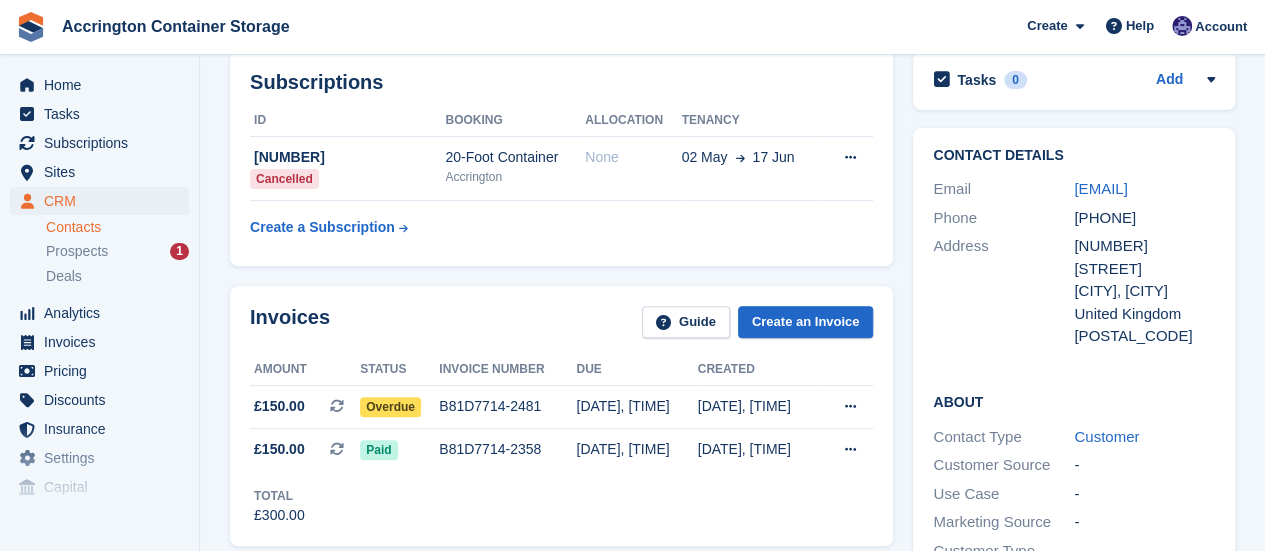 scroll, scrollTop: 275, scrollLeft: 0, axis: vertical 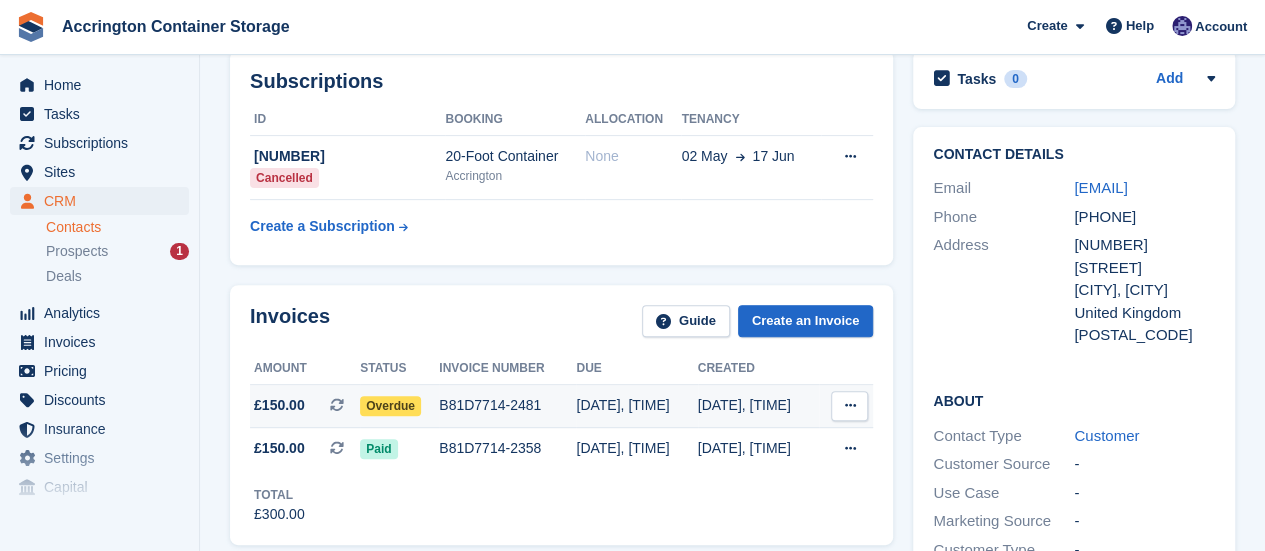 click on "B81D7714-2481" at bounding box center [507, 405] 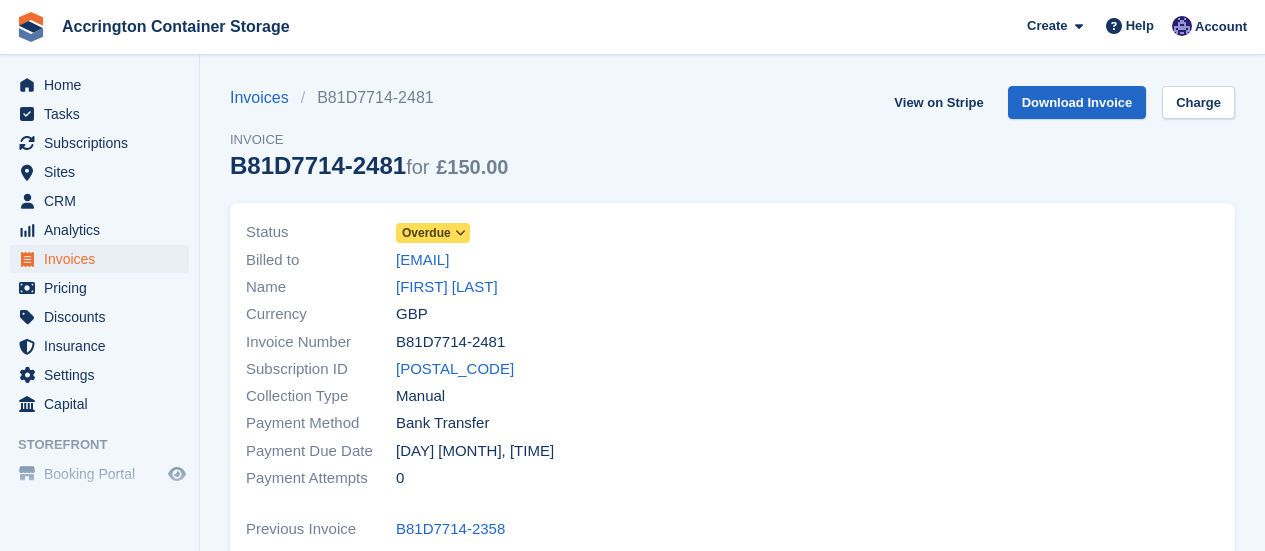 scroll, scrollTop: 0, scrollLeft: 0, axis: both 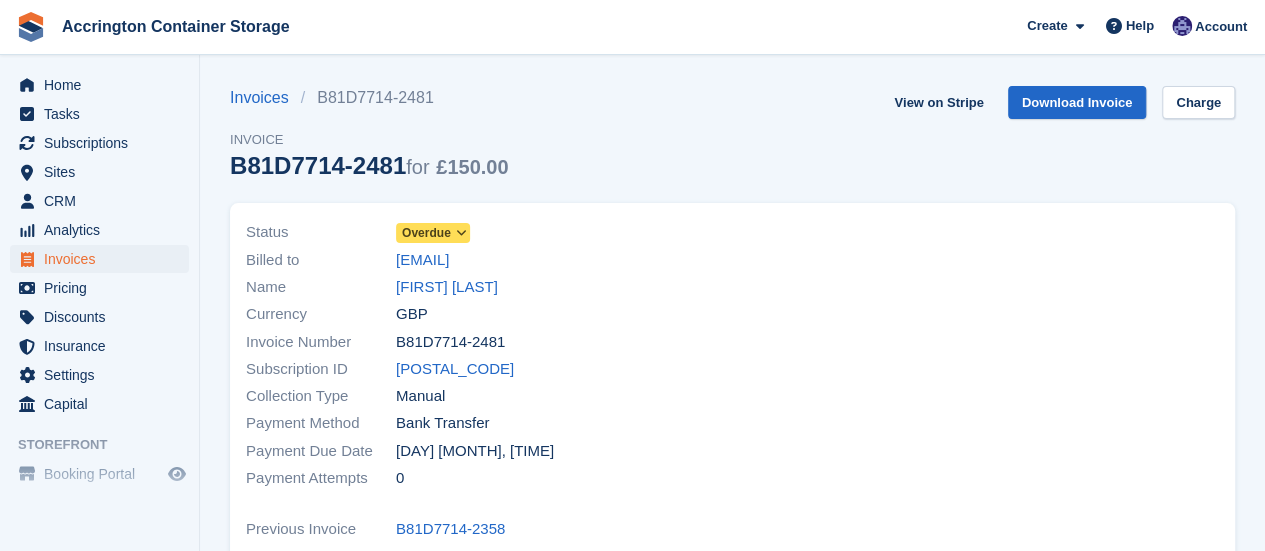 click on "Overdue" at bounding box center [426, 233] 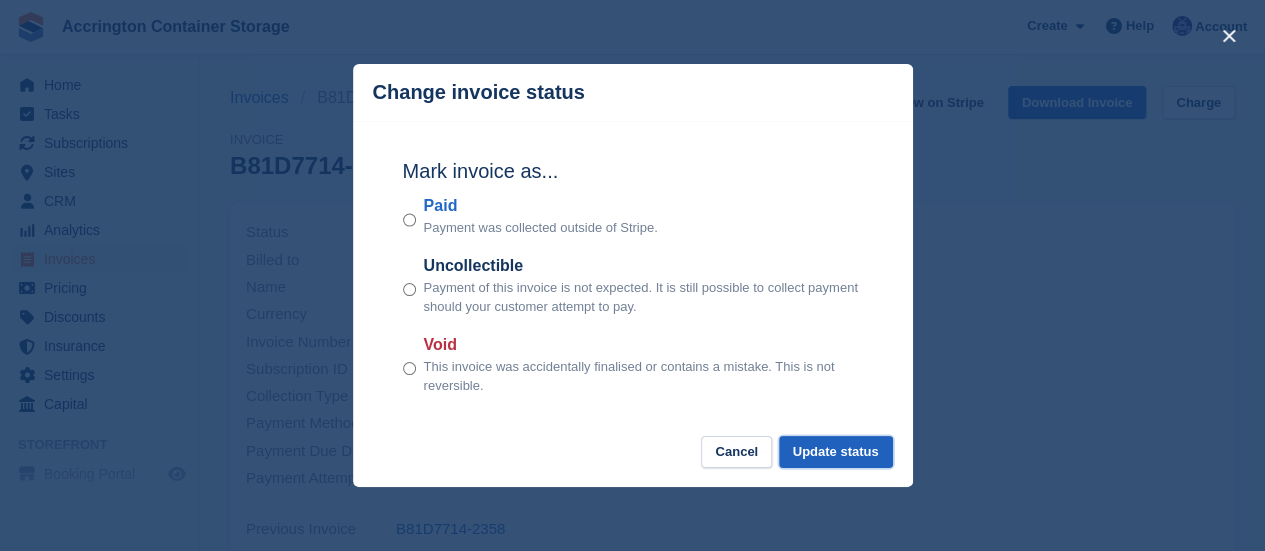 click on "Update status" at bounding box center [836, 452] 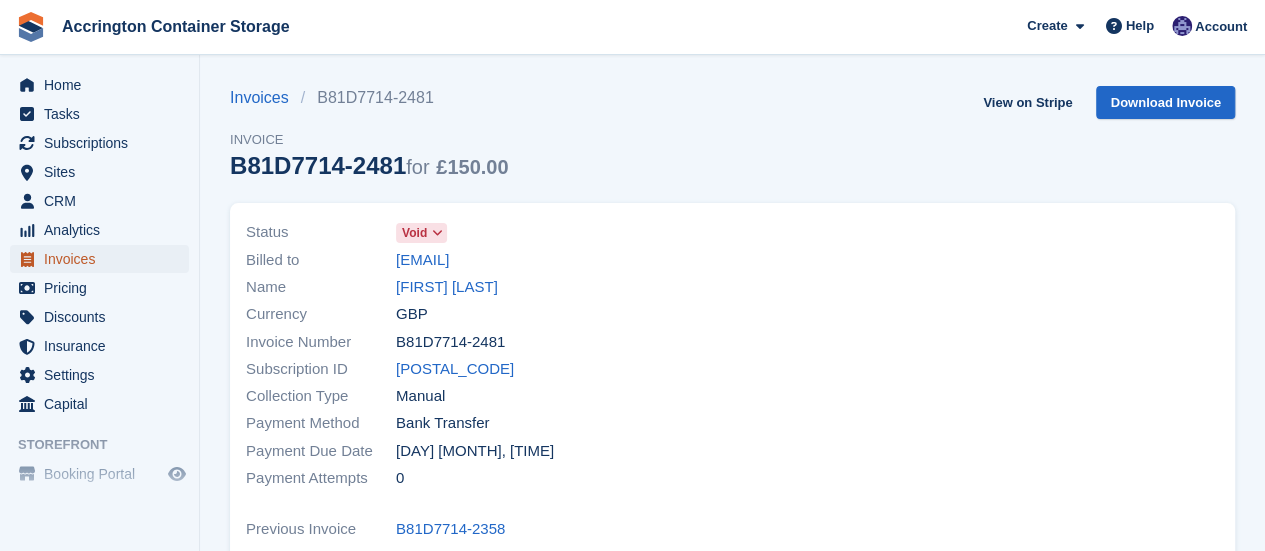 click on "Invoices" at bounding box center [99, 259] 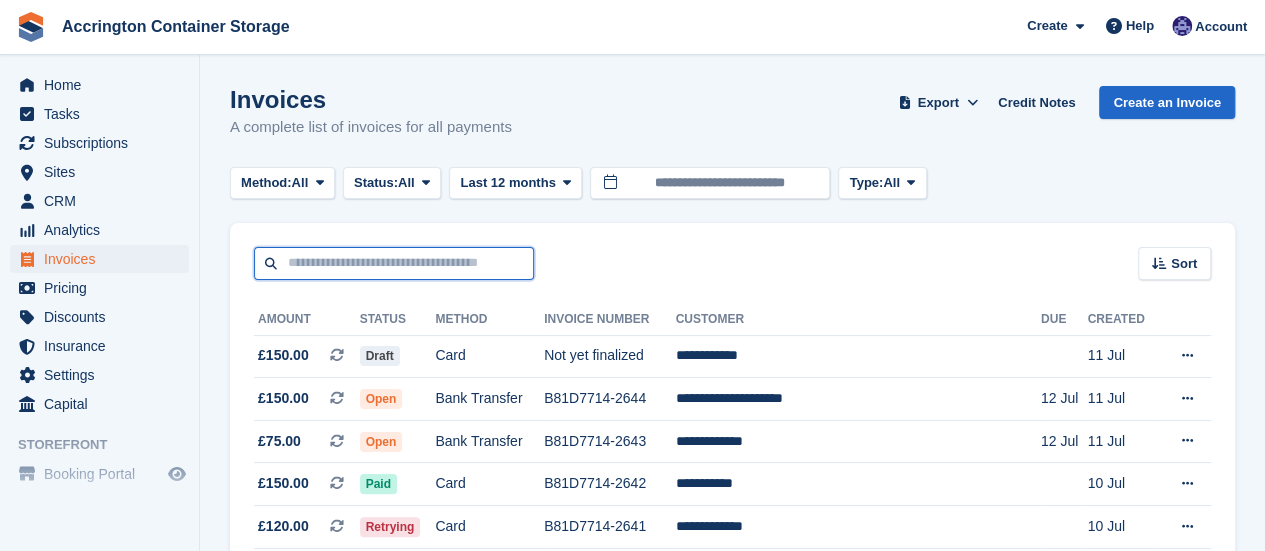 click at bounding box center (394, 263) 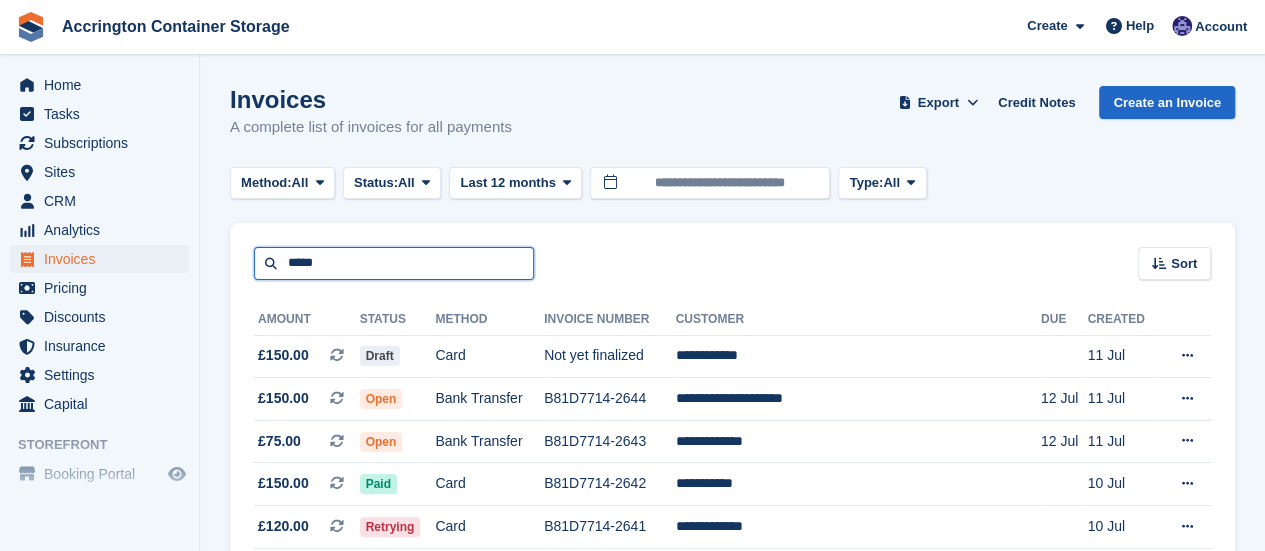 type on "*****" 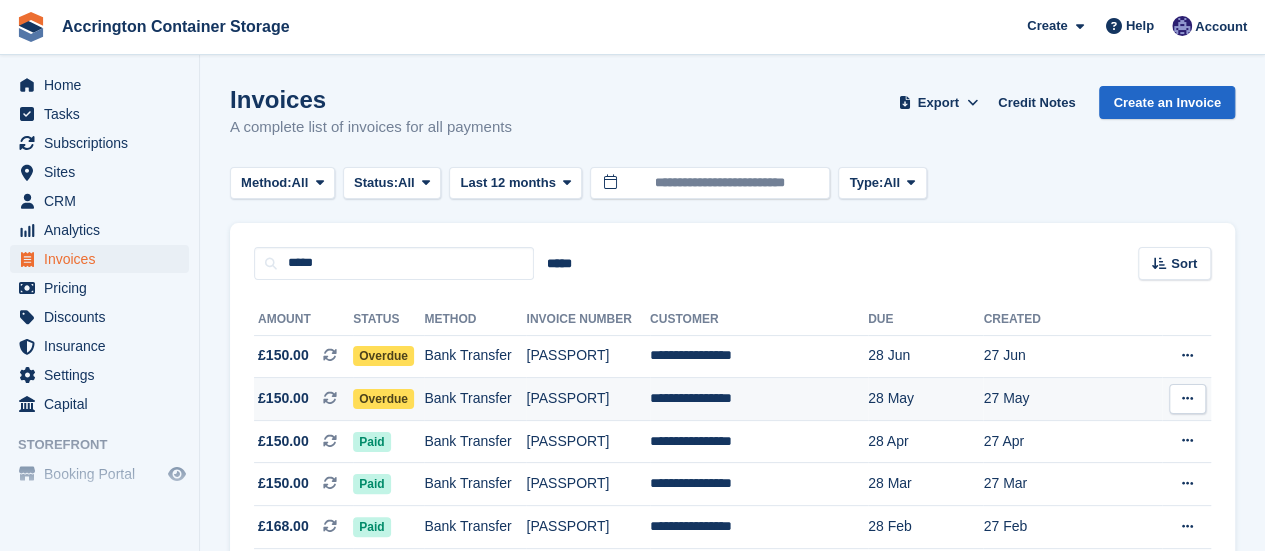 click on "Bank Transfer" at bounding box center (475, 399) 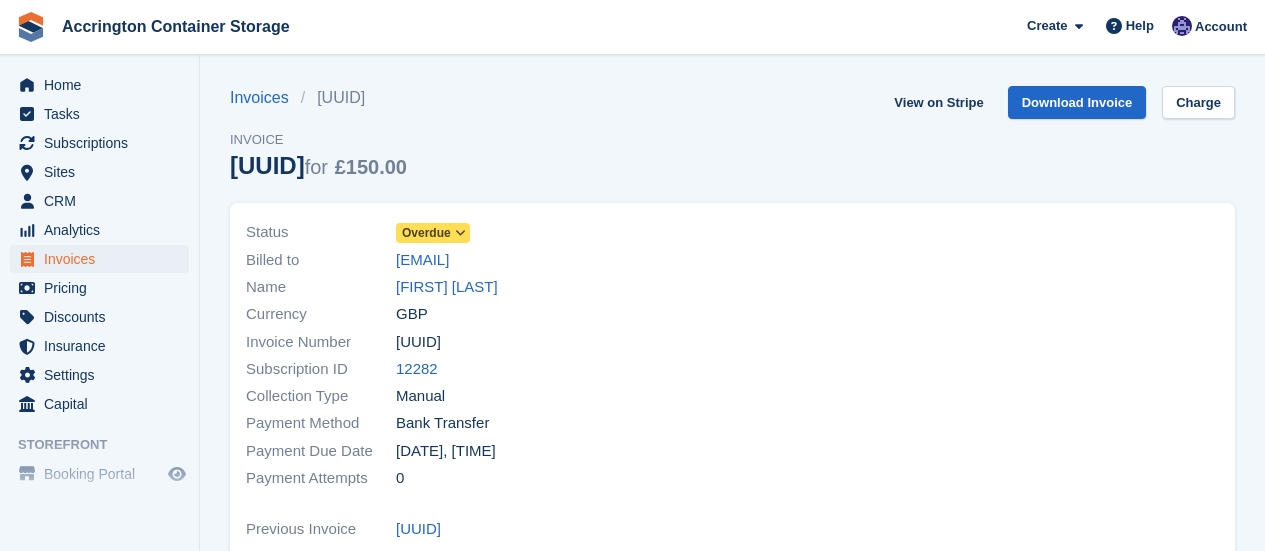 scroll, scrollTop: 0, scrollLeft: 0, axis: both 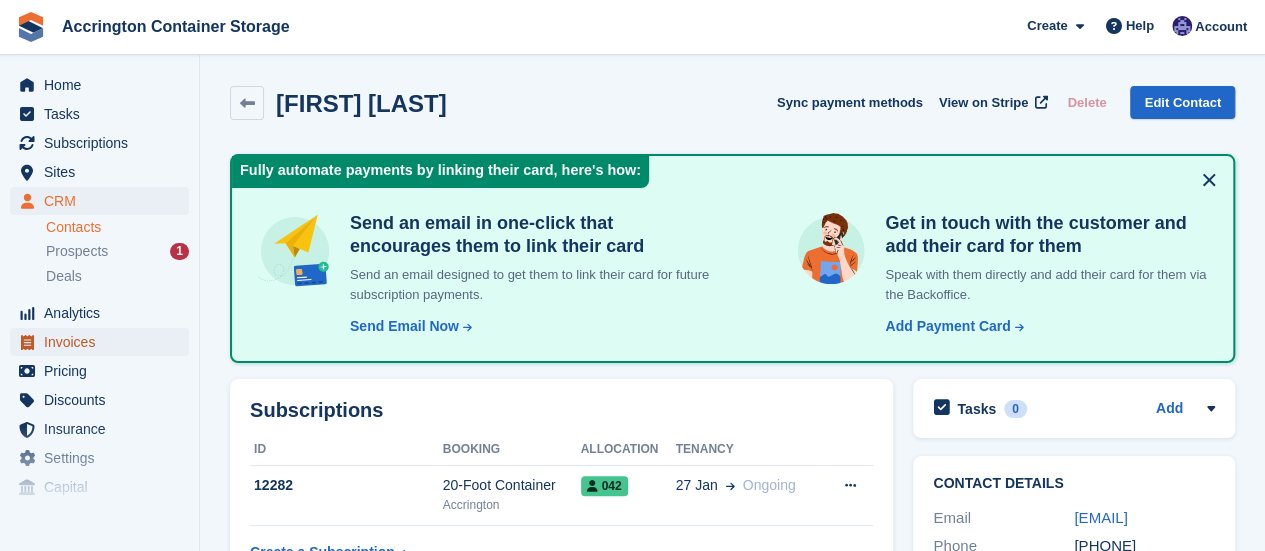 click on "Invoices" at bounding box center [104, 342] 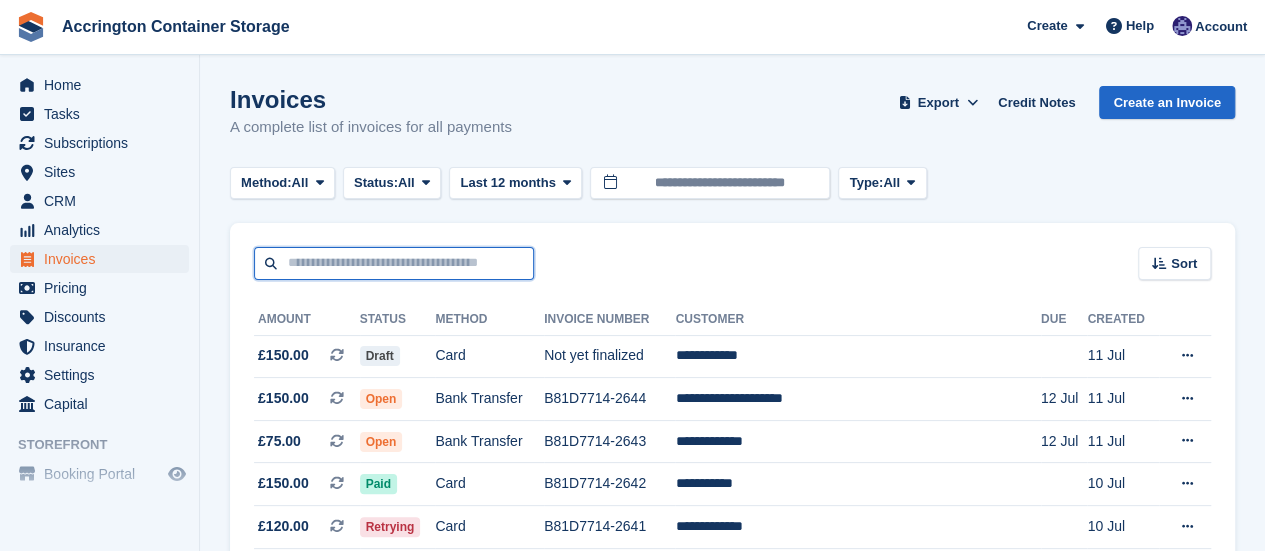 click at bounding box center (394, 263) 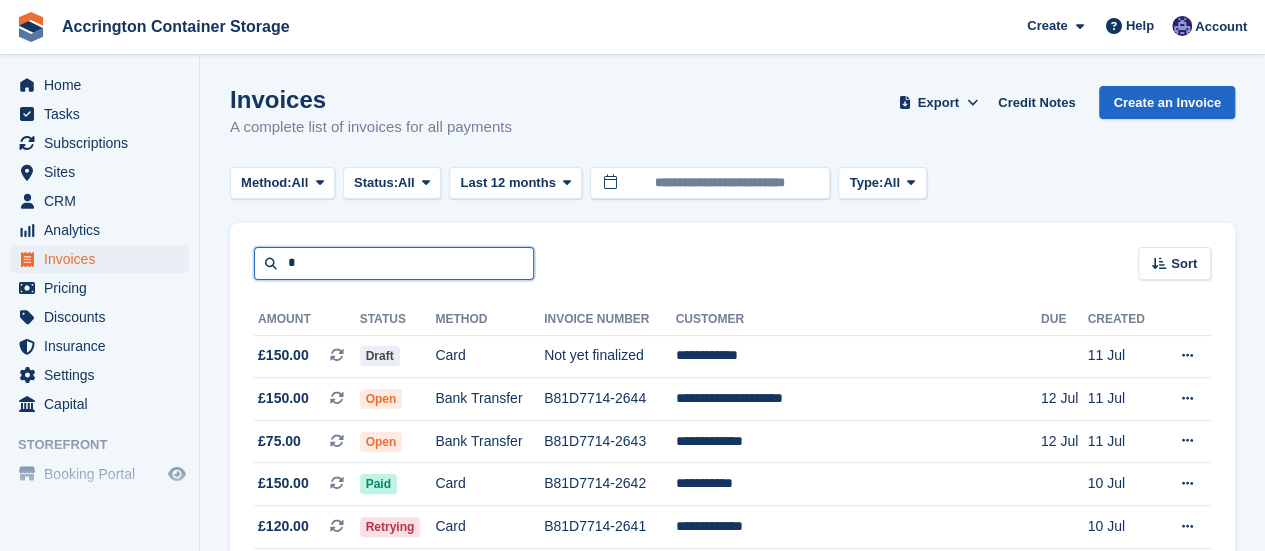 click on "*" at bounding box center [394, 263] 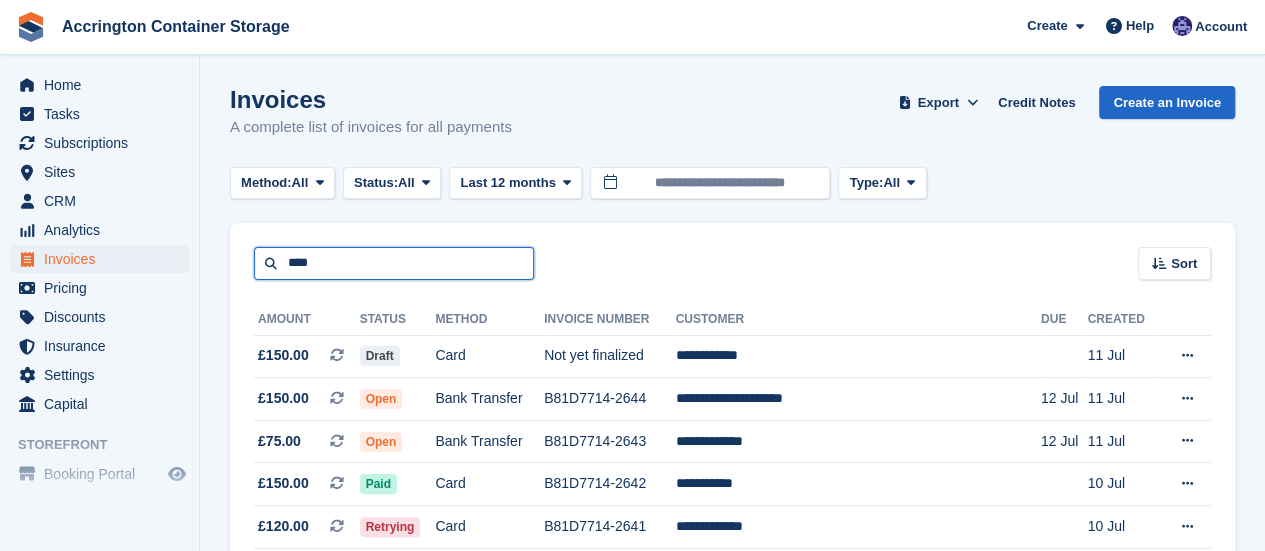 type on "****" 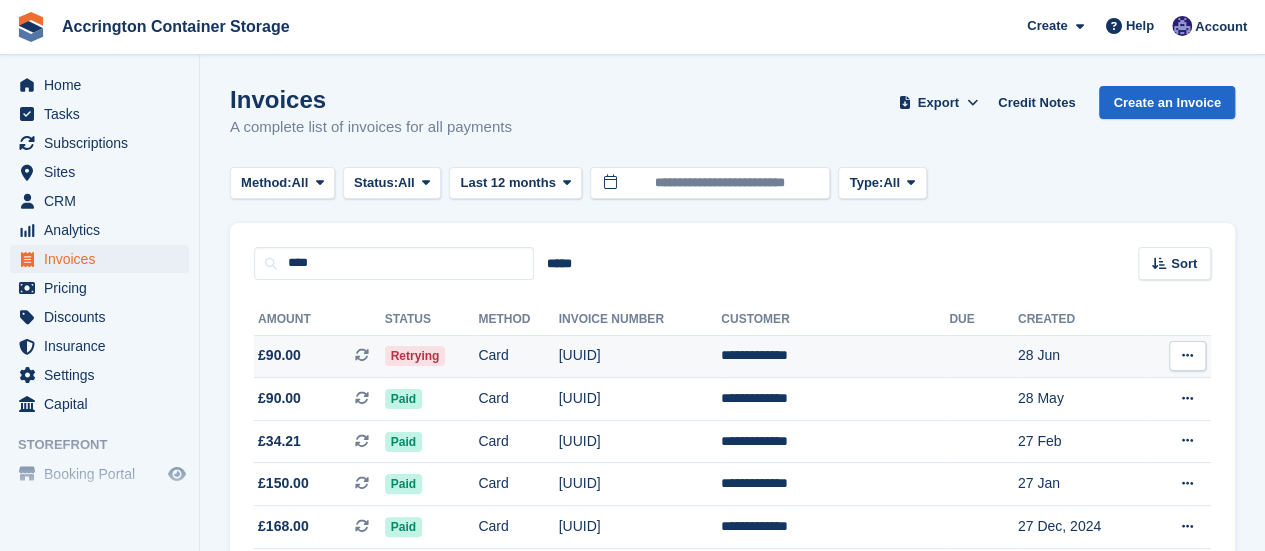 click on "Retrying" at bounding box center (432, 356) 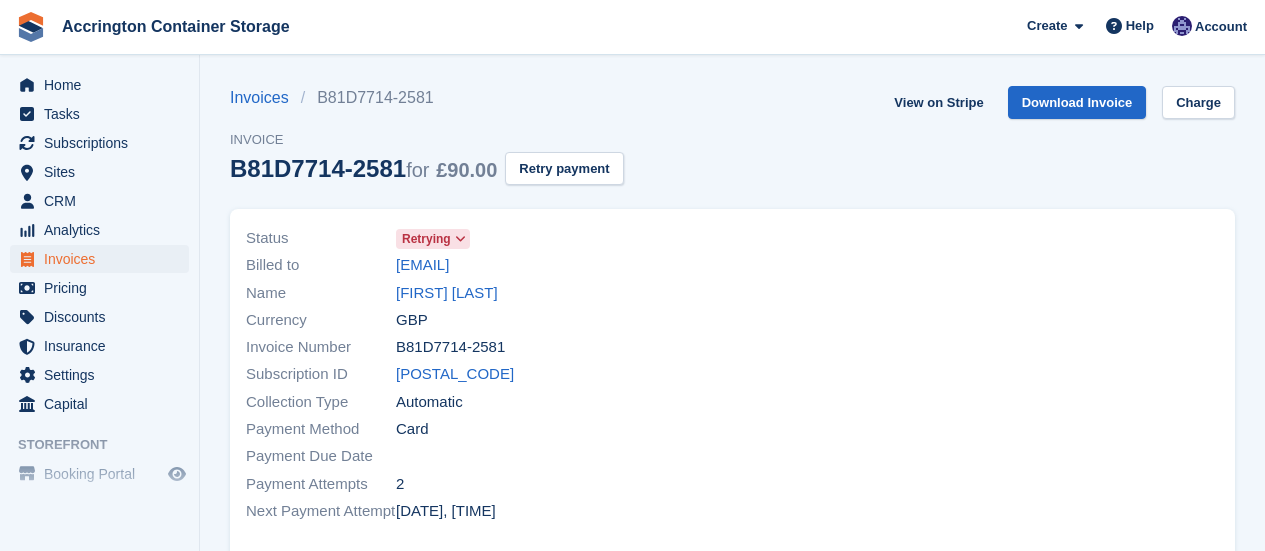 scroll, scrollTop: 0, scrollLeft: 0, axis: both 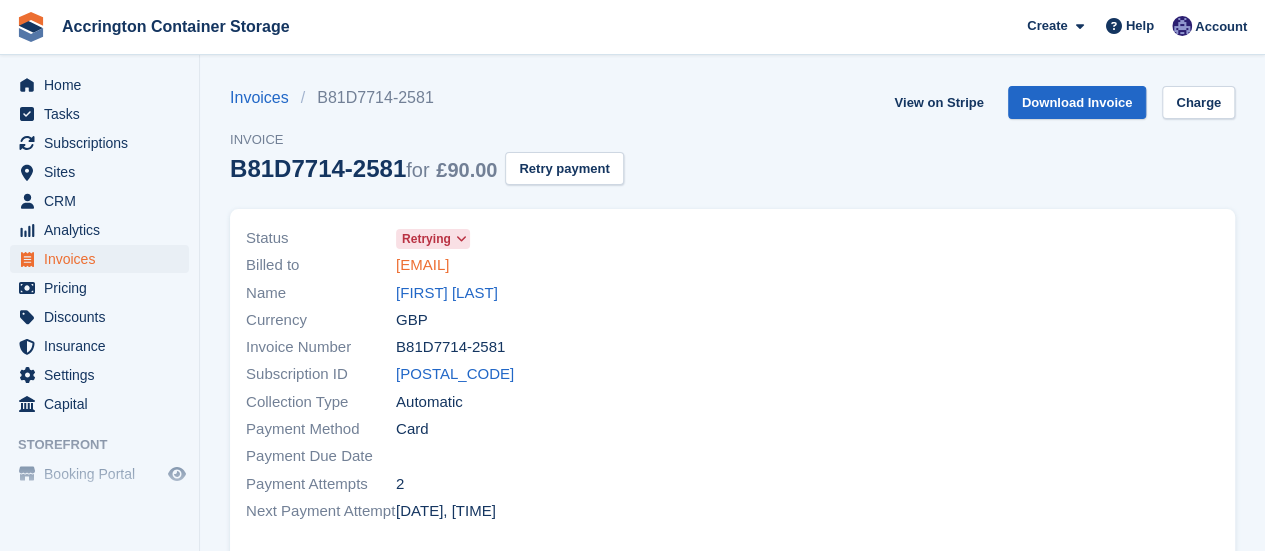 click on "[EMAIL]" at bounding box center [422, 265] 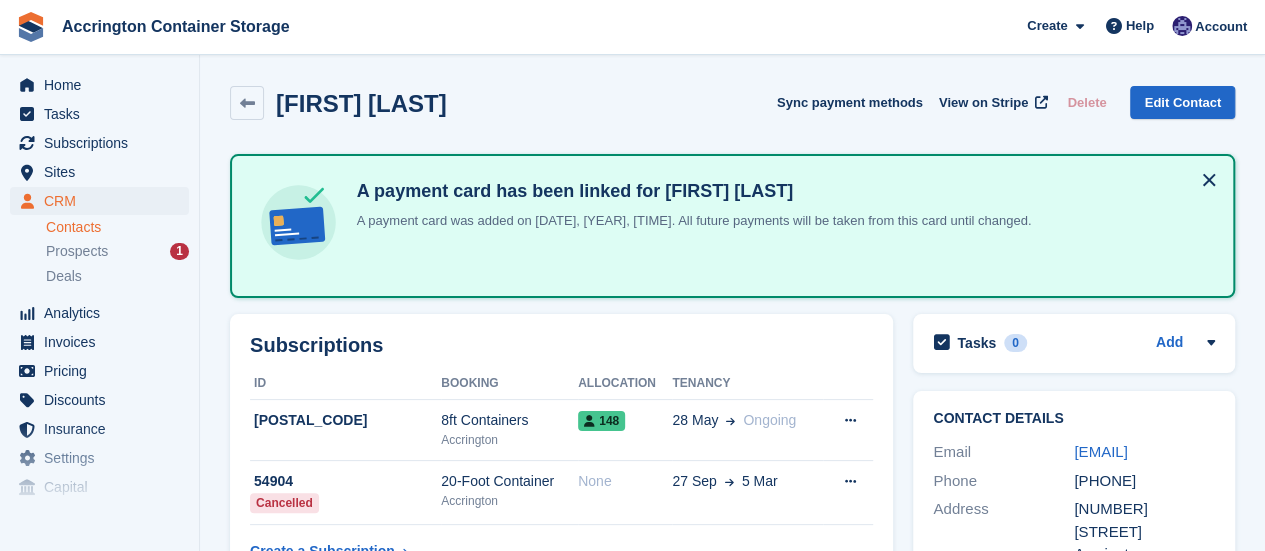 scroll, scrollTop: 164, scrollLeft: 0, axis: vertical 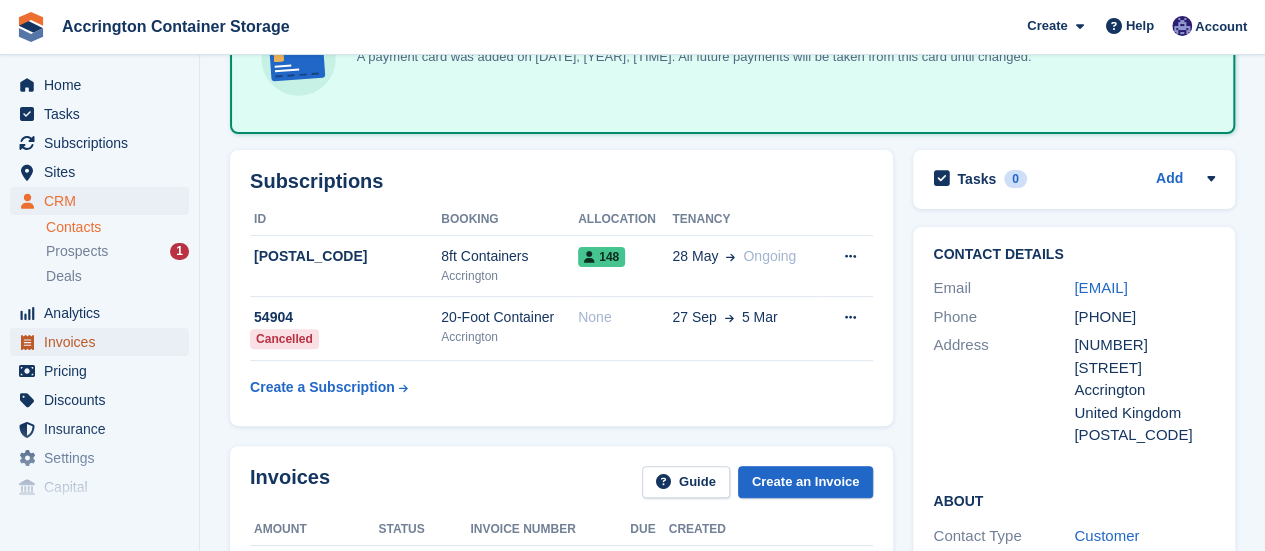 click on "Invoices" at bounding box center [104, 342] 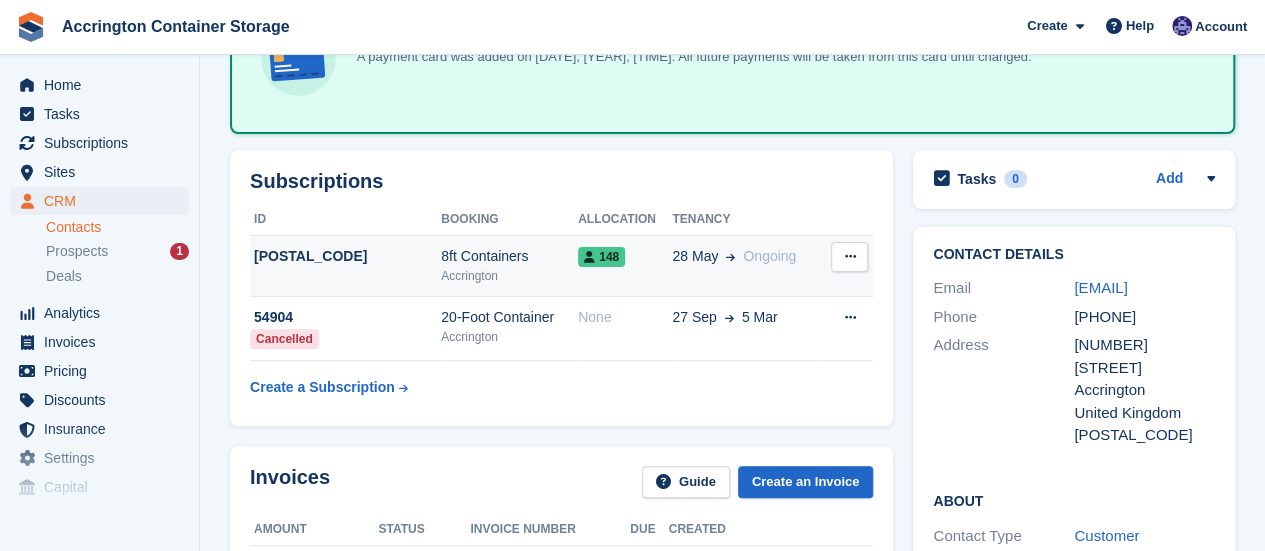 scroll, scrollTop: 0, scrollLeft: 0, axis: both 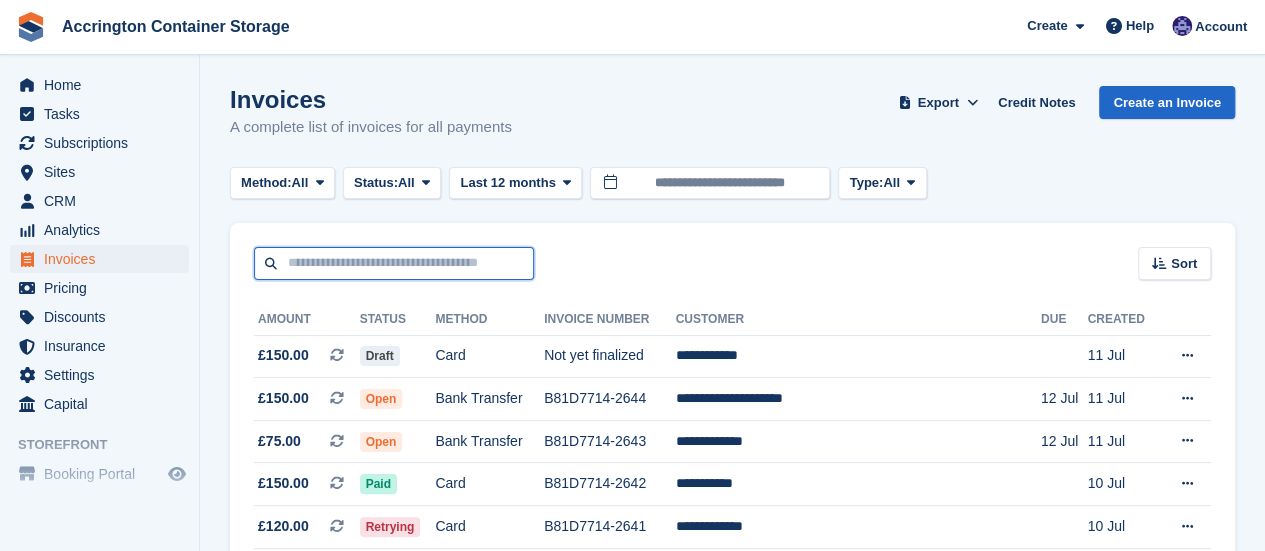 click at bounding box center (394, 263) 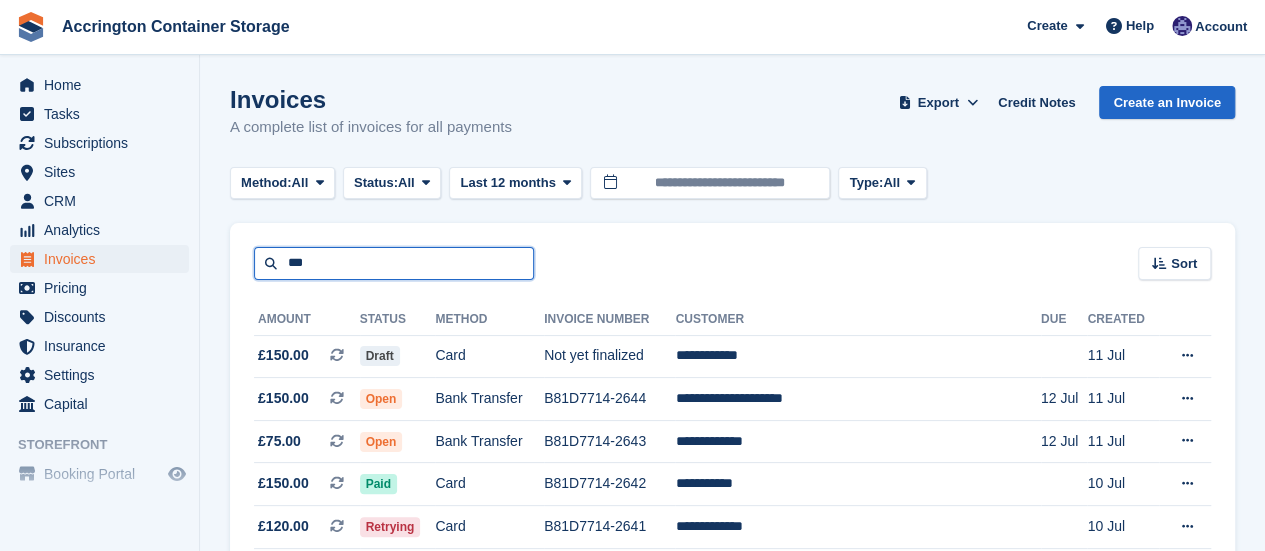 type on "***" 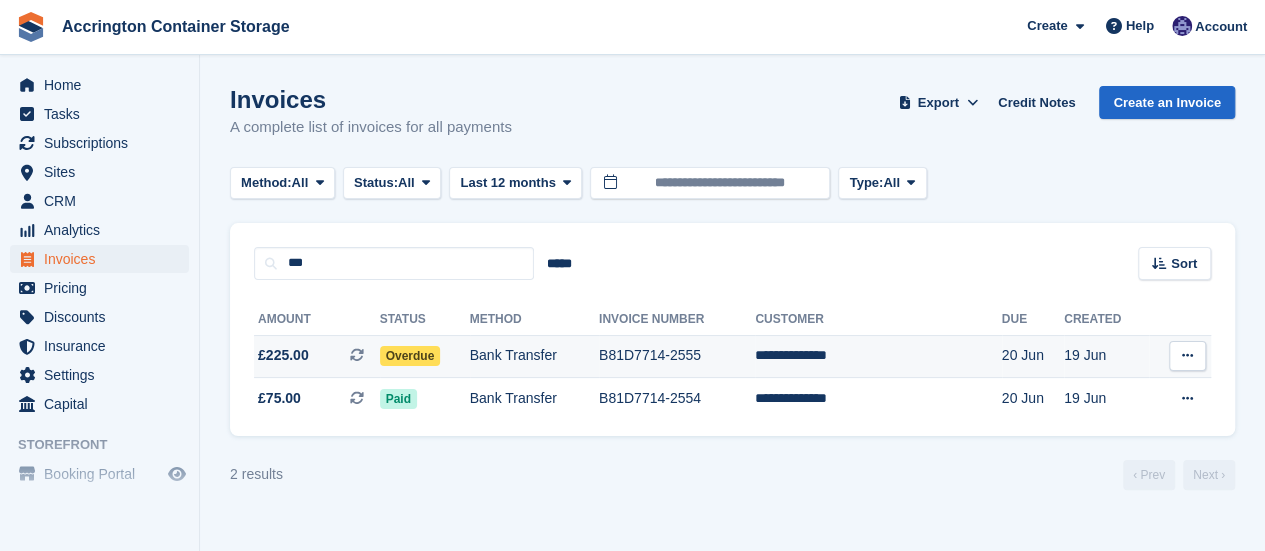 click on "Overdue" at bounding box center [425, 356] 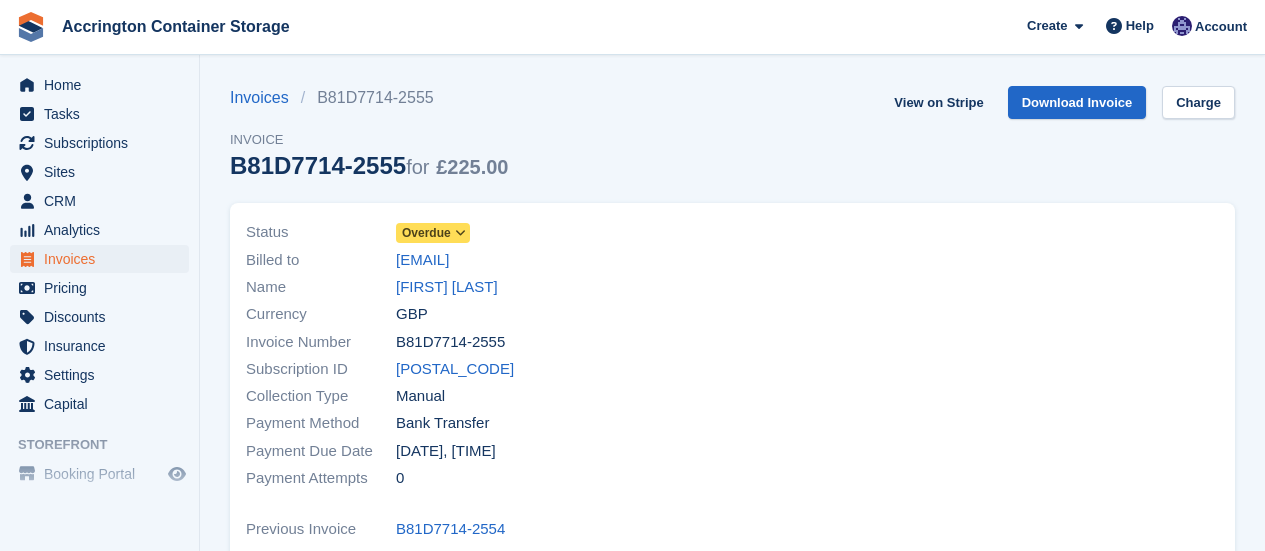 scroll, scrollTop: 0, scrollLeft: 0, axis: both 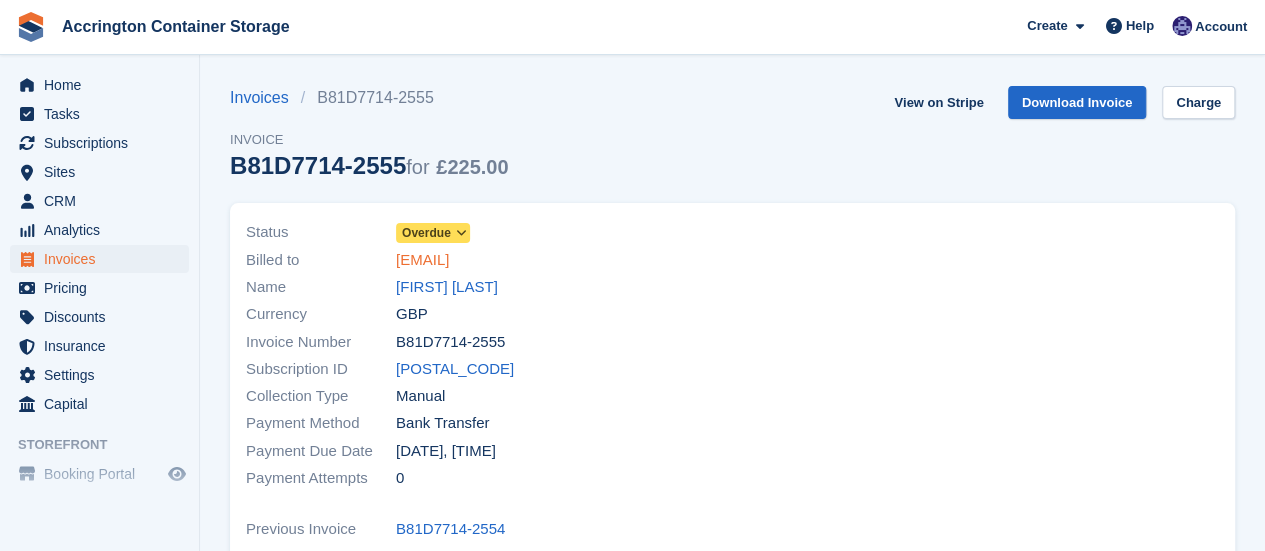 click on "[EMAIL]" at bounding box center (422, 260) 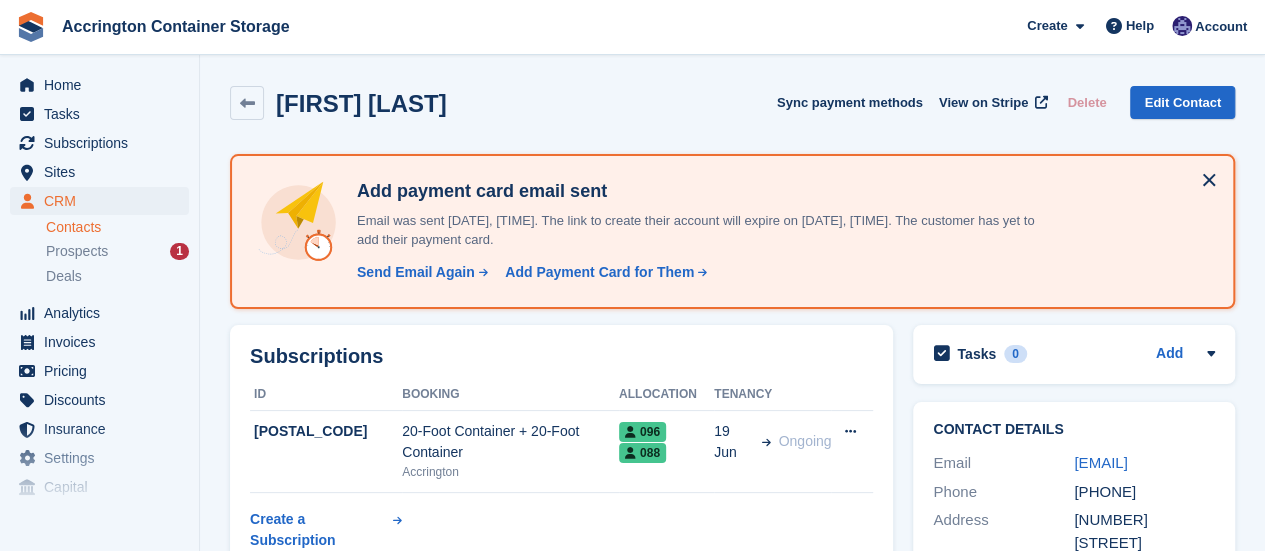scroll, scrollTop: 73, scrollLeft: 0, axis: vertical 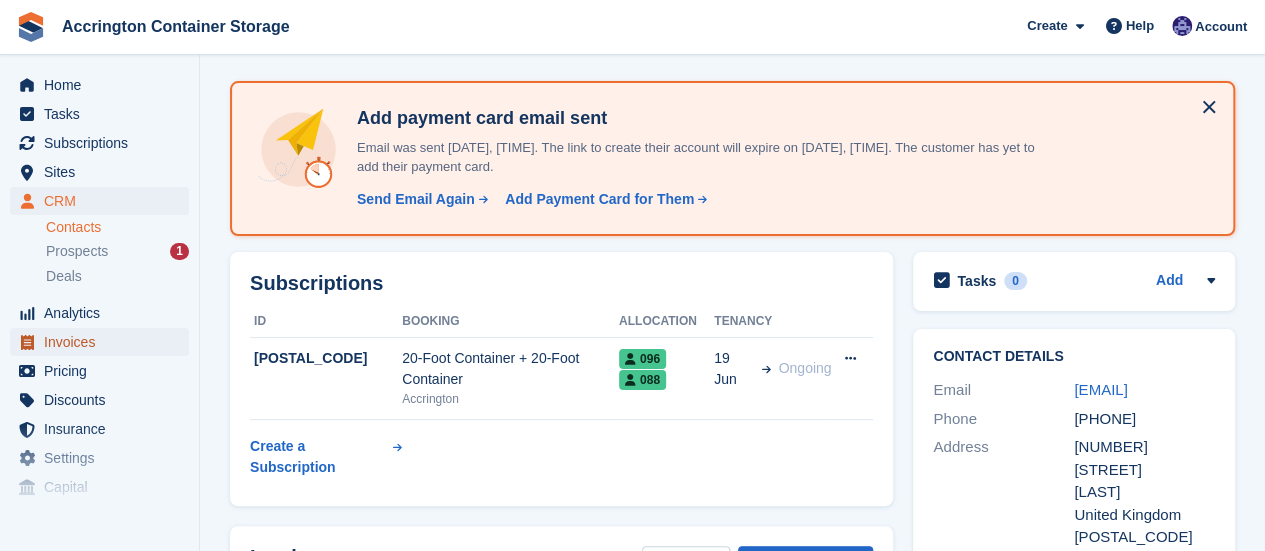 click on "Invoices" at bounding box center [104, 342] 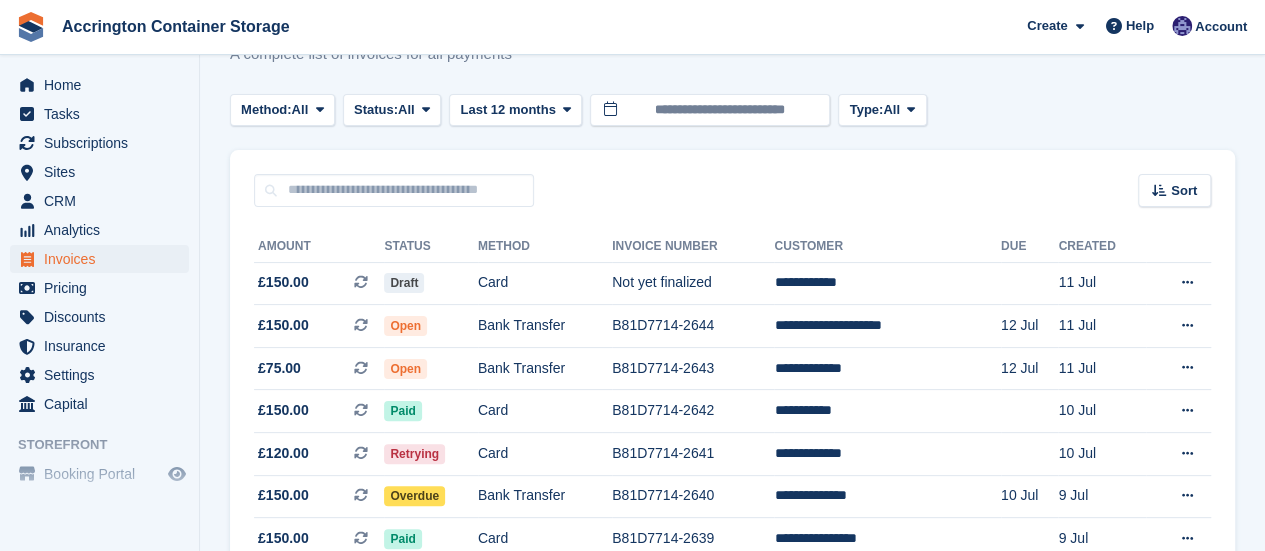 scroll, scrollTop: 0, scrollLeft: 0, axis: both 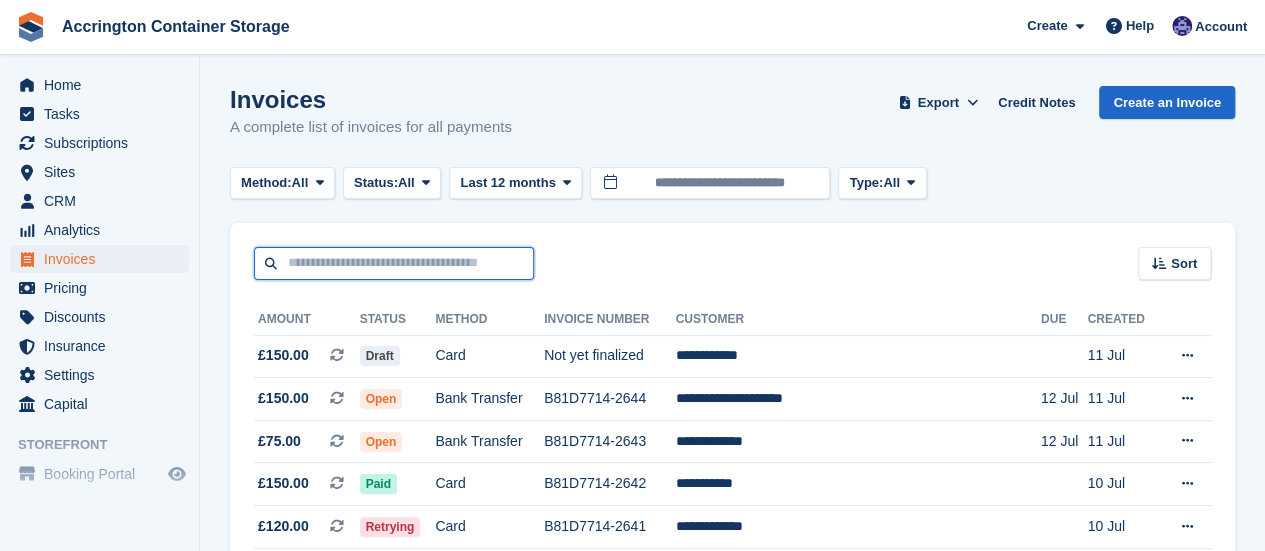 click at bounding box center [394, 263] 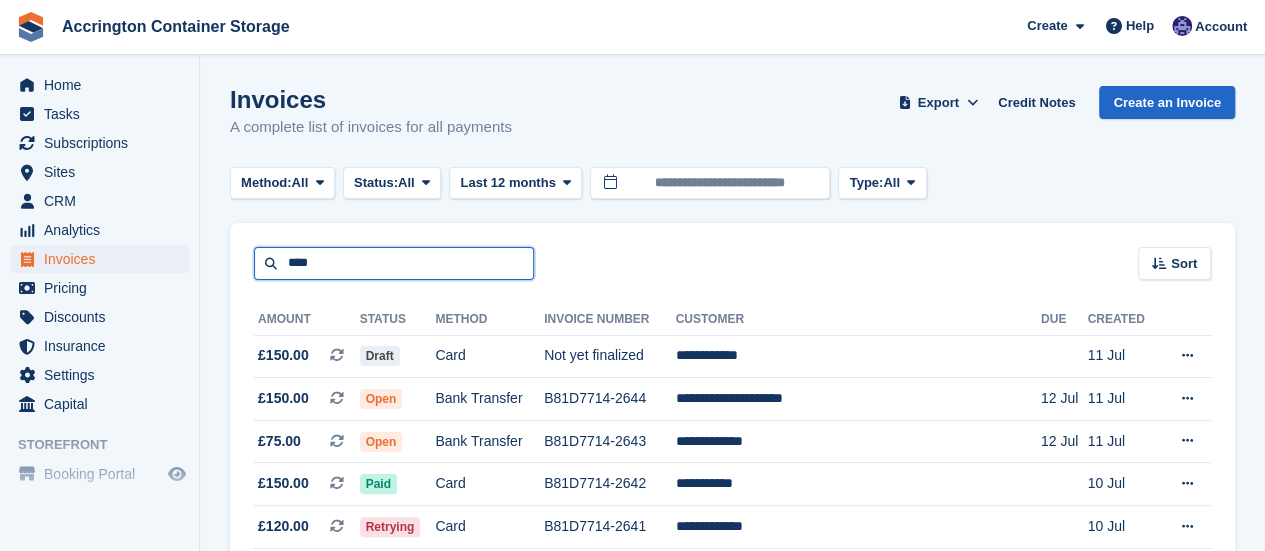 type on "****" 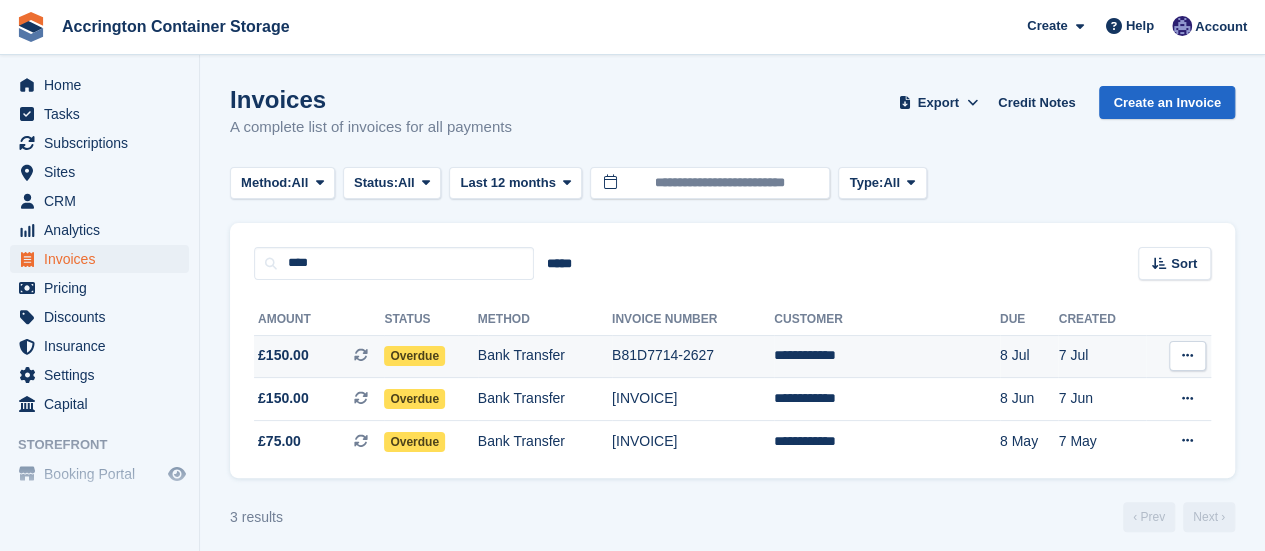 click on "Bank Transfer" at bounding box center [545, 356] 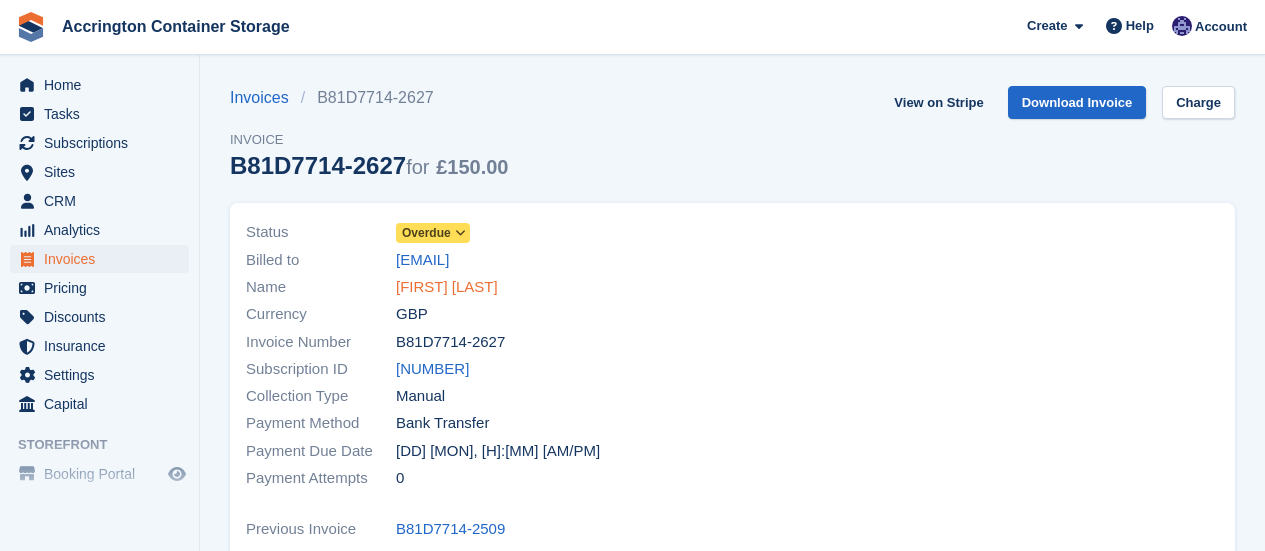 scroll, scrollTop: 0, scrollLeft: 0, axis: both 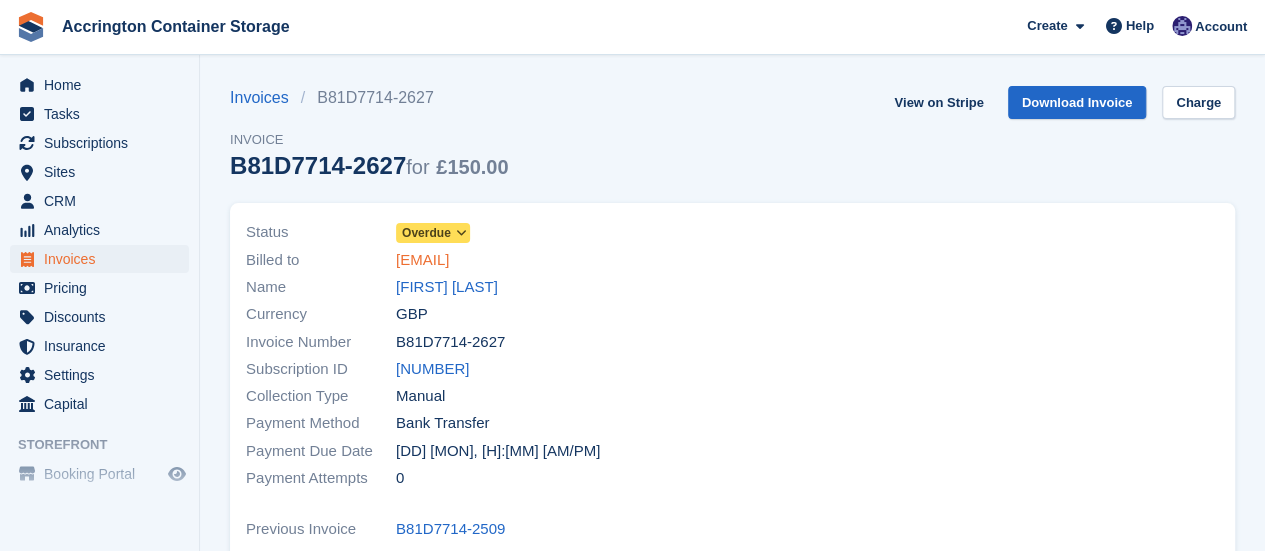 click on "dazvgrech69@hotmail.com" at bounding box center [422, 260] 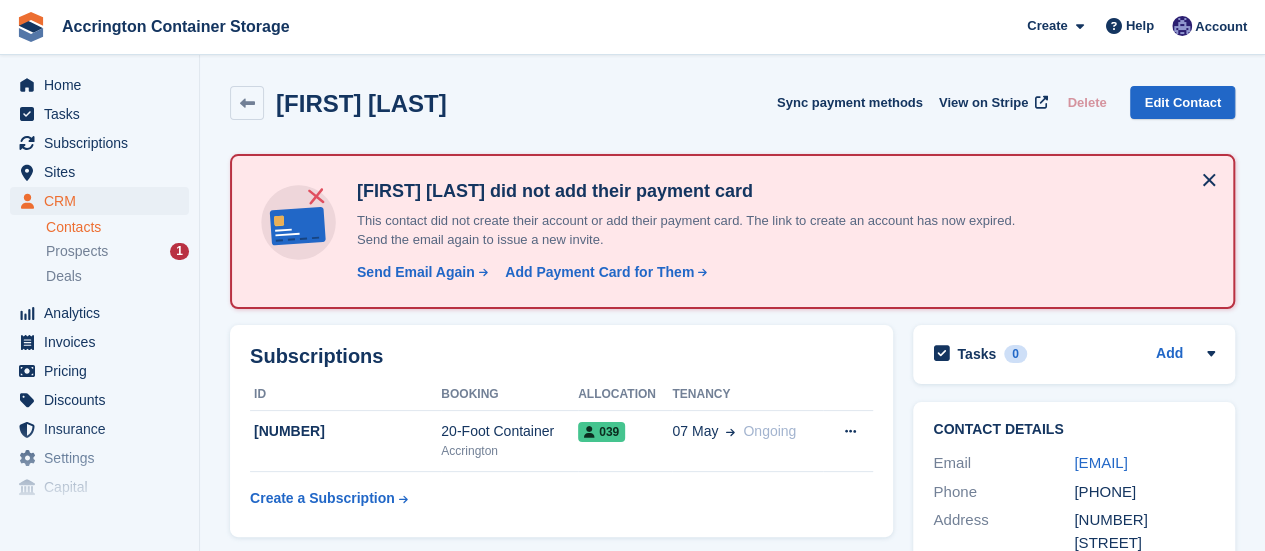 scroll, scrollTop: 199, scrollLeft: 0, axis: vertical 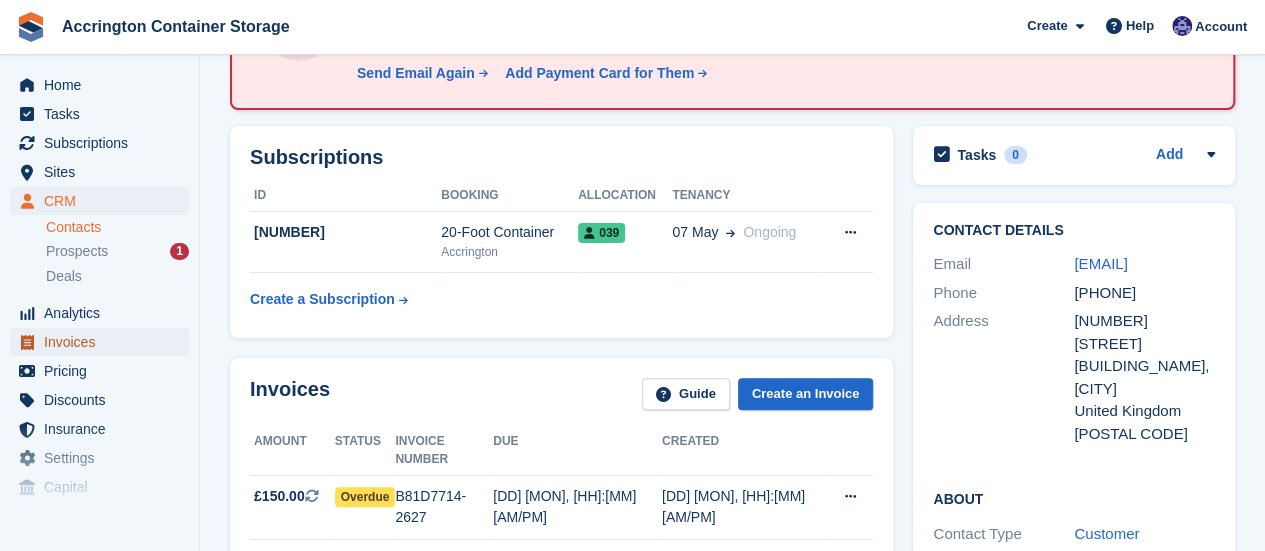 click on "Invoices" at bounding box center (104, 342) 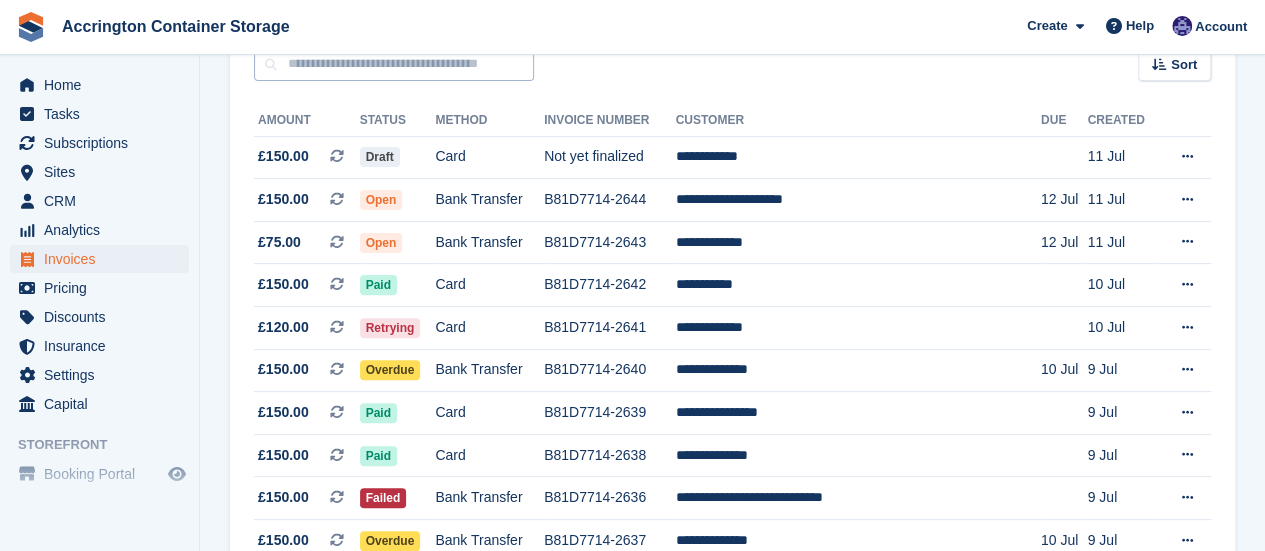 scroll, scrollTop: 0, scrollLeft: 0, axis: both 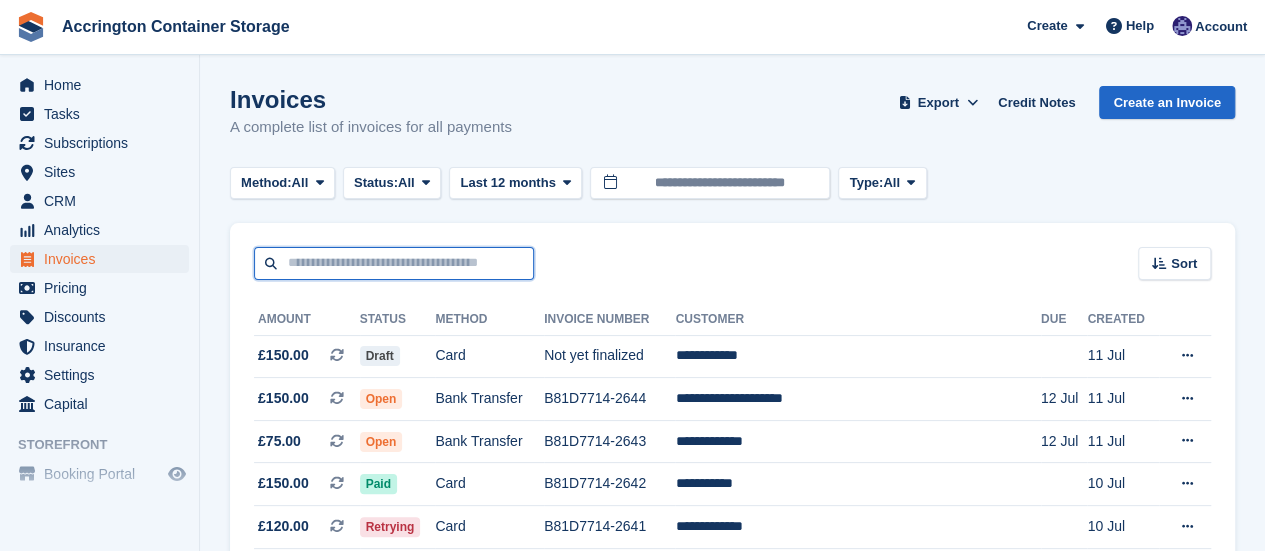 click at bounding box center [394, 263] 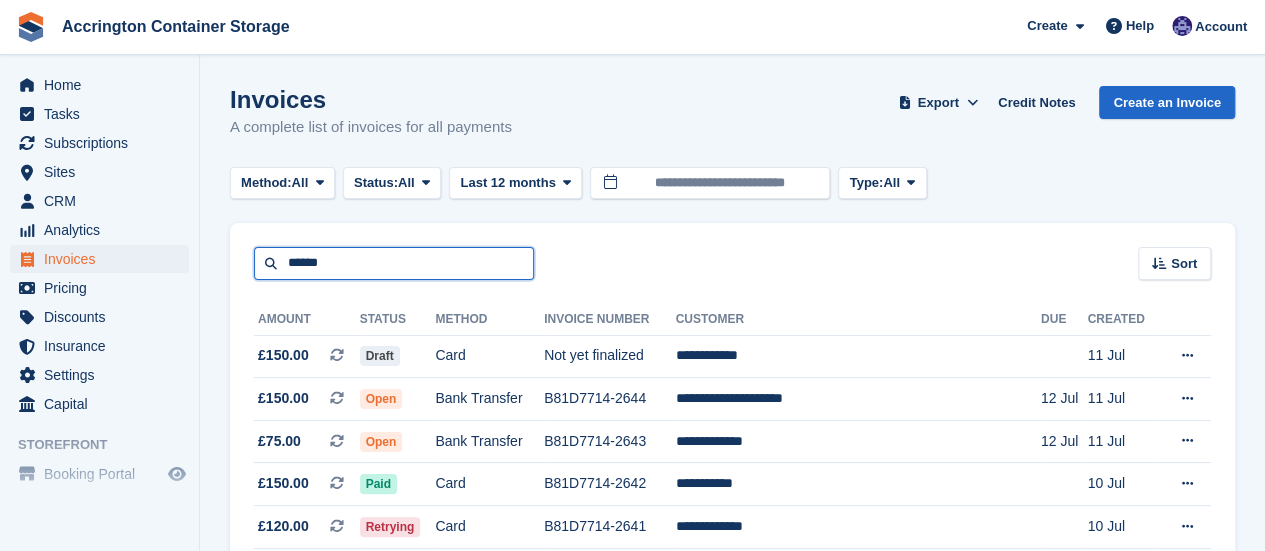 type on "******" 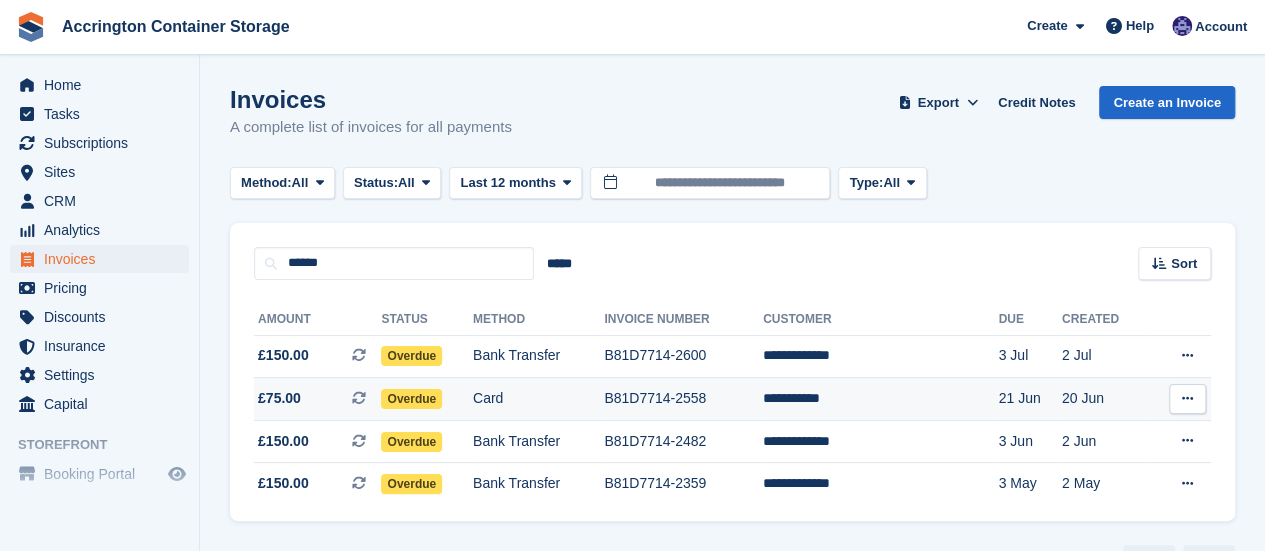 click on "Overdue" at bounding box center [426, 399] 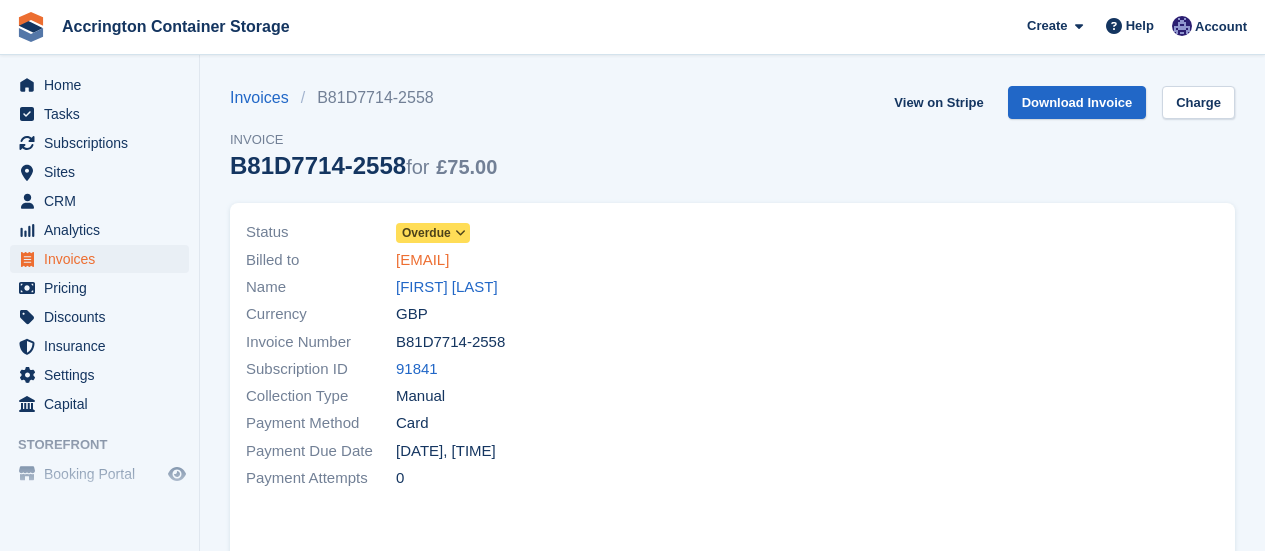 scroll, scrollTop: 0, scrollLeft: 0, axis: both 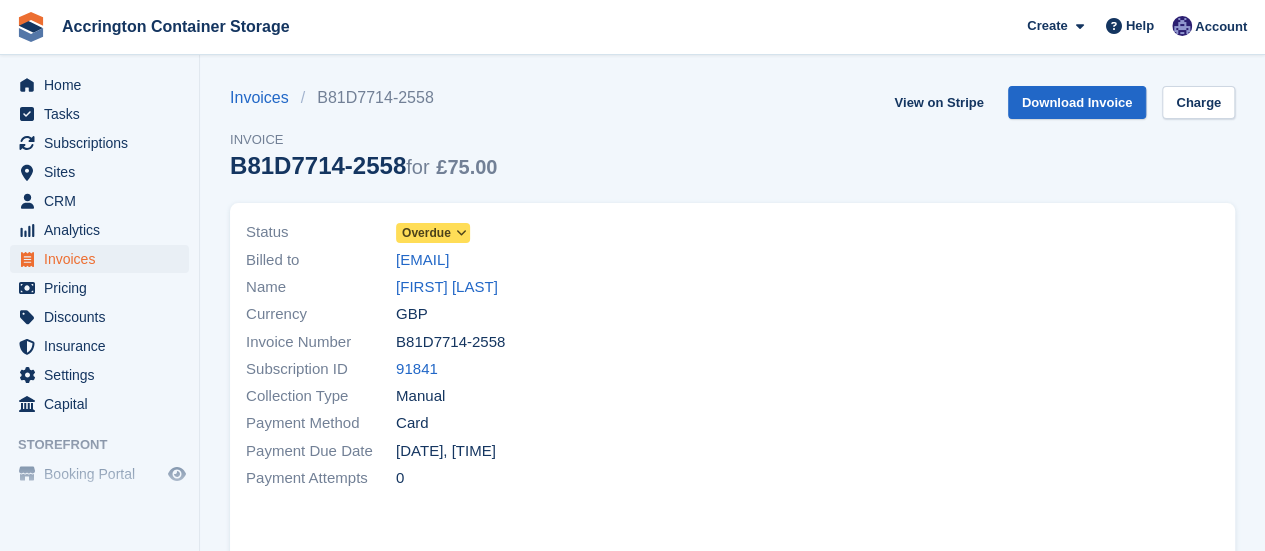 click on "Status
Overdue" at bounding box center (483, 232) 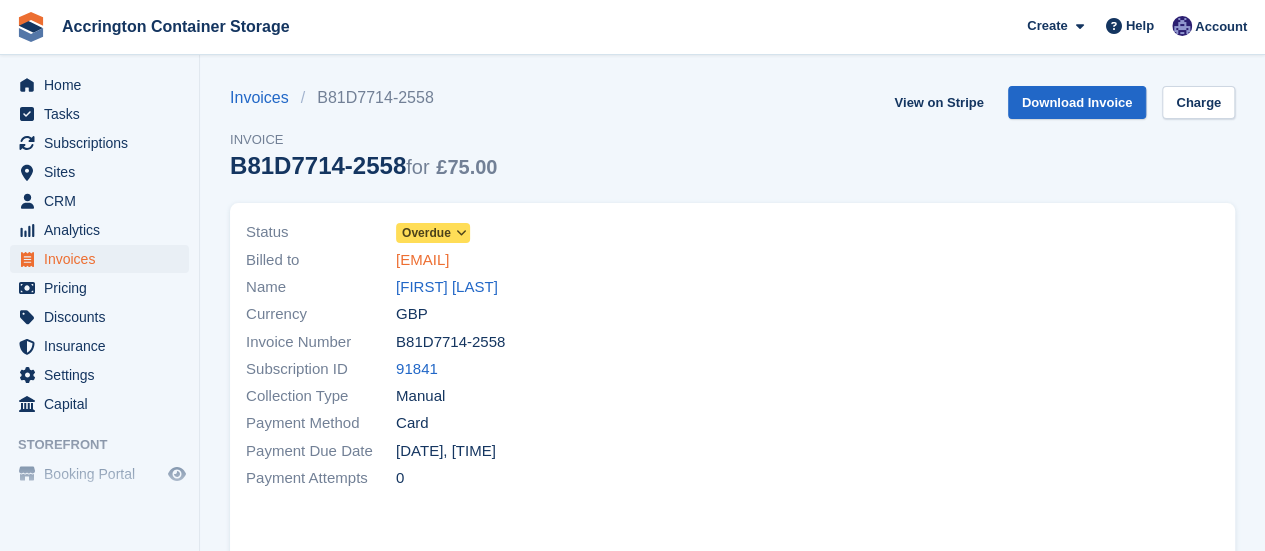 click on "[EMAIL]" at bounding box center [422, 260] 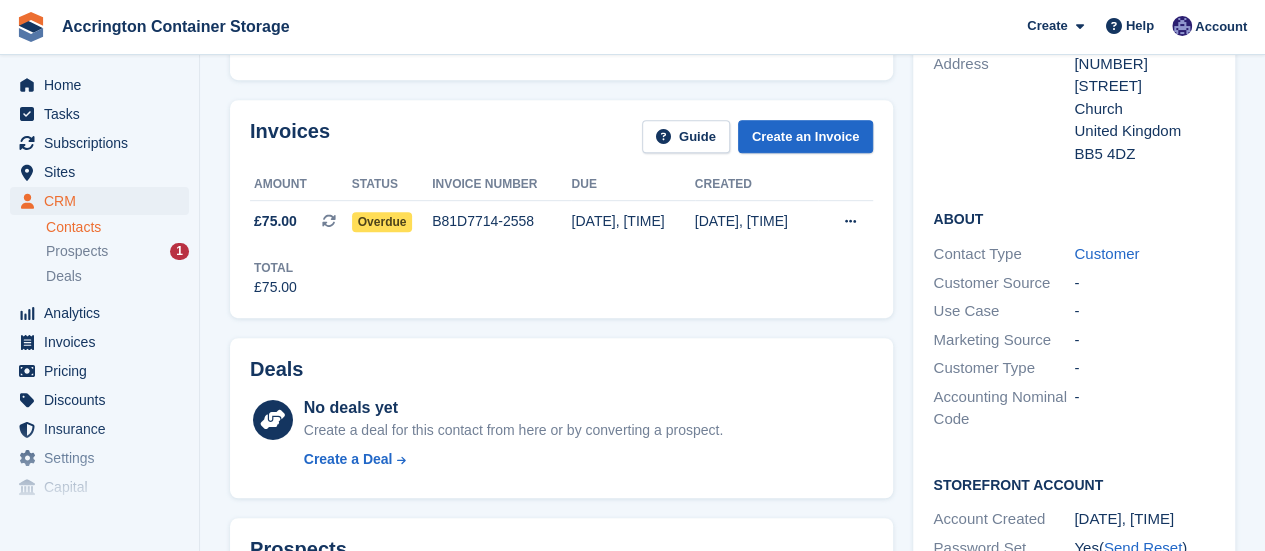 scroll, scrollTop: 0, scrollLeft: 0, axis: both 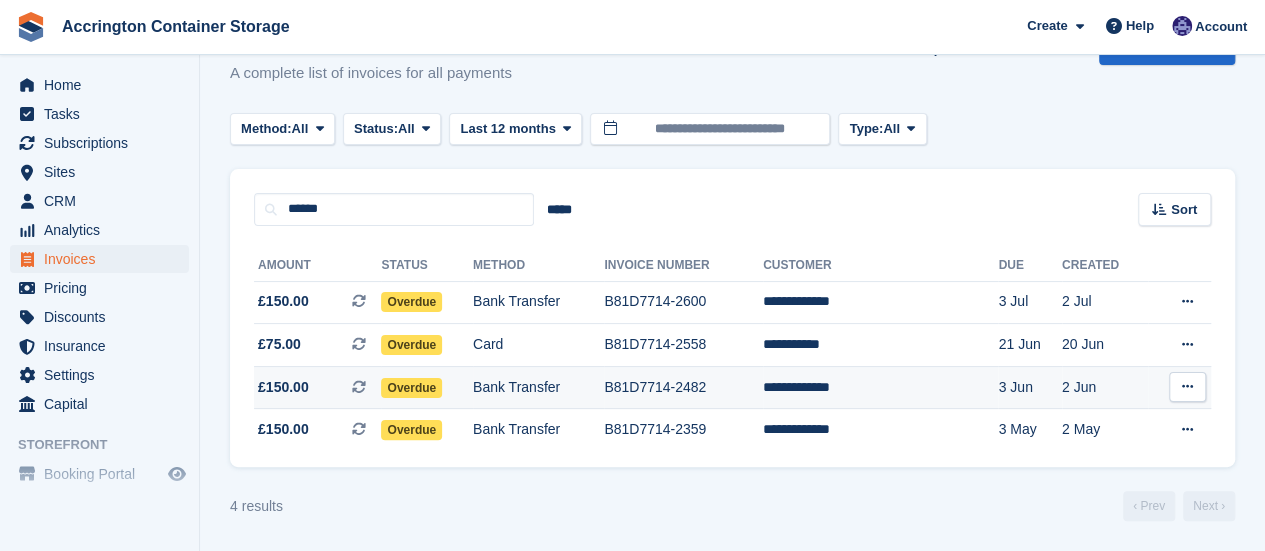click on "Bank Transfer" at bounding box center (538, 387) 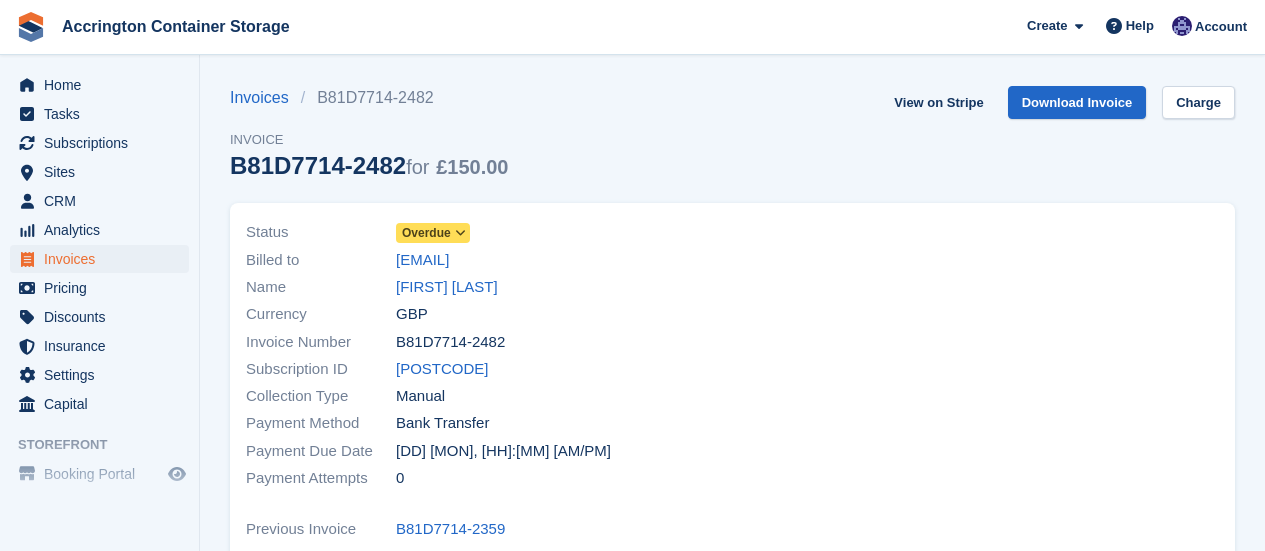 scroll, scrollTop: 0, scrollLeft: 0, axis: both 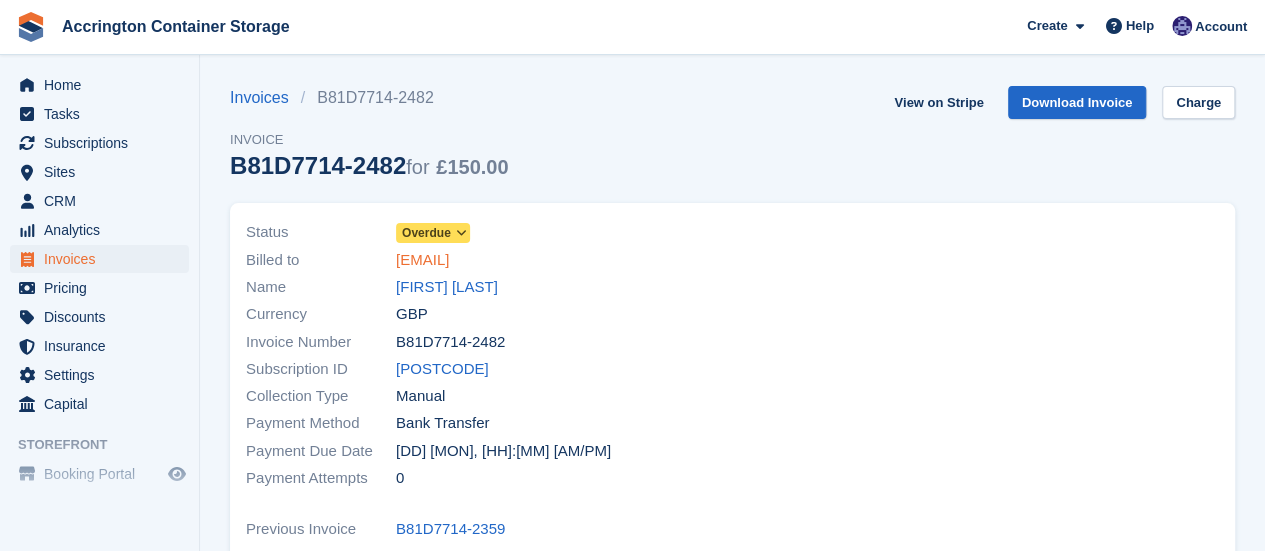 click on "[EMAIL]" at bounding box center [422, 260] 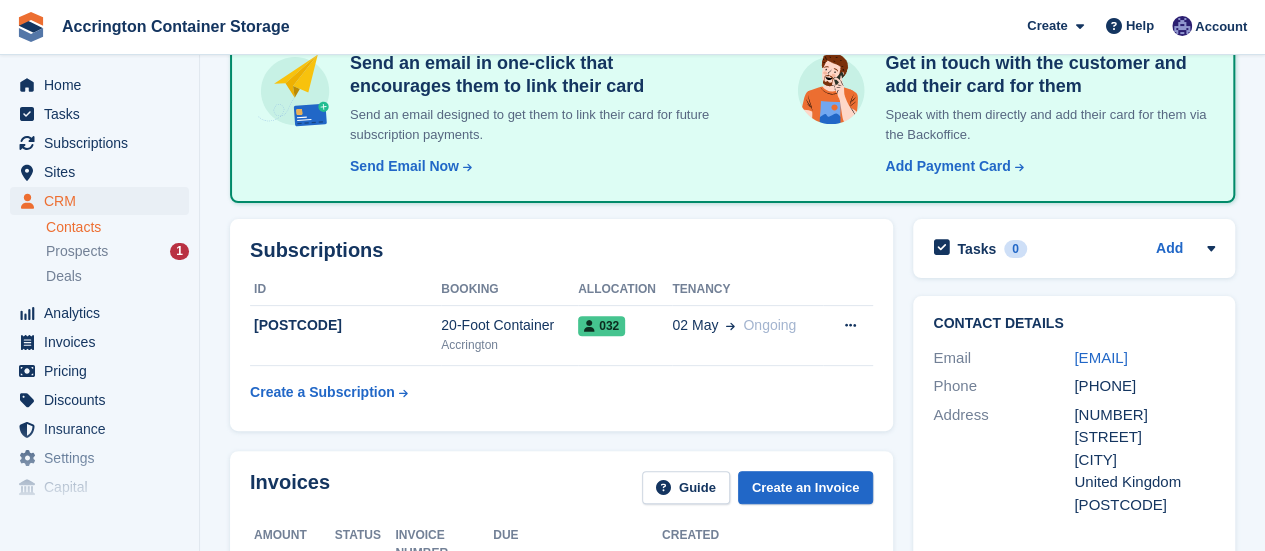 scroll, scrollTop: 161, scrollLeft: 0, axis: vertical 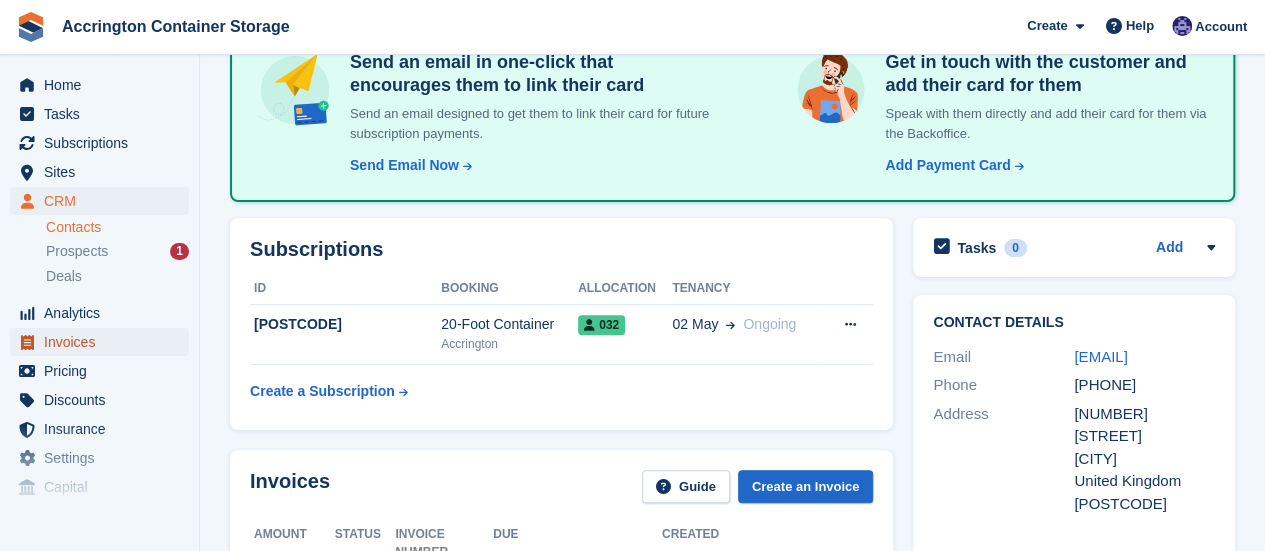click on "Invoices" at bounding box center [104, 342] 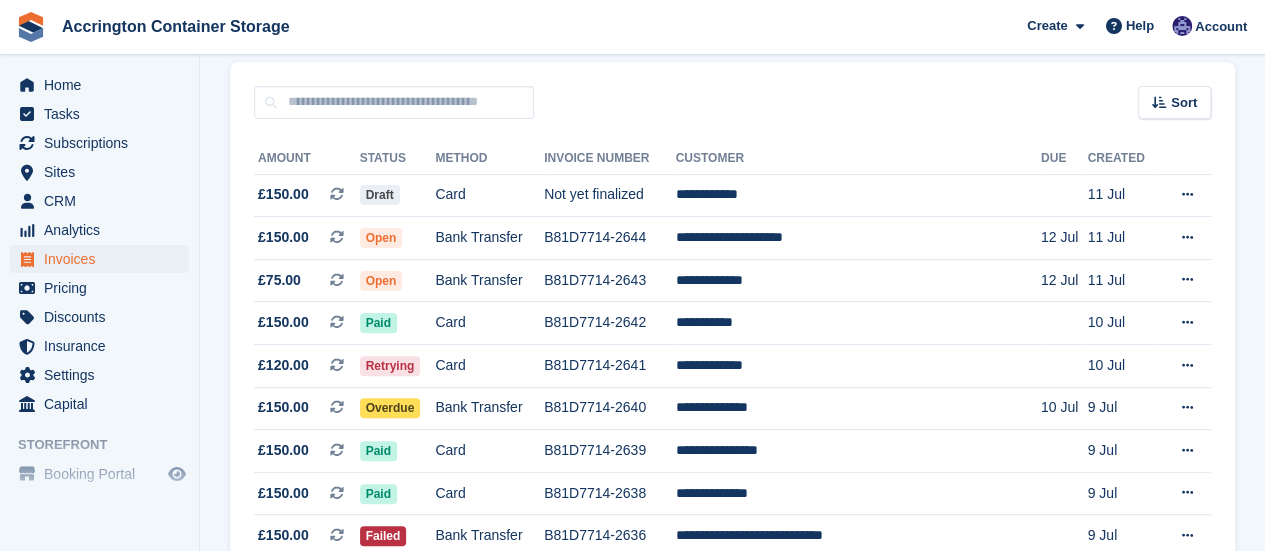 scroll, scrollTop: 0, scrollLeft: 0, axis: both 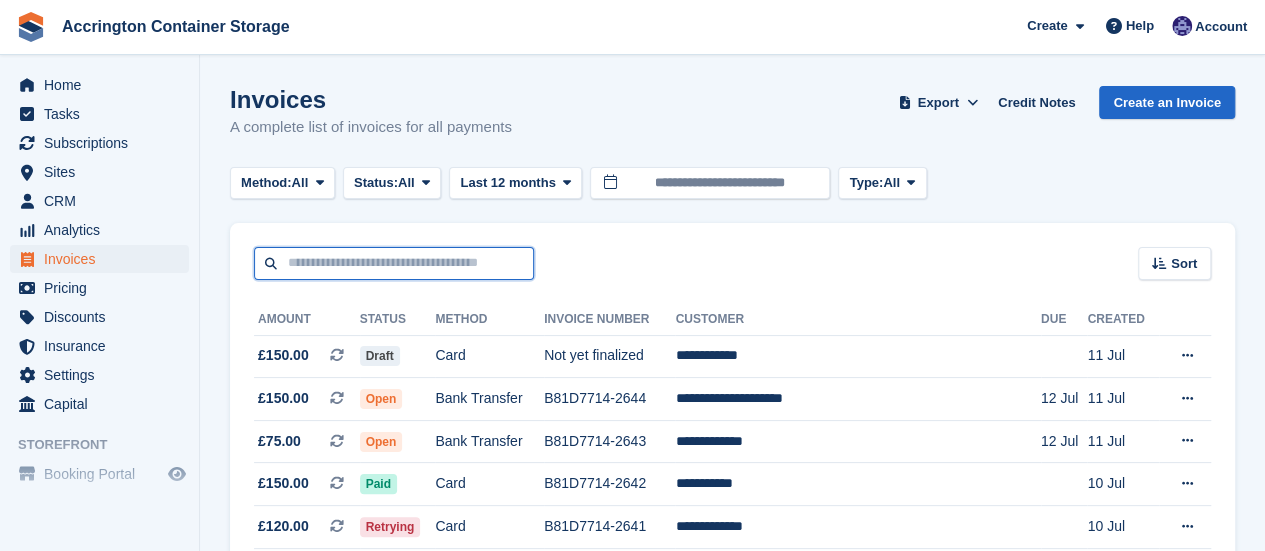 click at bounding box center [394, 263] 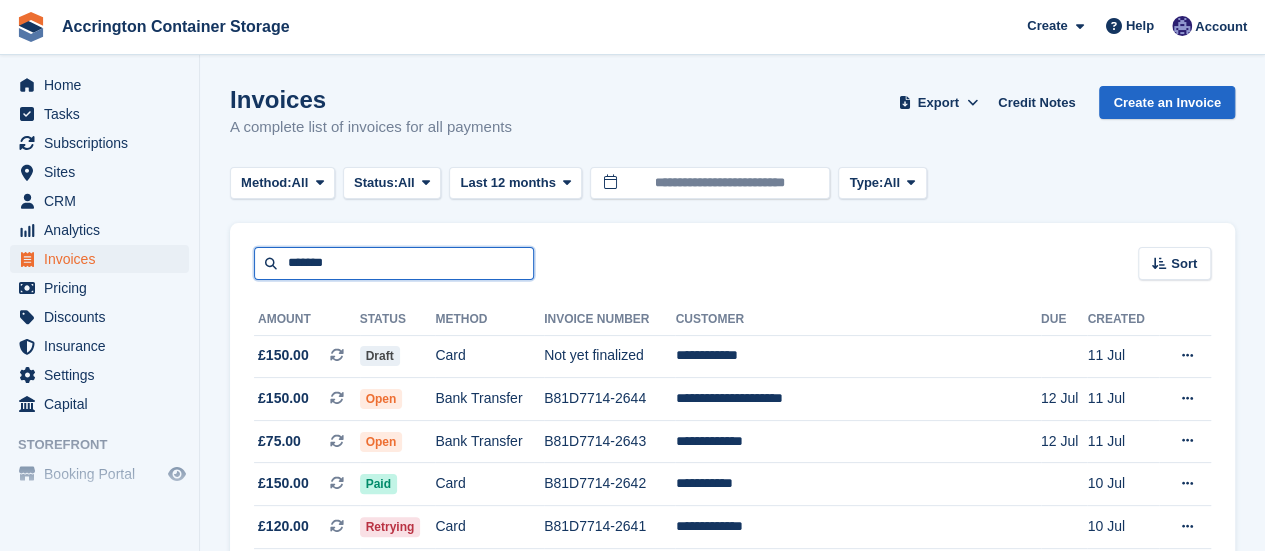 type on "*******" 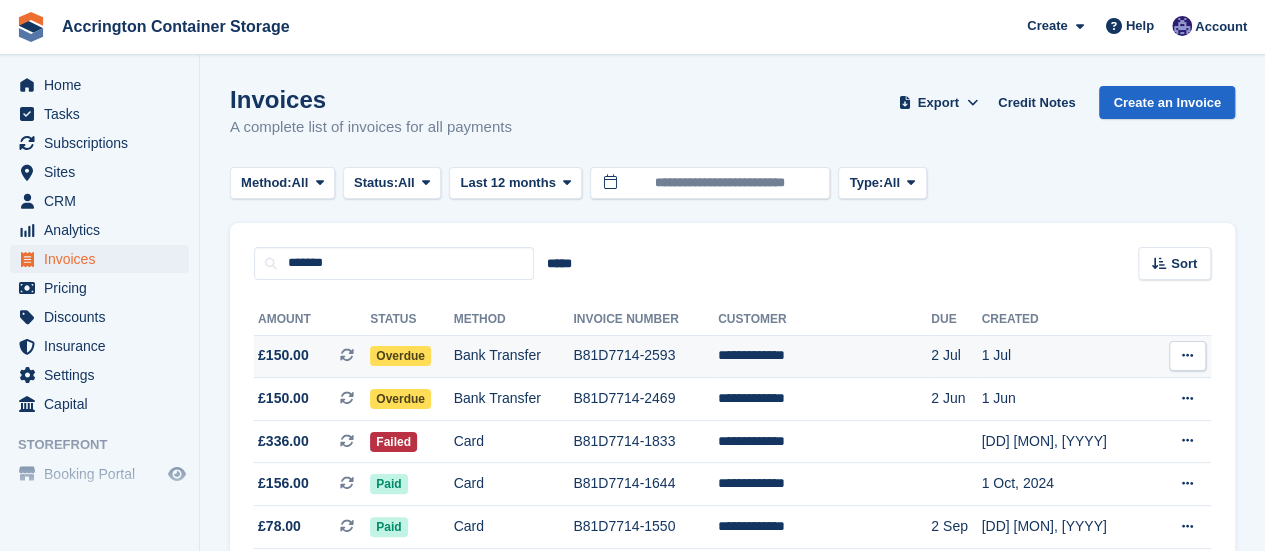 click on "Bank Transfer" at bounding box center [514, 356] 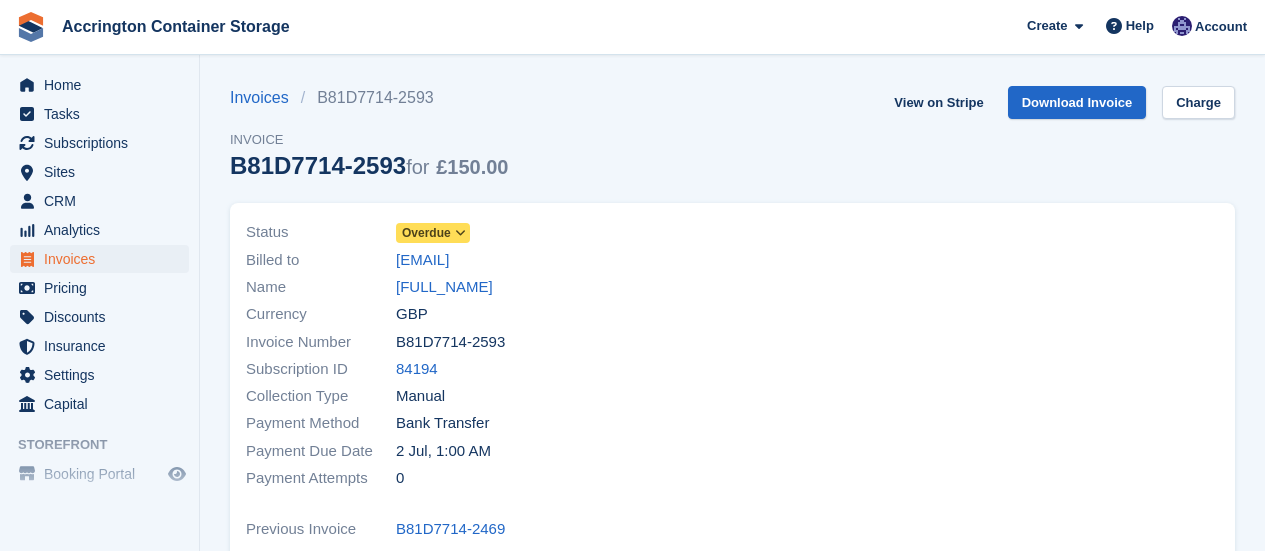 scroll, scrollTop: 0, scrollLeft: 0, axis: both 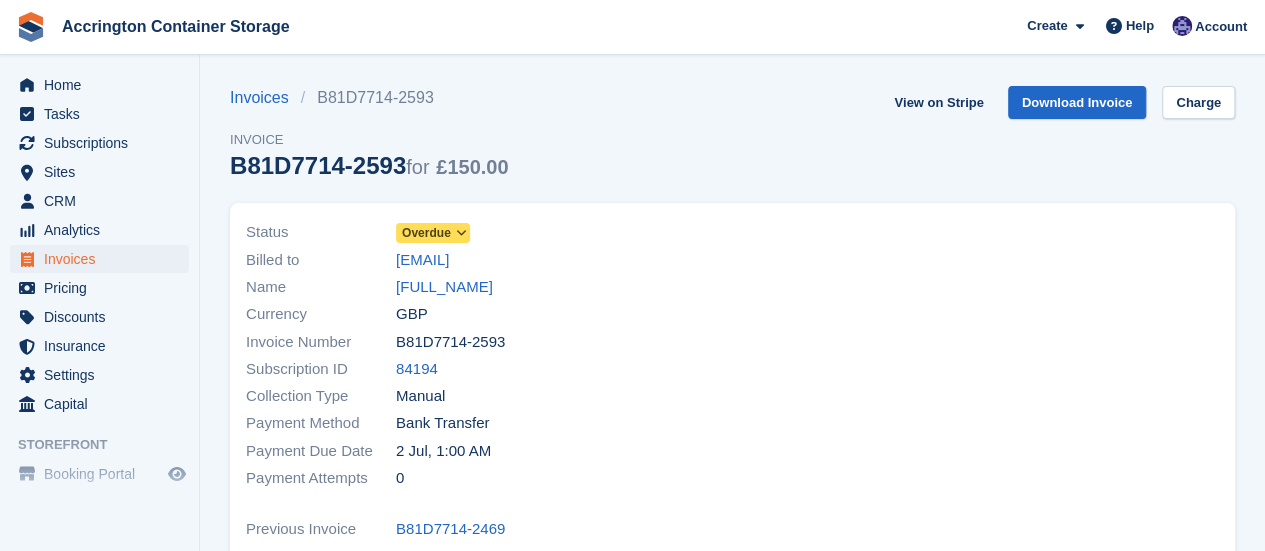 click on "Billed to
[EMAIL]" at bounding box center (483, 259) 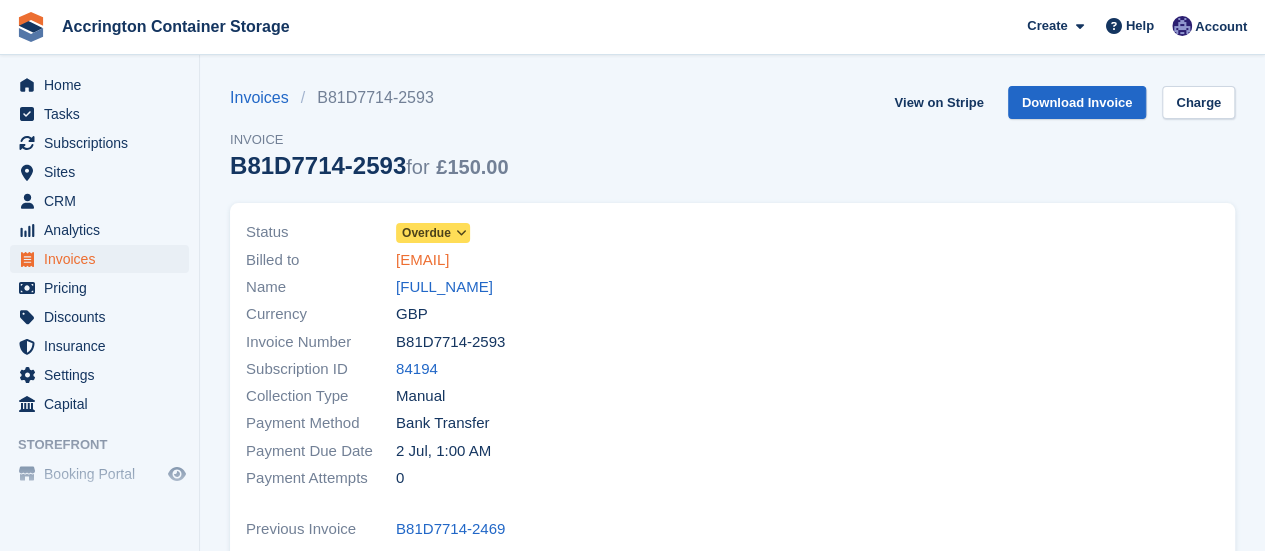 click on "[EMAIL]" at bounding box center [422, 260] 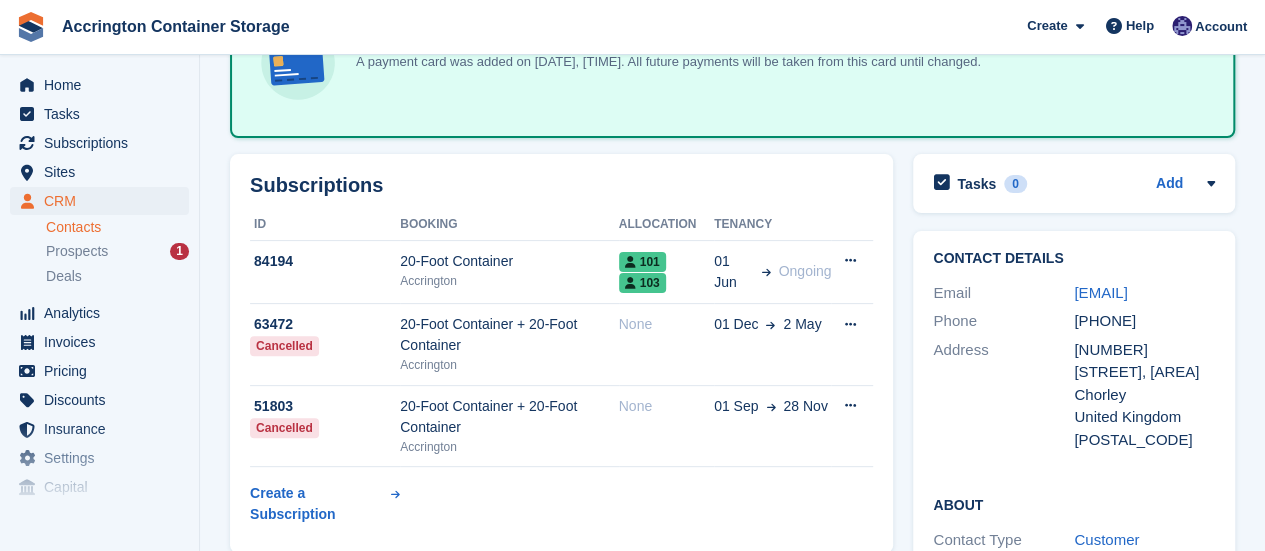 scroll, scrollTop: 160, scrollLeft: 0, axis: vertical 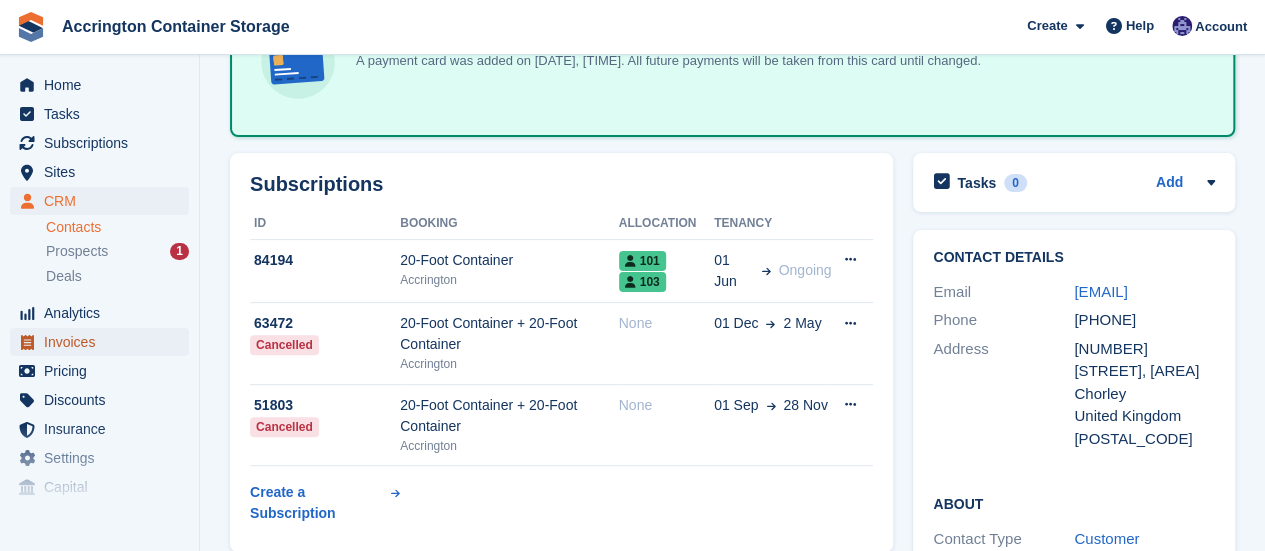 click on "Invoices" at bounding box center (104, 342) 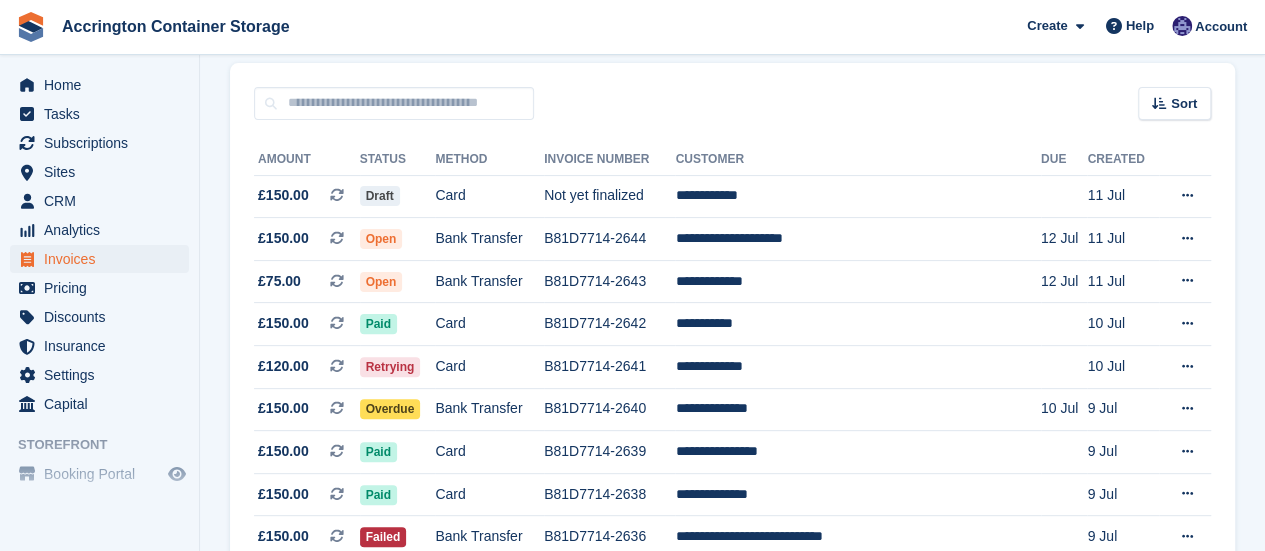 scroll, scrollTop: 0, scrollLeft: 0, axis: both 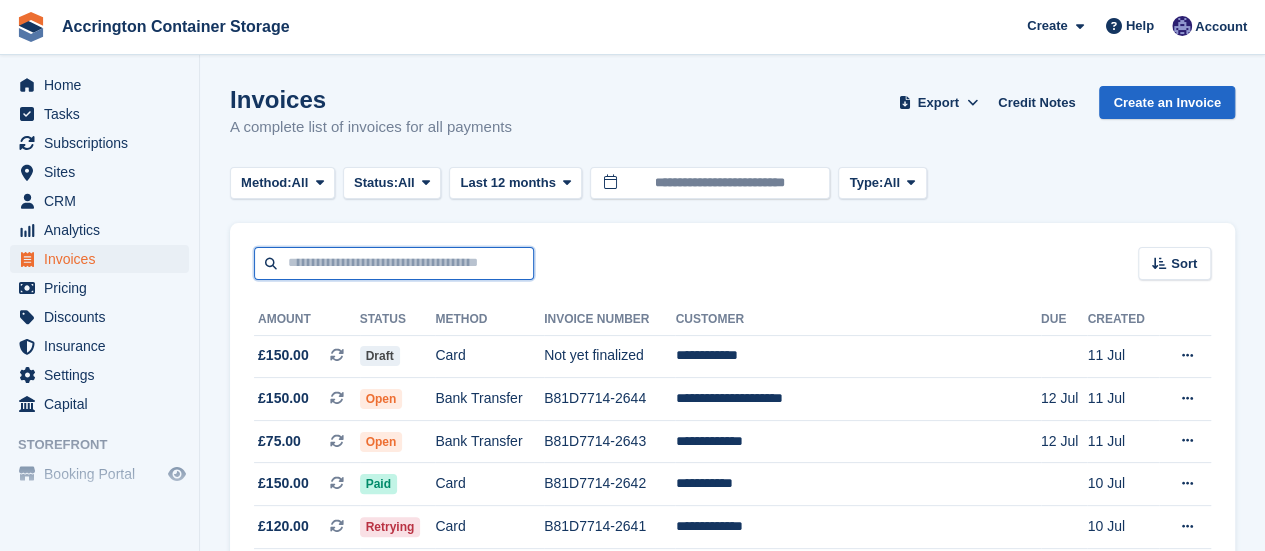 click at bounding box center (394, 263) 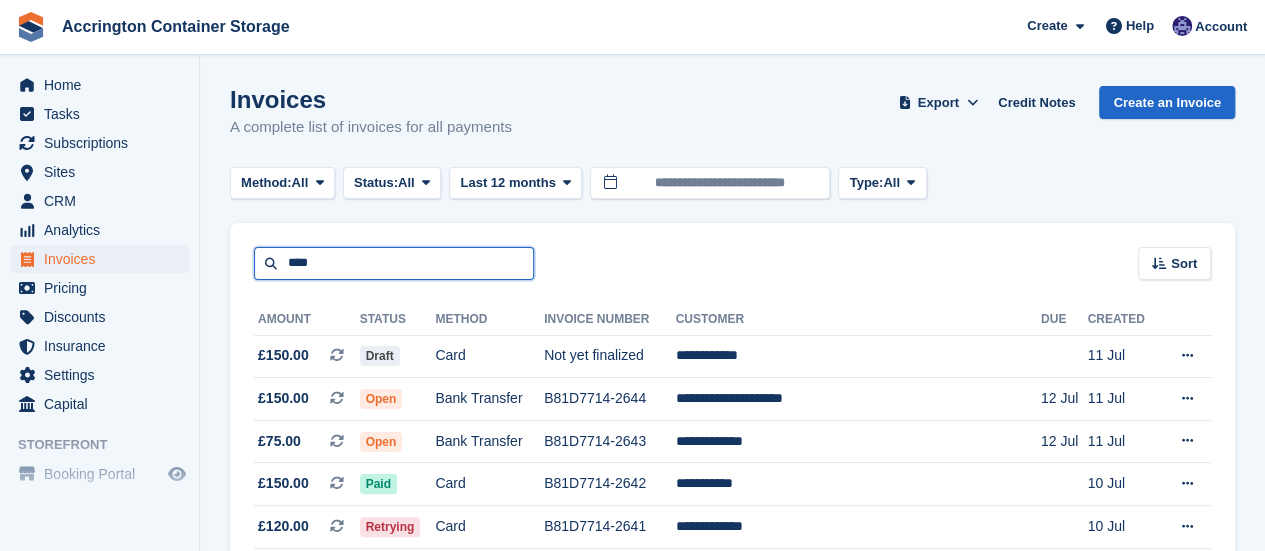 type on "****" 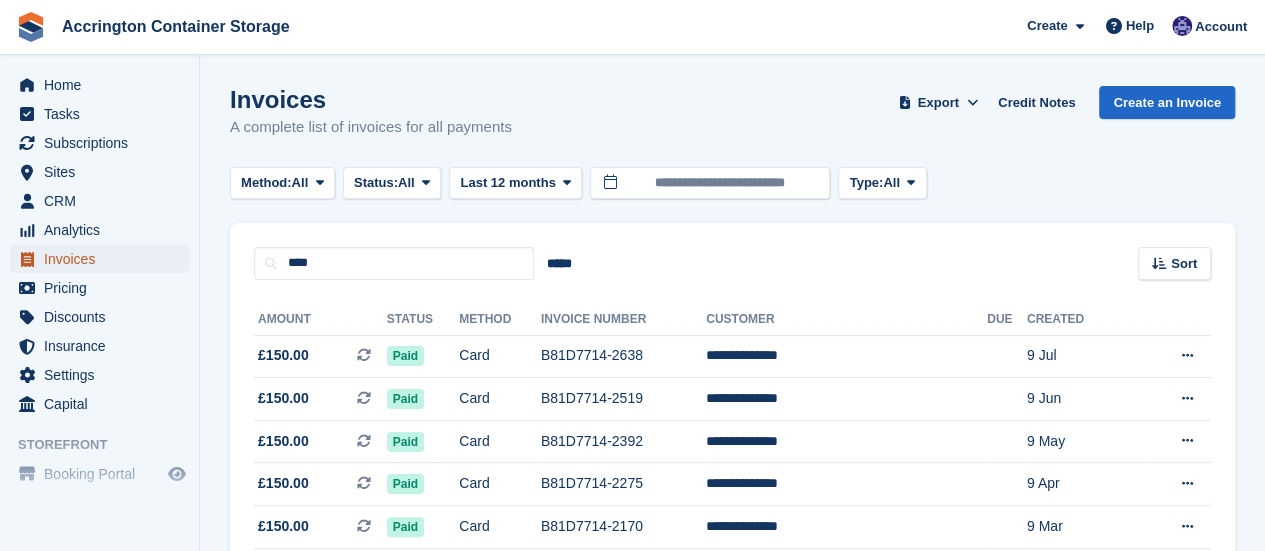 click on "Invoices" at bounding box center [99, 259] 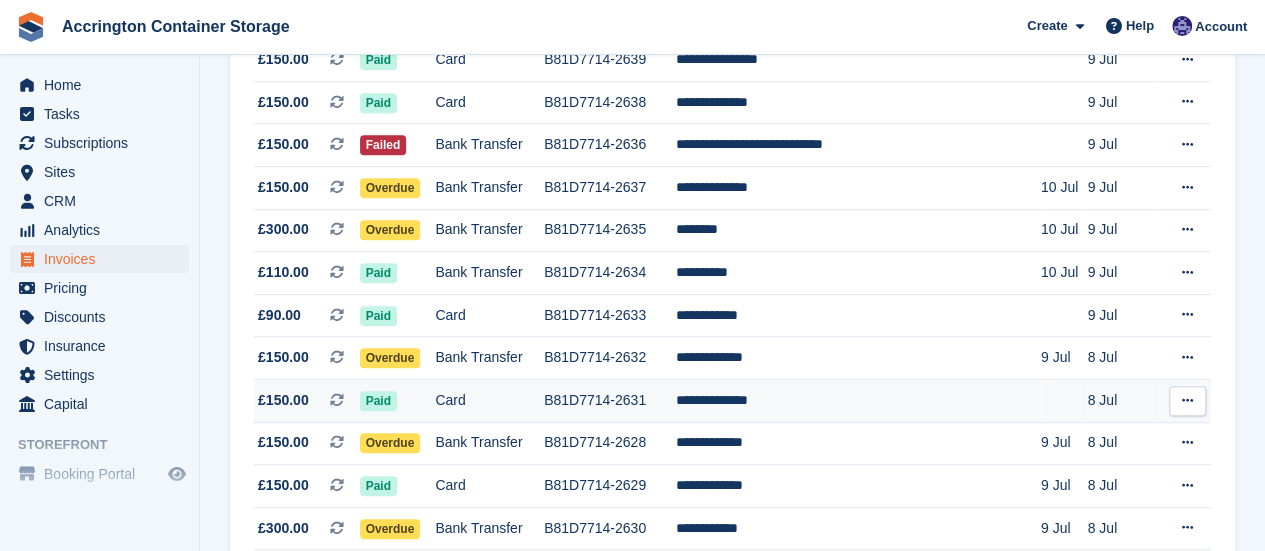 scroll, scrollTop: 543, scrollLeft: 0, axis: vertical 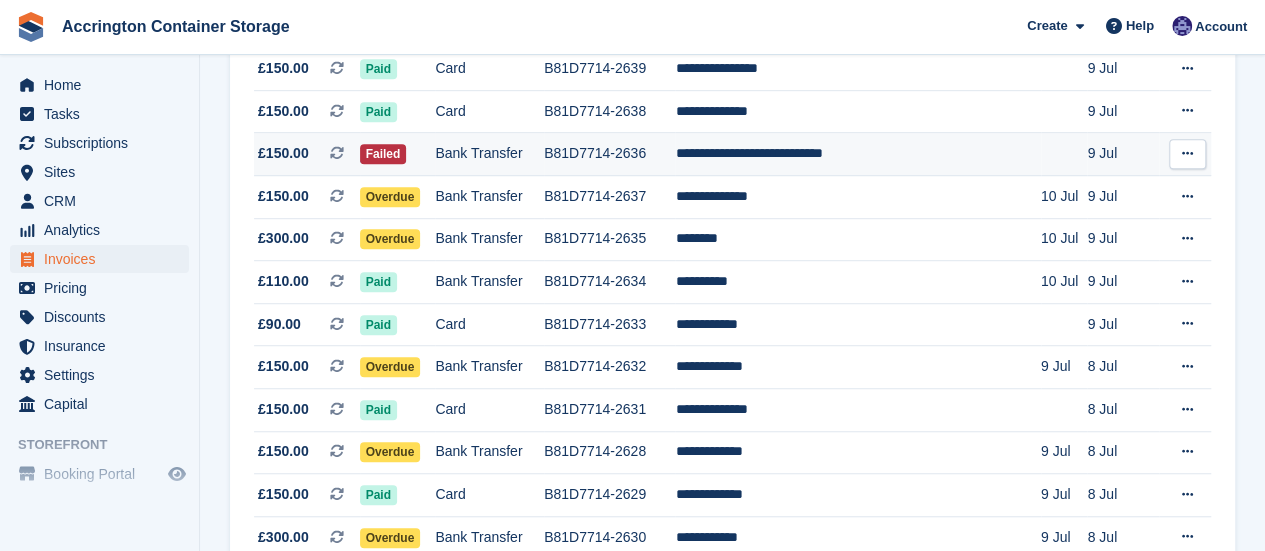 click on "B81D7714-2636" at bounding box center [609, 154] 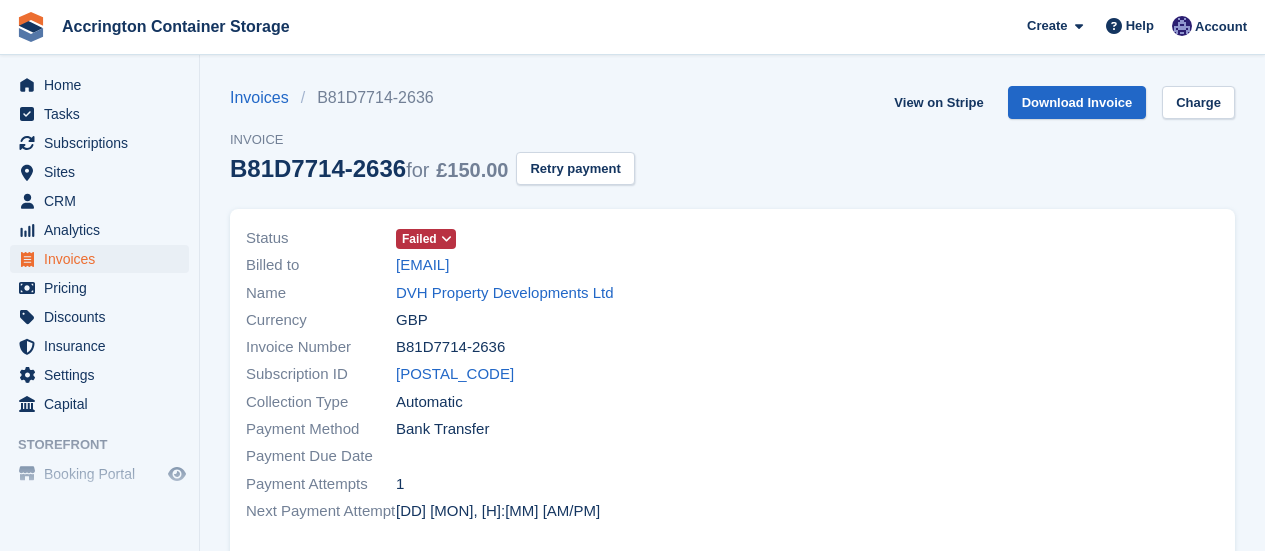 scroll, scrollTop: 0, scrollLeft: 0, axis: both 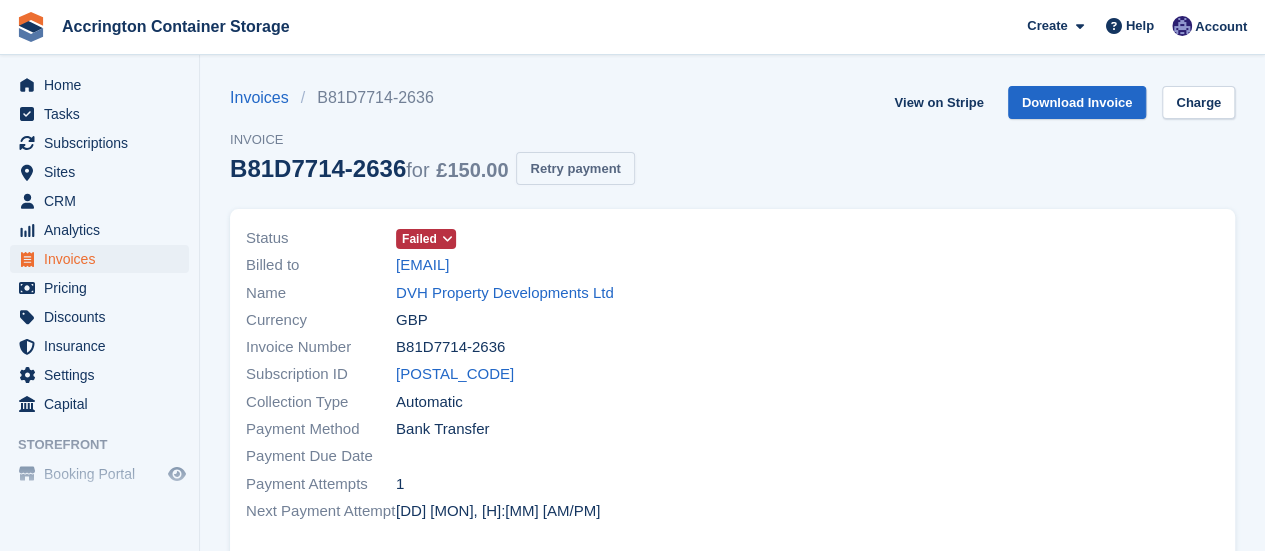 click on "Retry payment" at bounding box center [575, 168] 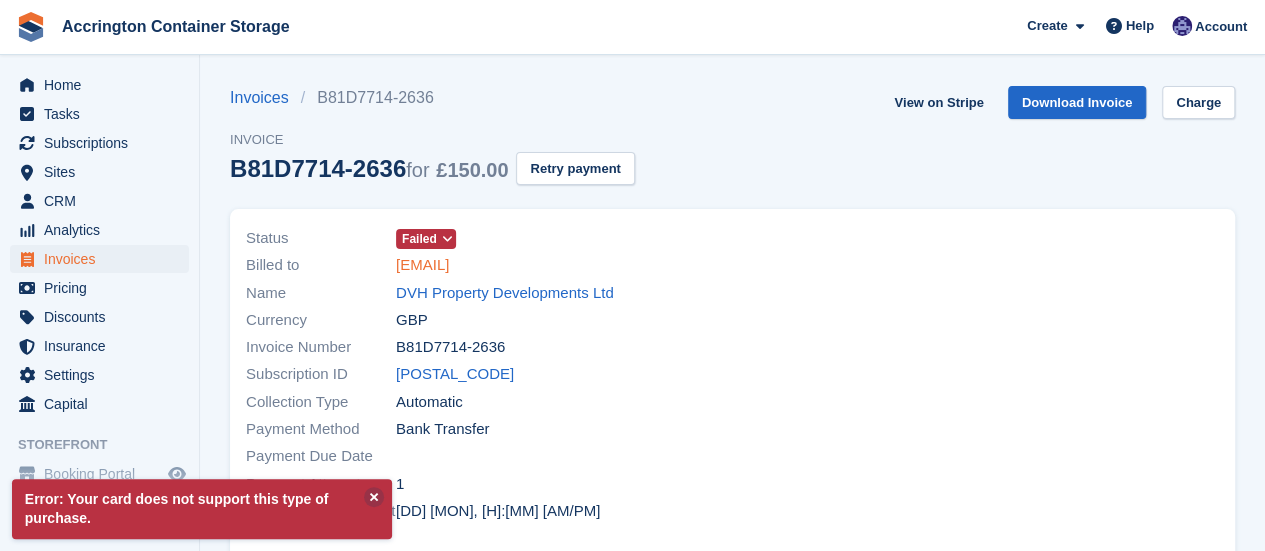 click on "[EMAIL]" at bounding box center (422, 265) 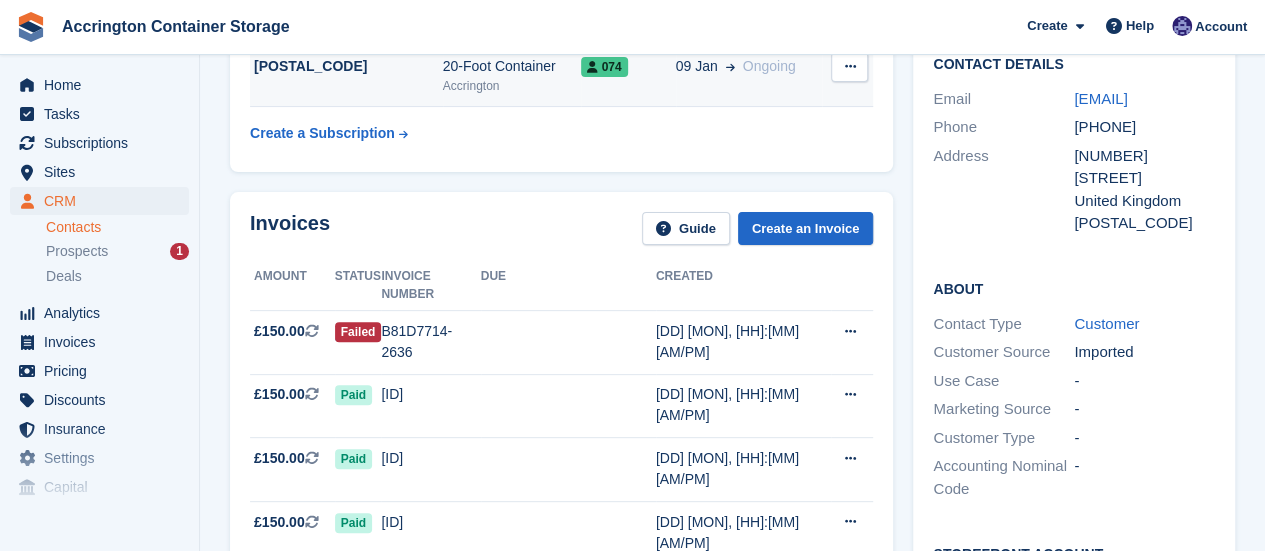 scroll, scrollTop: 187, scrollLeft: 0, axis: vertical 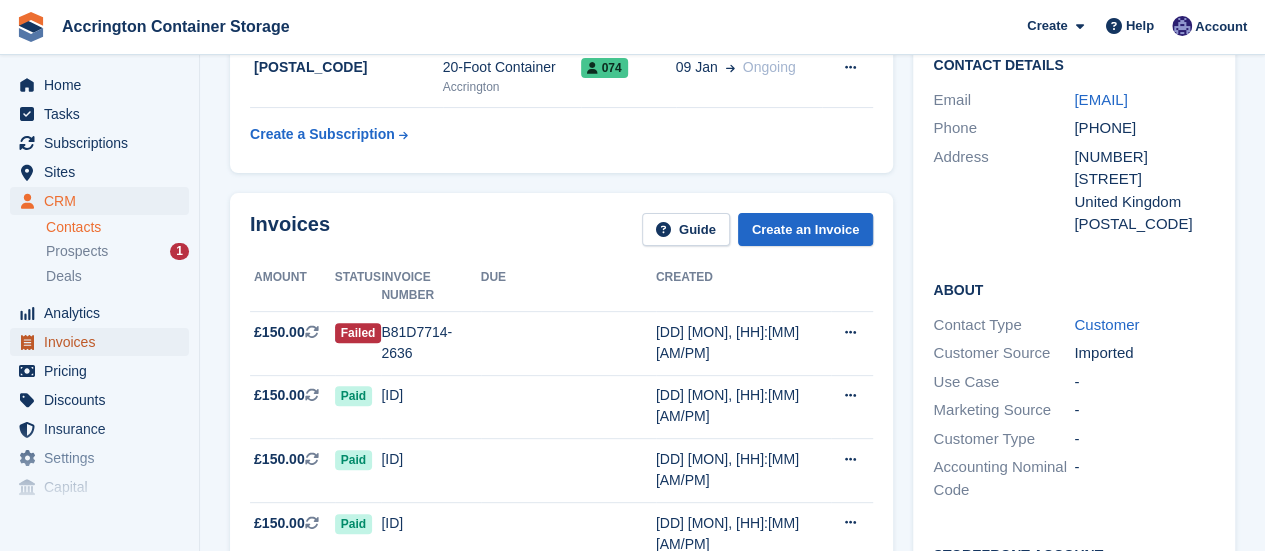 click on "Invoices" at bounding box center [104, 342] 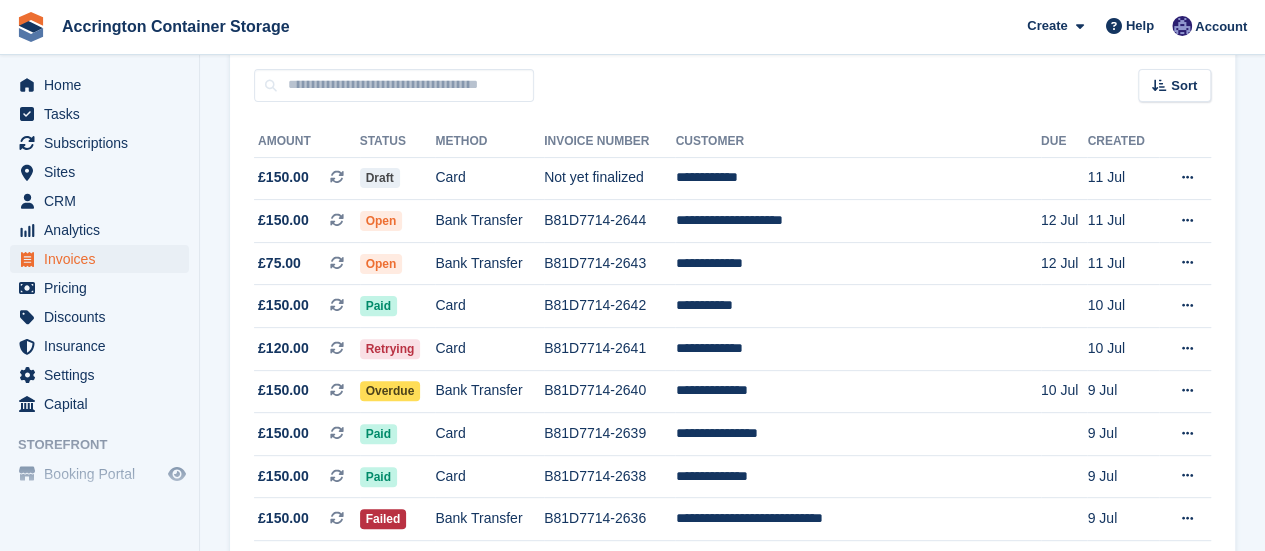 scroll, scrollTop: 177, scrollLeft: 0, axis: vertical 